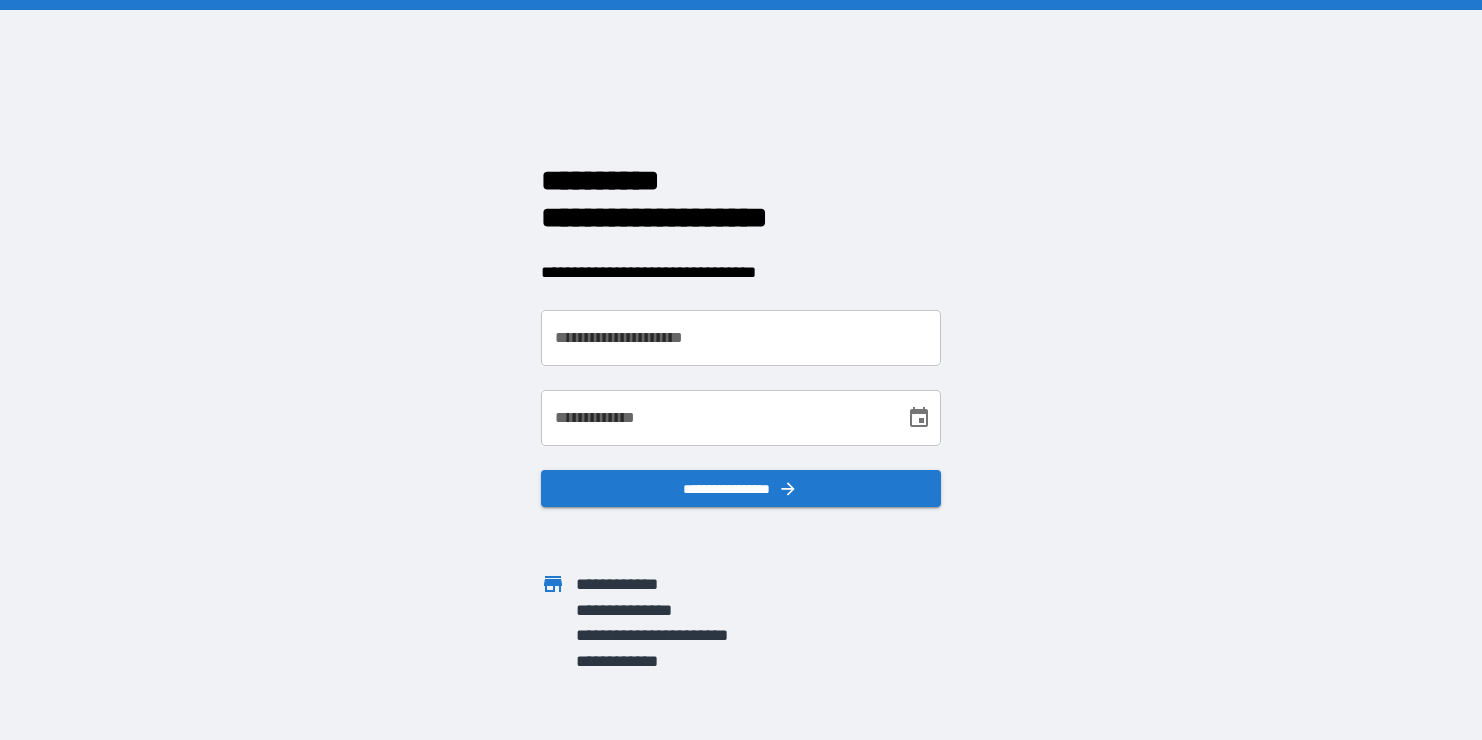 scroll, scrollTop: 0, scrollLeft: 0, axis: both 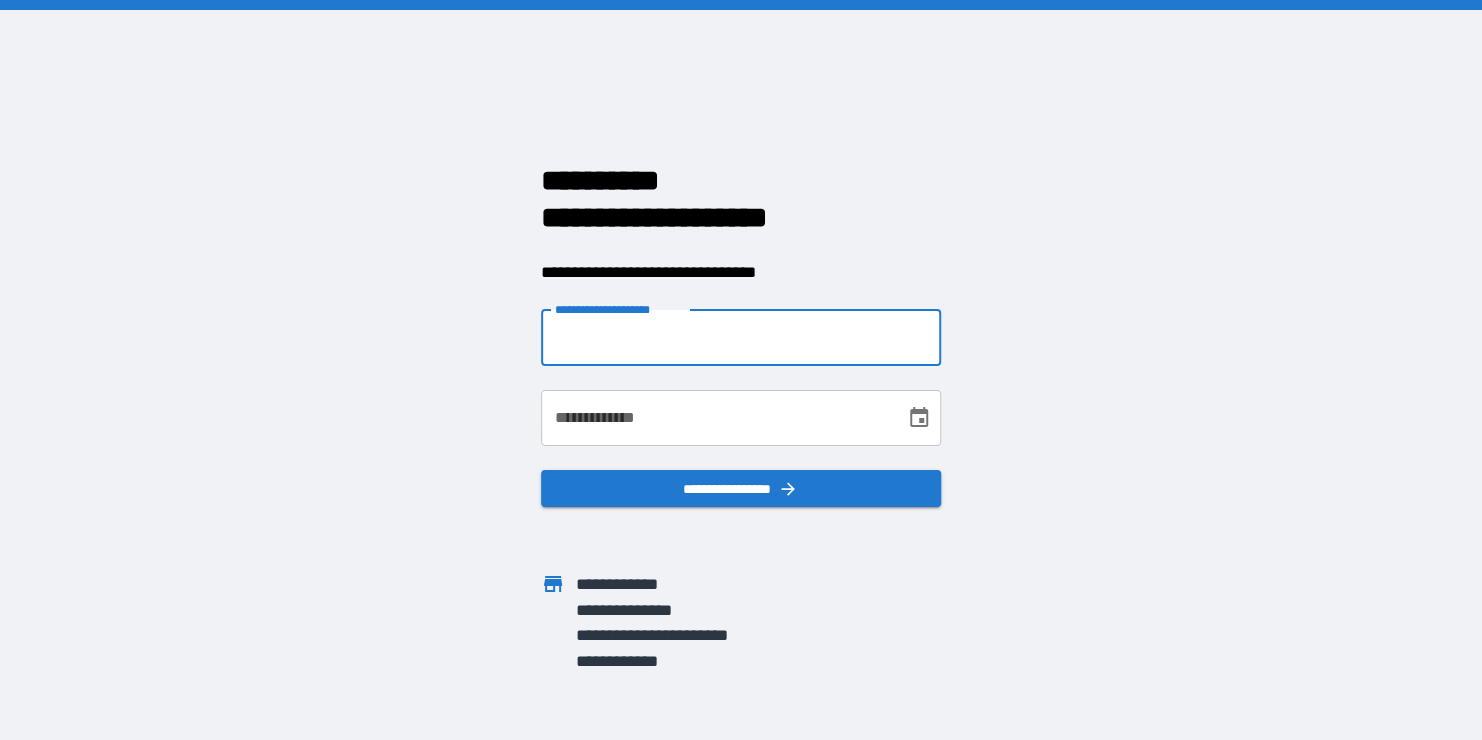 click on "**********" at bounding box center (741, 338) 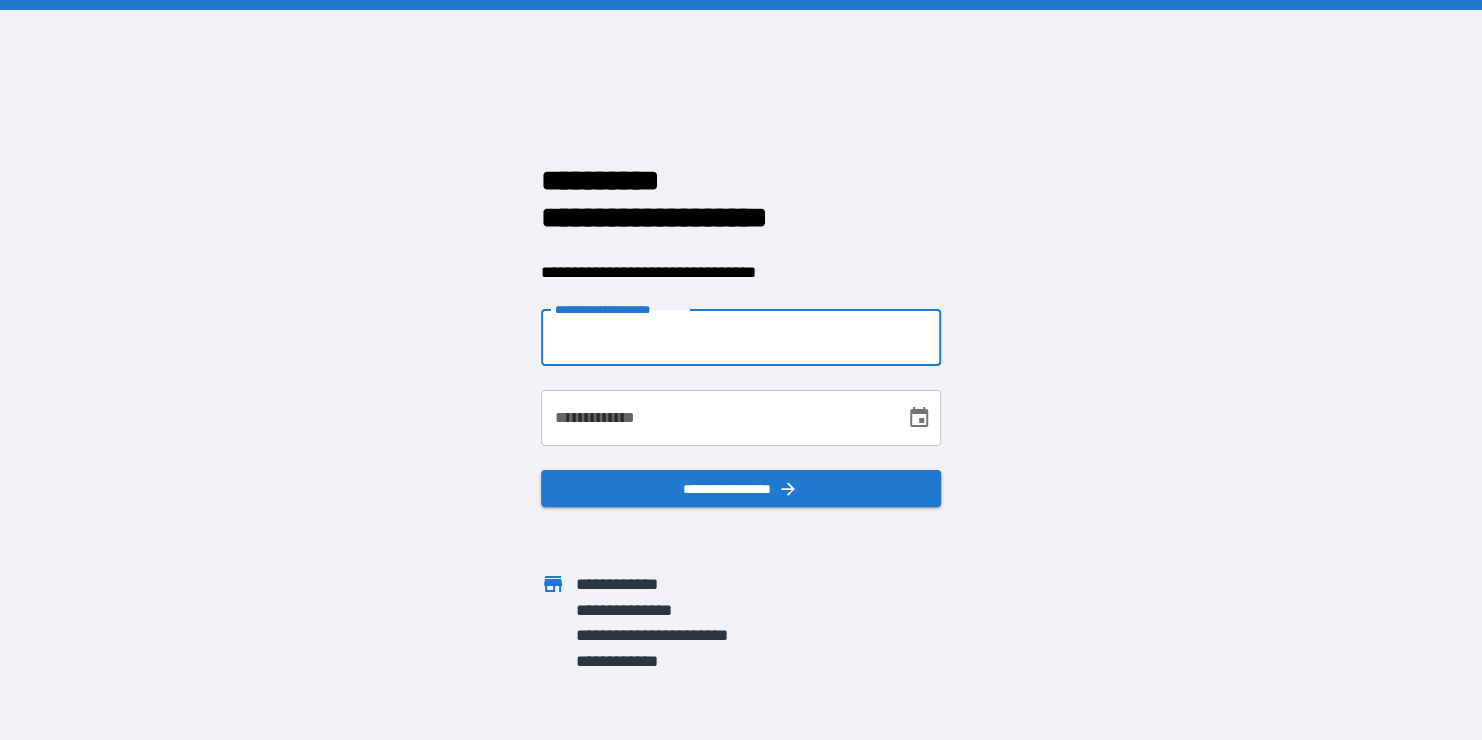 type on "**********" 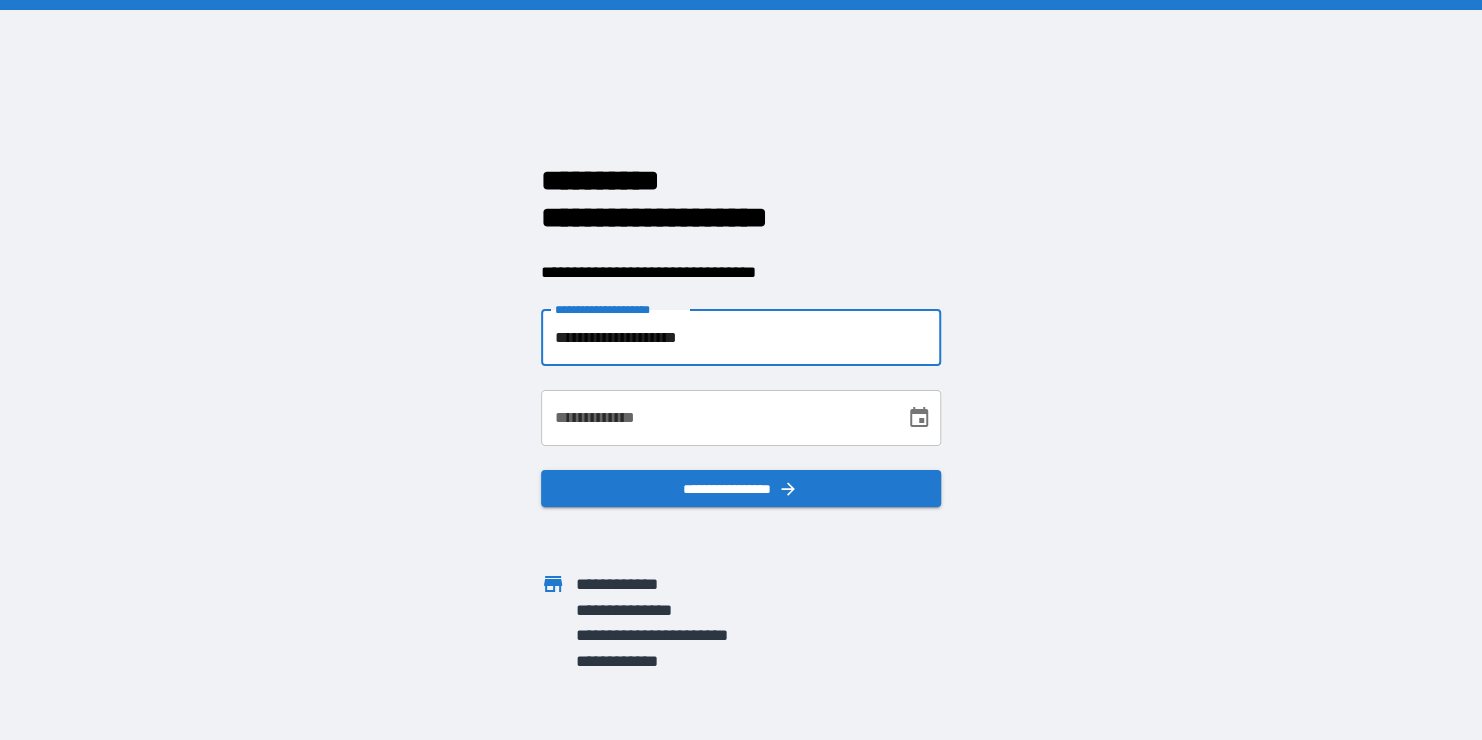 type on "**********" 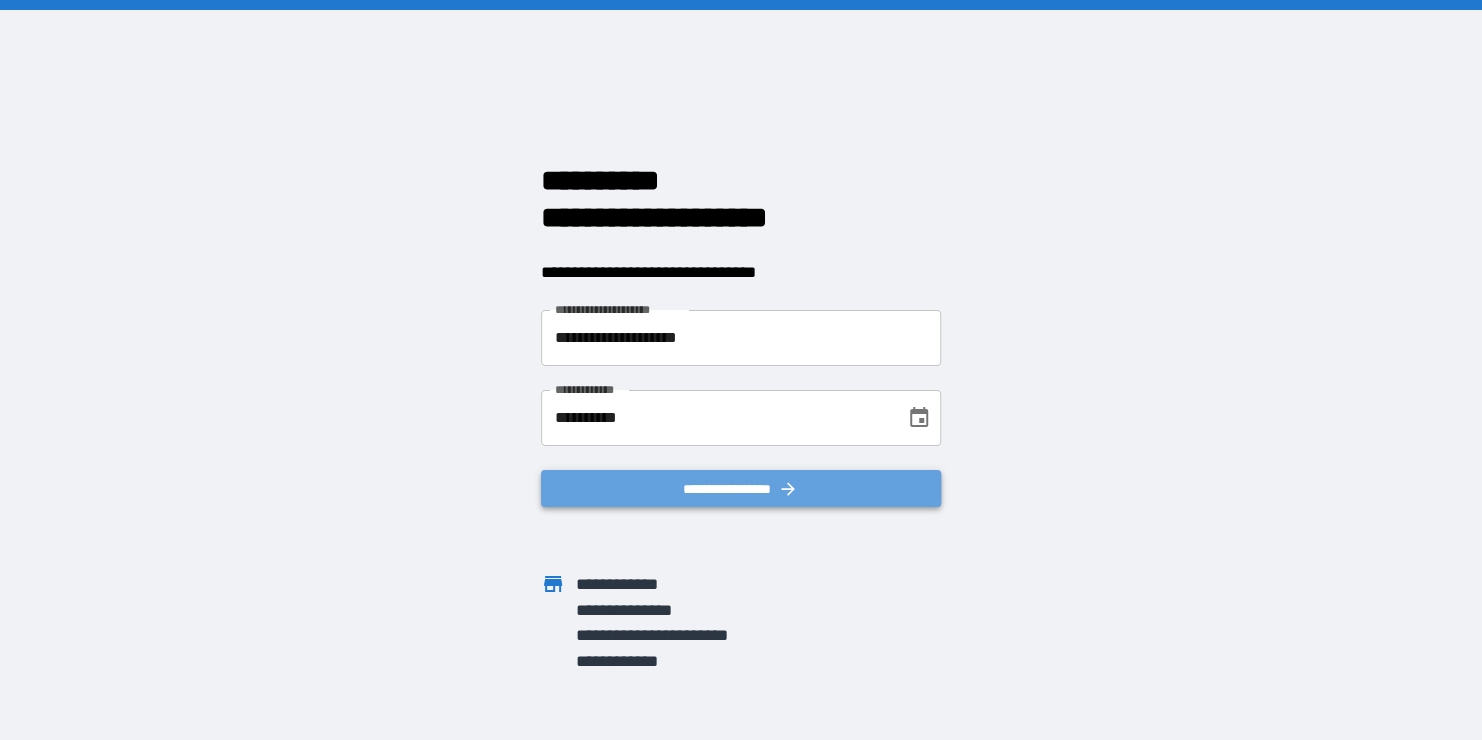 click on "**********" at bounding box center [741, 489] 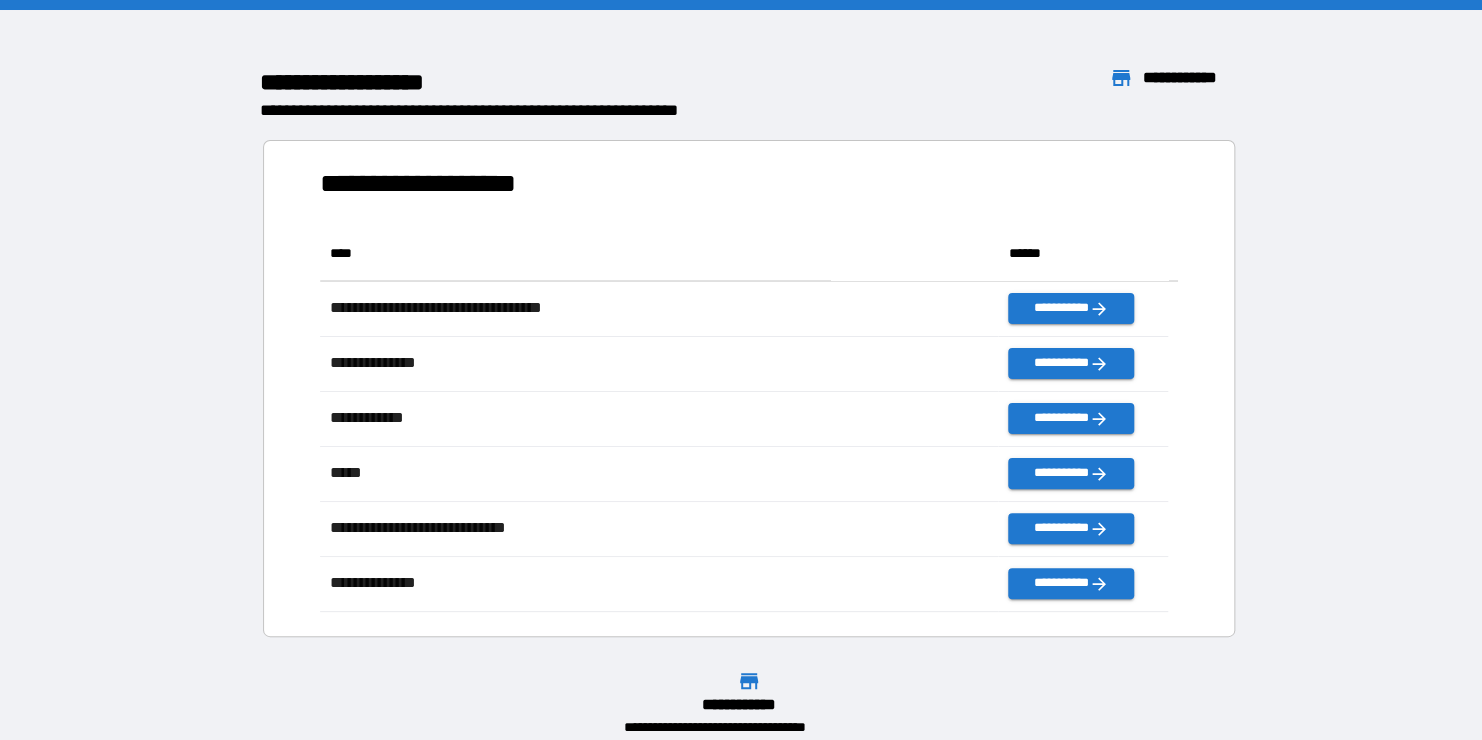 scroll, scrollTop: 16, scrollLeft: 16, axis: both 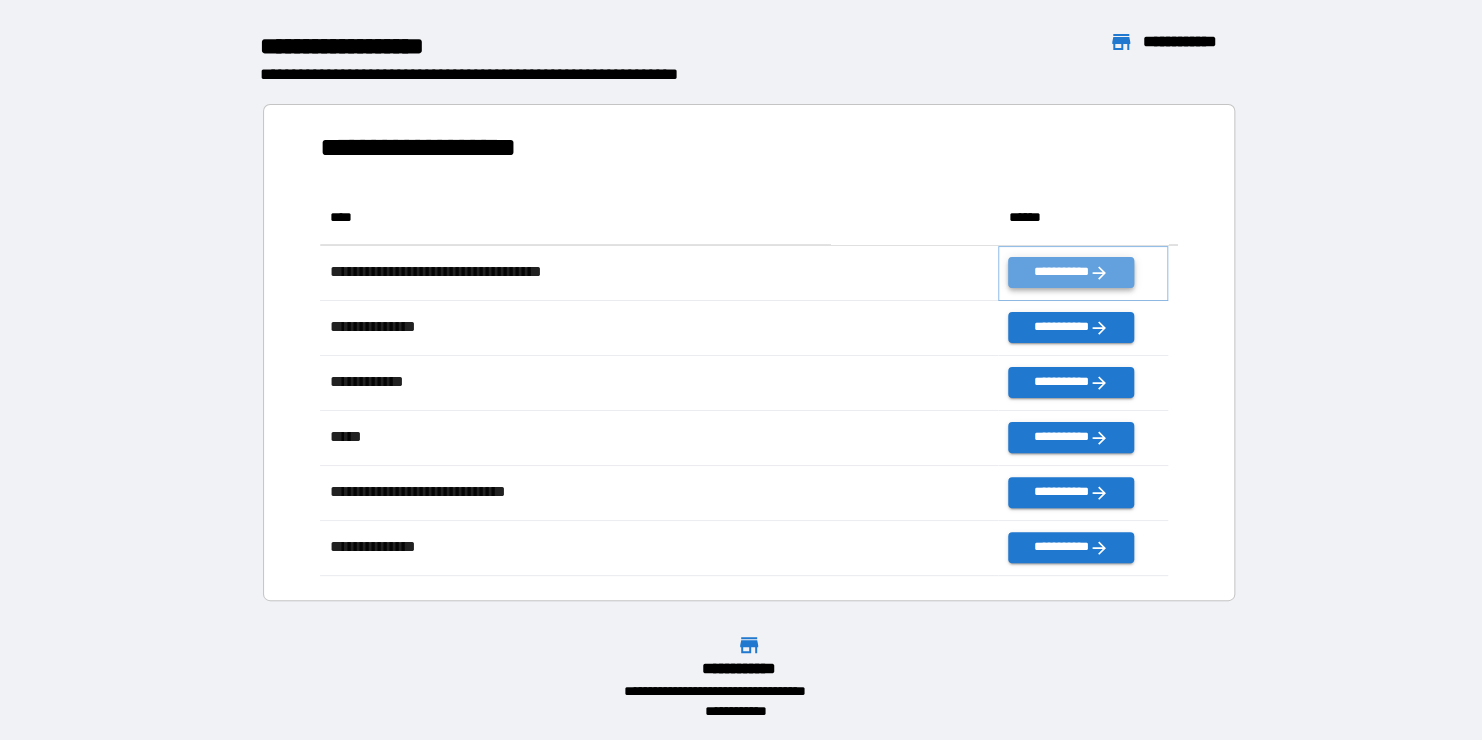 click on "**********" at bounding box center (1070, 272) 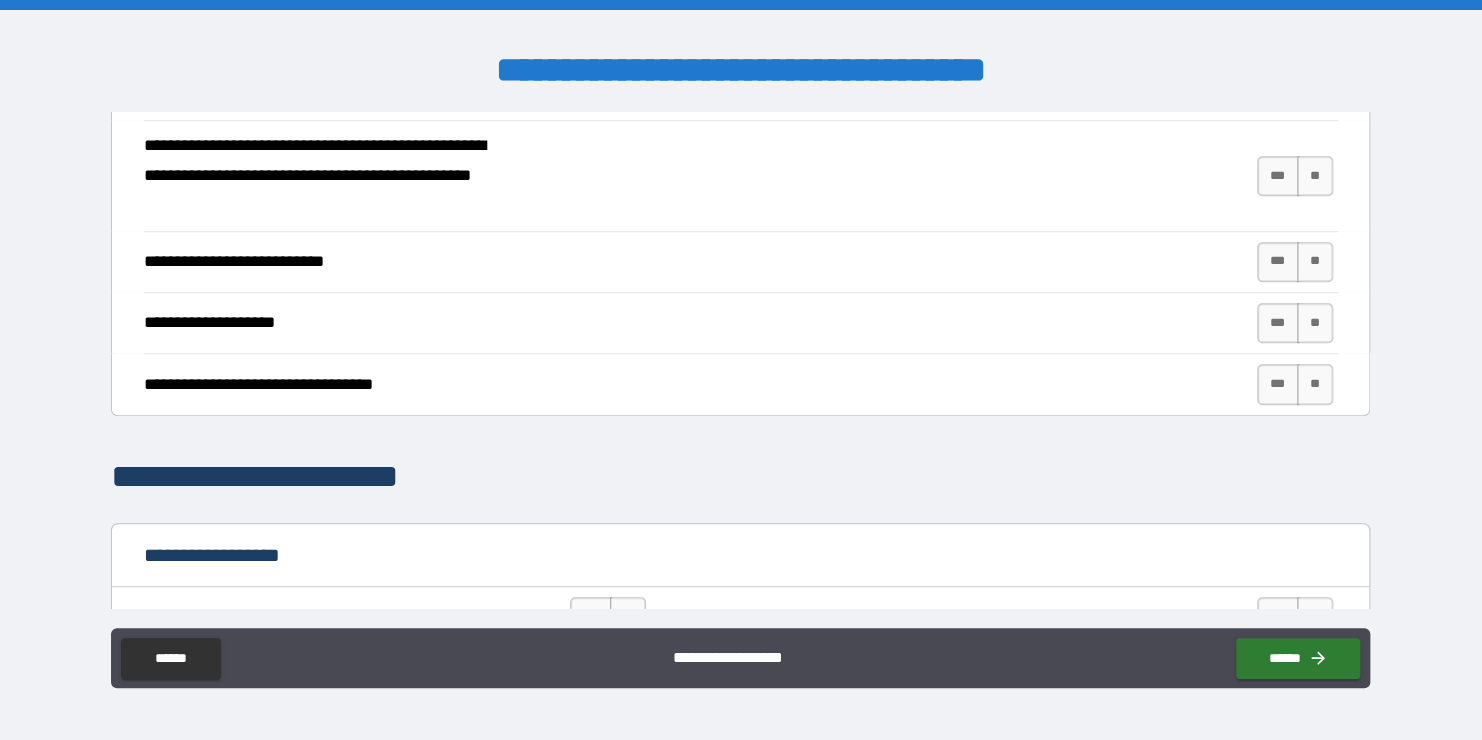 scroll, scrollTop: 771, scrollLeft: 0, axis: vertical 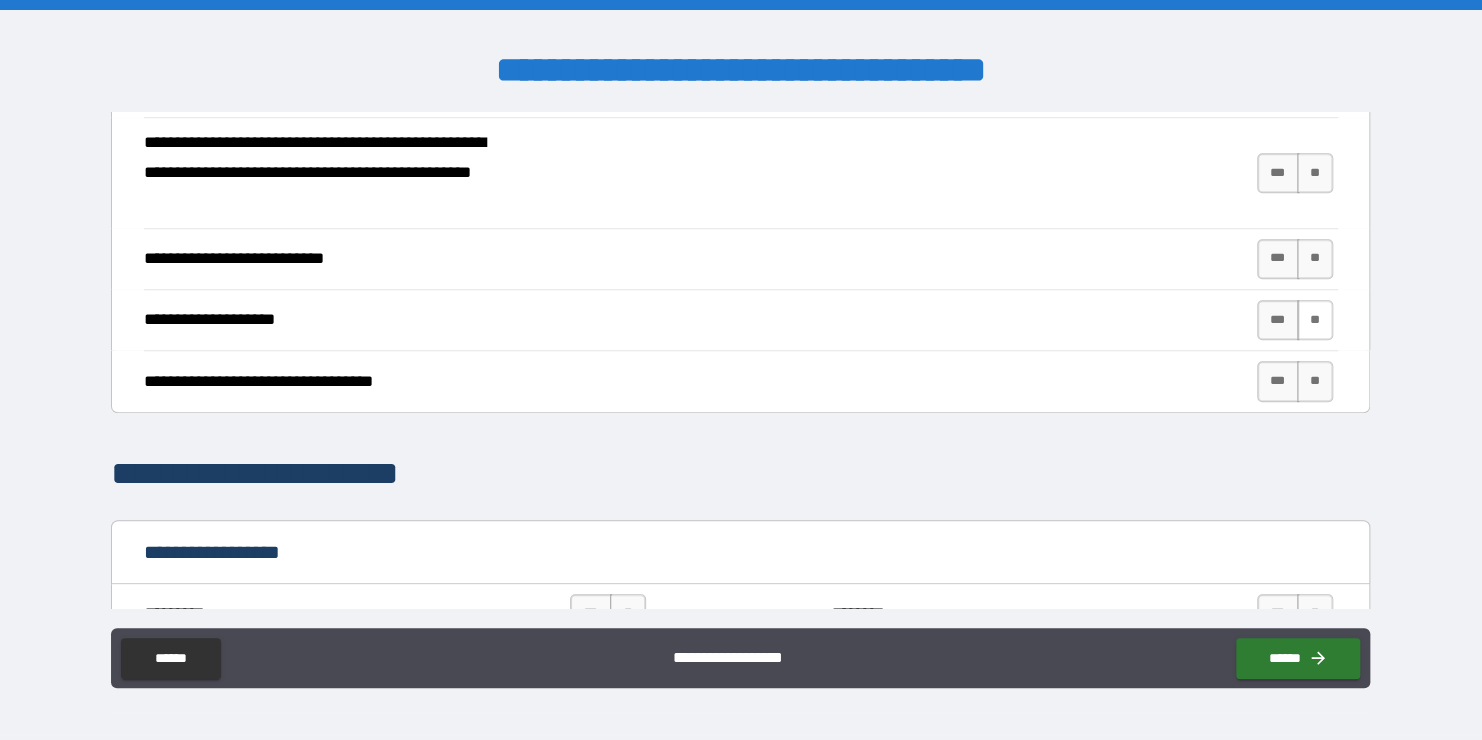 click on "**" at bounding box center [1315, 320] 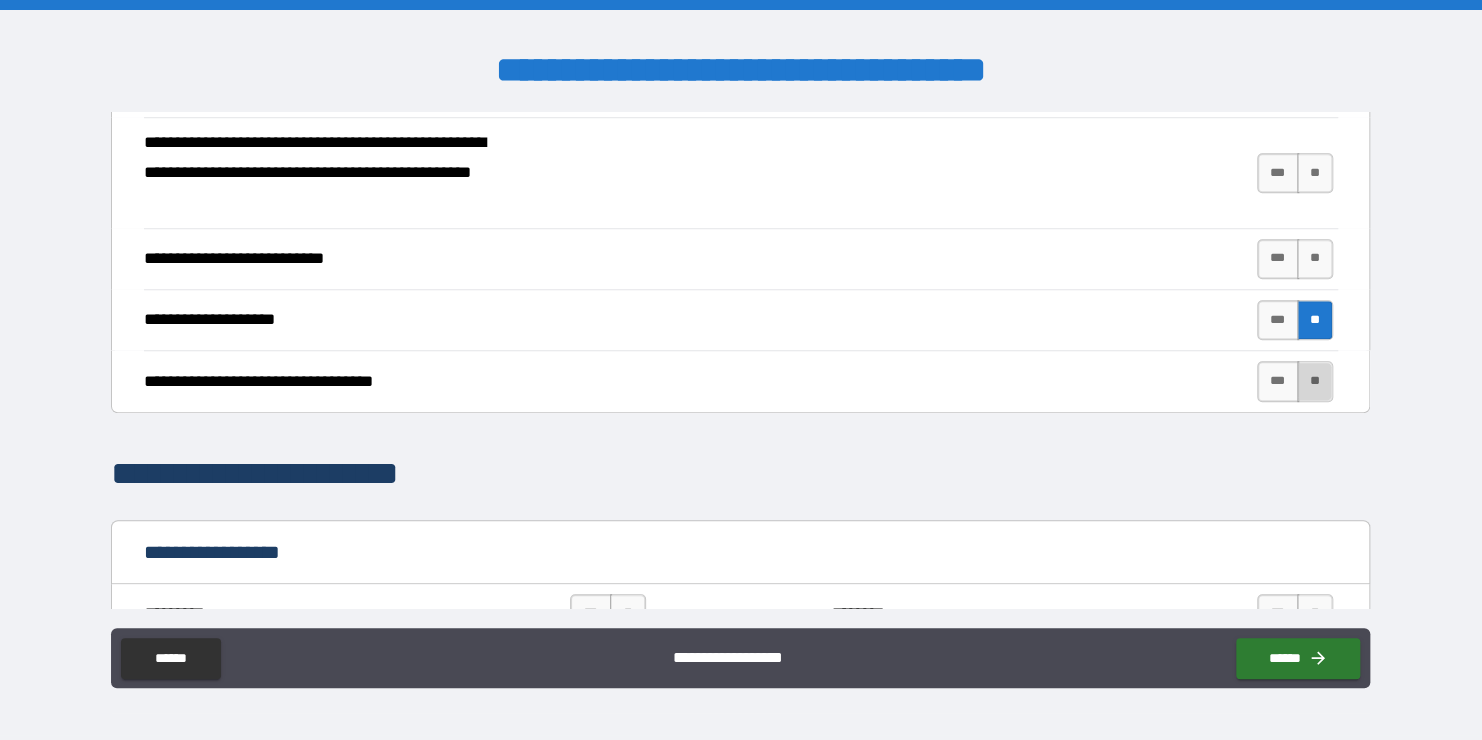 click on "**" at bounding box center [1315, 381] 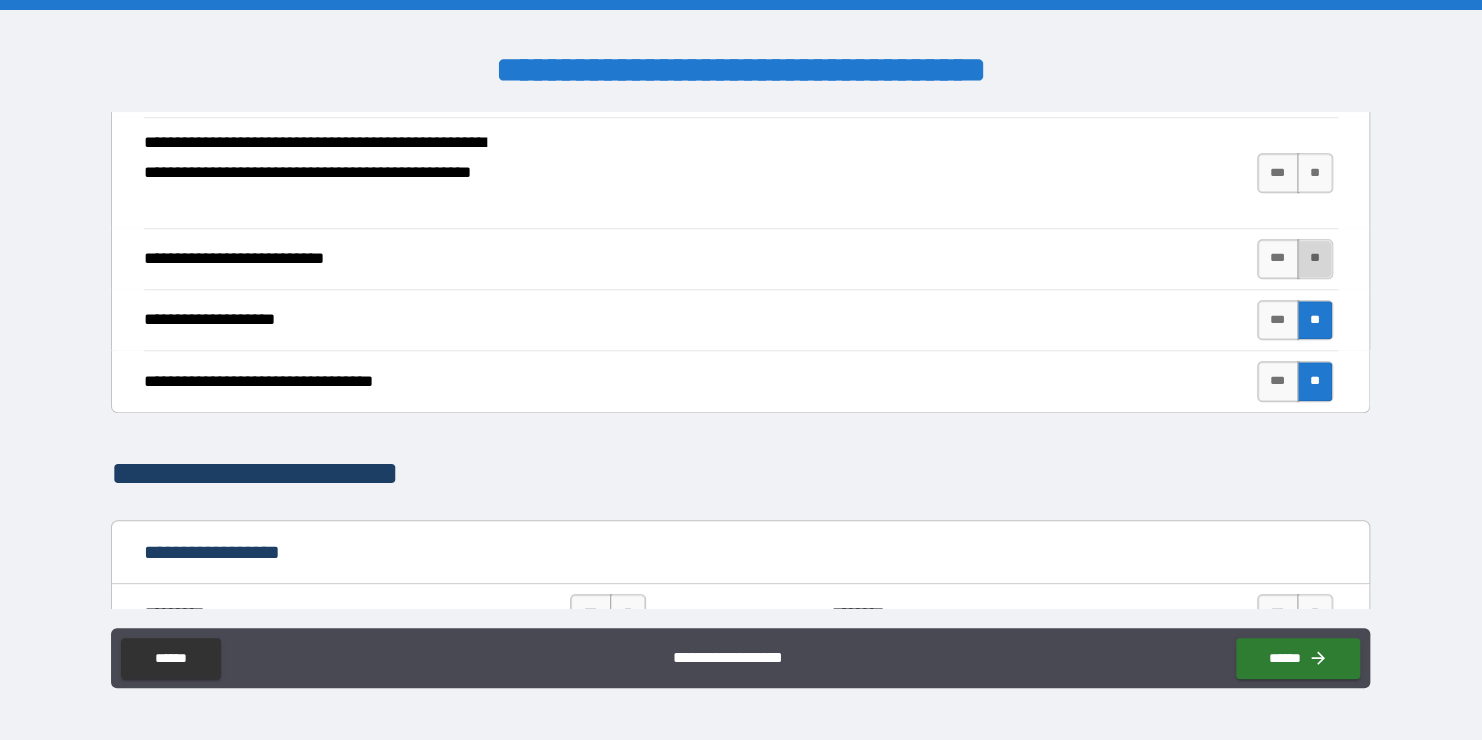 click on "**" at bounding box center (1315, 259) 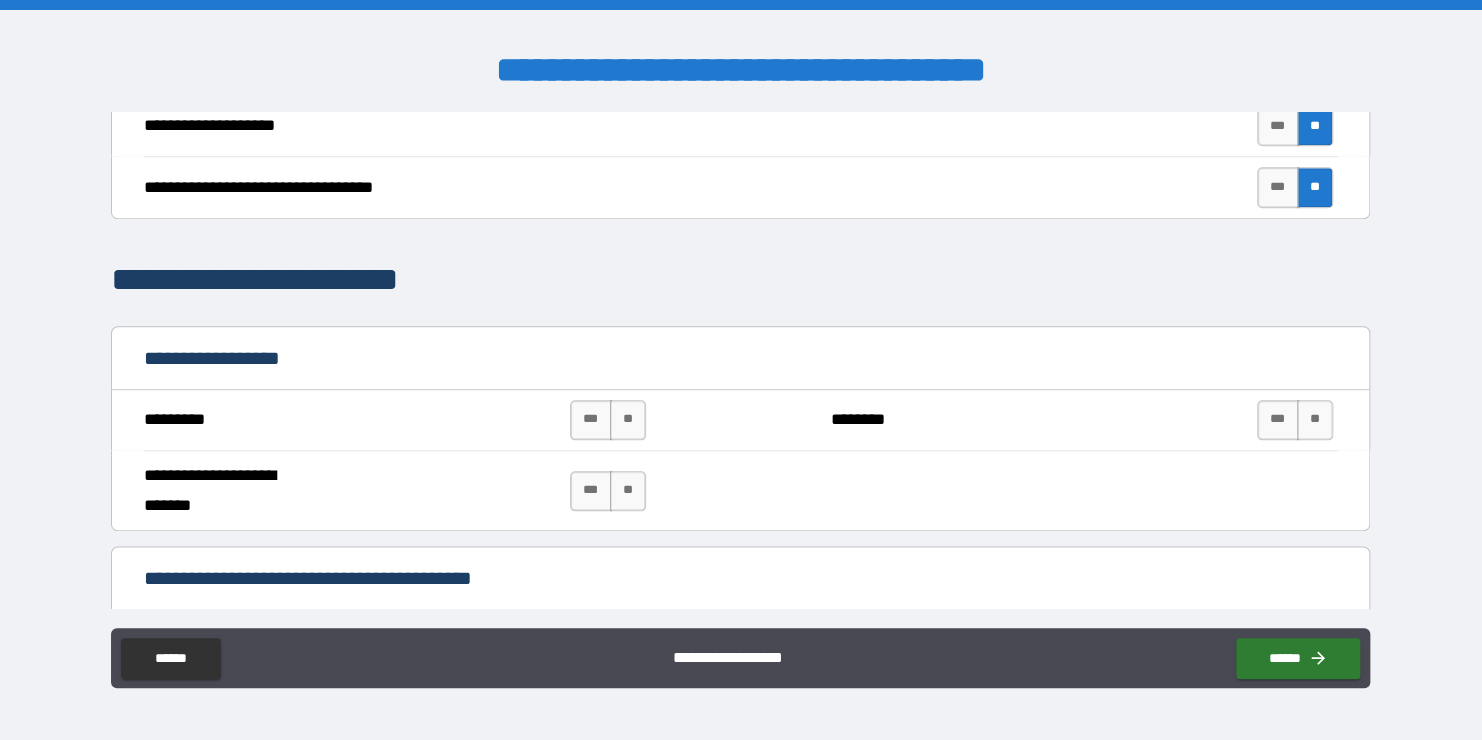 scroll, scrollTop: 964, scrollLeft: 0, axis: vertical 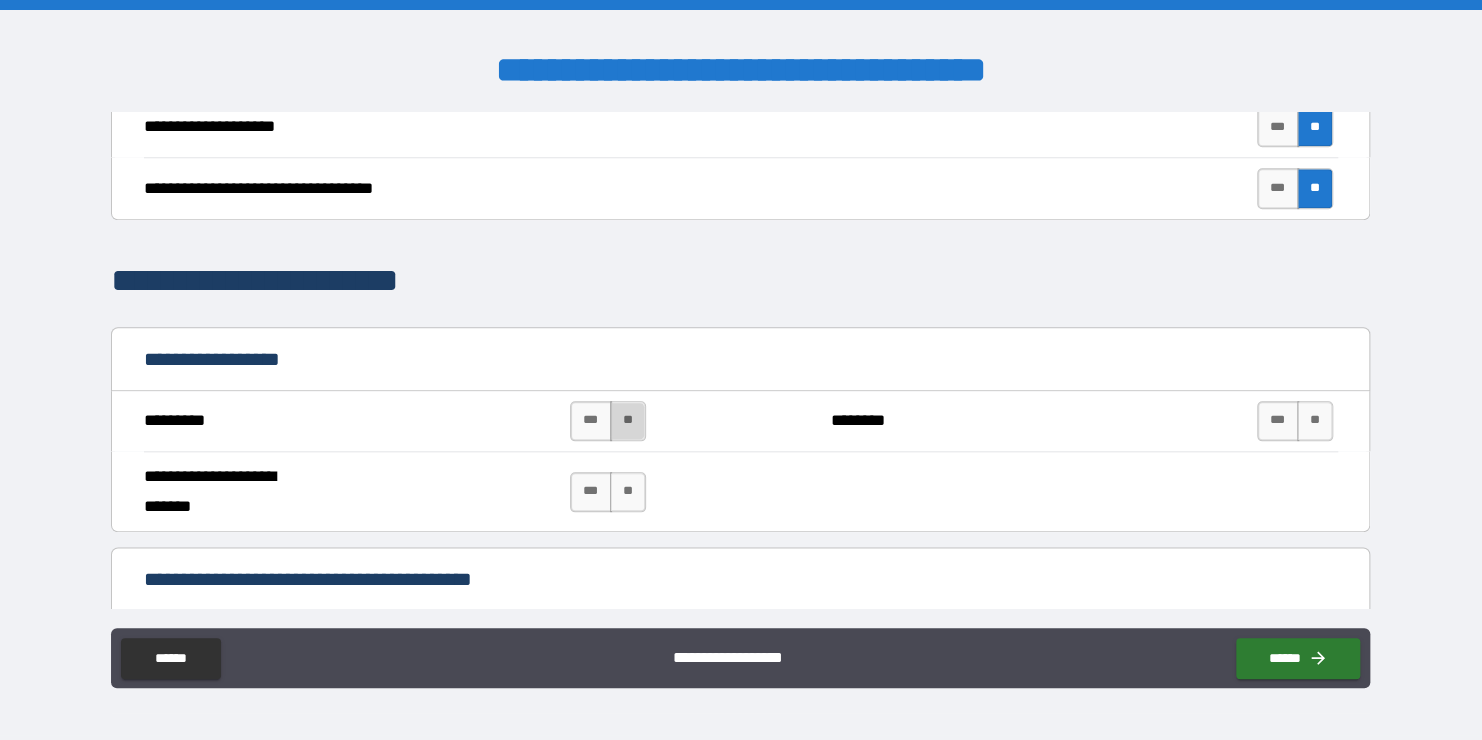 click on "**" at bounding box center [628, 421] 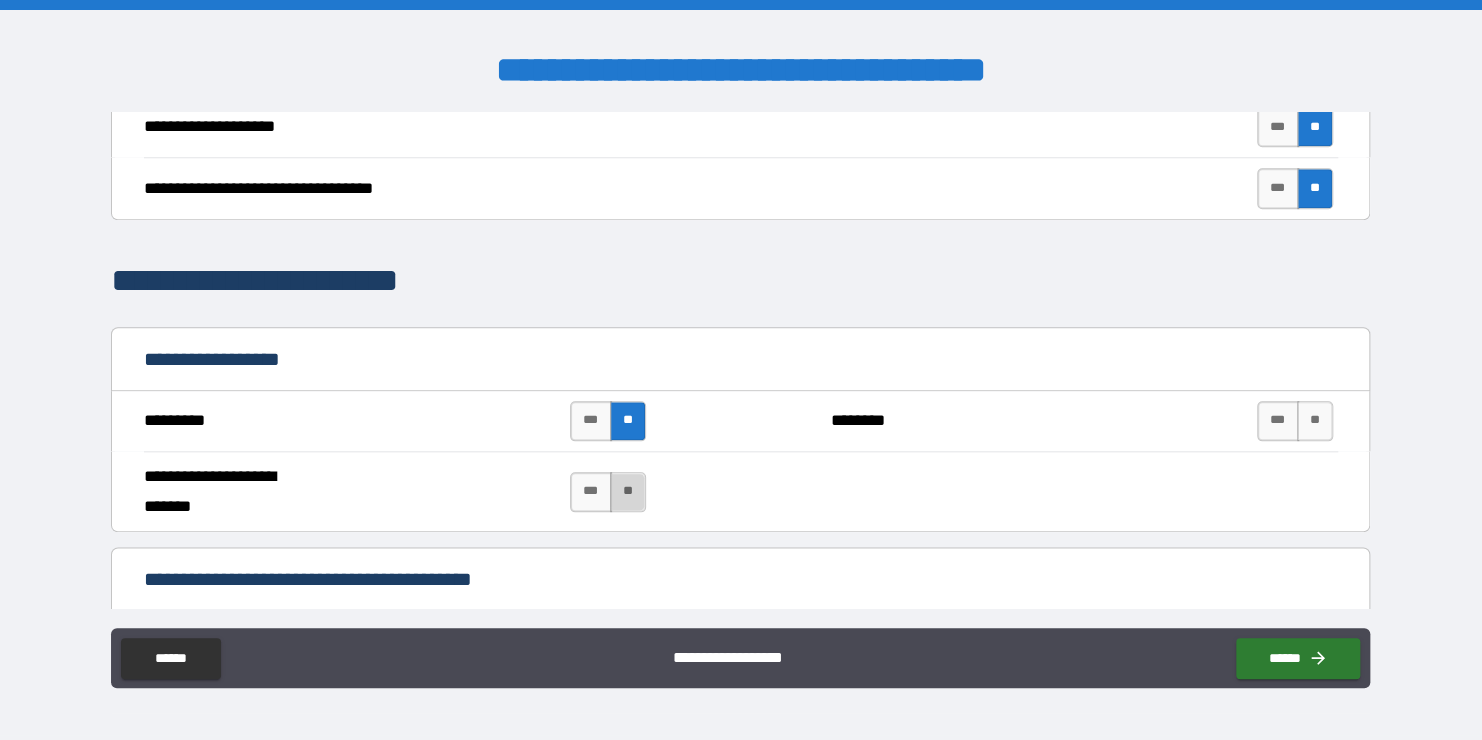 click on "**" at bounding box center (628, 492) 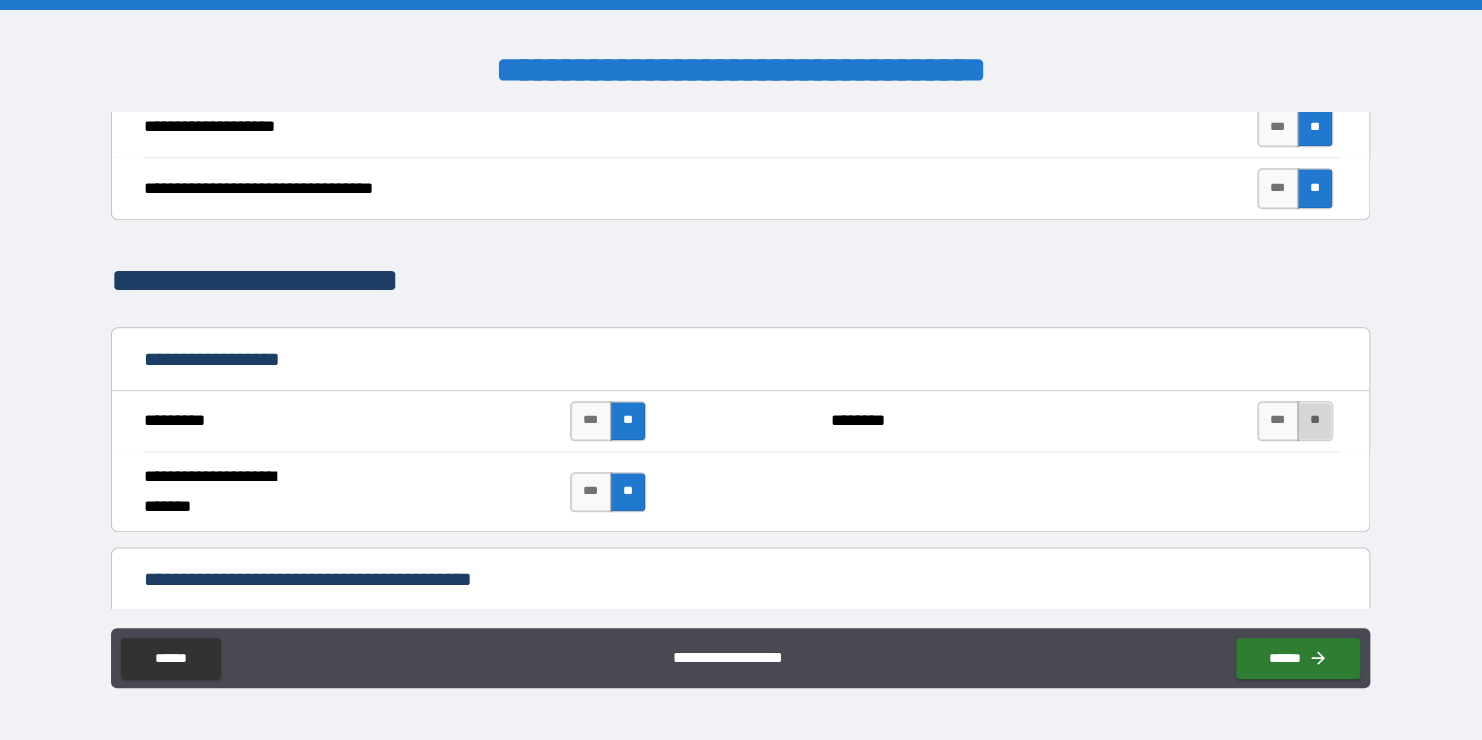 click on "**" at bounding box center (1315, 421) 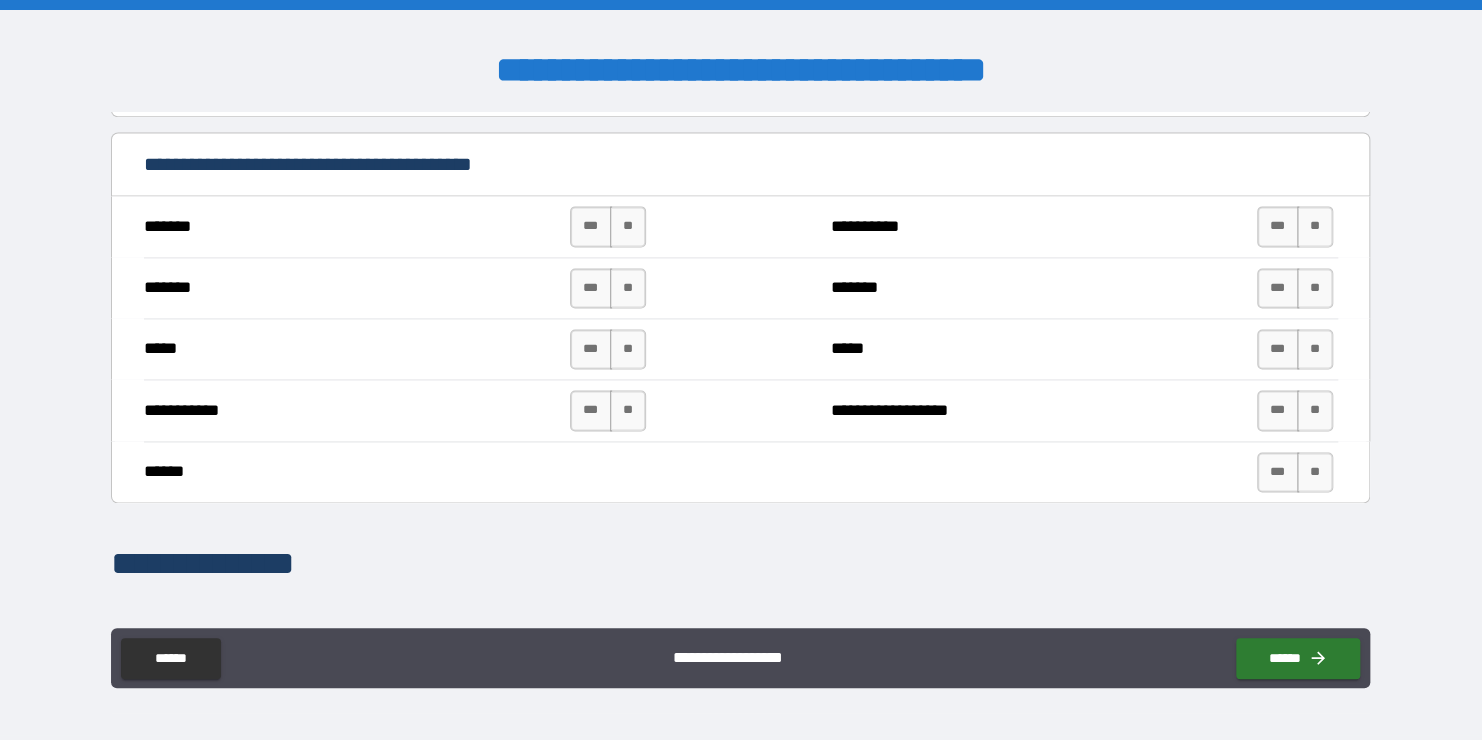 scroll, scrollTop: 1380, scrollLeft: 0, axis: vertical 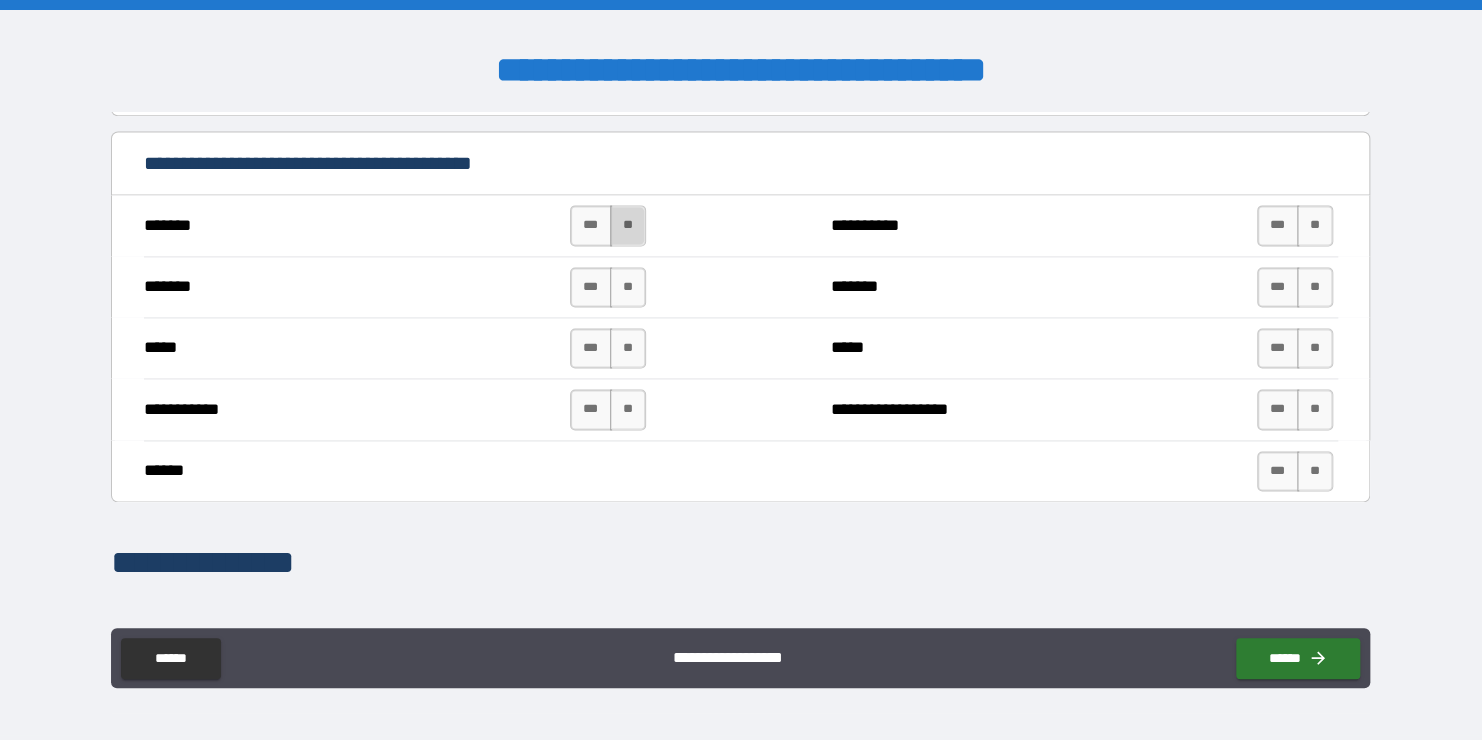 click on "**" at bounding box center (628, 225) 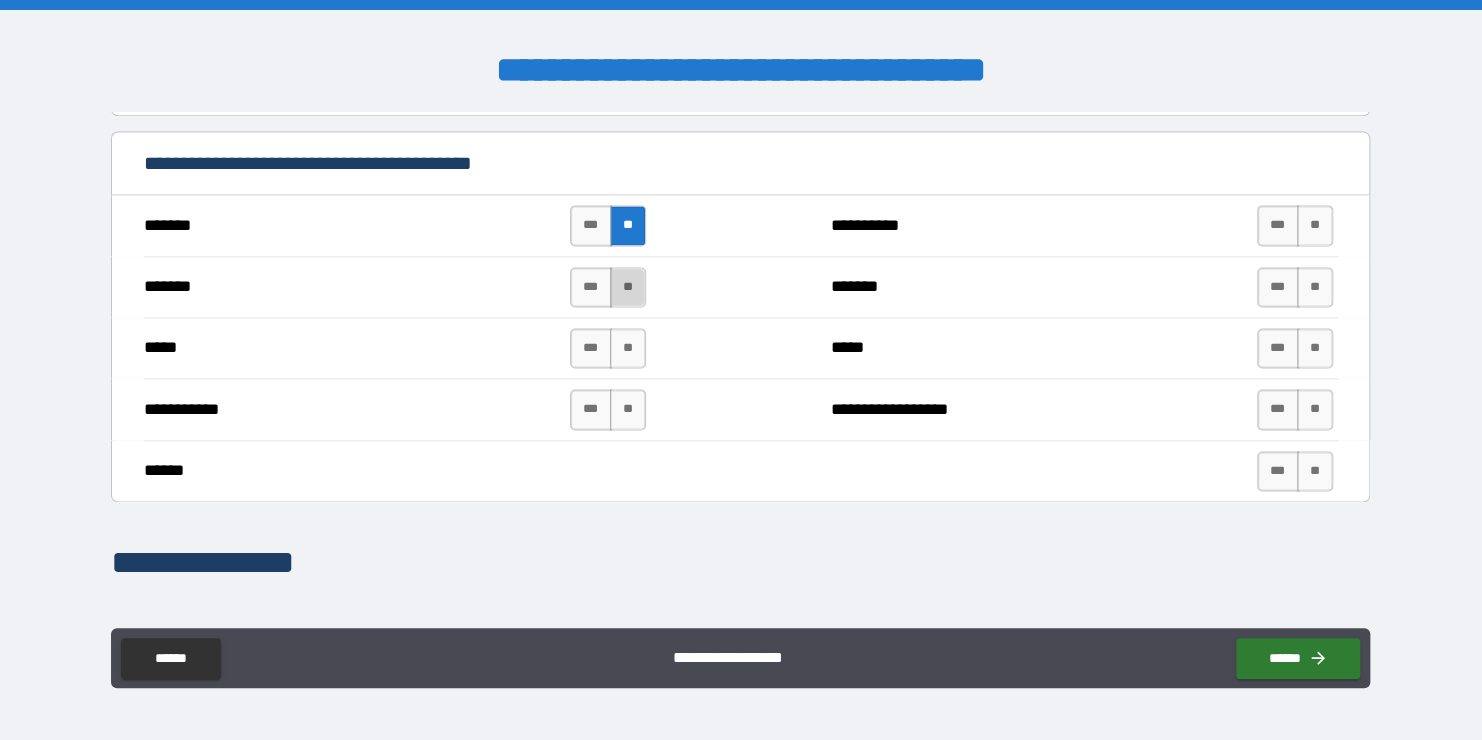 click on "**" at bounding box center (628, 287) 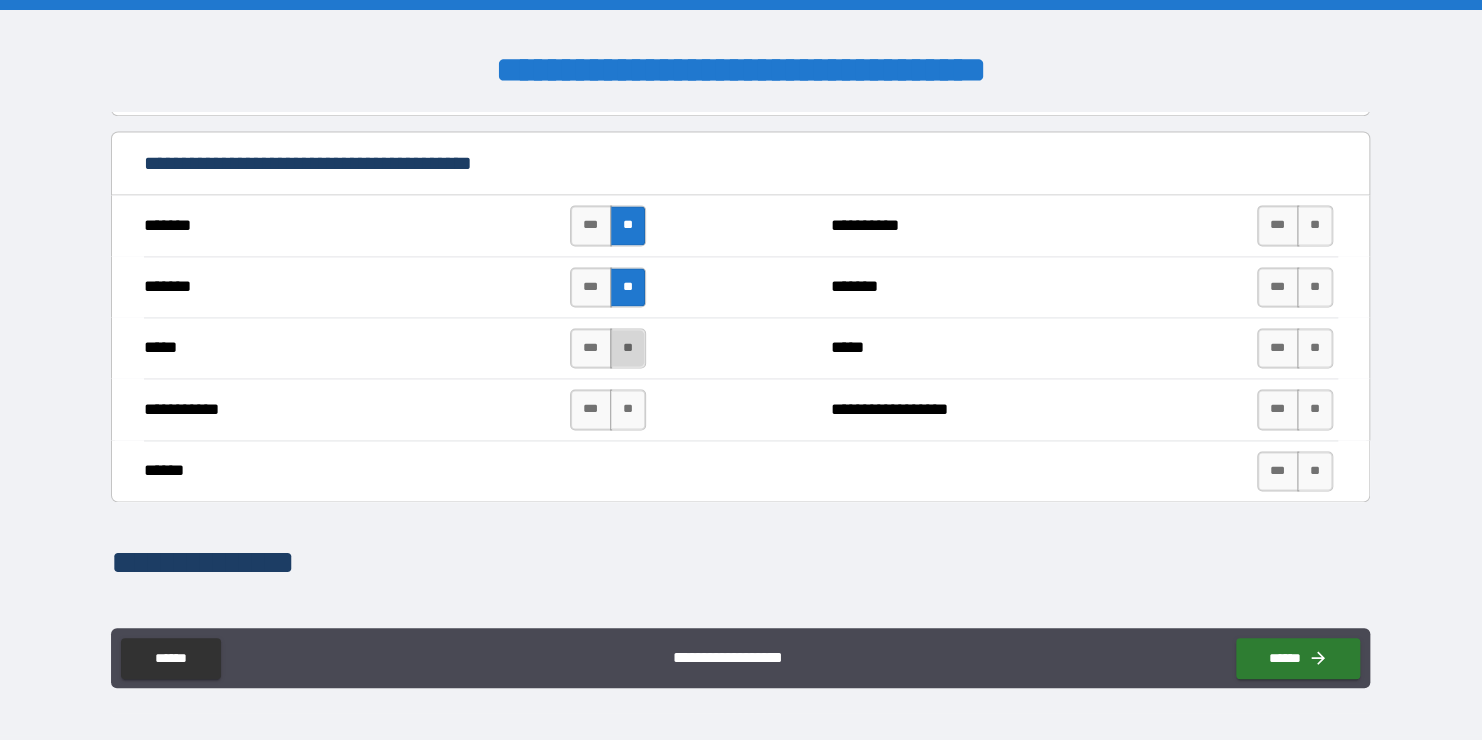 click on "**" at bounding box center [628, 348] 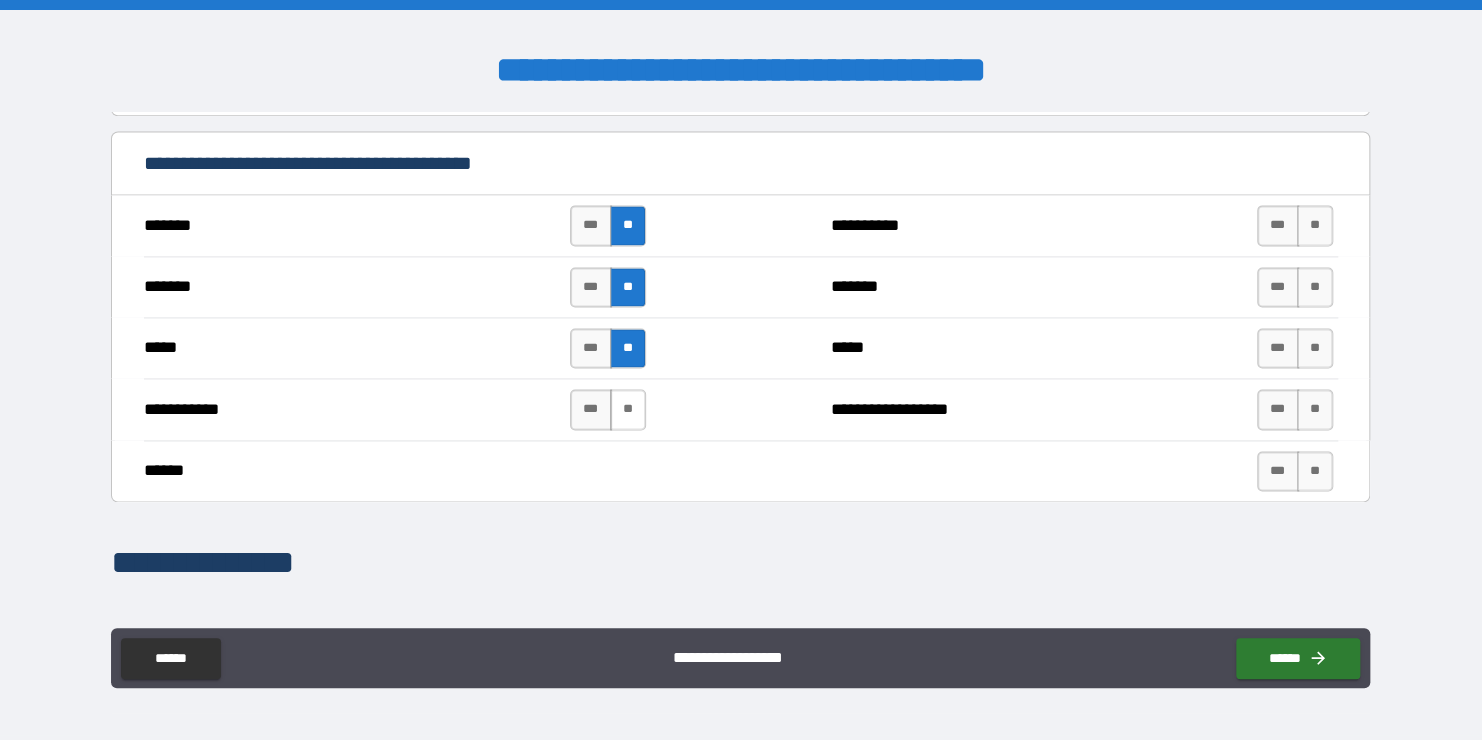 click on "**" at bounding box center [628, 409] 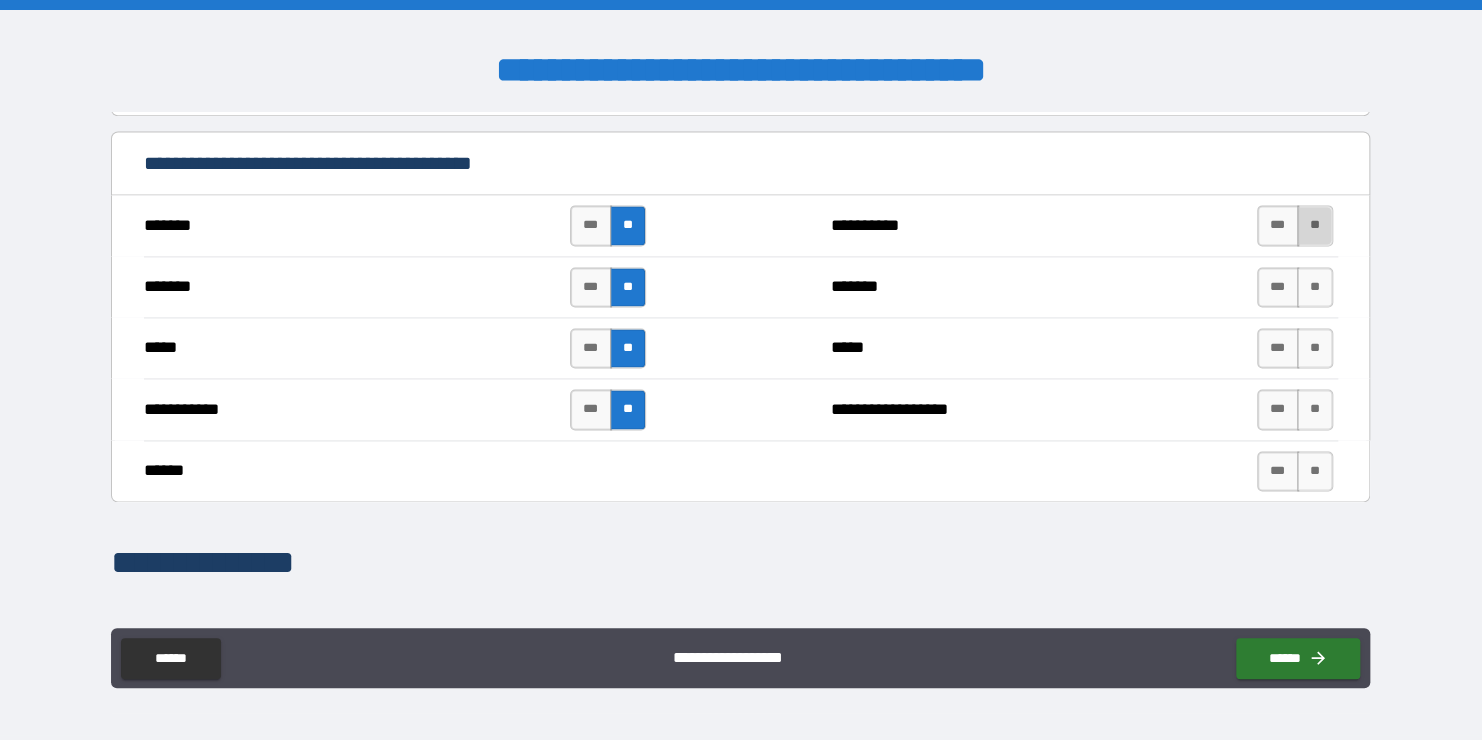 click on "**" at bounding box center [1315, 225] 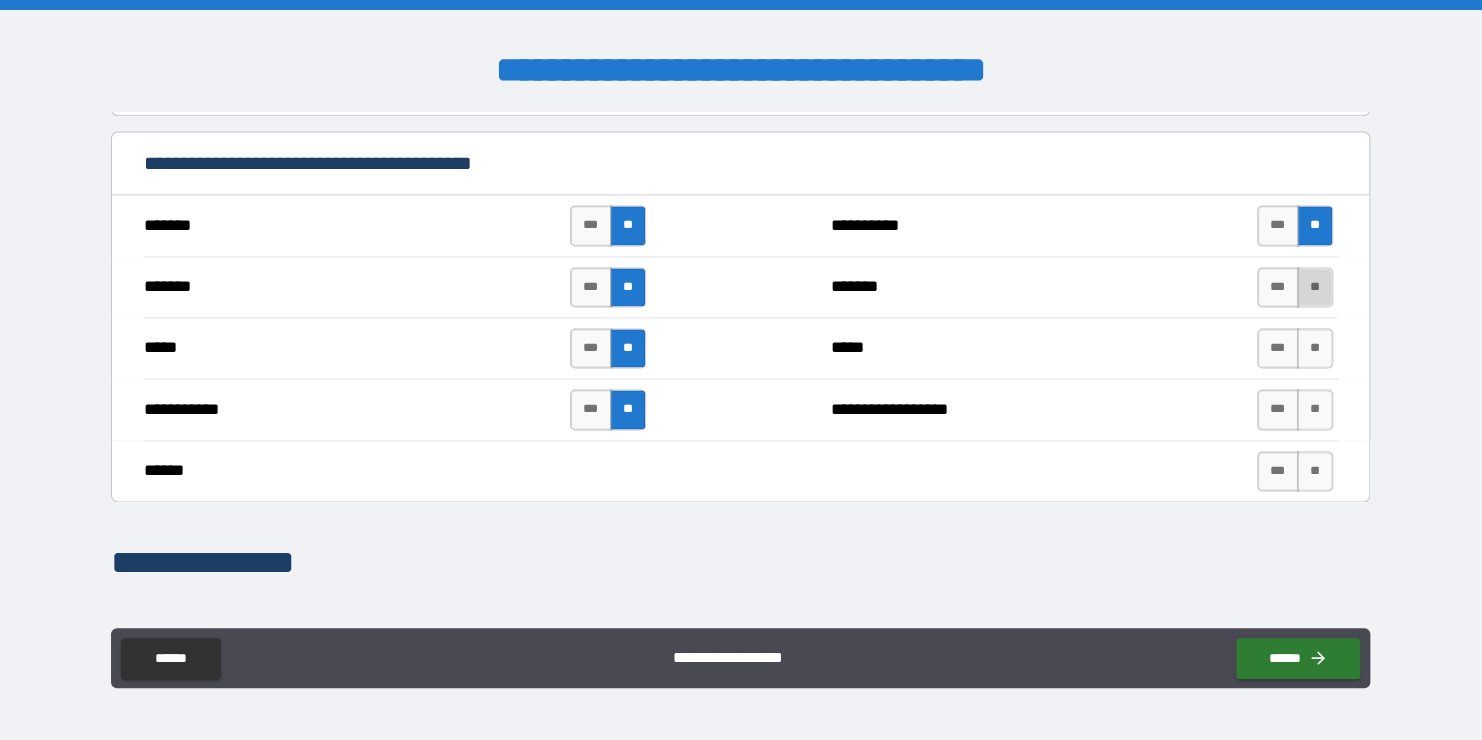 click on "**" at bounding box center [1315, 287] 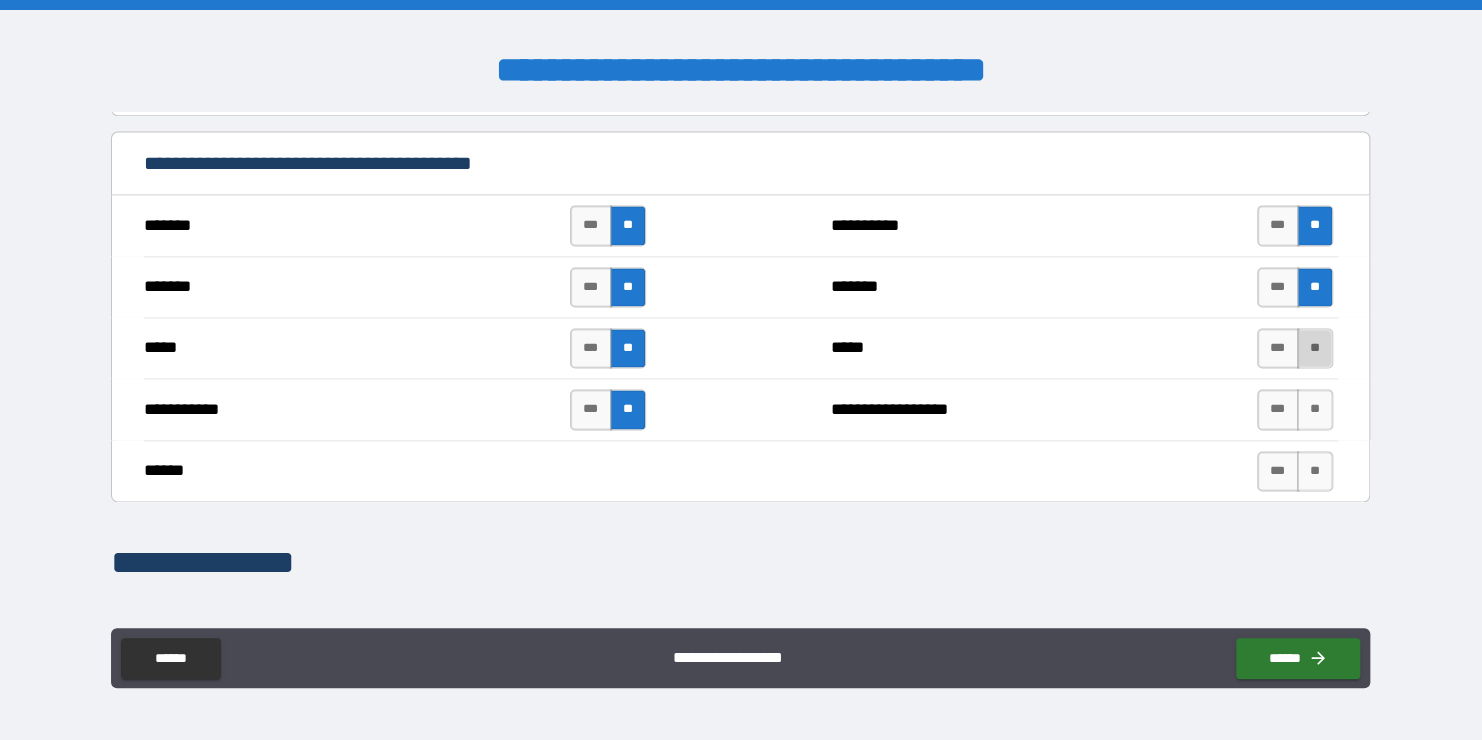 click on "**" at bounding box center (1315, 348) 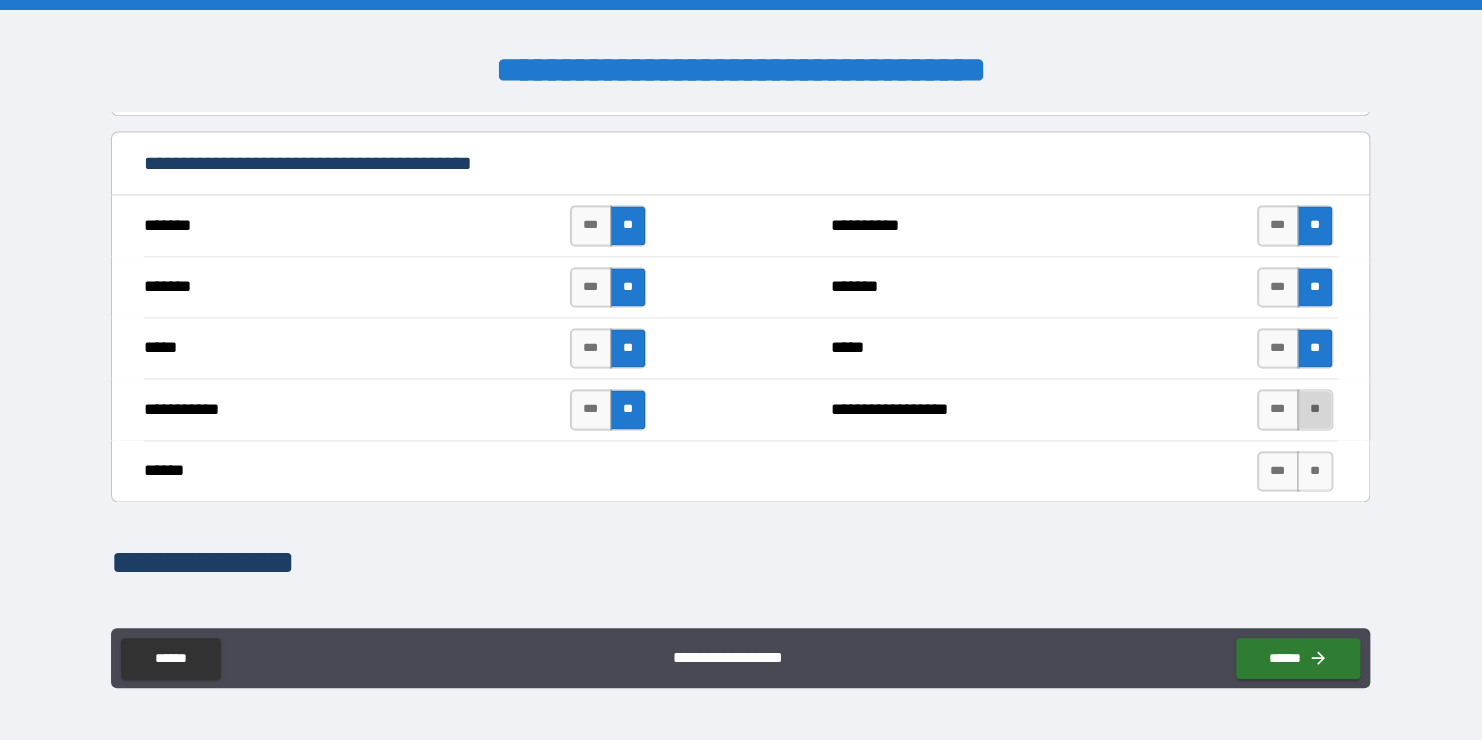 click on "**" at bounding box center (1315, 409) 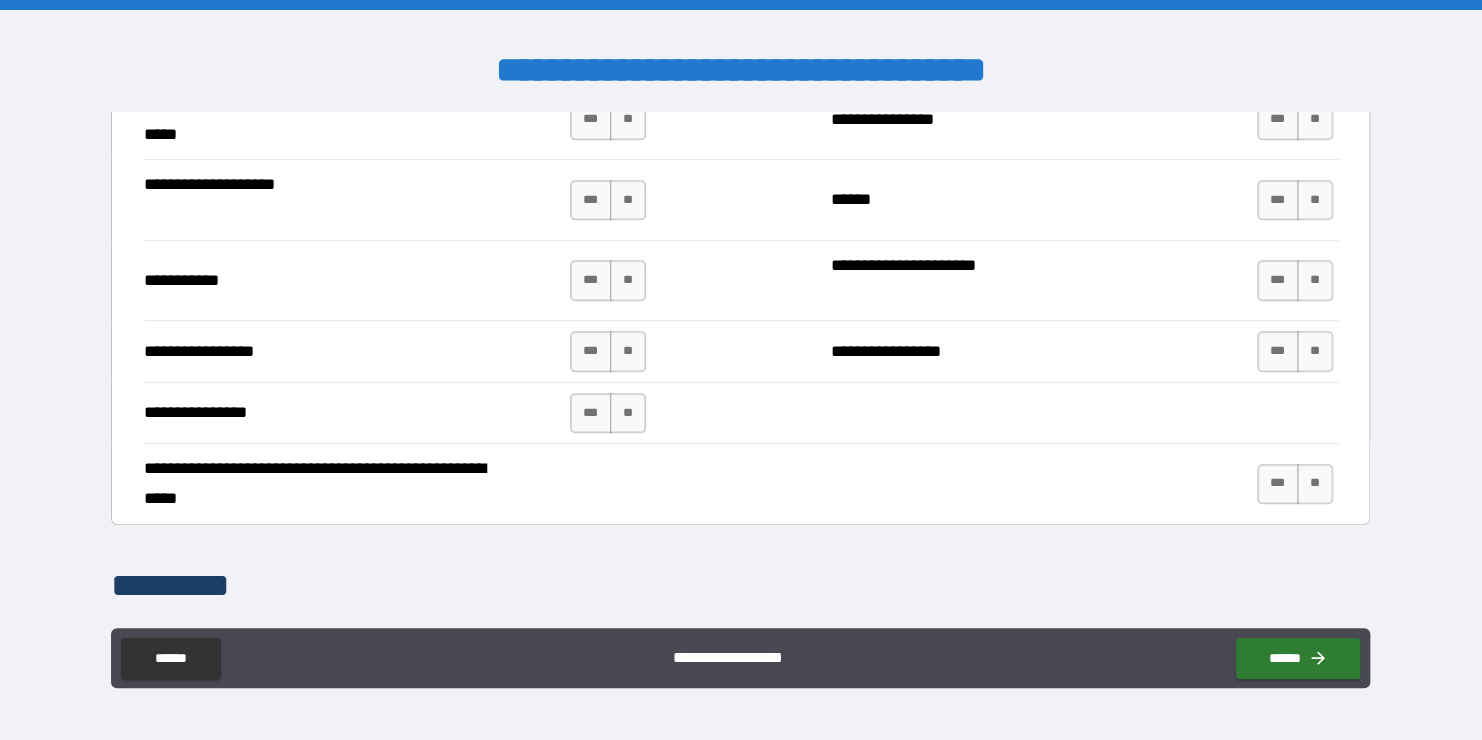 scroll, scrollTop: 4312, scrollLeft: 0, axis: vertical 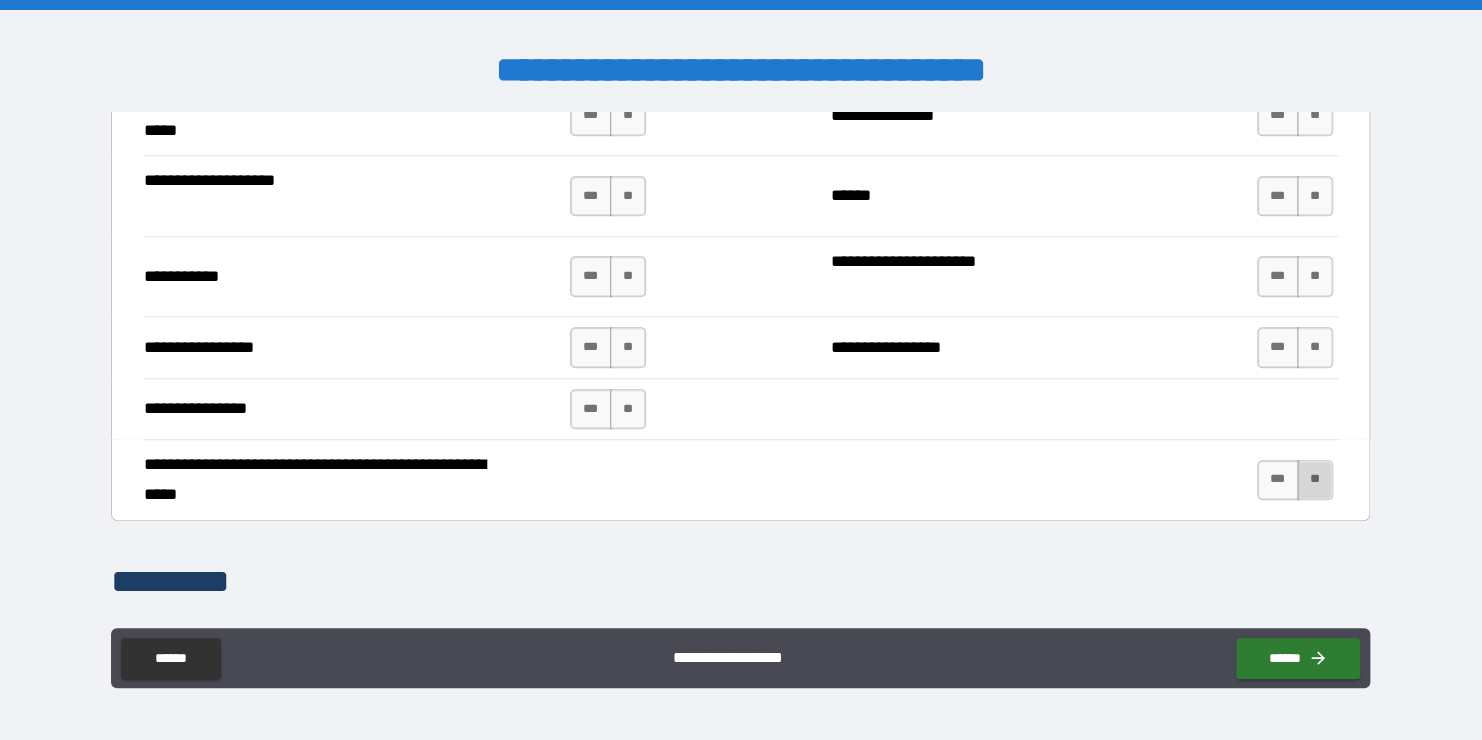 click on "**" at bounding box center [1315, 480] 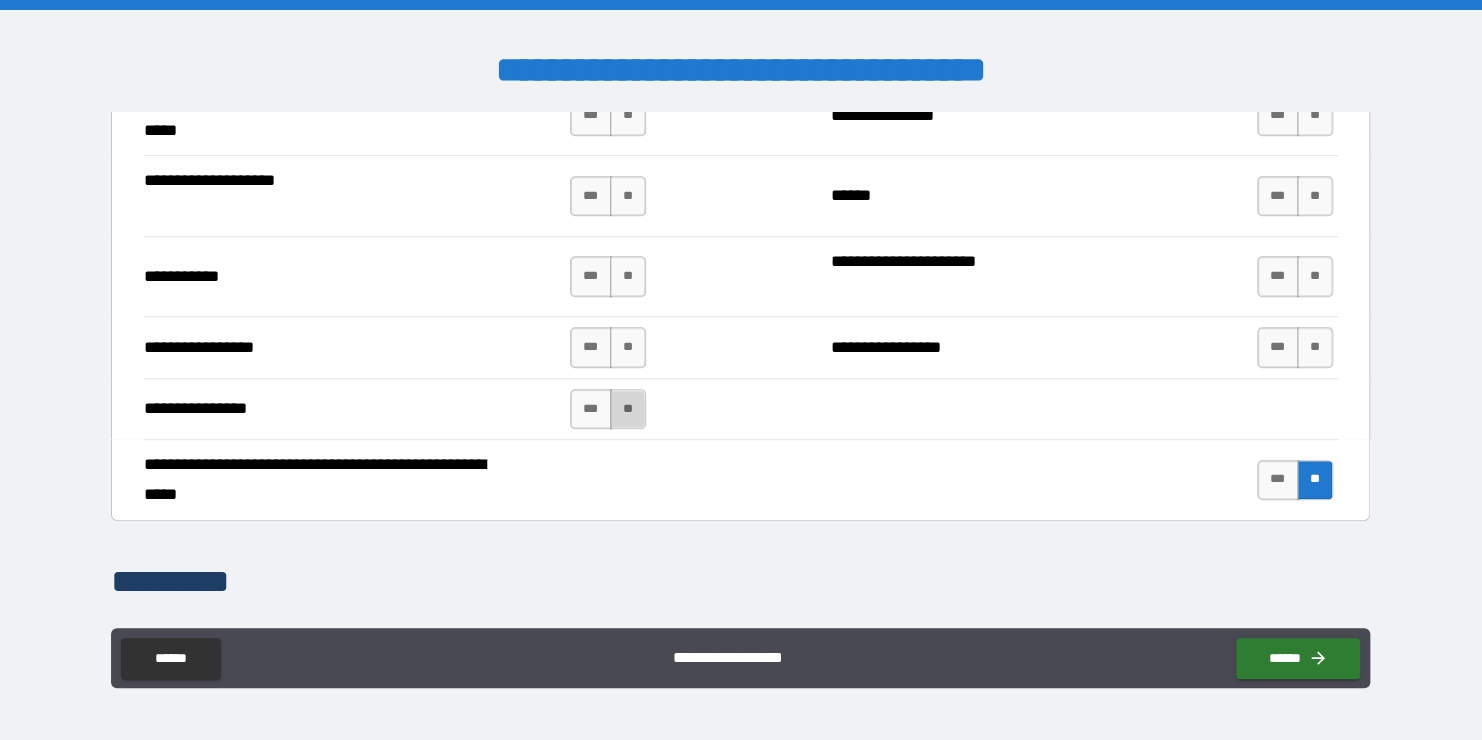 click on "**" at bounding box center (628, 409) 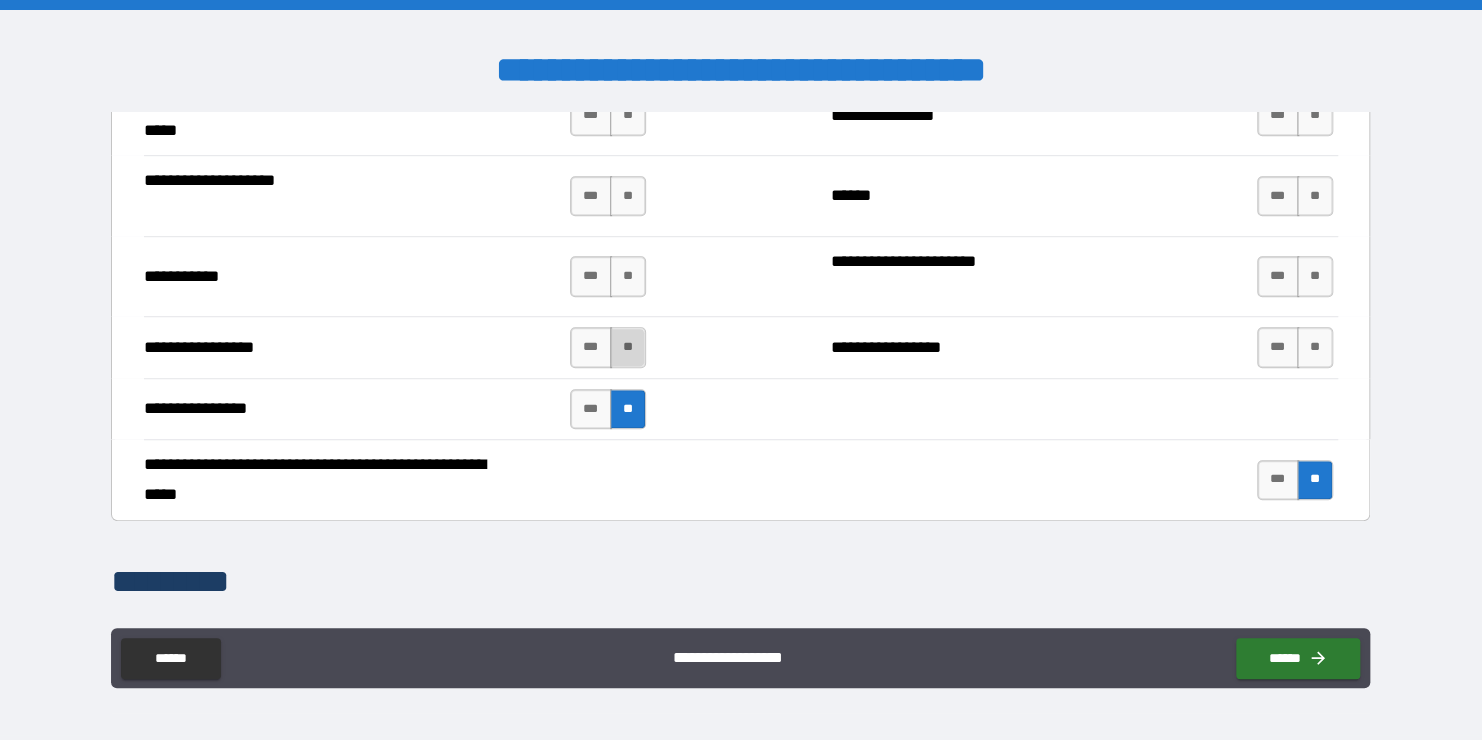 click on "**" at bounding box center (628, 347) 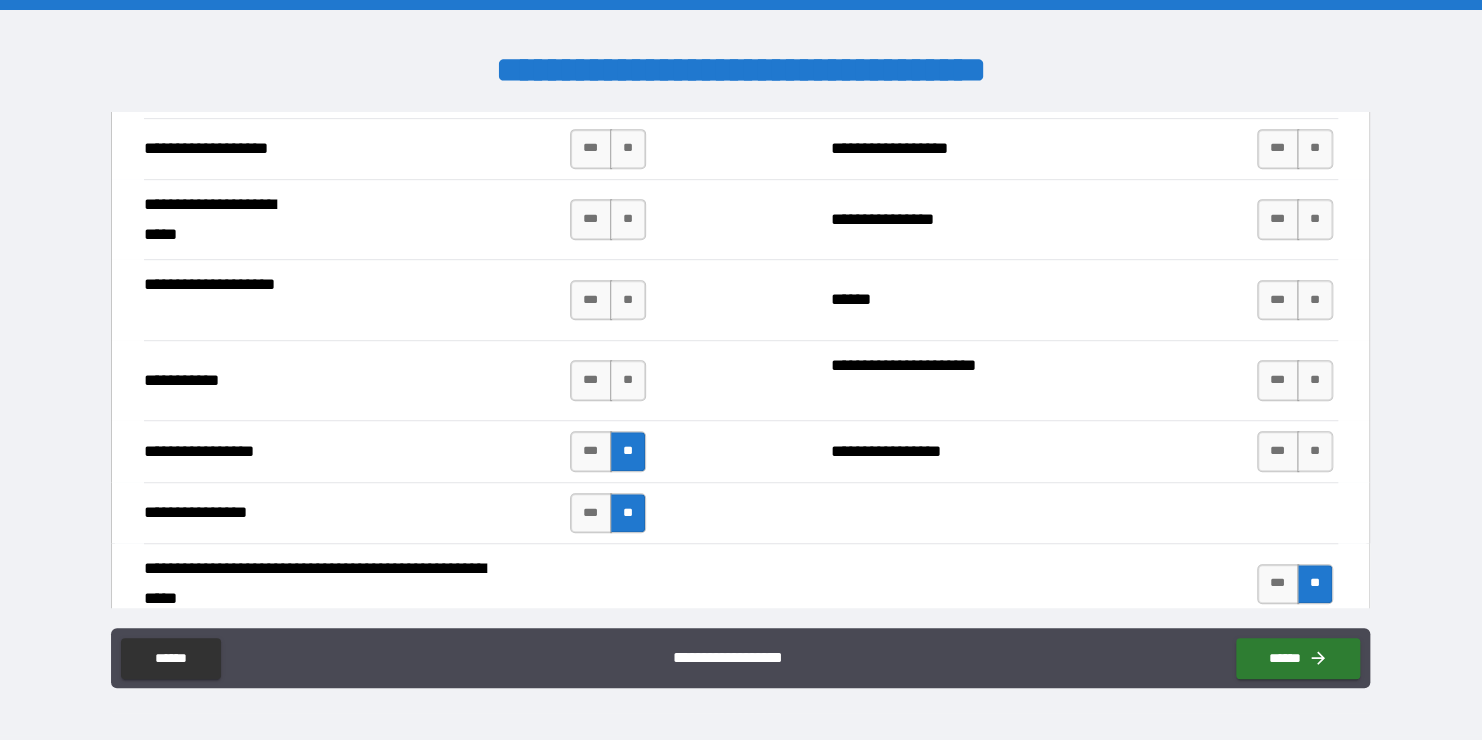 scroll, scrollTop: 4207, scrollLeft: 0, axis: vertical 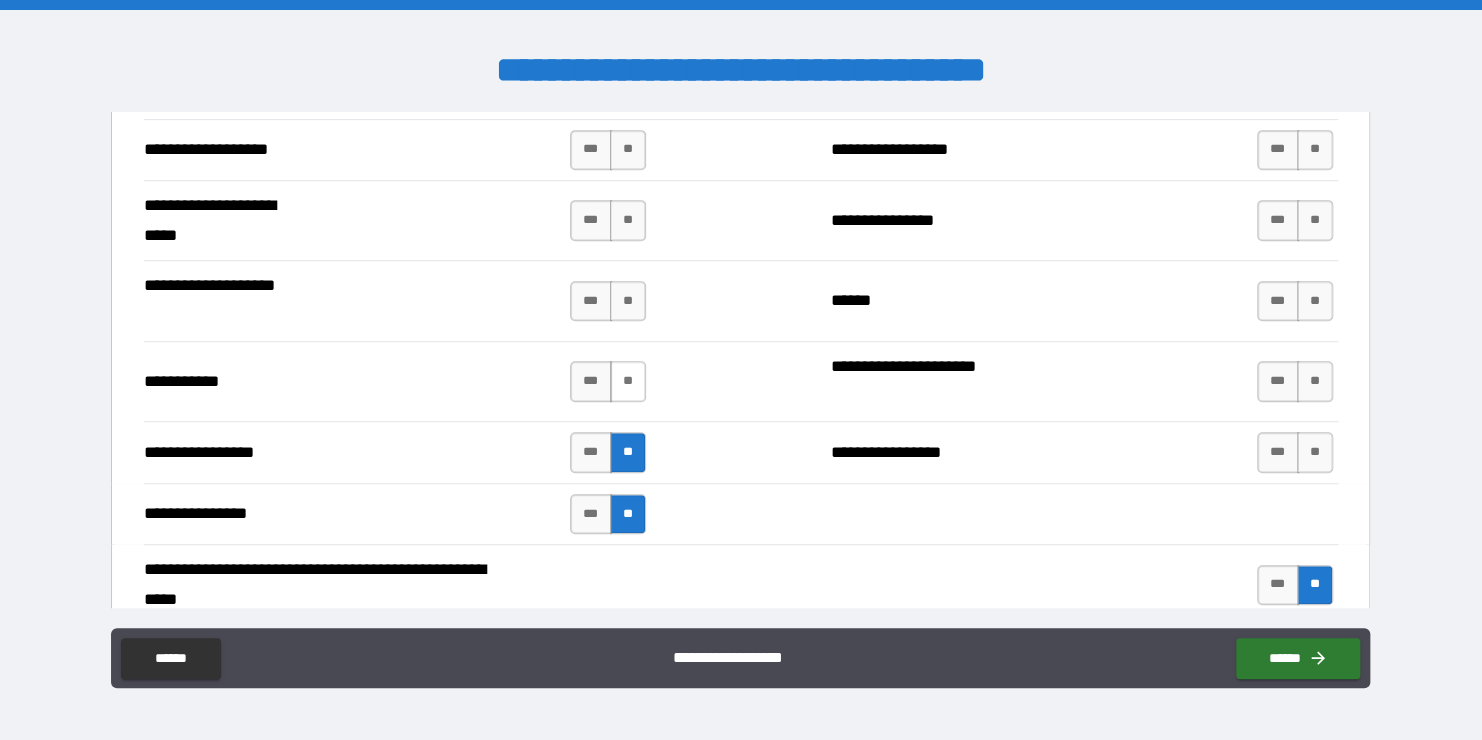 click on "**" at bounding box center (628, 381) 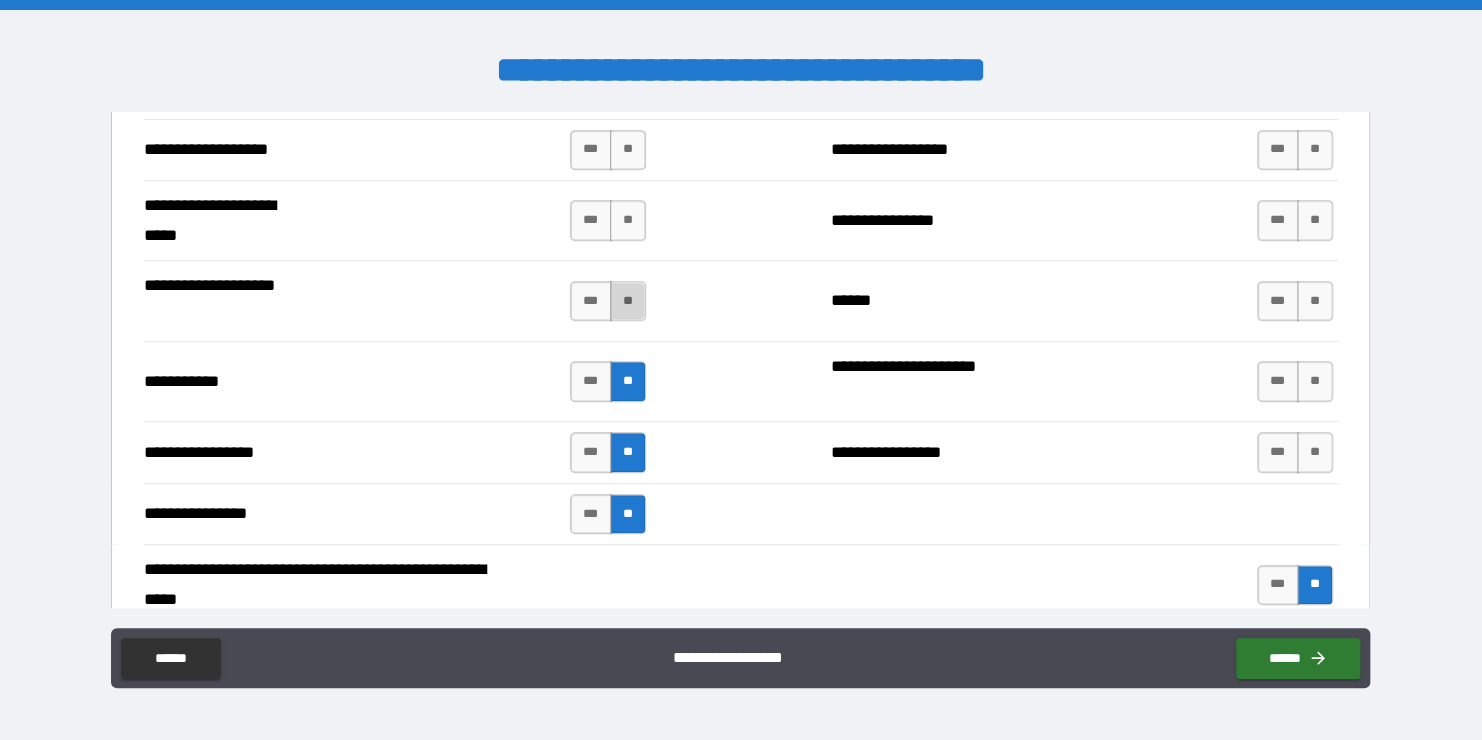 click on "**" at bounding box center (628, 301) 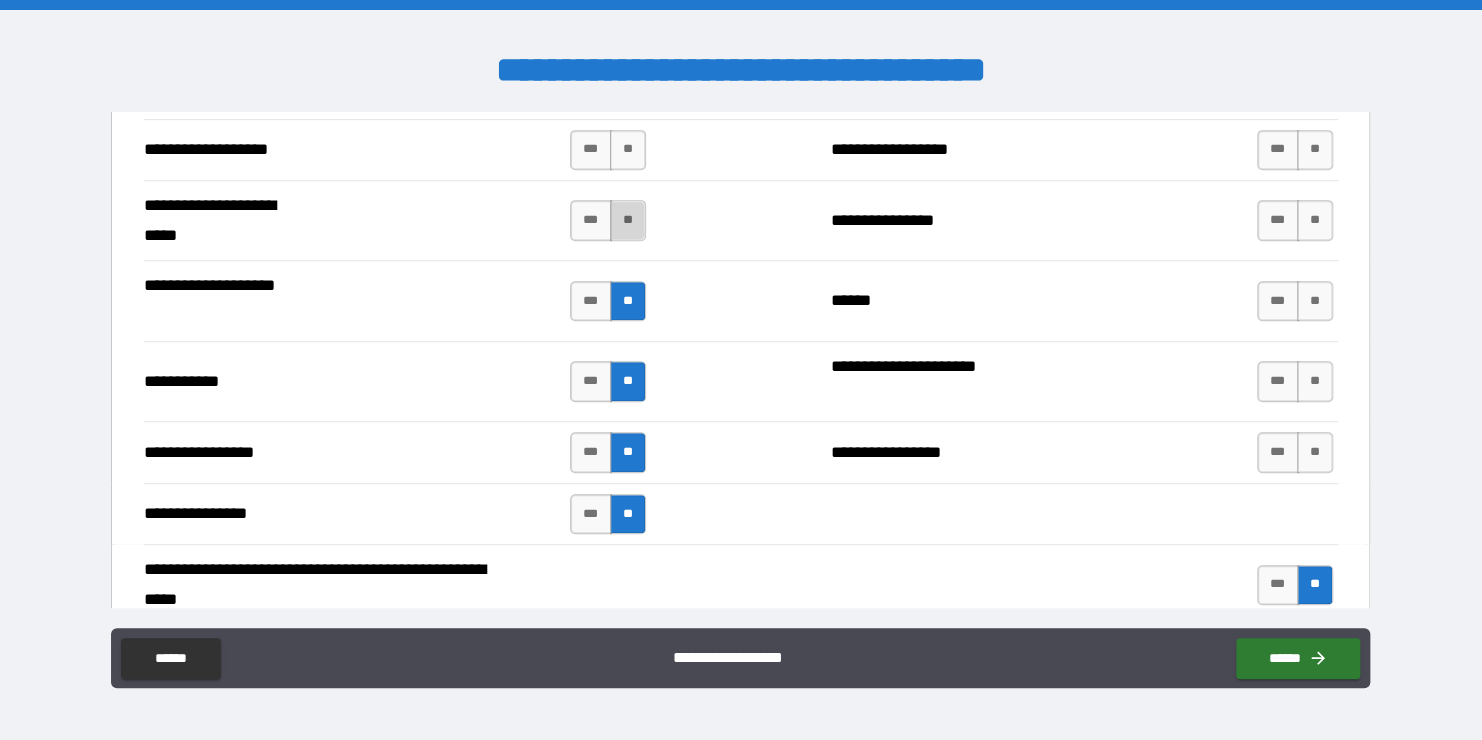 click on "**" at bounding box center [628, 220] 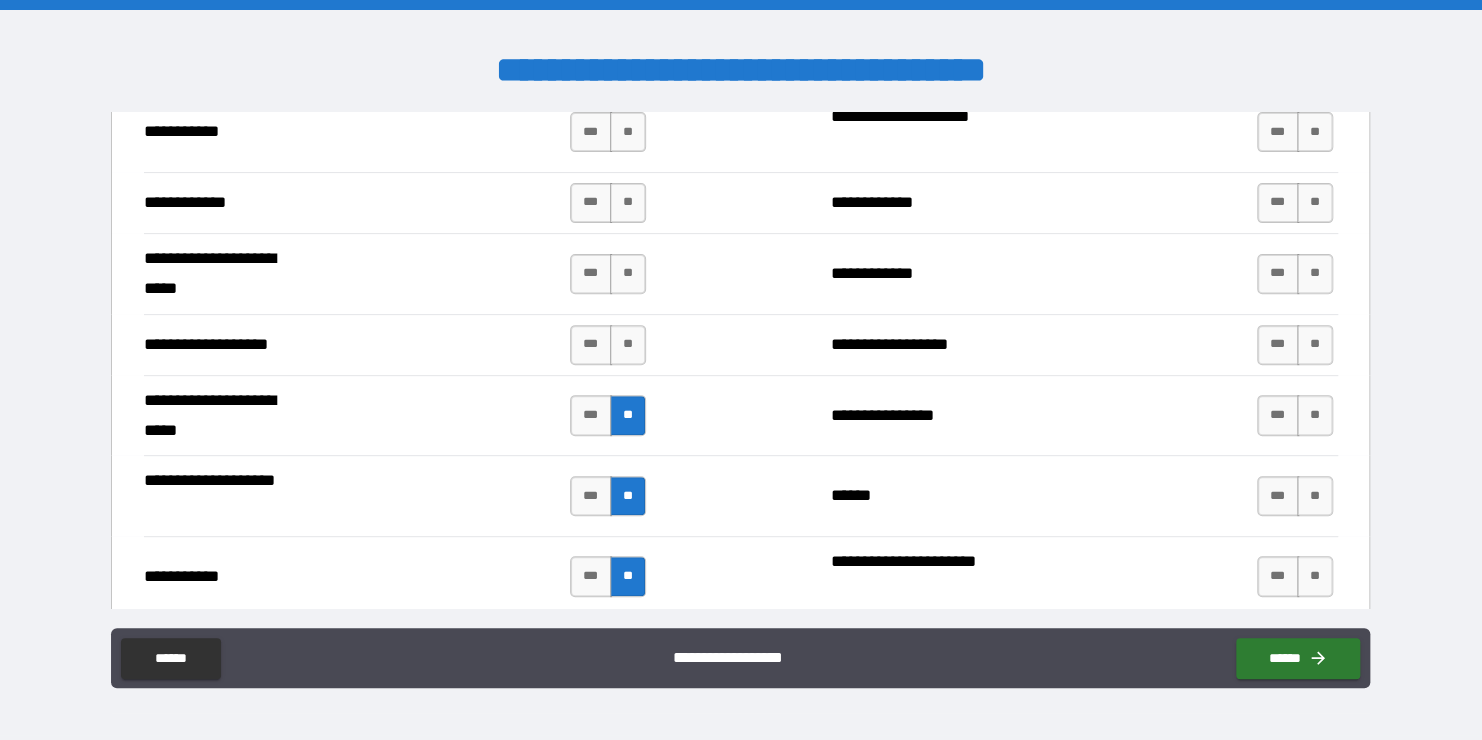 scroll, scrollTop: 4004, scrollLeft: 0, axis: vertical 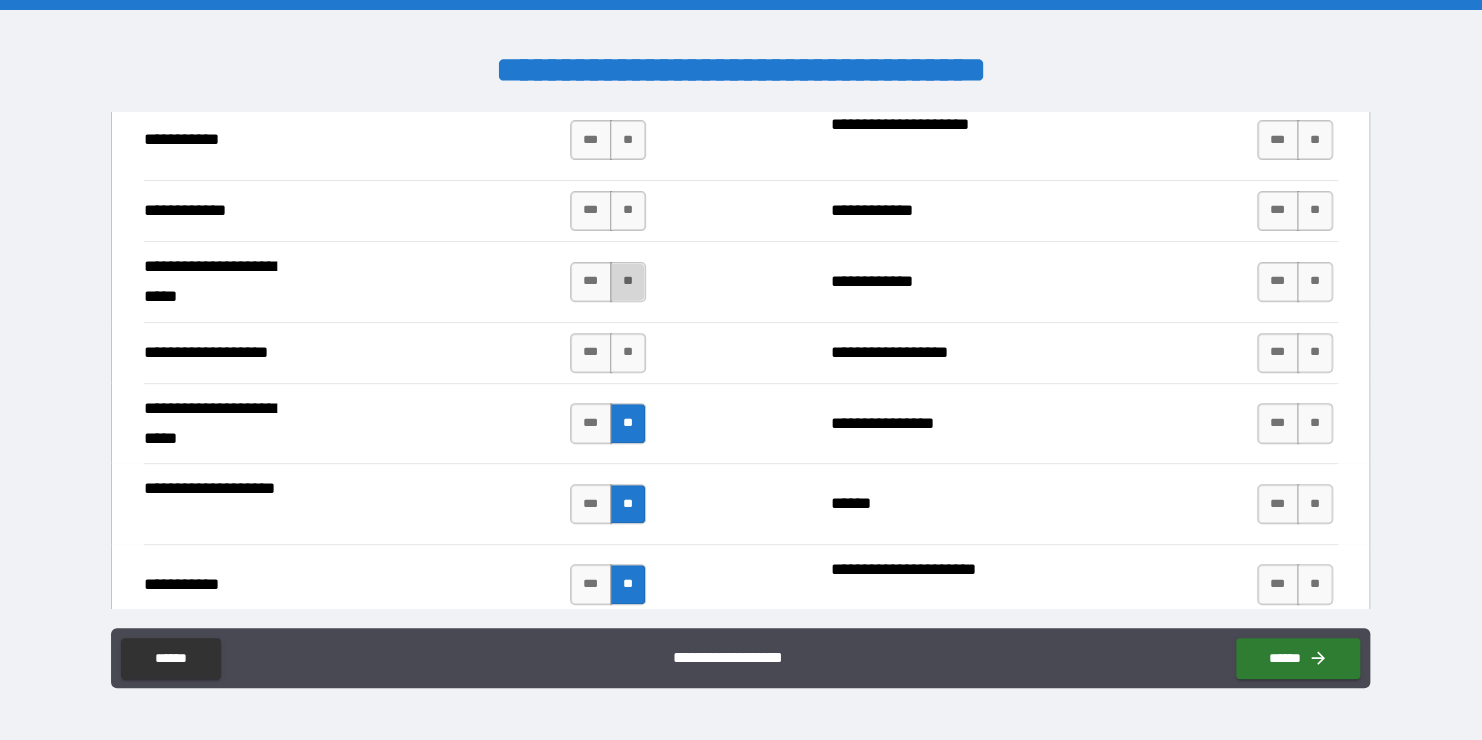 click on "**" at bounding box center (628, 282) 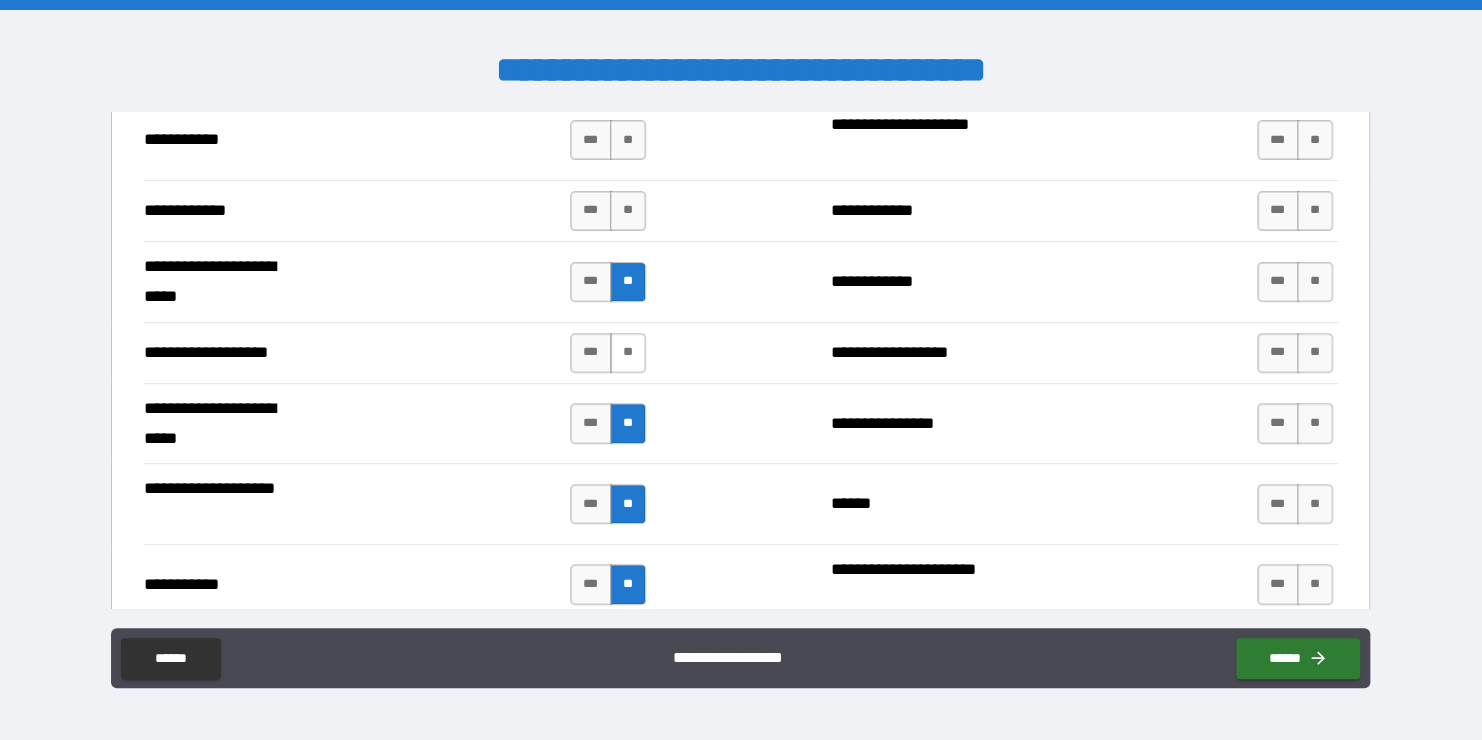 click on "**" at bounding box center (628, 353) 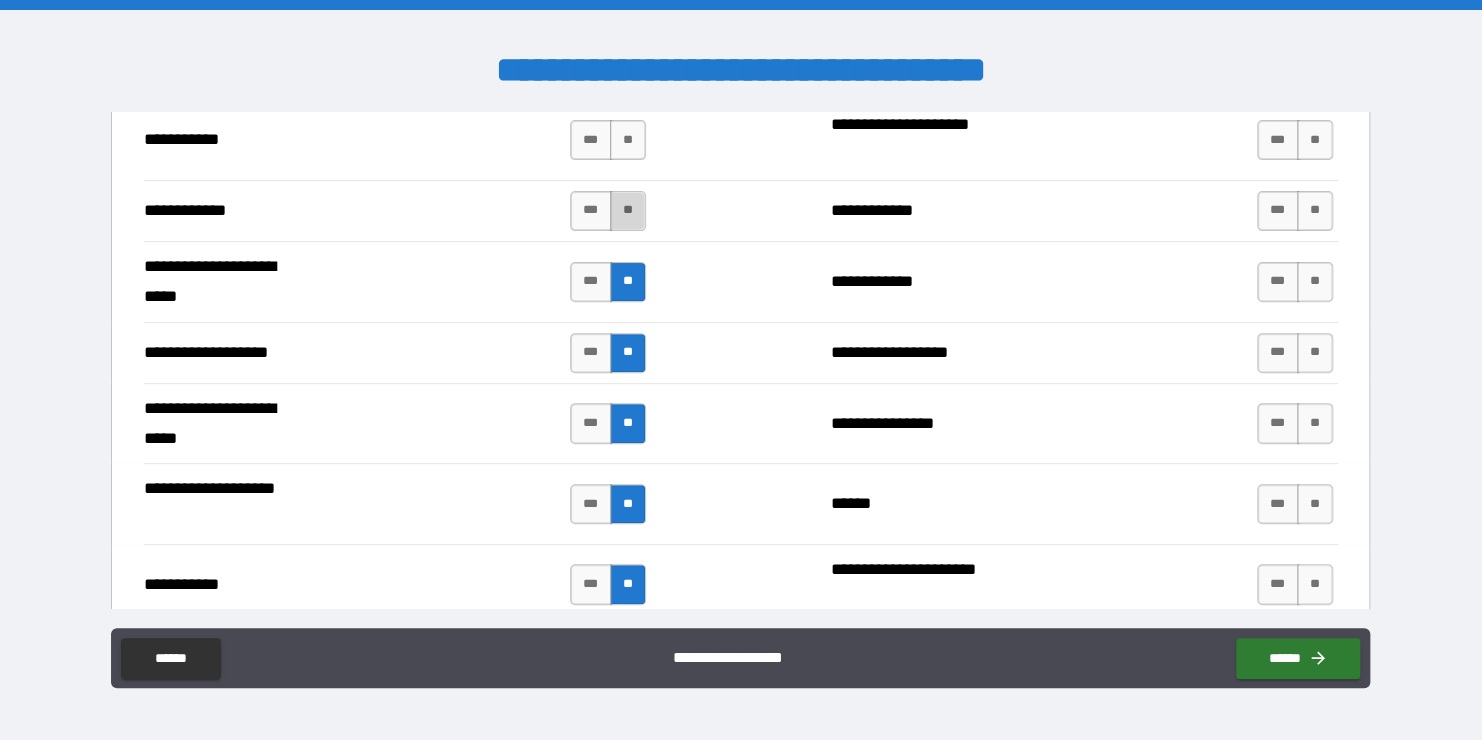 click on "**" at bounding box center (628, 211) 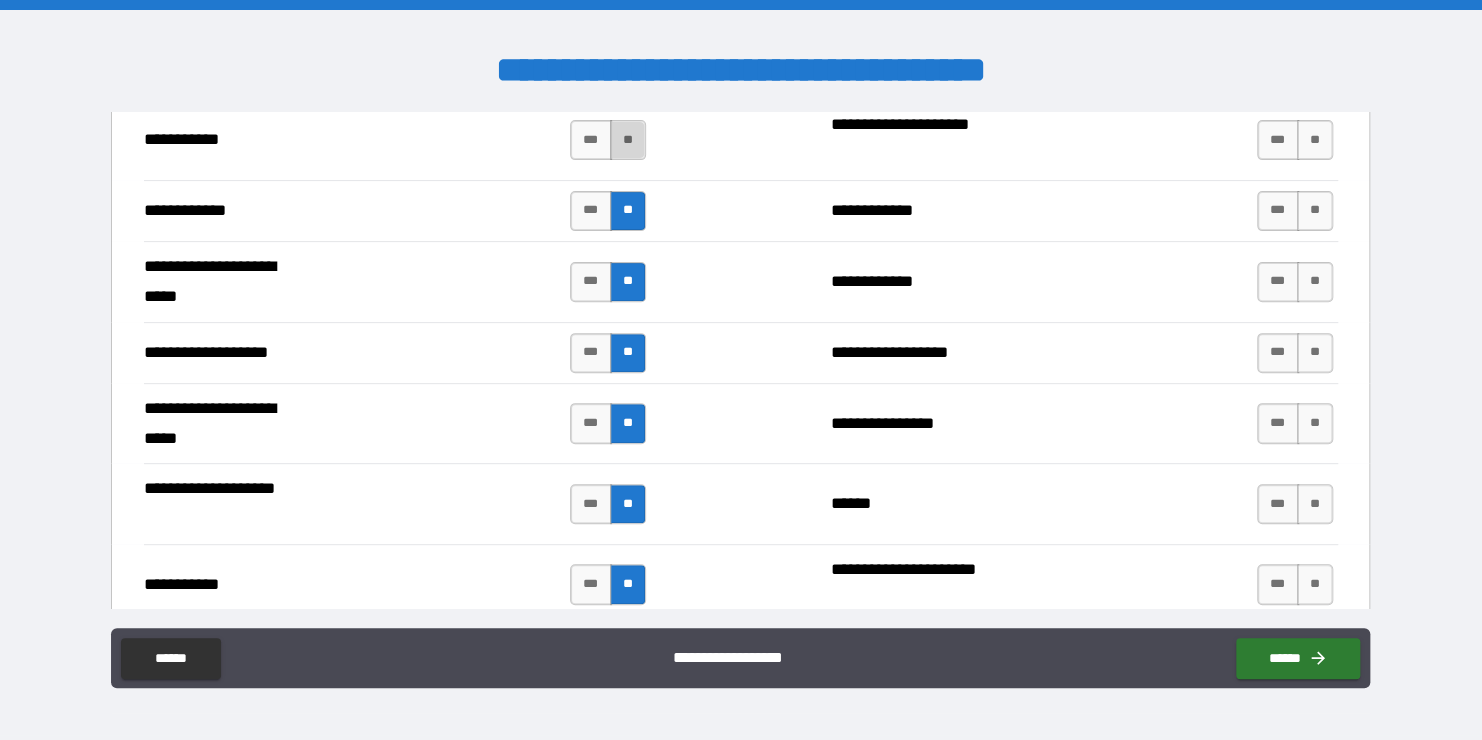 click on "**" at bounding box center (628, 140) 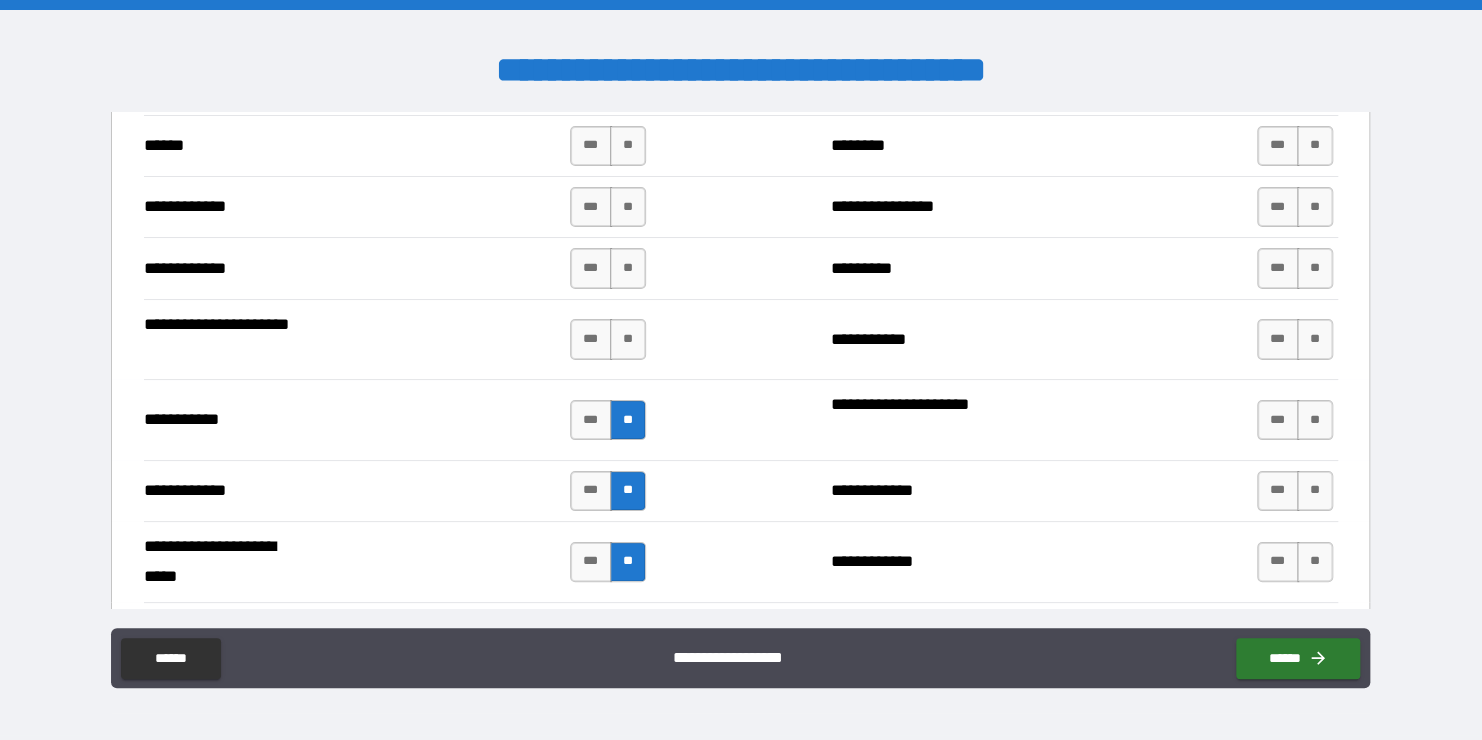 scroll, scrollTop: 3723, scrollLeft: 0, axis: vertical 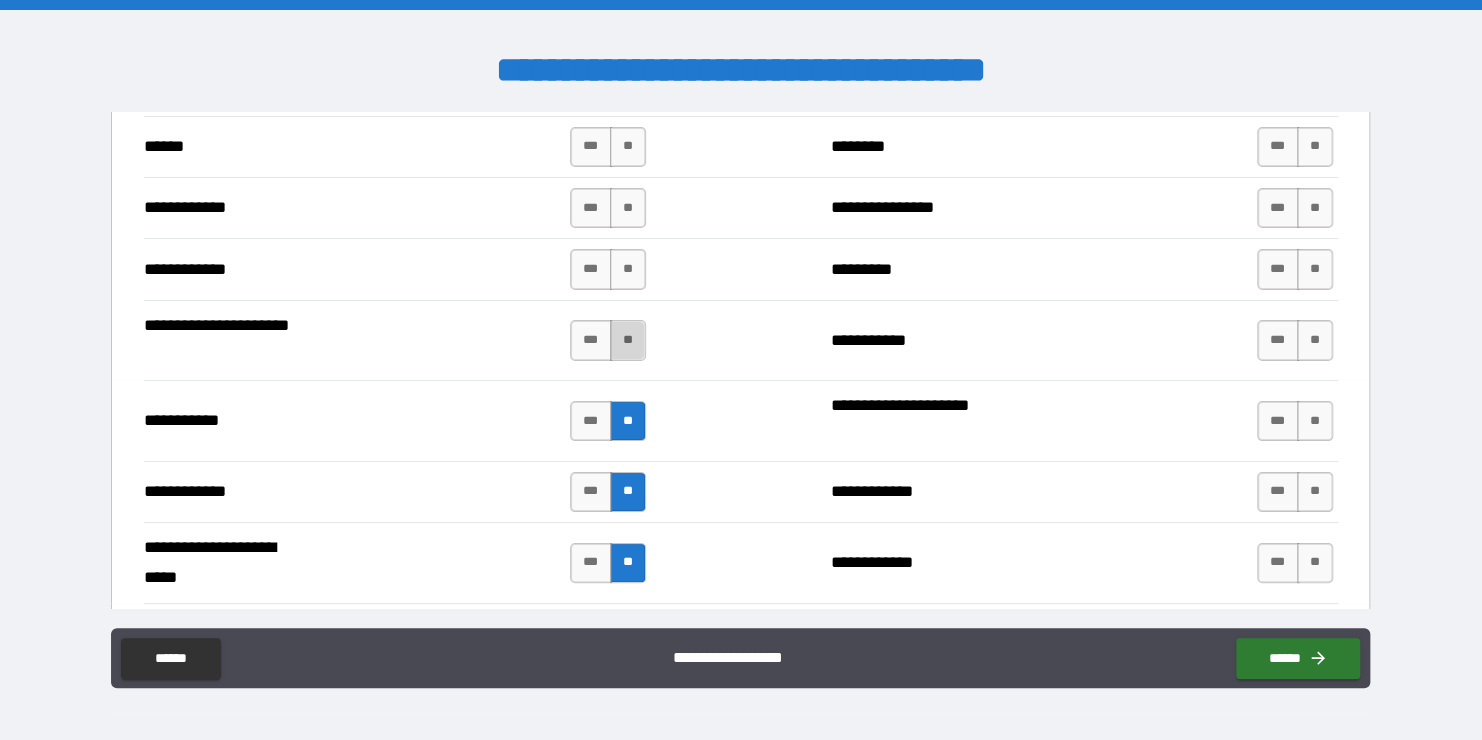 click on "**" at bounding box center [628, 340] 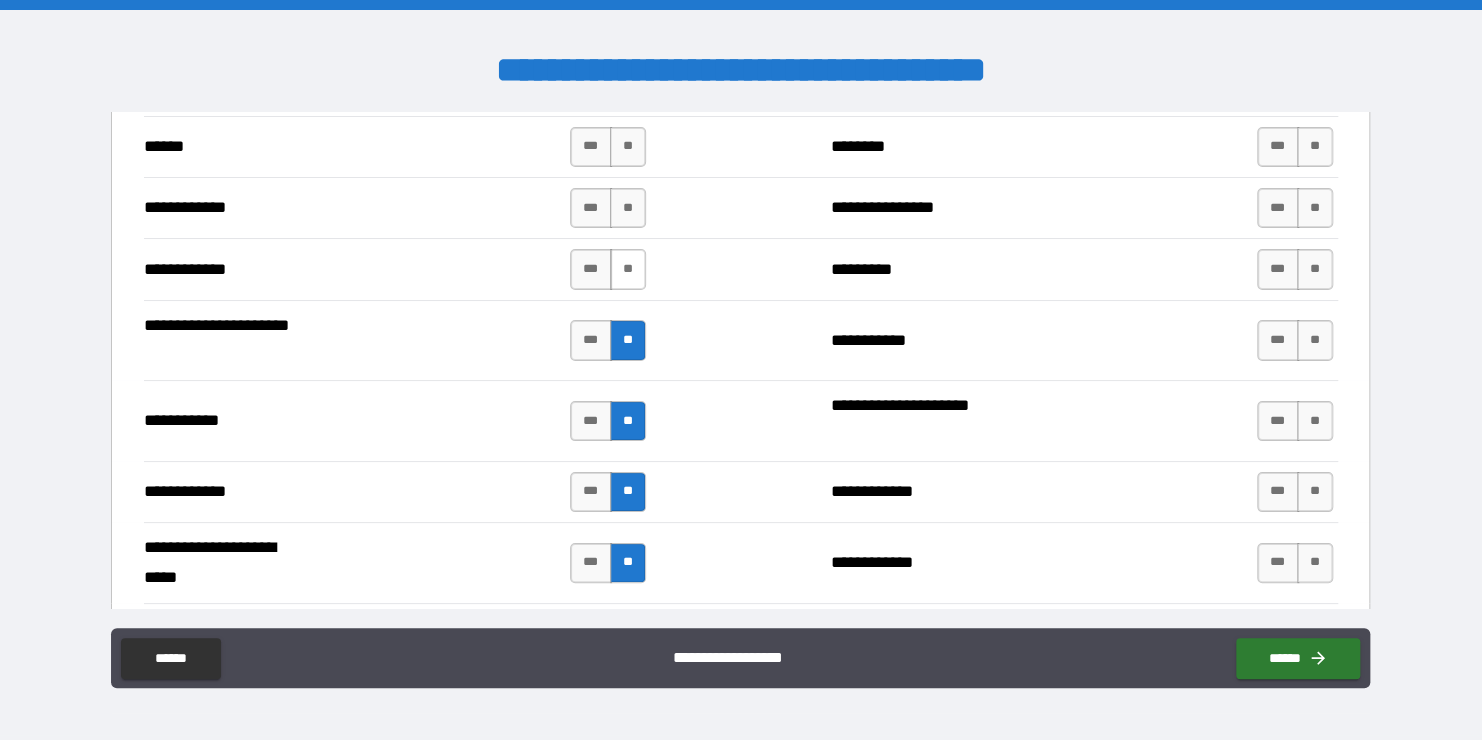 click on "**" at bounding box center (628, 269) 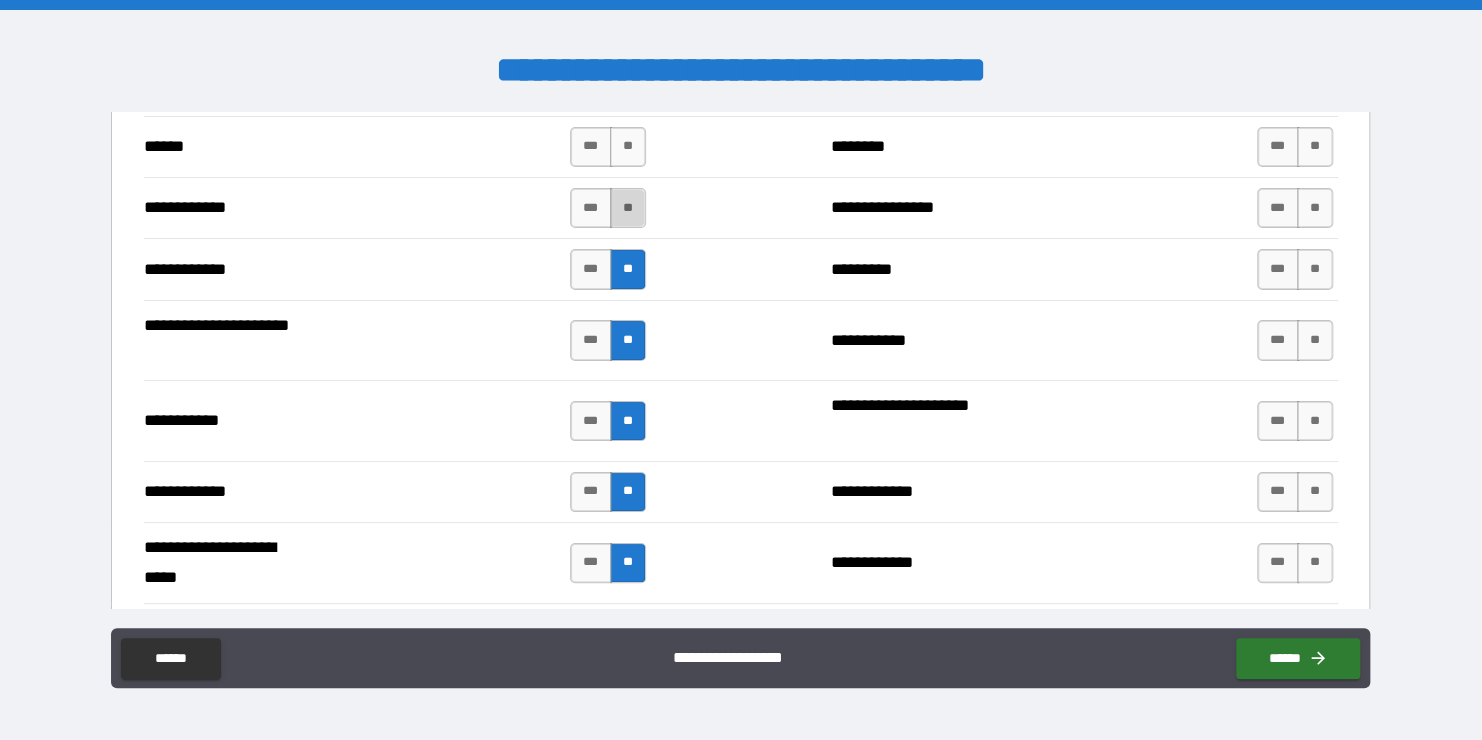 click on "**" at bounding box center (628, 208) 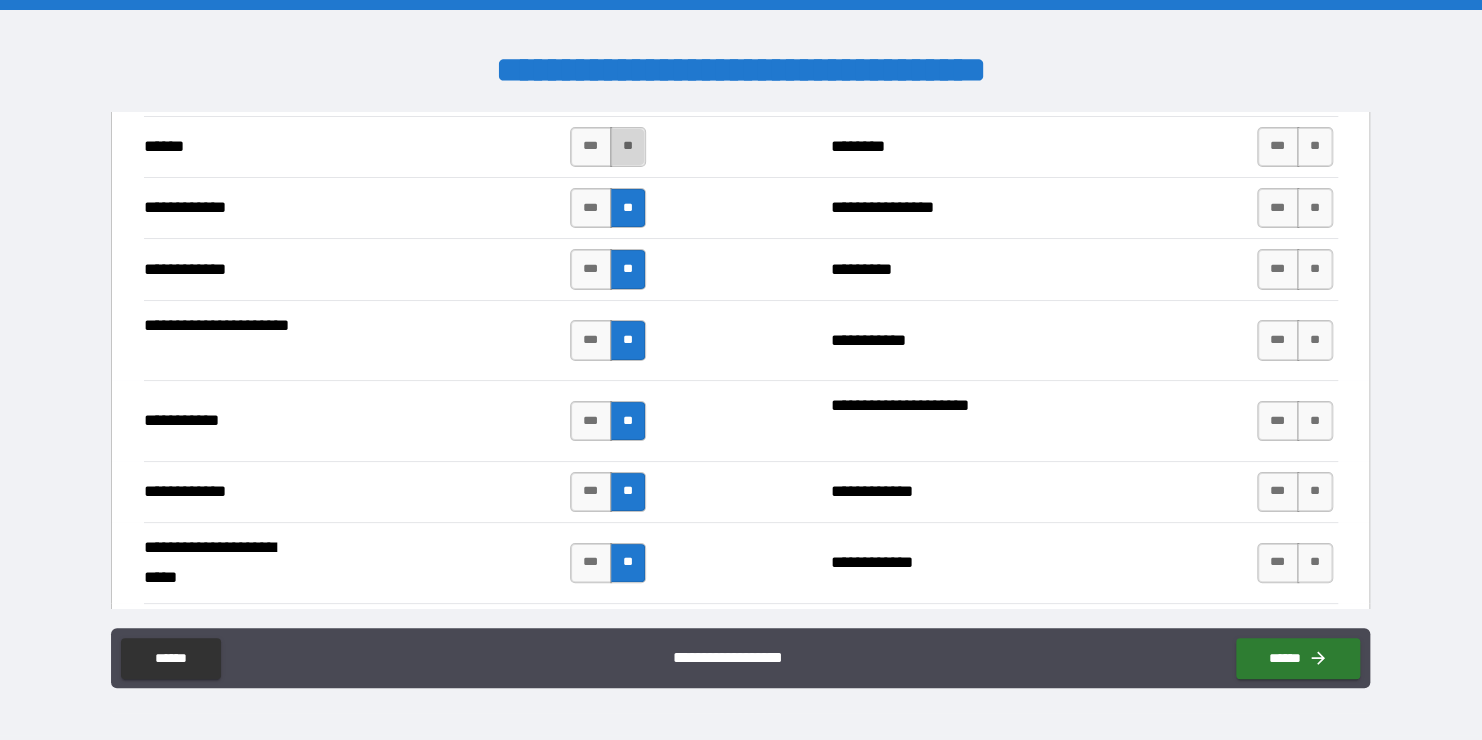 click on "**" at bounding box center (628, 147) 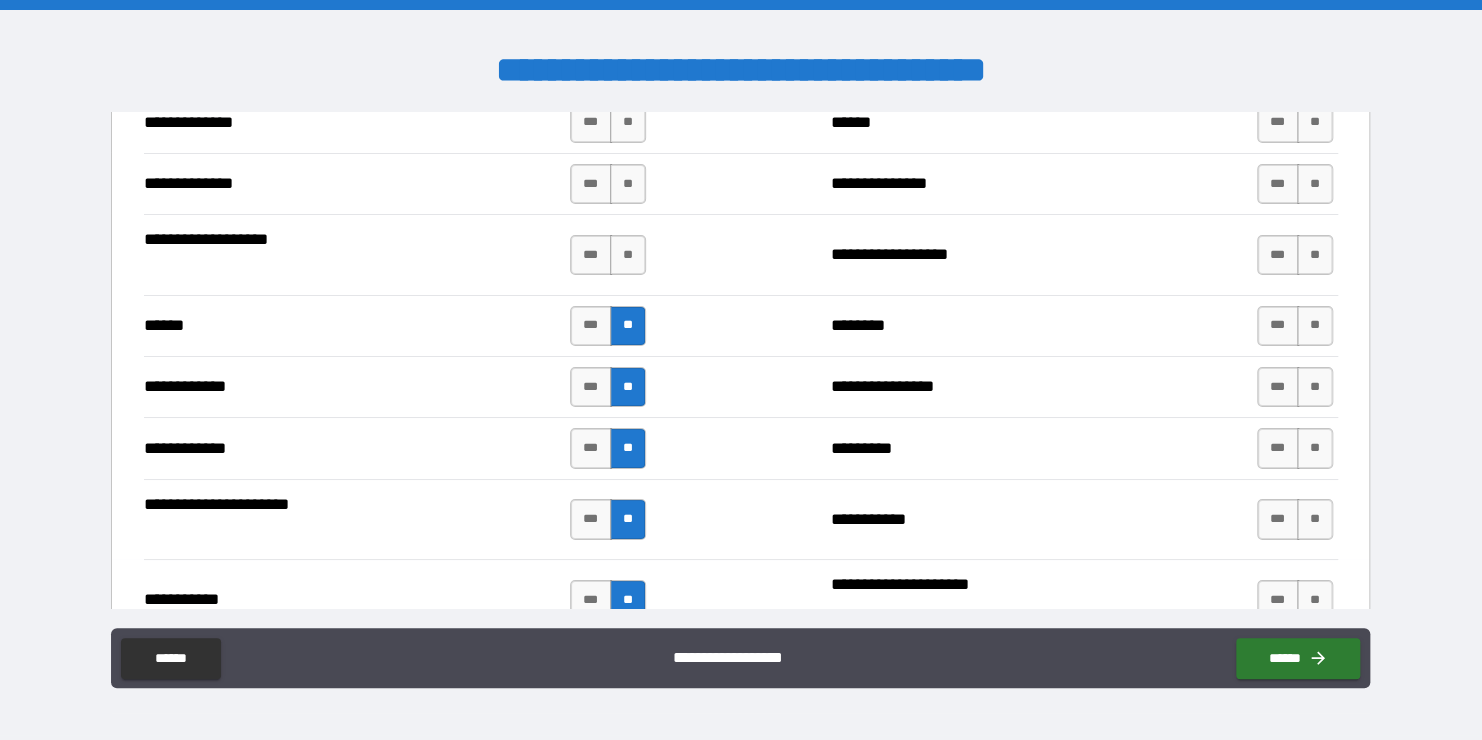 scroll, scrollTop: 3536, scrollLeft: 0, axis: vertical 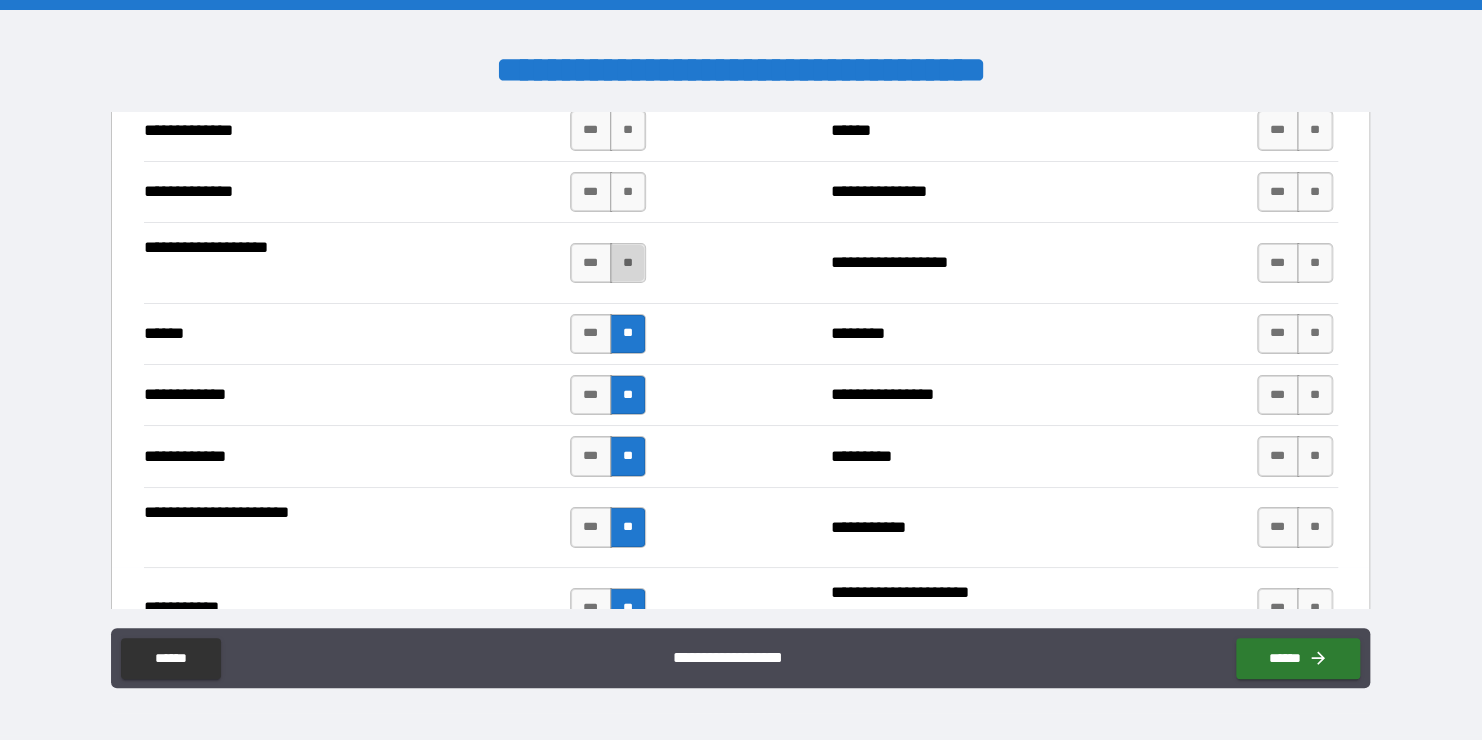 click on "**" at bounding box center [628, 263] 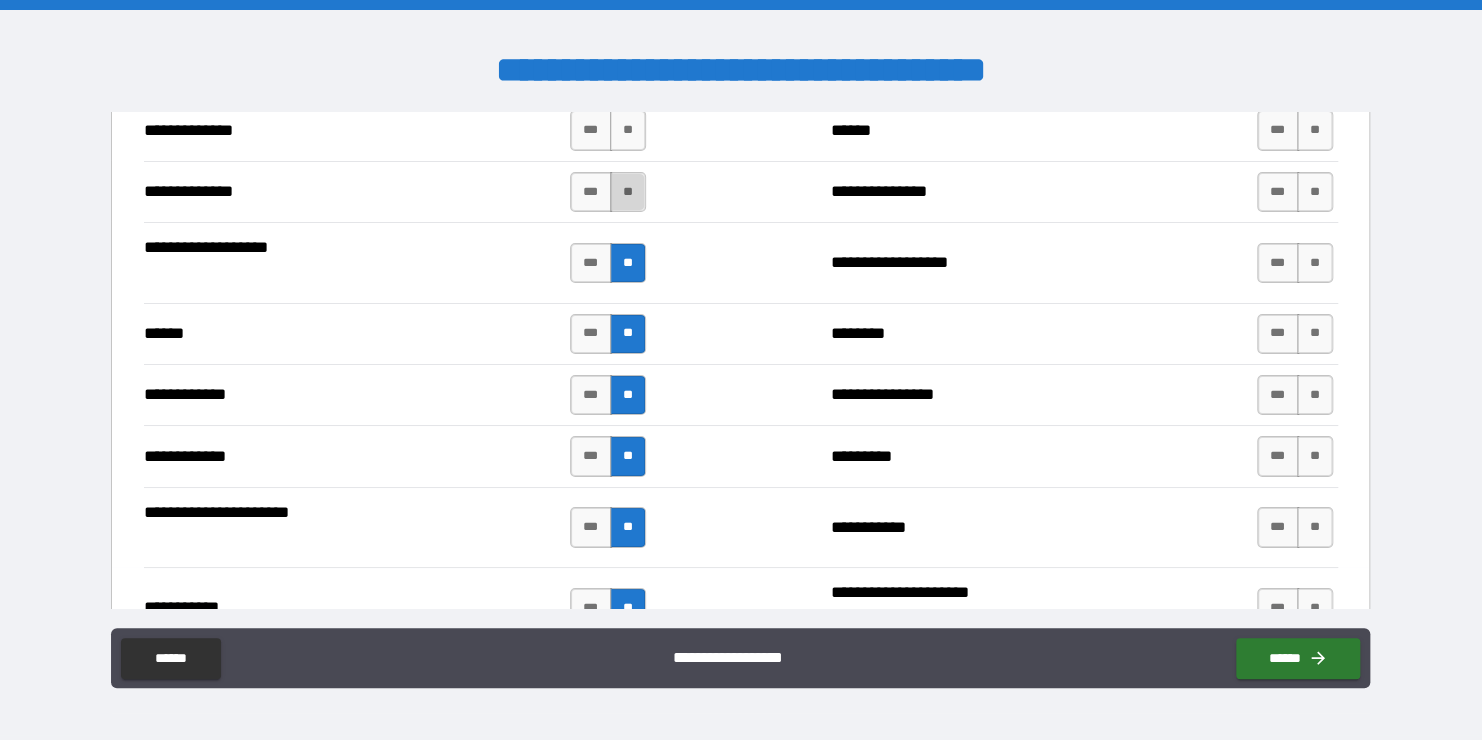 click on "**" at bounding box center (628, 192) 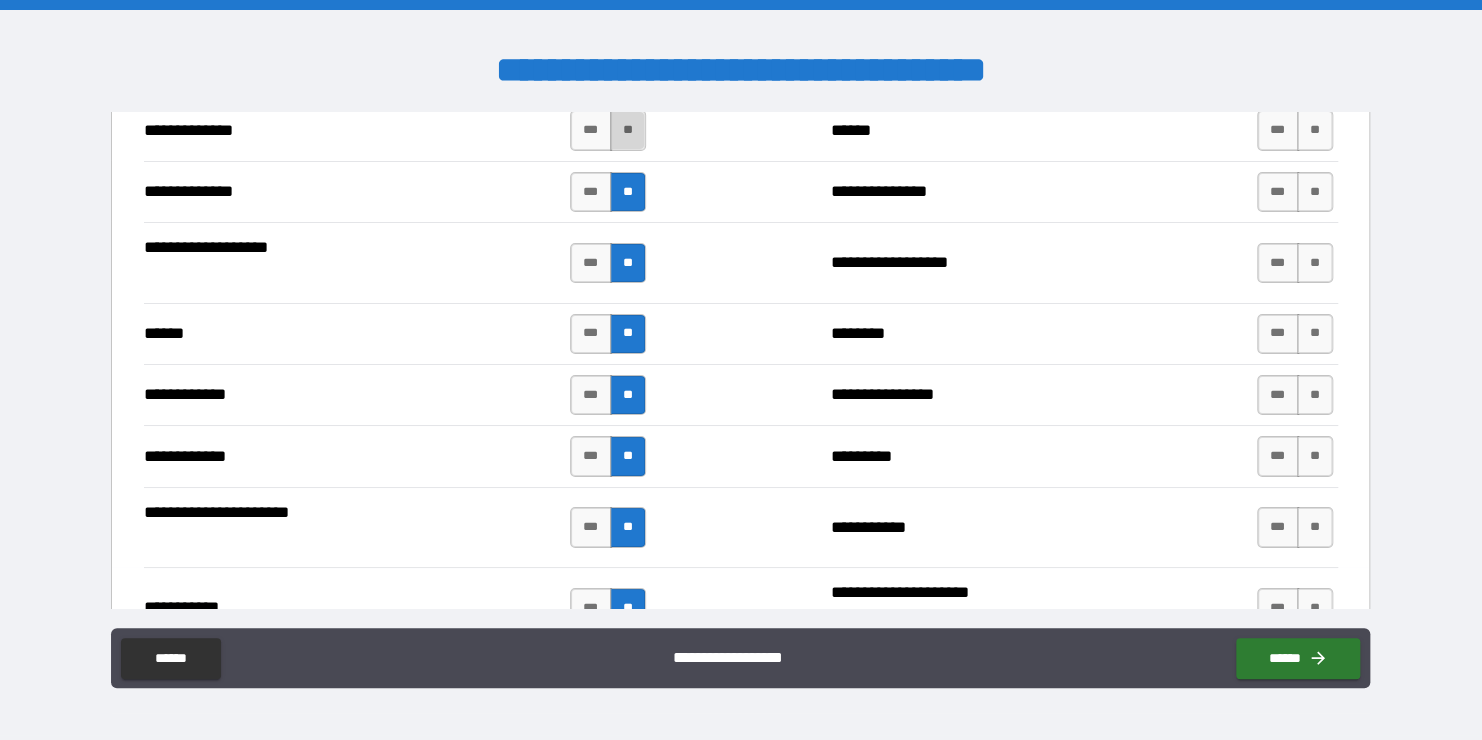 click on "**" at bounding box center (628, 130) 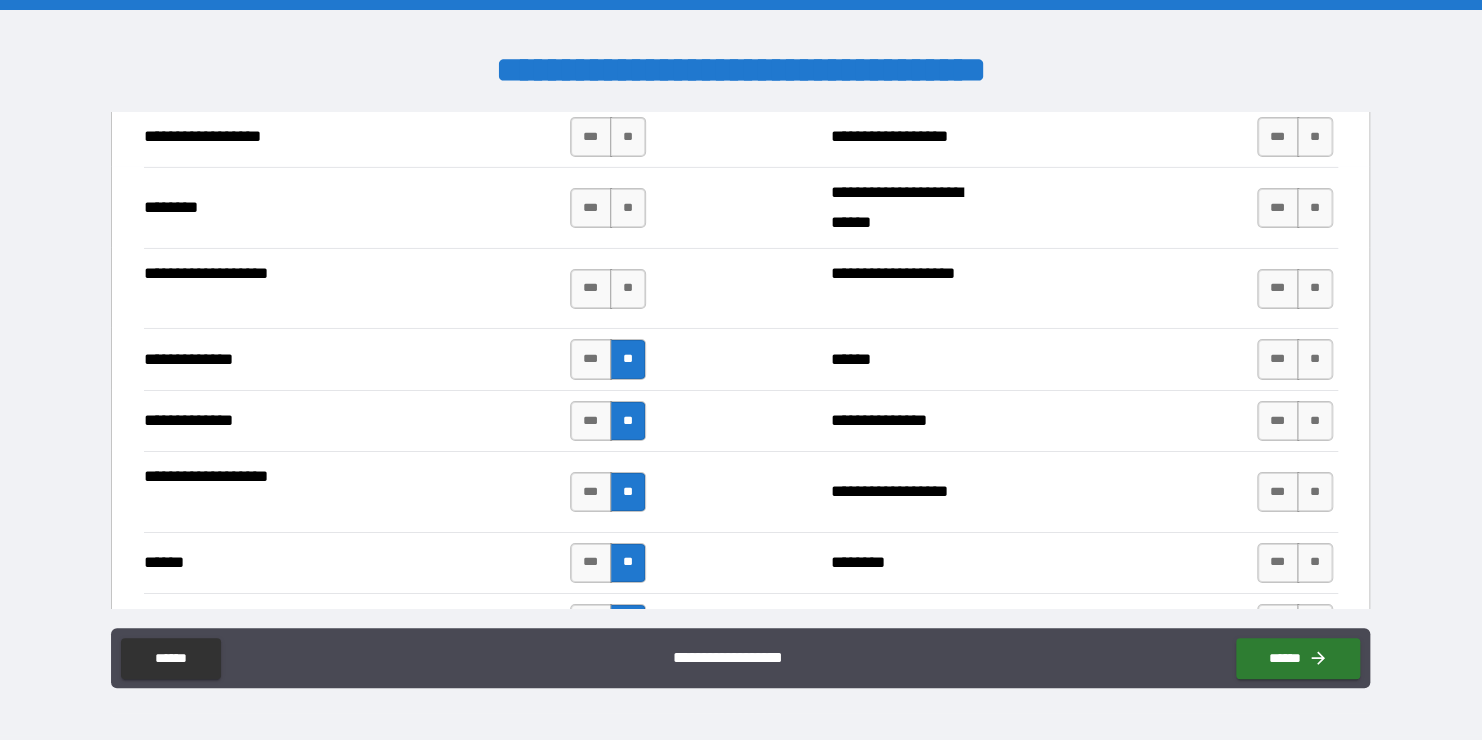scroll, scrollTop: 3301, scrollLeft: 0, axis: vertical 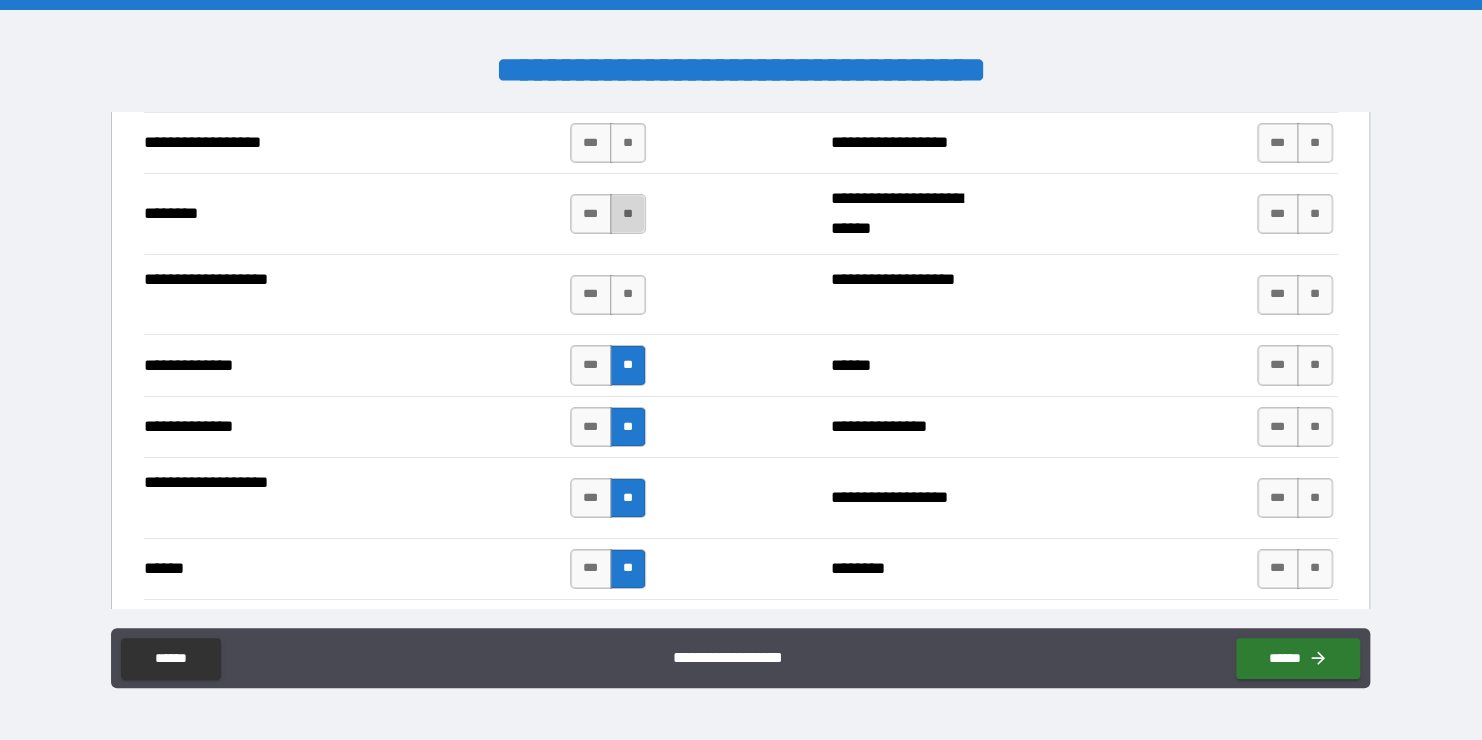 click on "**" at bounding box center (628, 214) 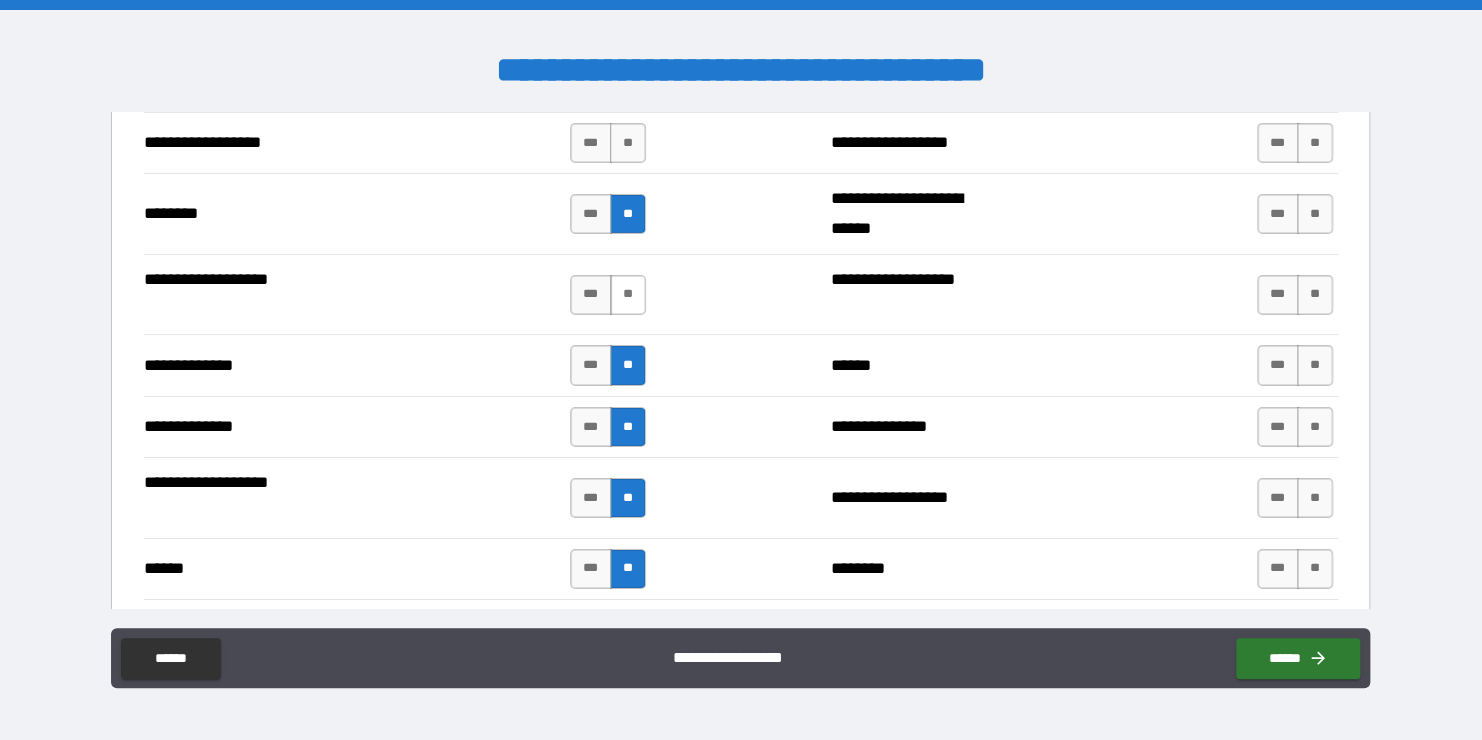 drag, startPoint x: 618, startPoint y: 253, endPoint x: 618, endPoint y: 281, distance: 28 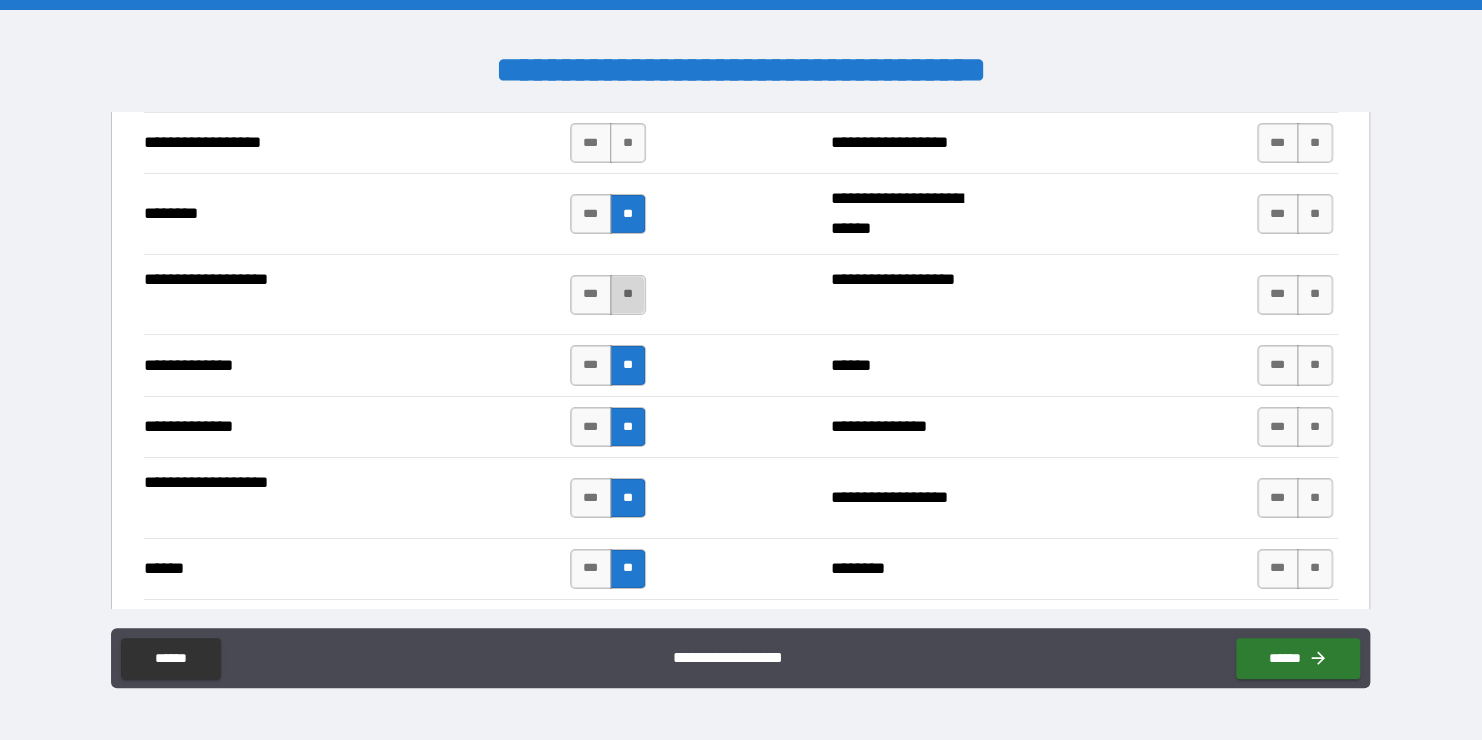 click on "**" at bounding box center [628, 295] 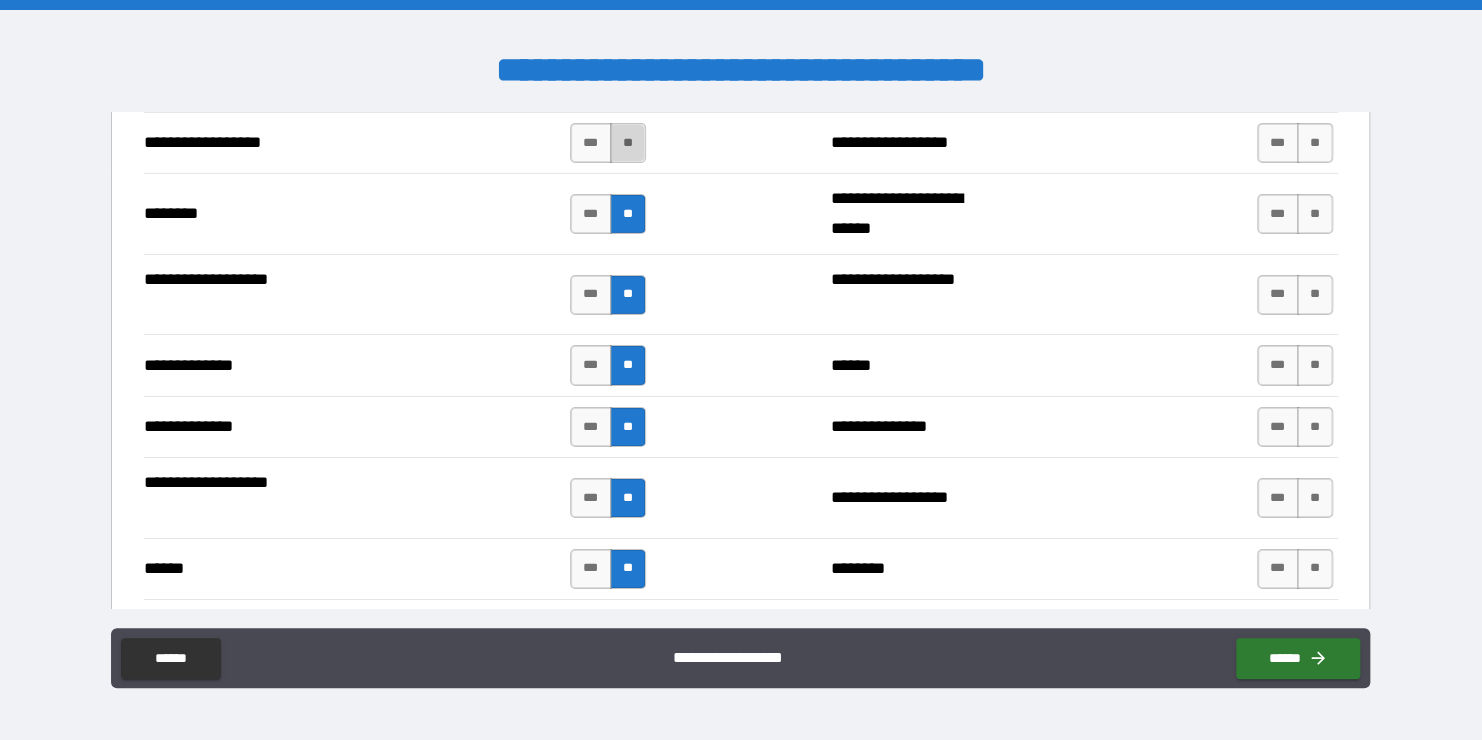 click on "**" at bounding box center (628, 143) 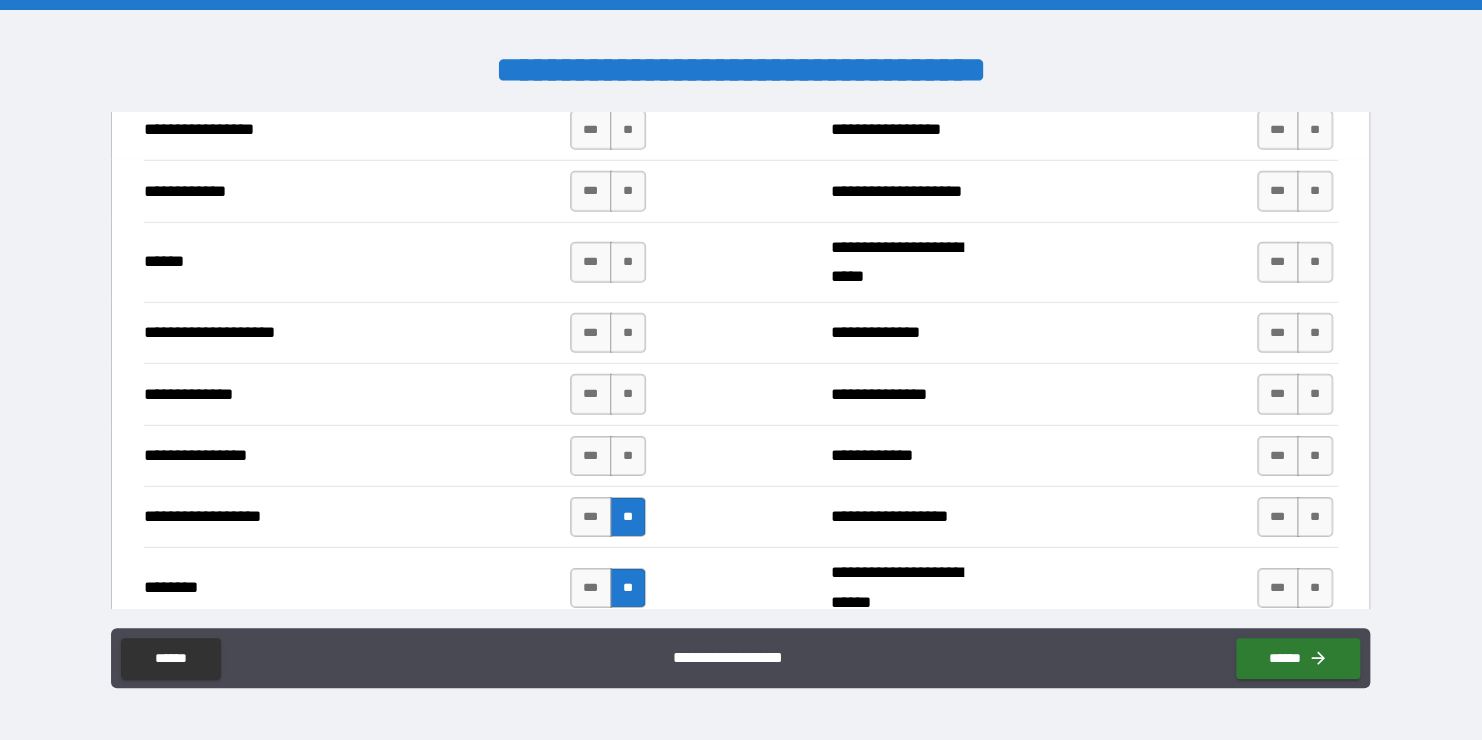 scroll, scrollTop: 2908, scrollLeft: 0, axis: vertical 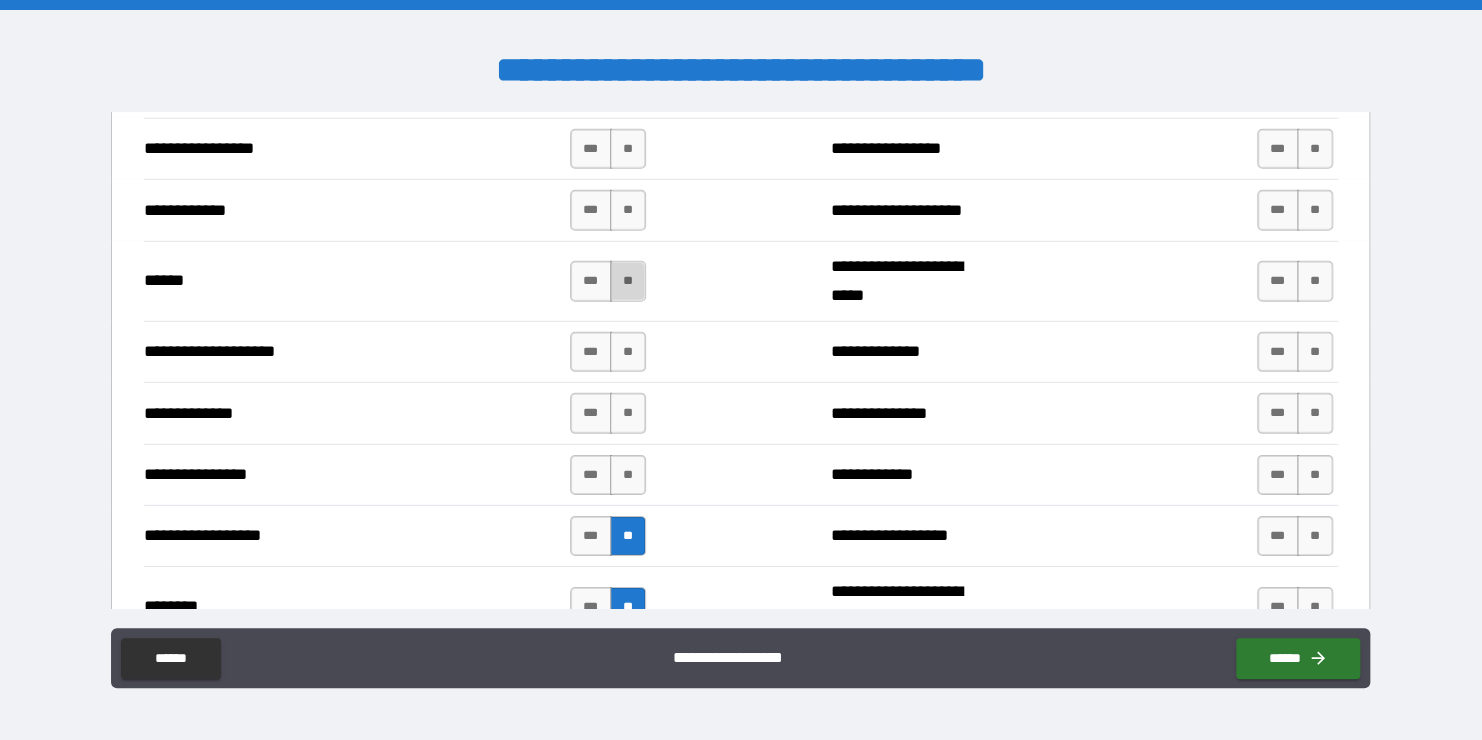 click on "**" at bounding box center [628, 281] 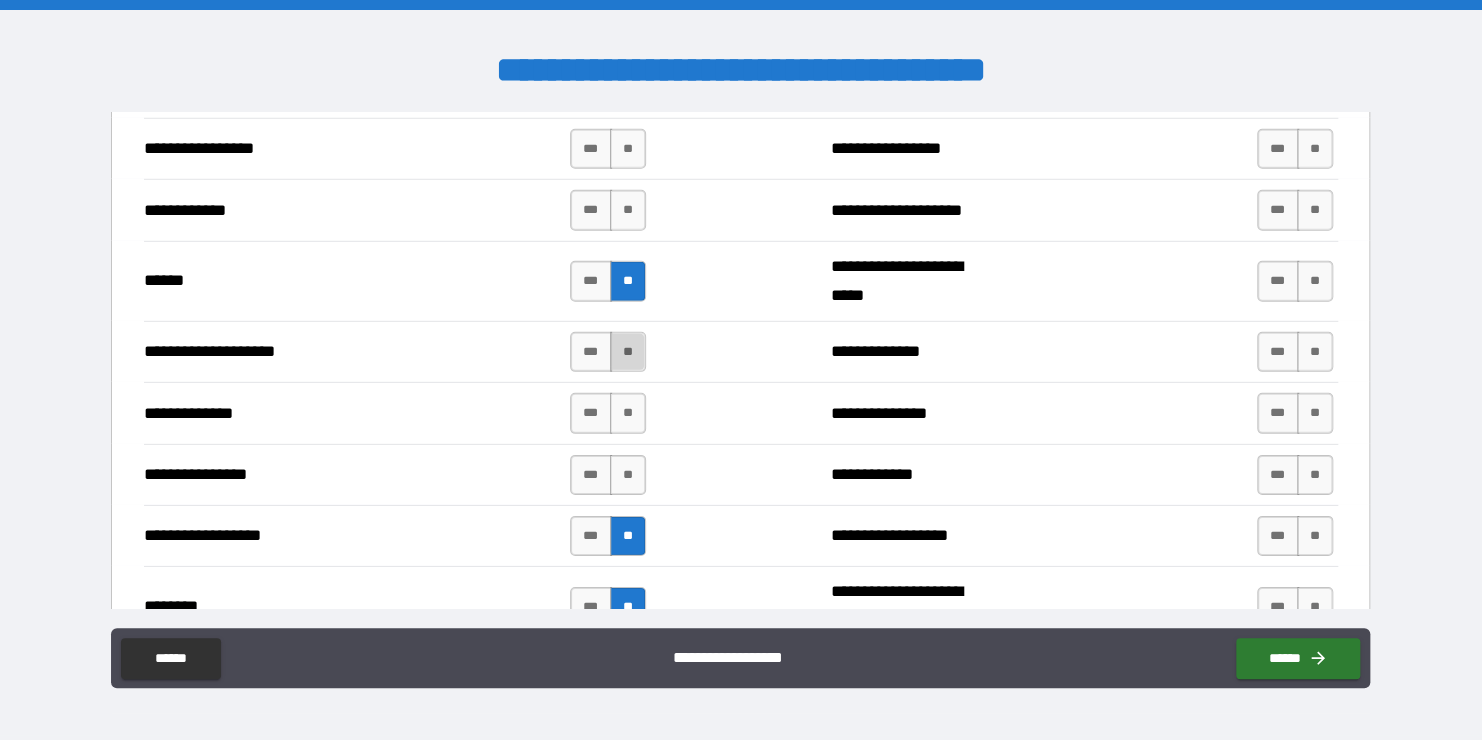 click on "**" at bounding box center [628, 352] 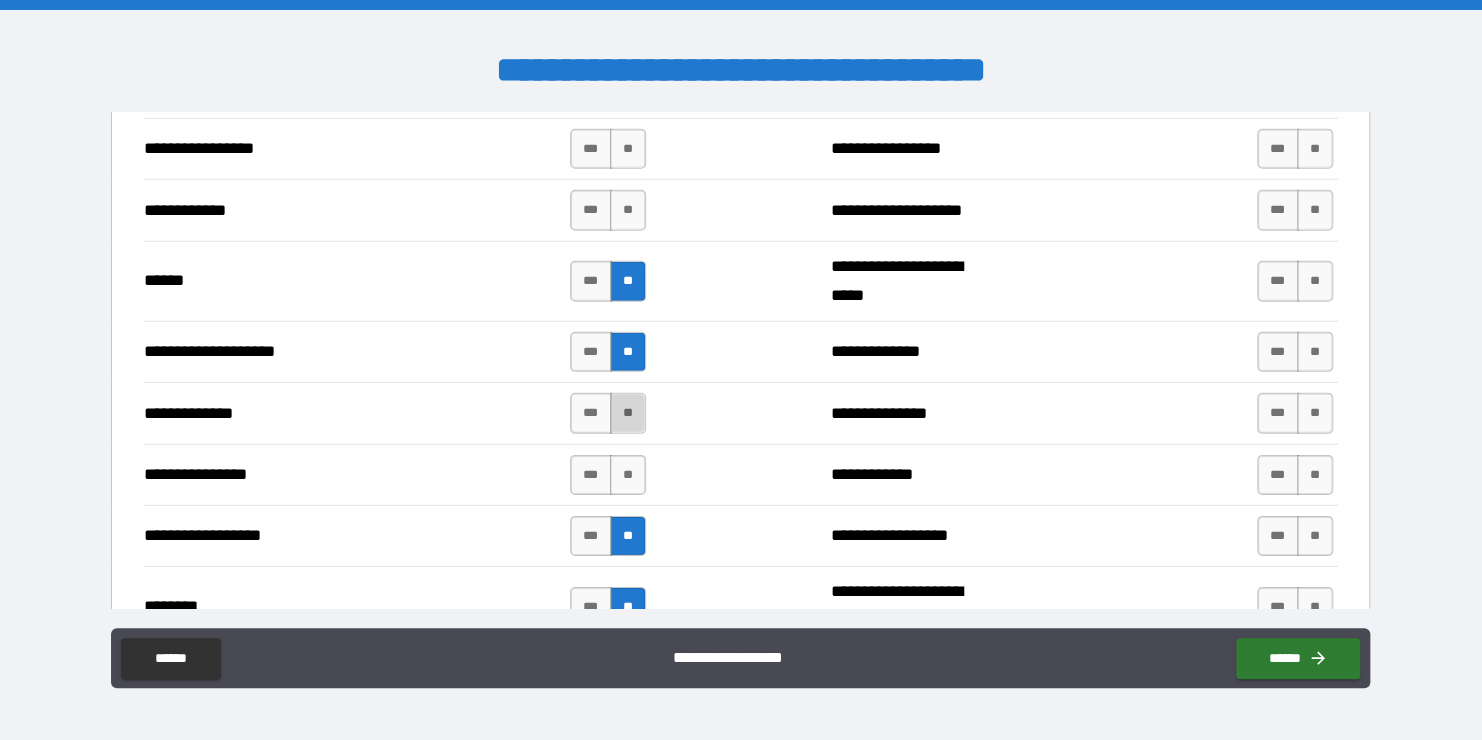 click on "**" at bounding box center [628, 413] 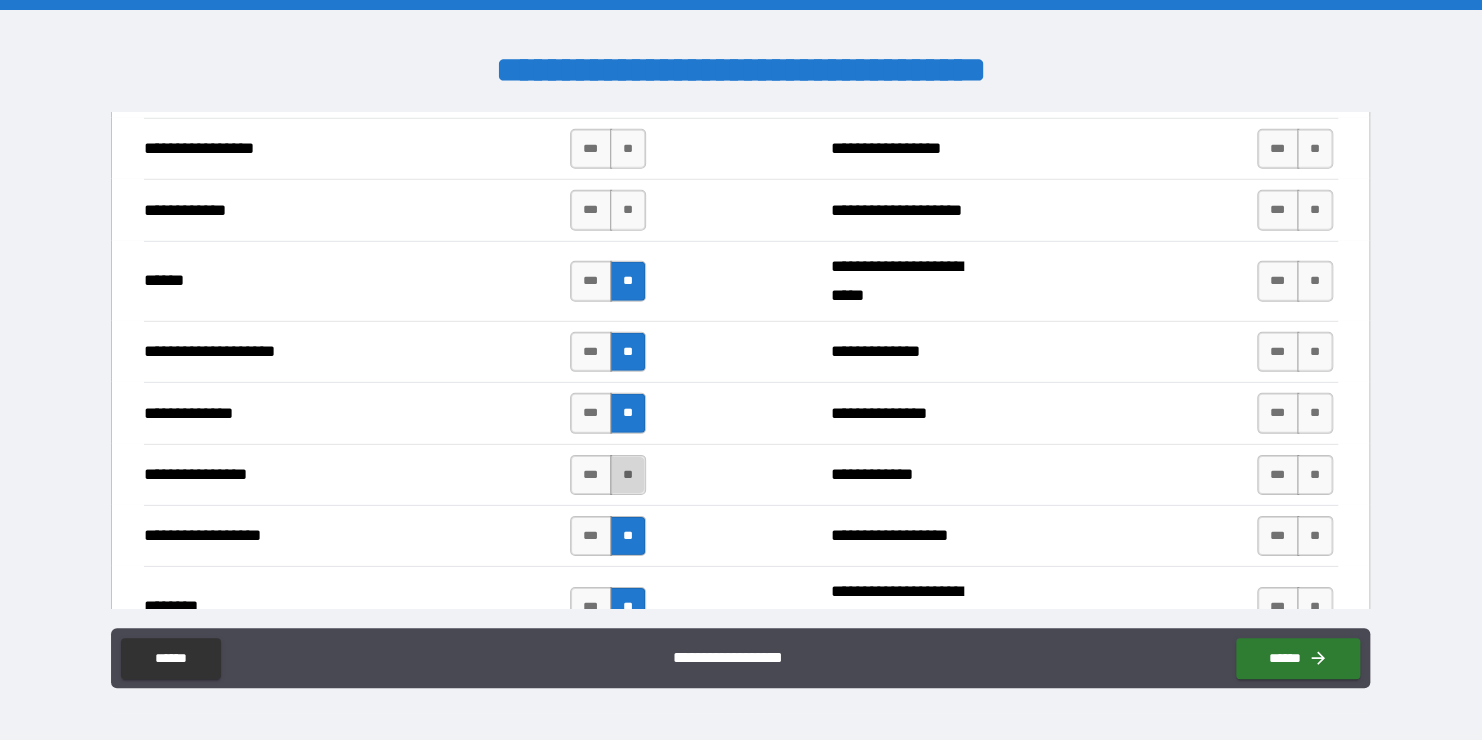 click on "**" at bounding box center (628, 475) 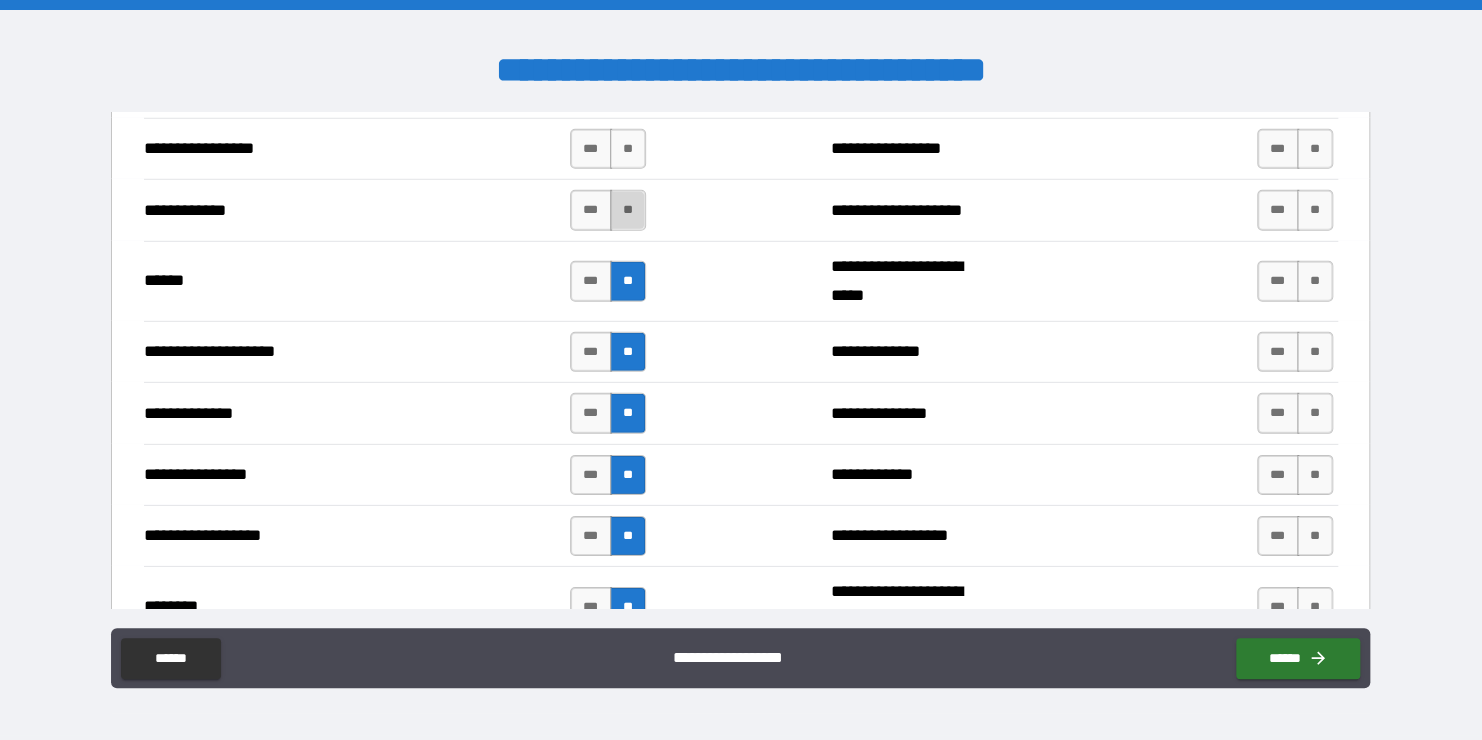 click on "**" at bounding box center [628, 210] 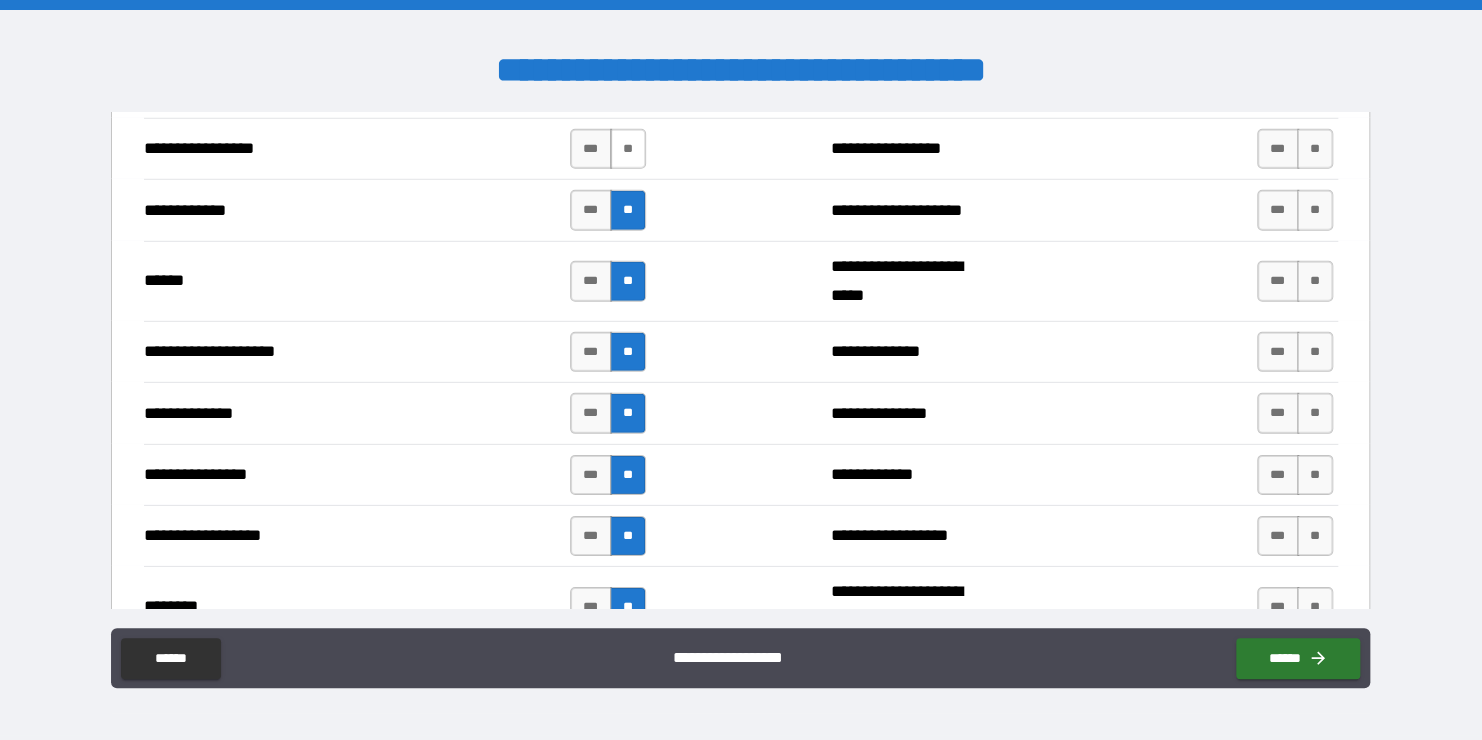 click on "**" at bounding box center [628, 149] 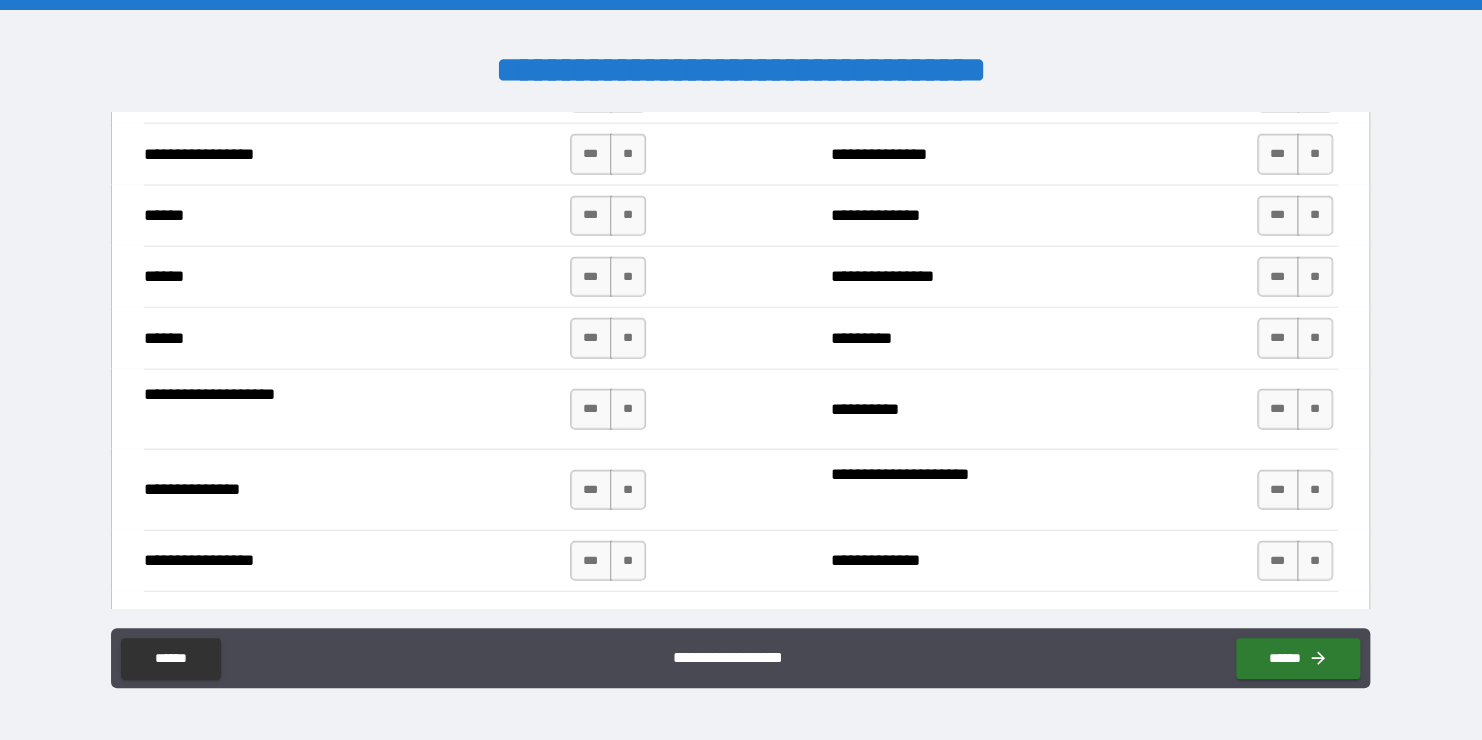 scroll, scrollTop: 2091, scrollLeft: 0, axis: vertical 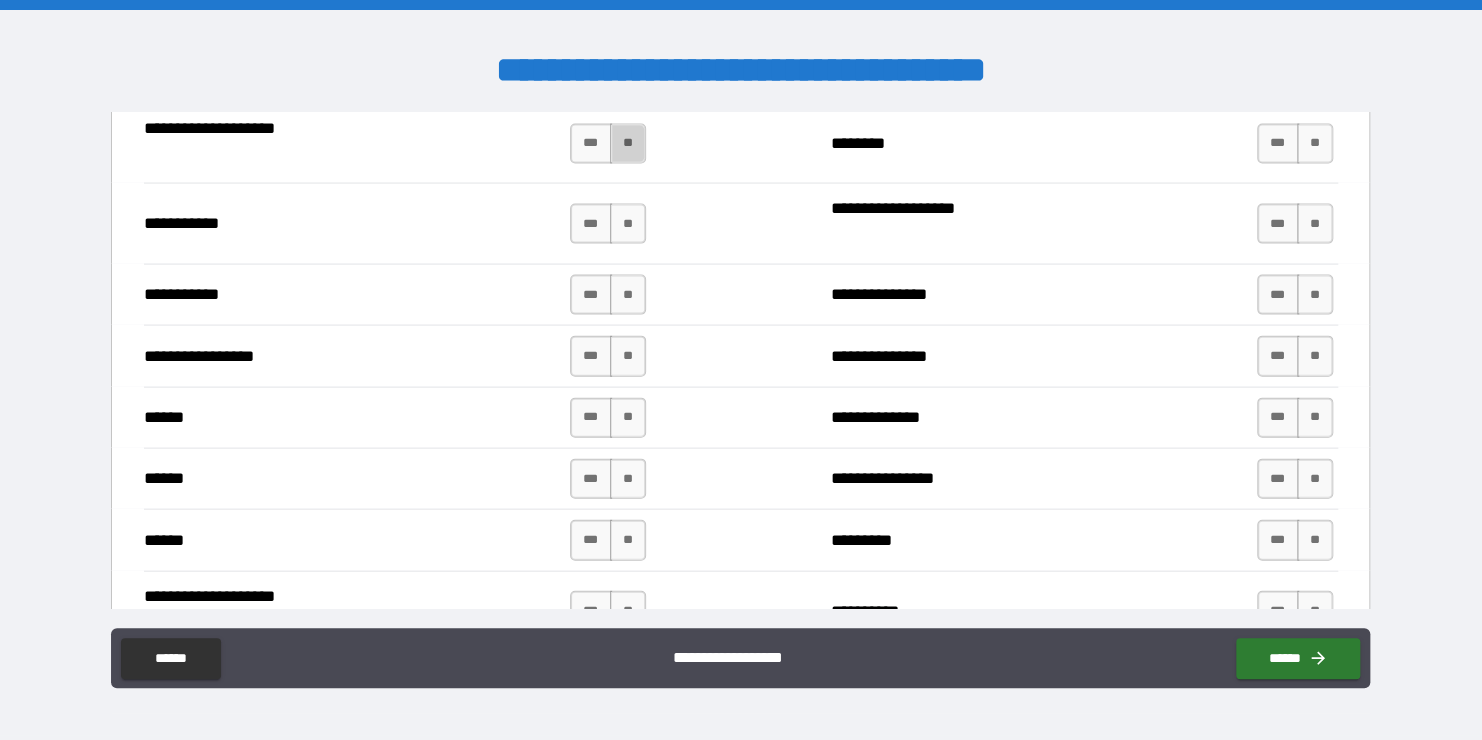 click on "**" at bounding box center (628, 144) 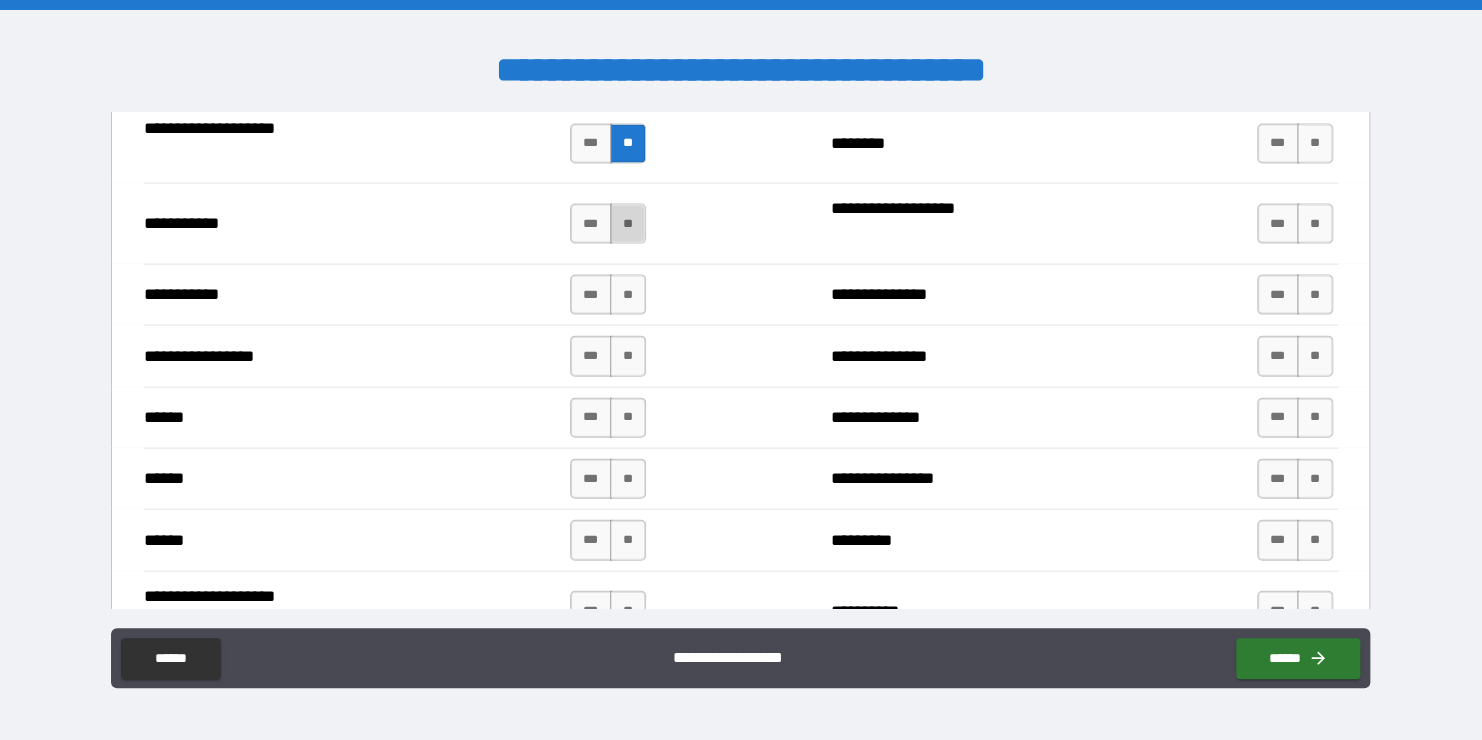 click on "**" at bounding box center [628, 224] 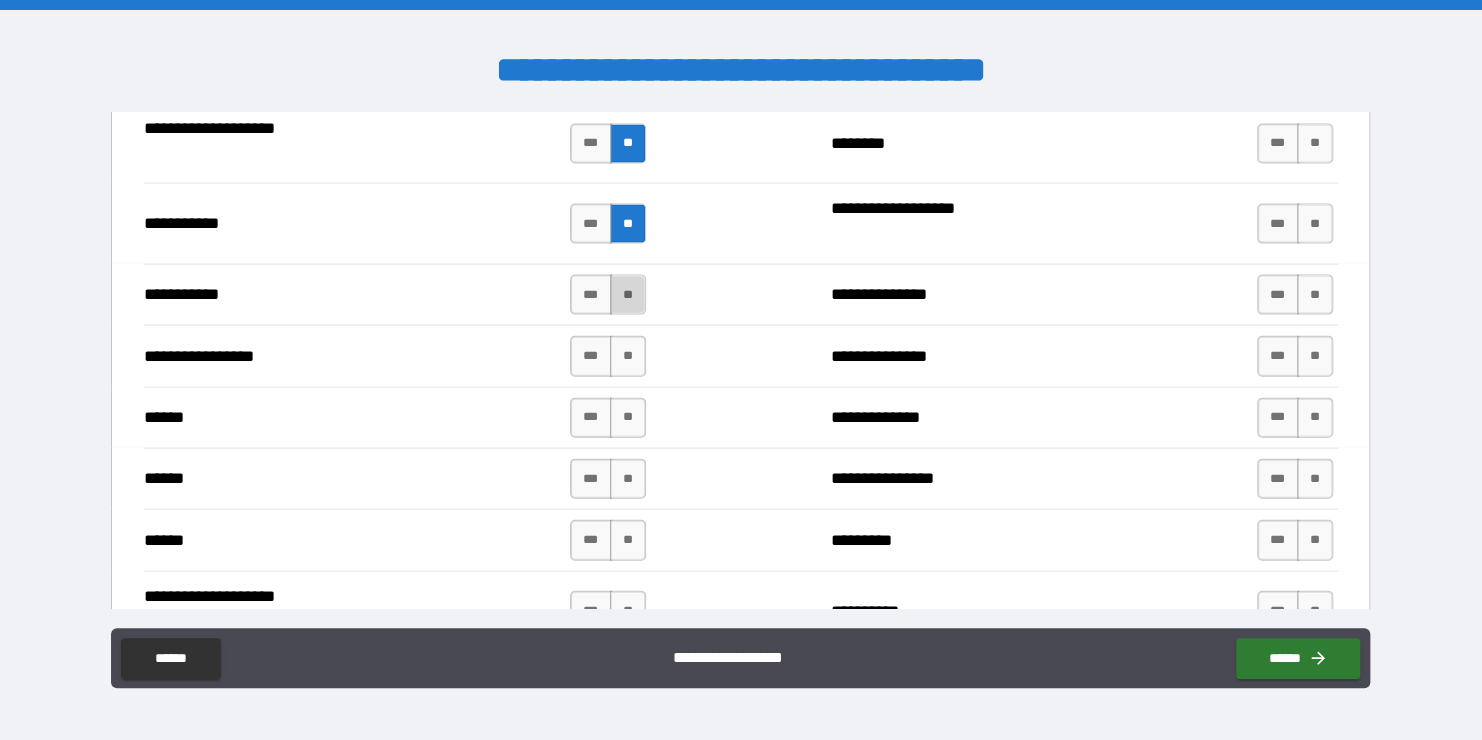 click on "**" at bounding box center [628, 295] 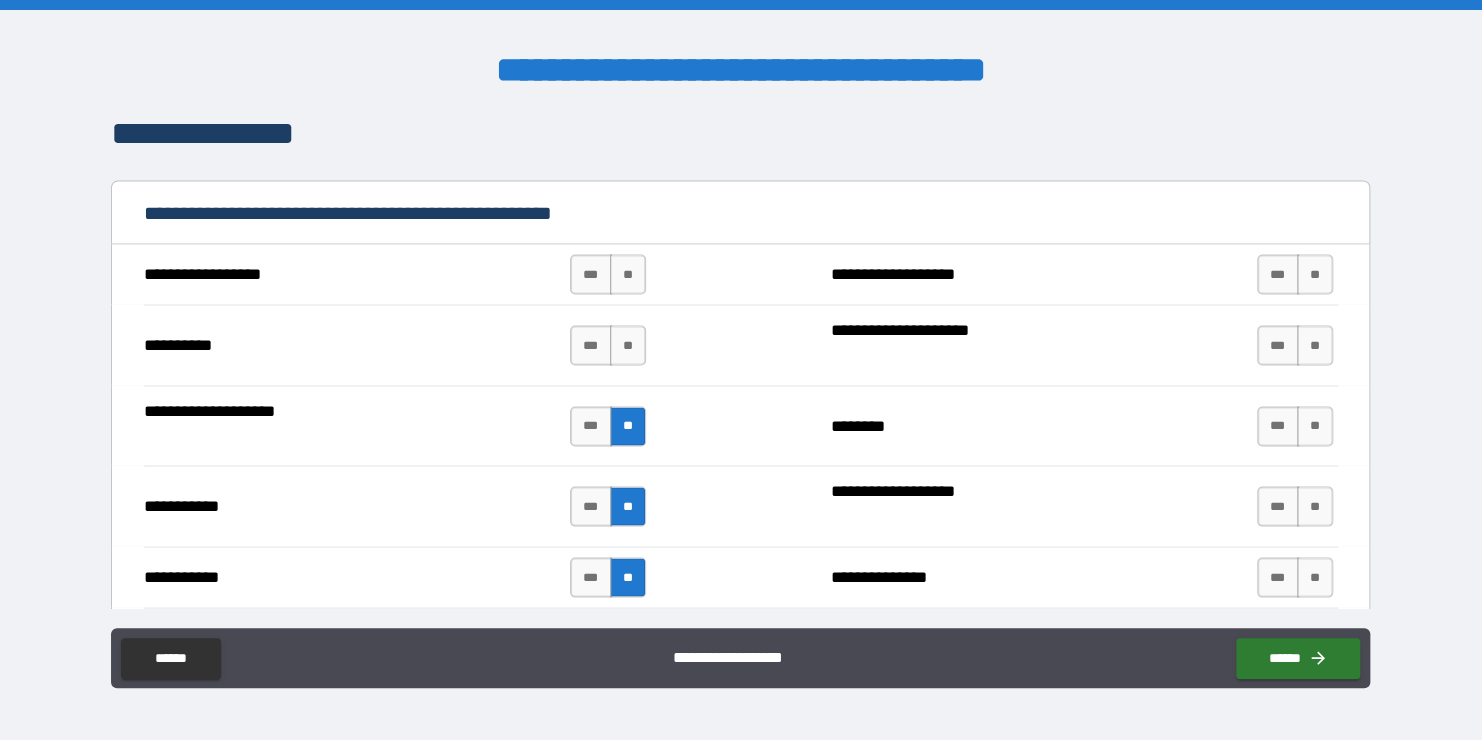 scroll, scrollTop: 1808, scrollLeft: 0, axis: vertical 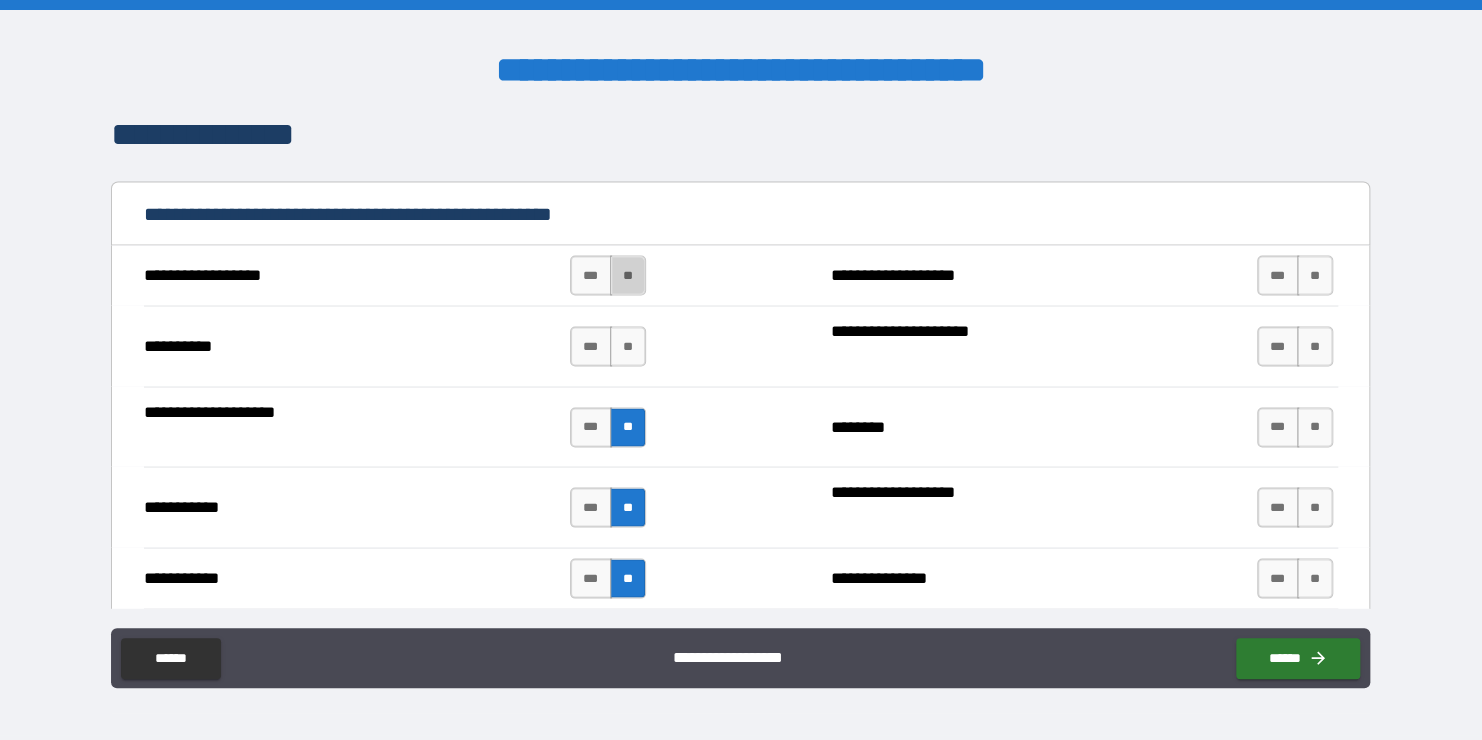 click on "**" at bounding box center (628, 275) 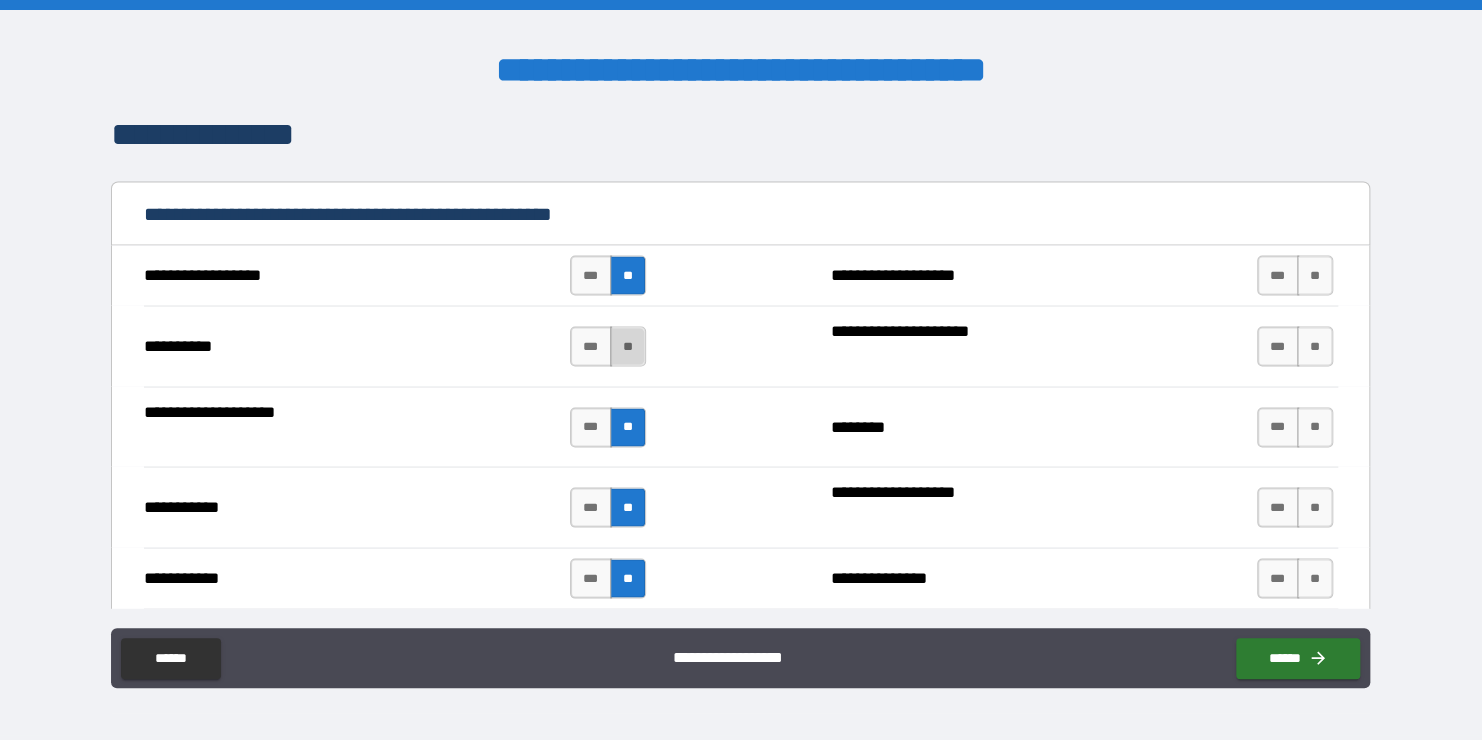 click on "**" at bounding box center (628, 346) 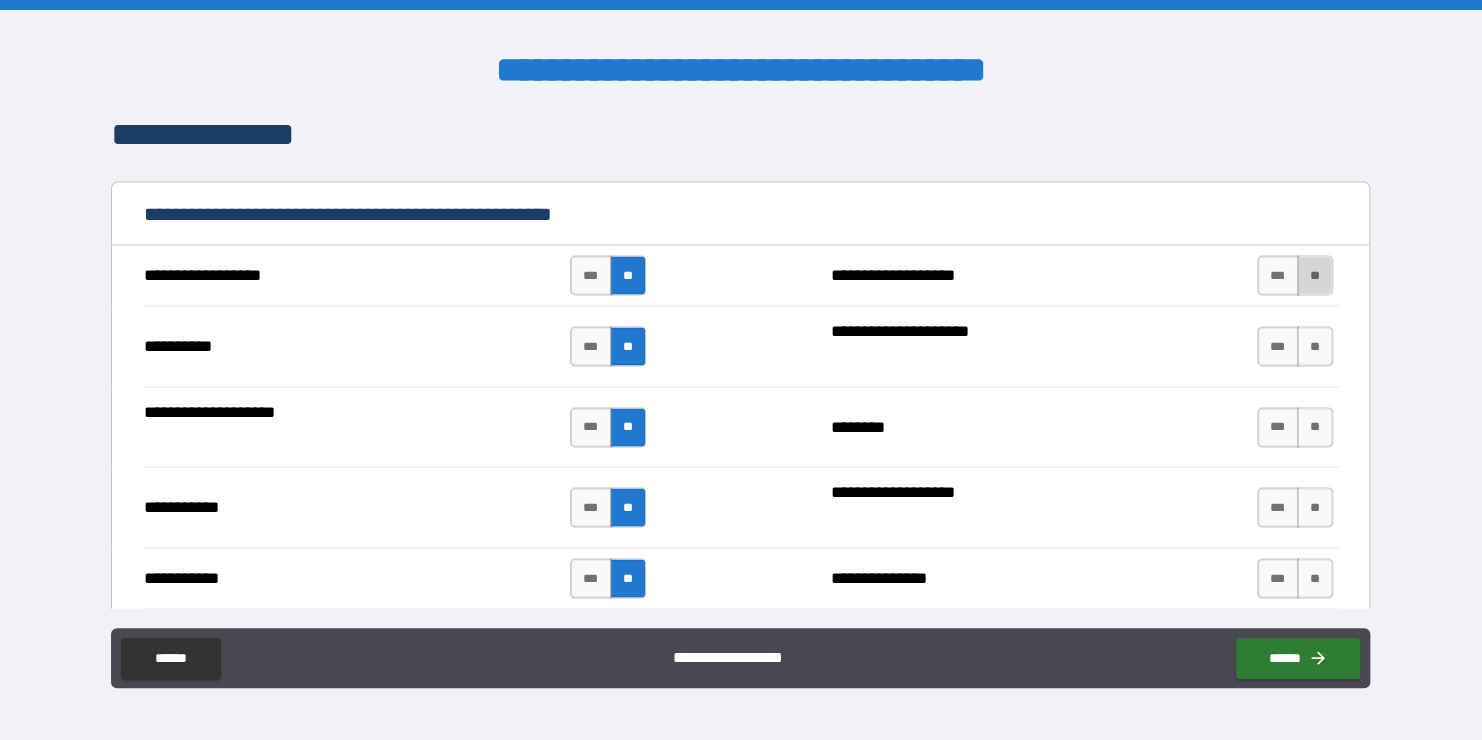 click on "**" at bounding box center [1315, 275] 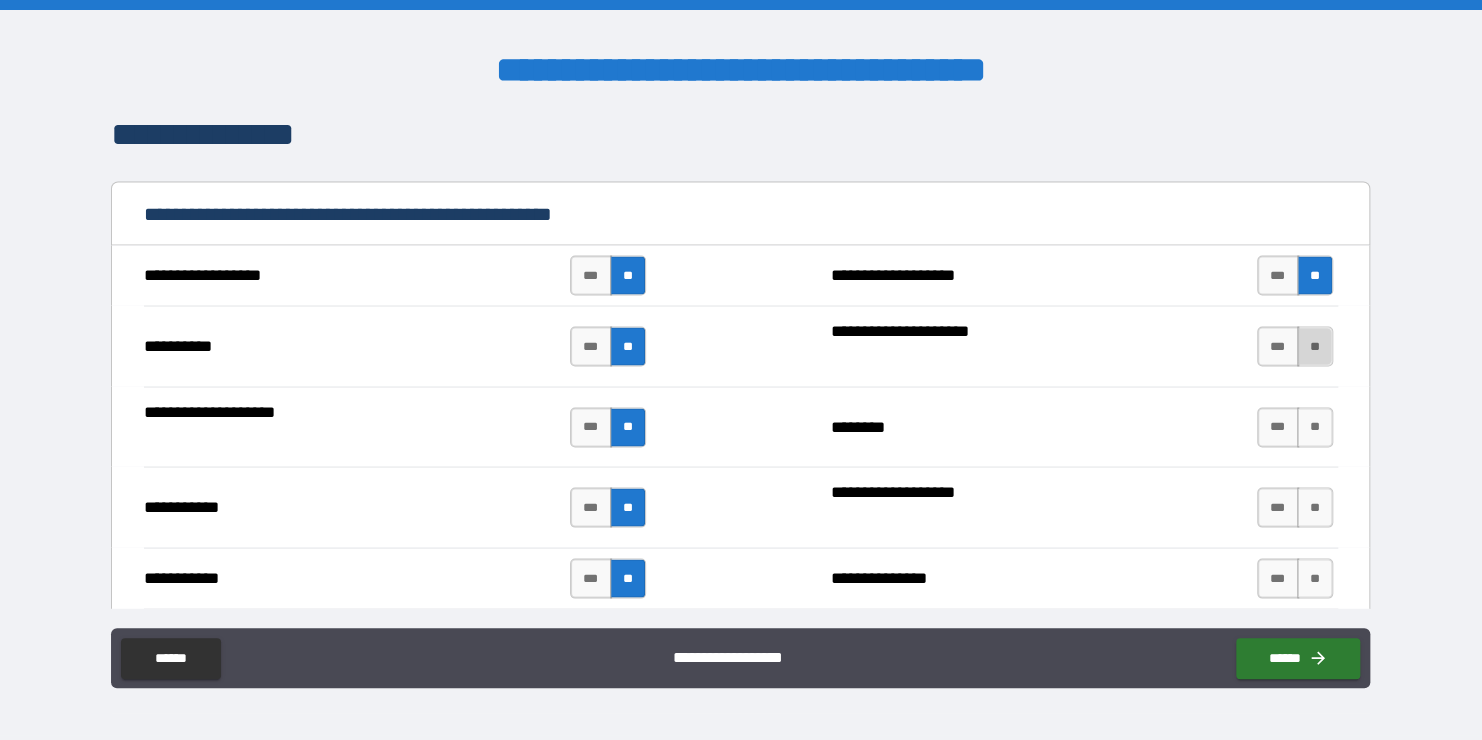 click on "**" at bounding box center (1315, 346) 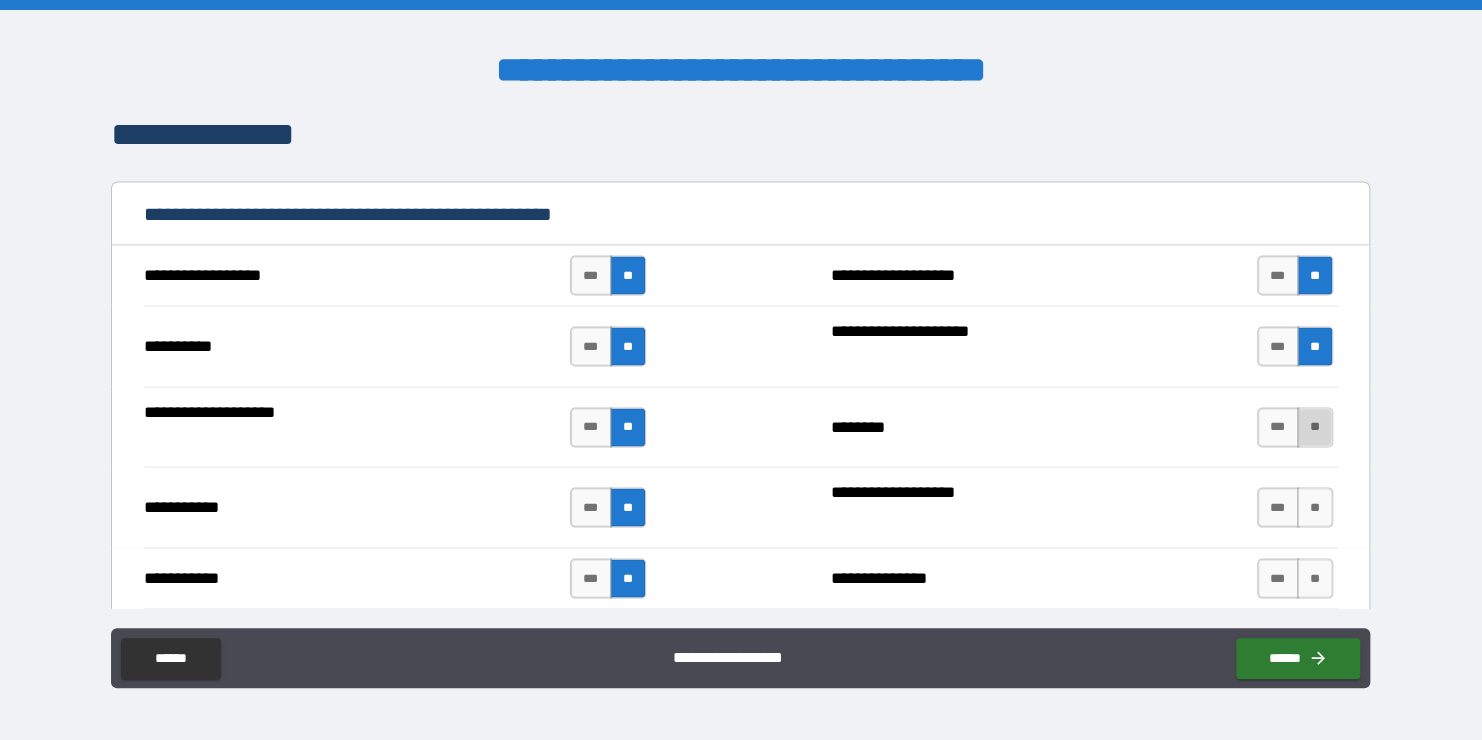 click on "**" at bounding box center [1315, 427] 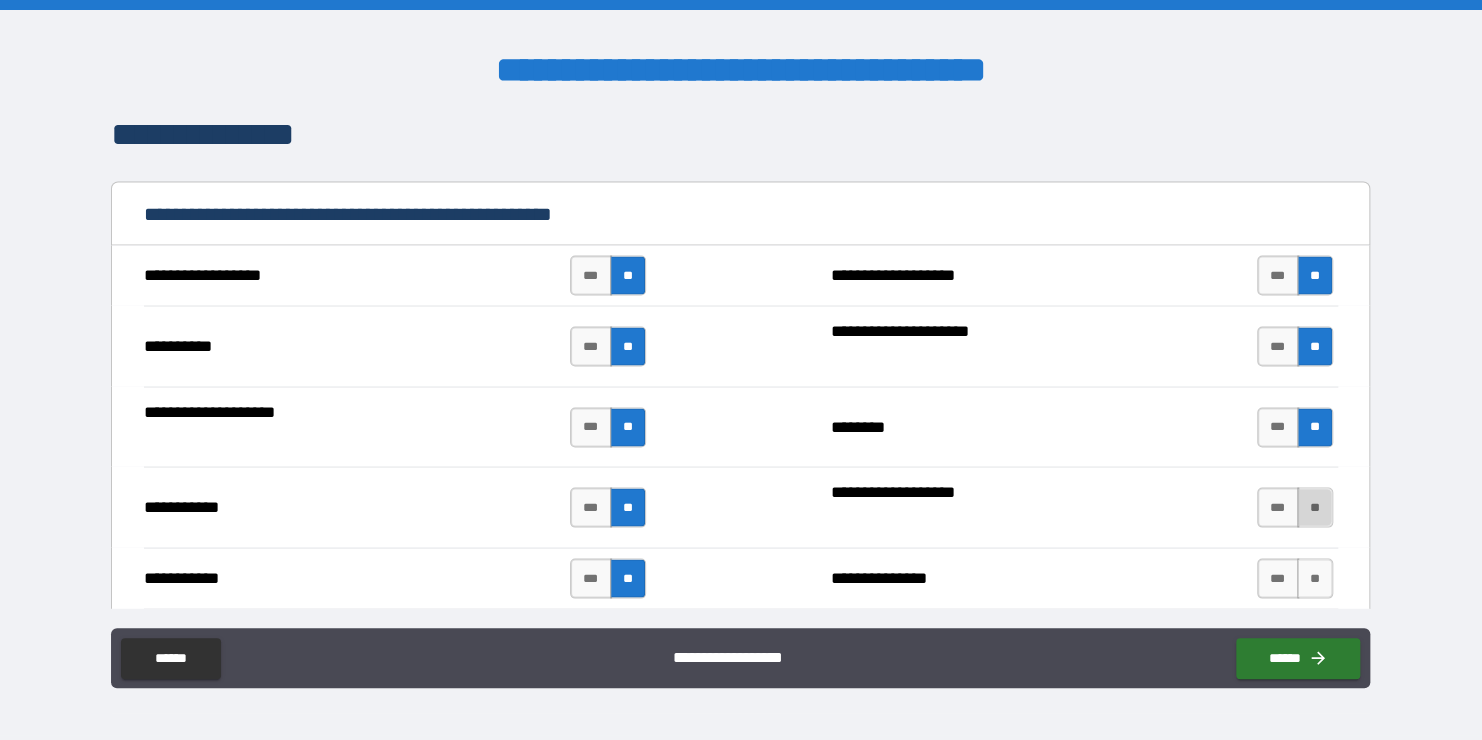 click on "**" at bounding box center (1315, 507) 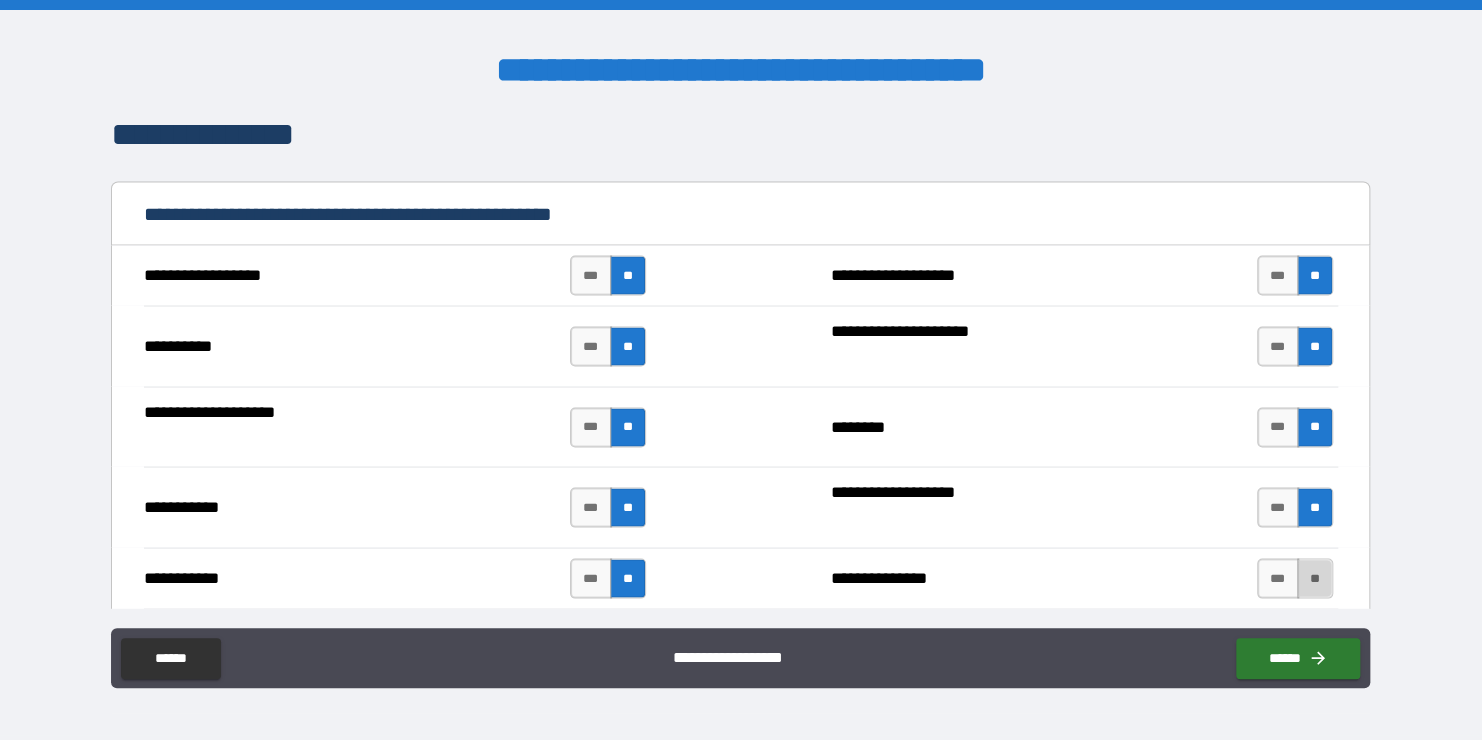 click on "**" at bounding box center (1315, 578) 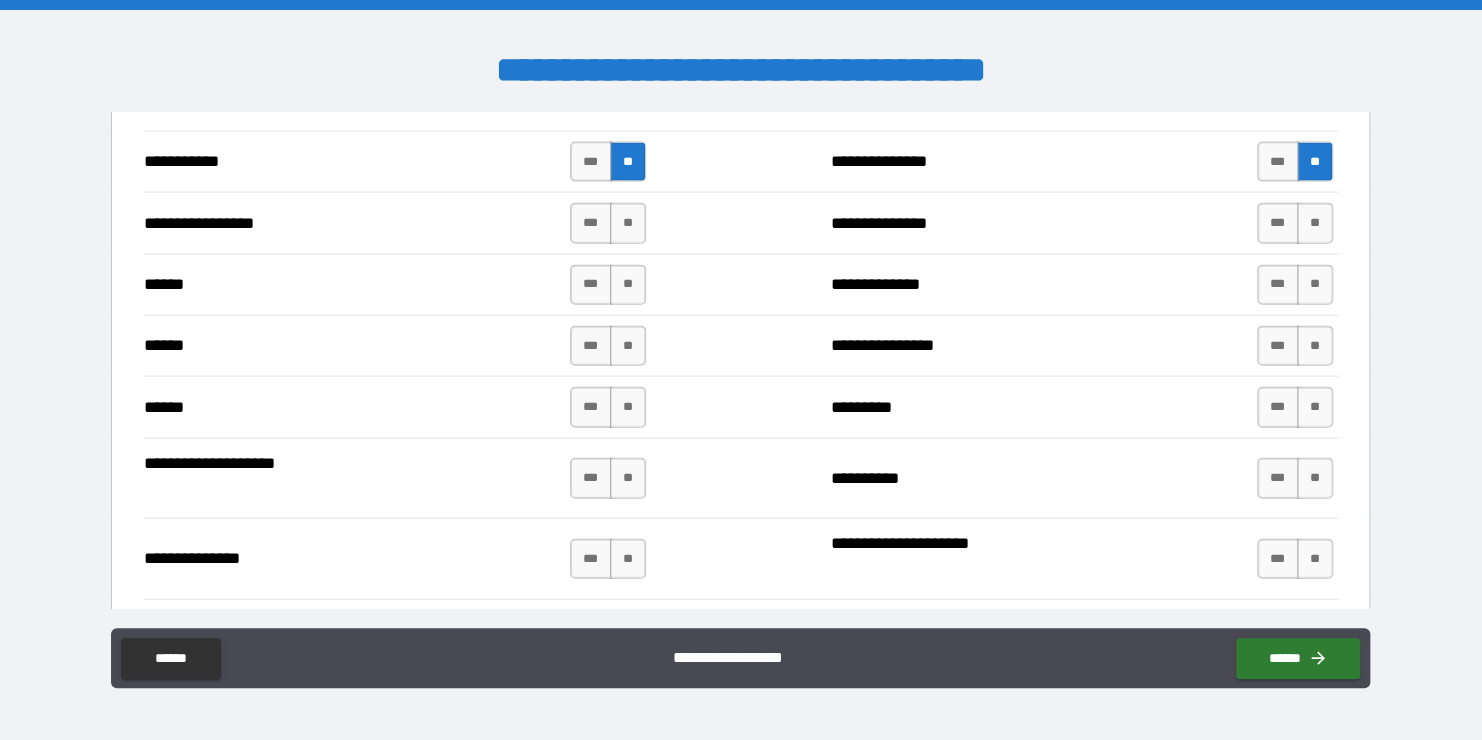 scroll, scrollTop: 2371, scrollLeft: 0, axis: vertical 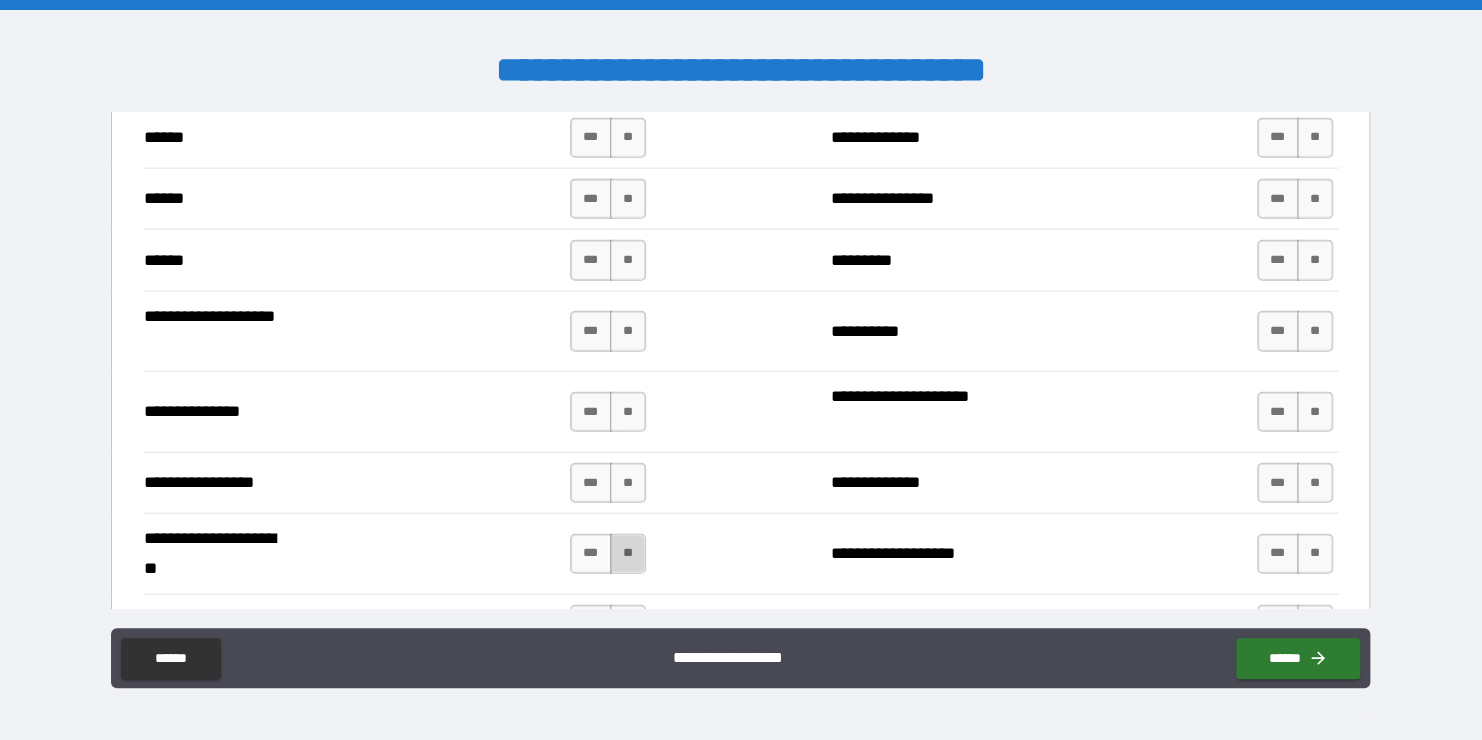 click on "**" at bounding box center (628, 554) 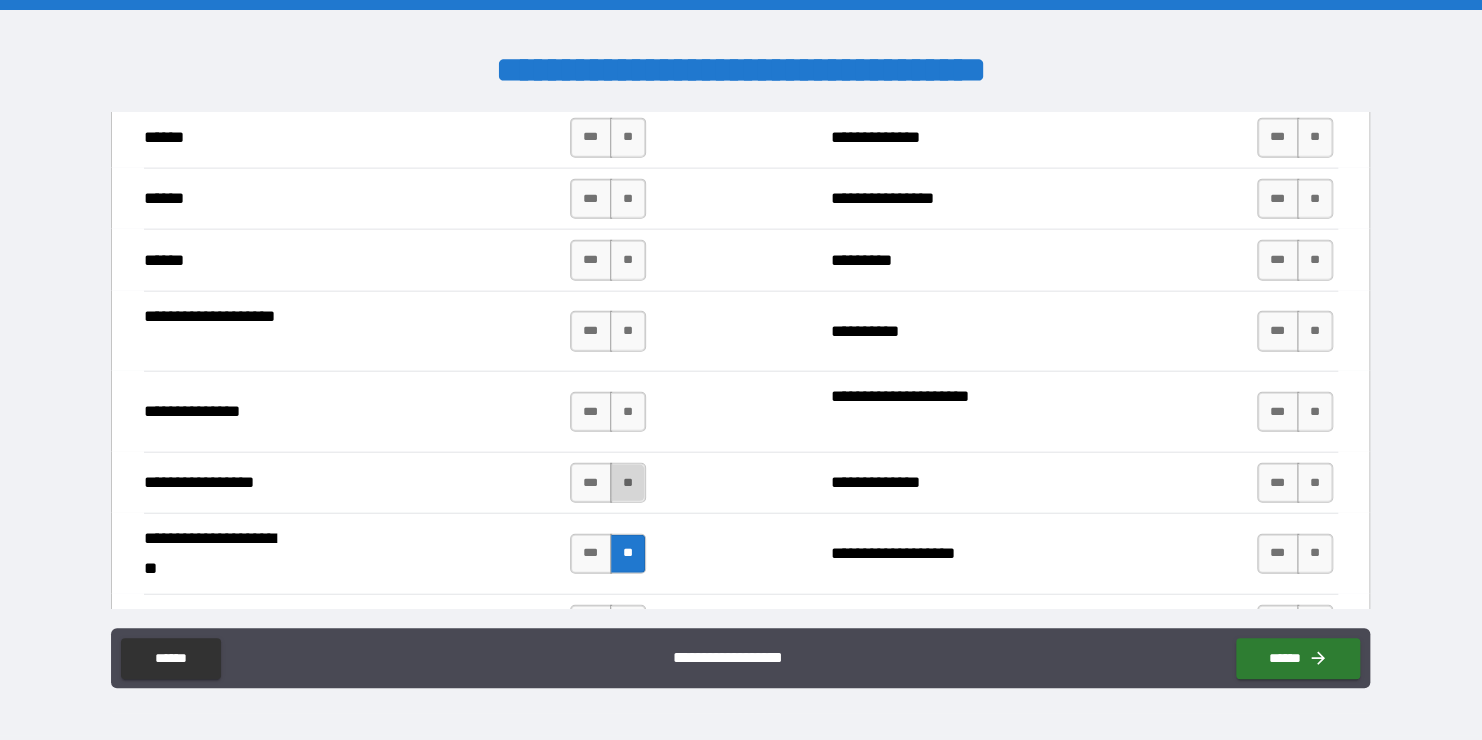 click on "**" at bounding box center [628, 483] 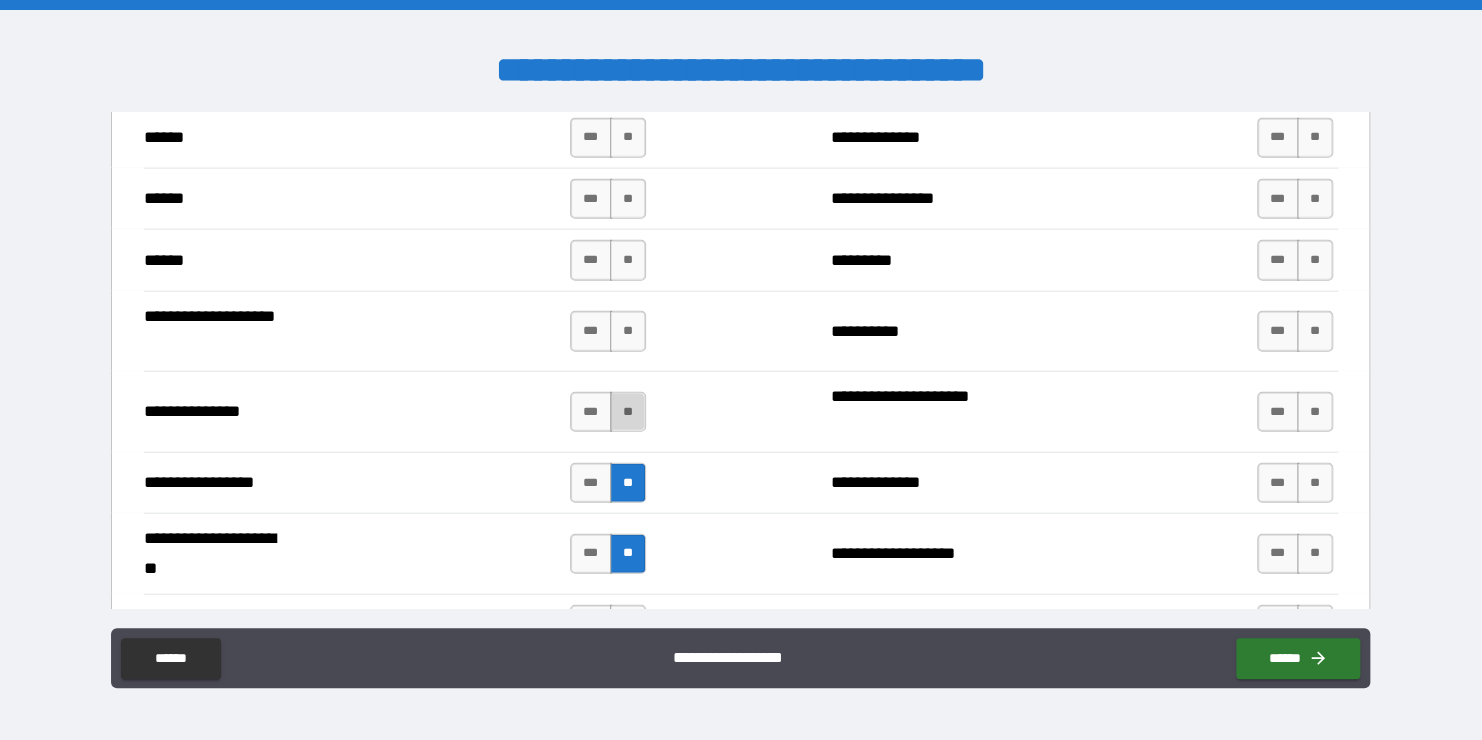 click on "**" at bounding box center [628, 412] 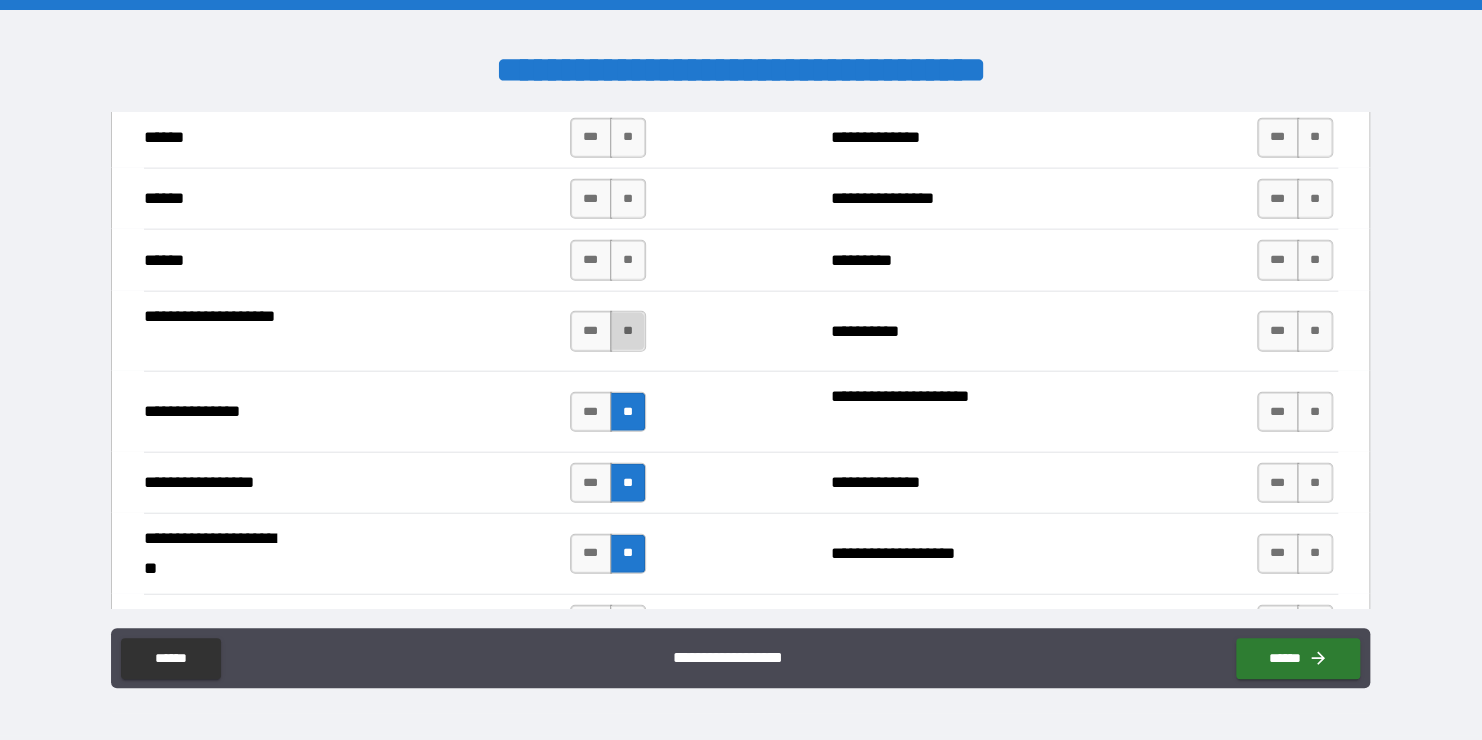 click on "**" at bounding box center (628, 331) 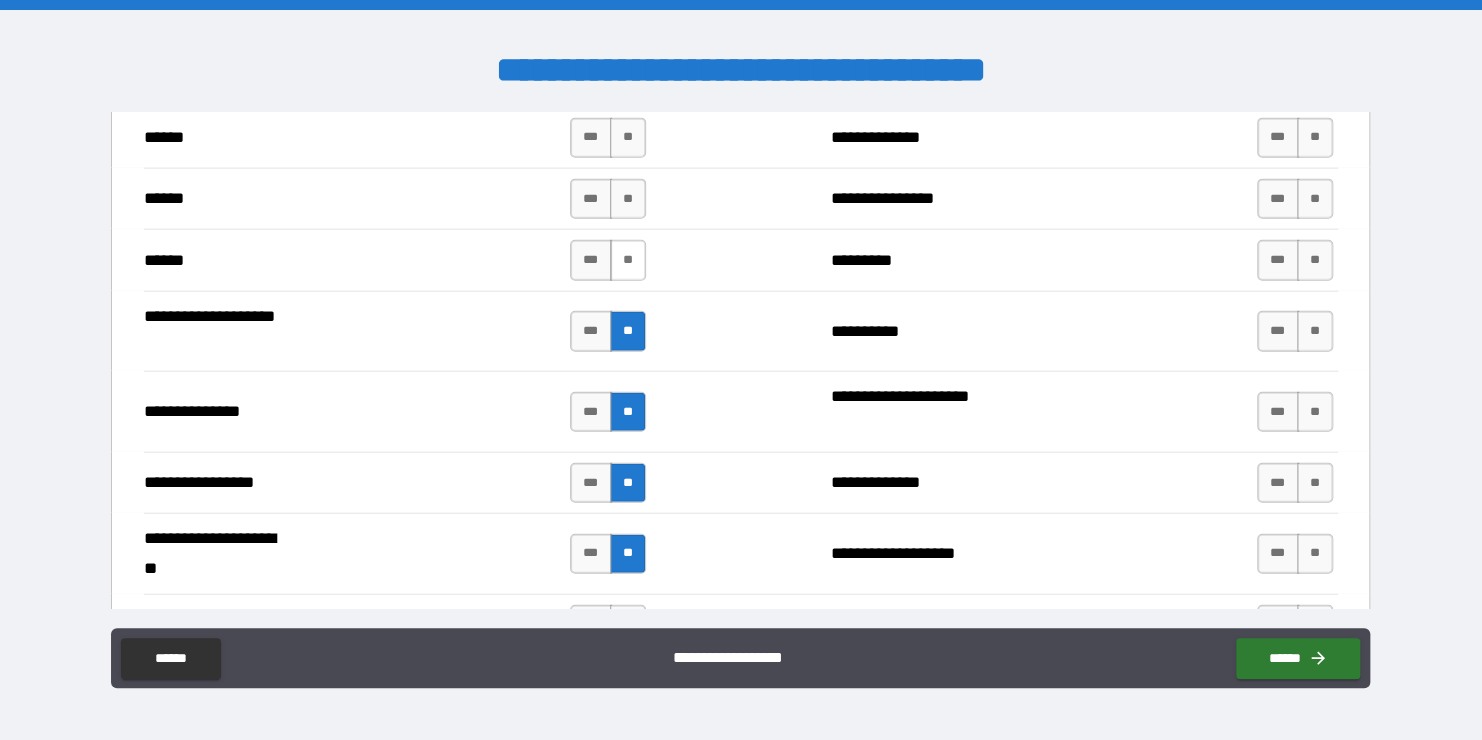 click on "**" at bounding box center [628, 260] 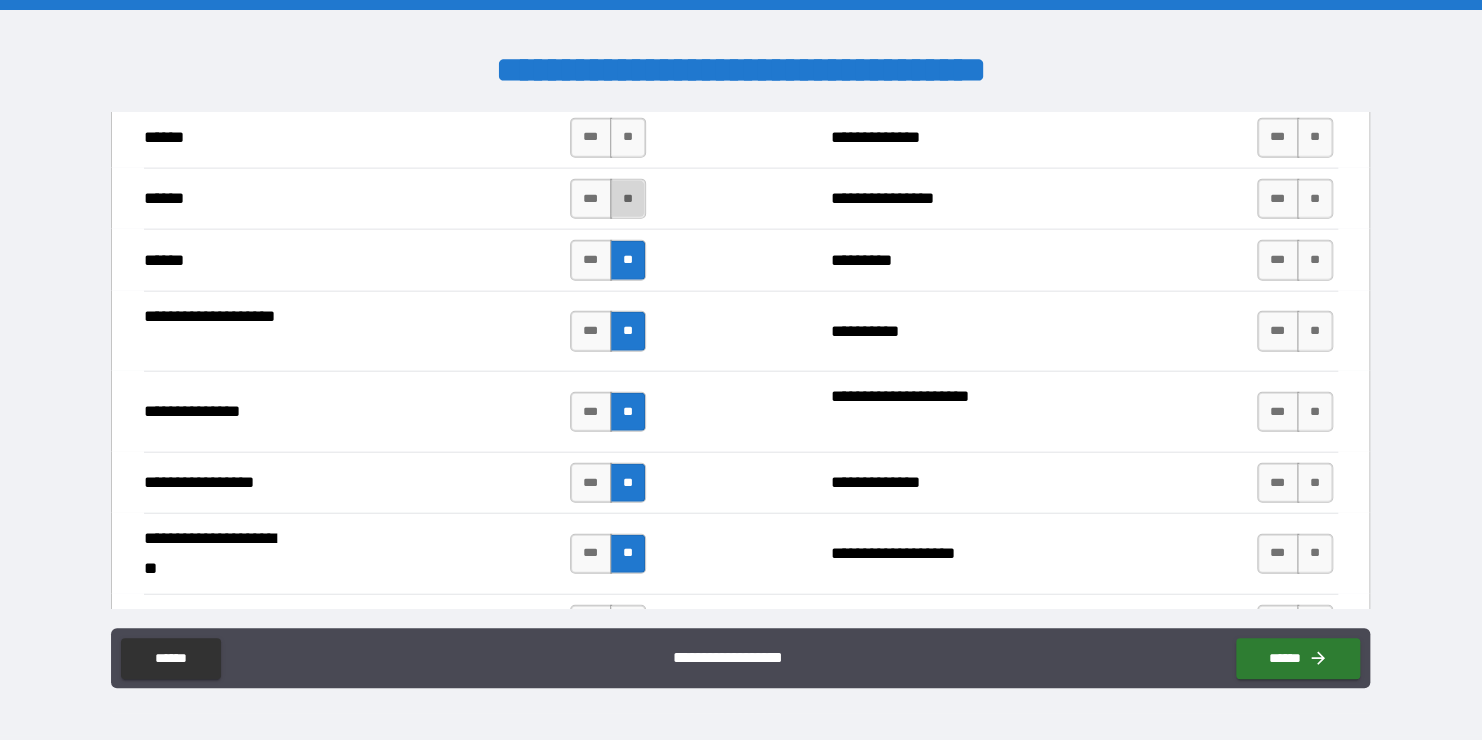 click on "**" at bounding box center [628, 199] 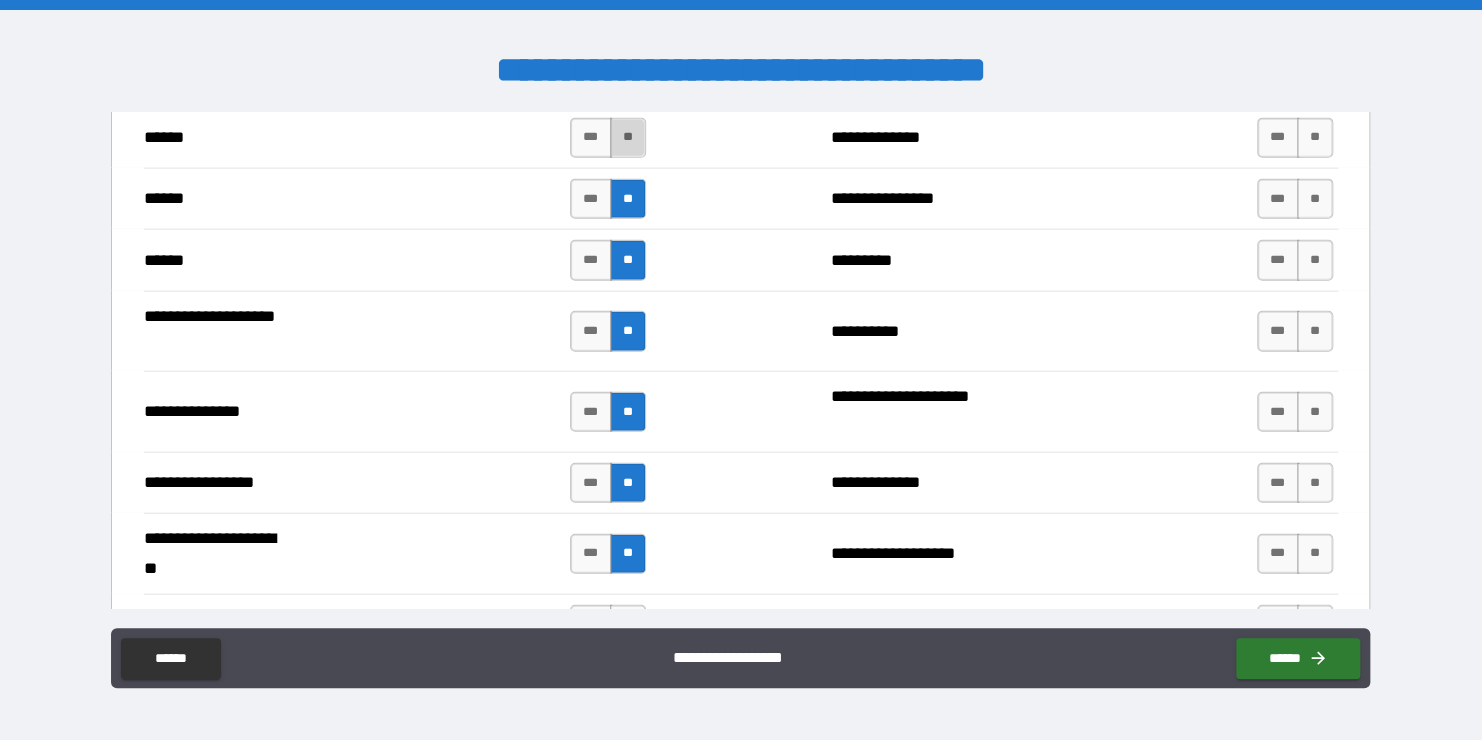 click on "**" at bounding box center [628, 138] 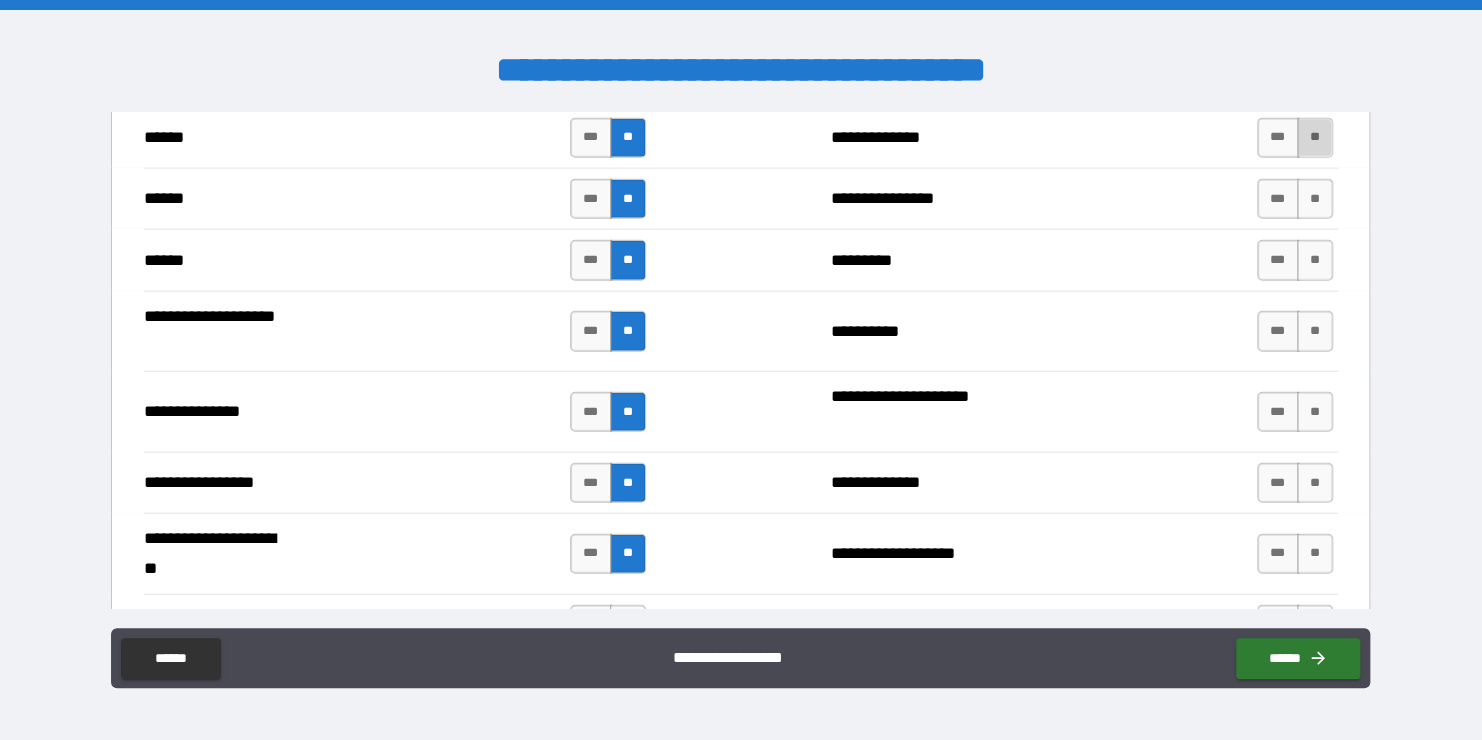 click on "**" at bounding box center [1315, 138] 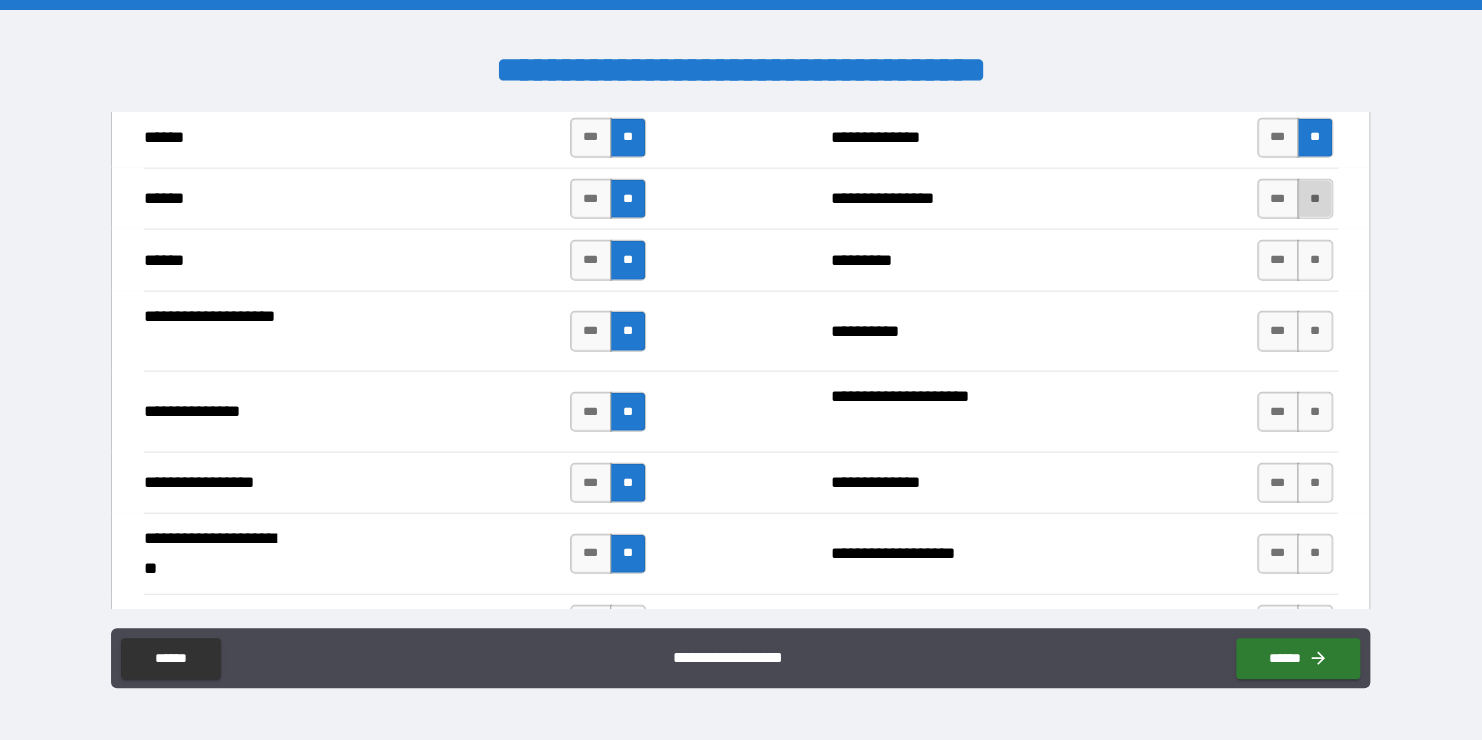 click on "**" at bounding box center [1315, 199] 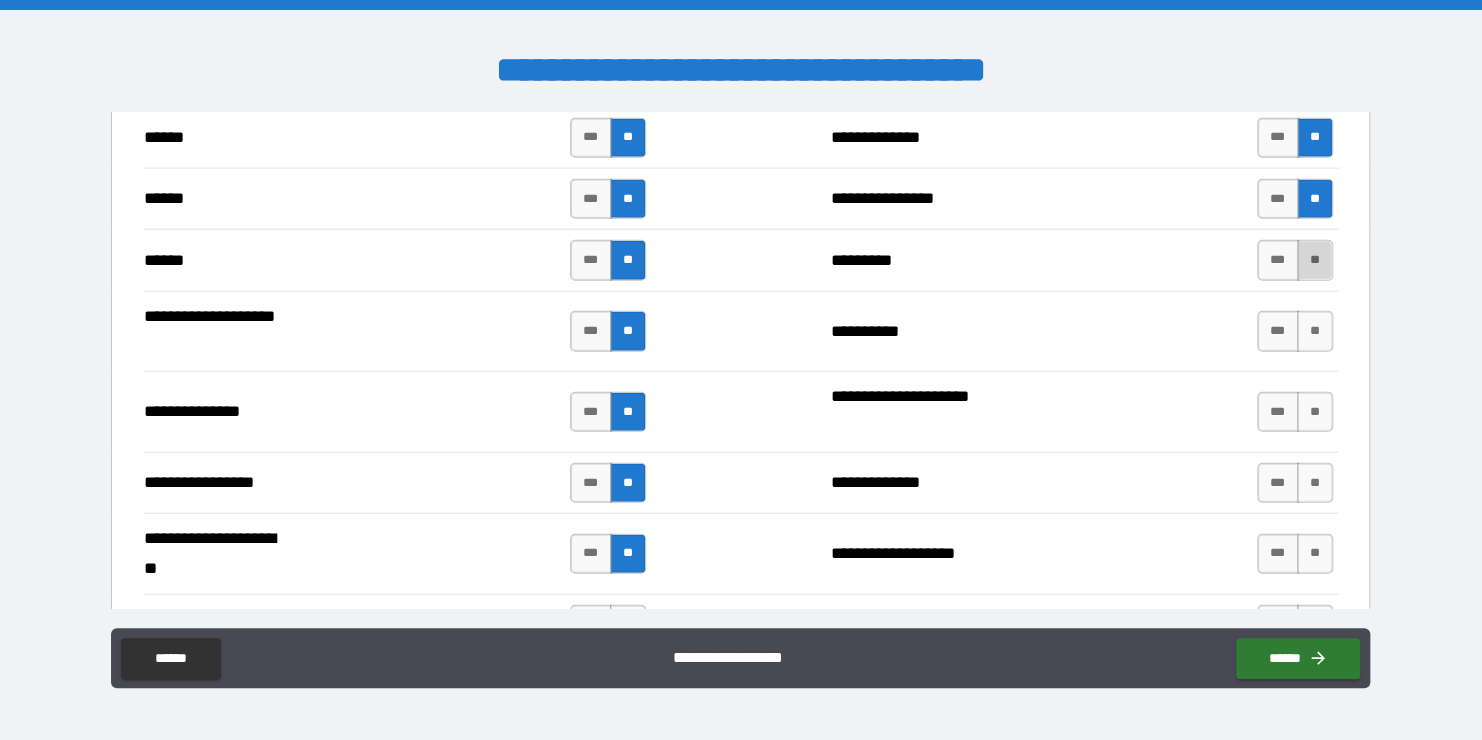 click on "**" at bounding box center [1315, 260] 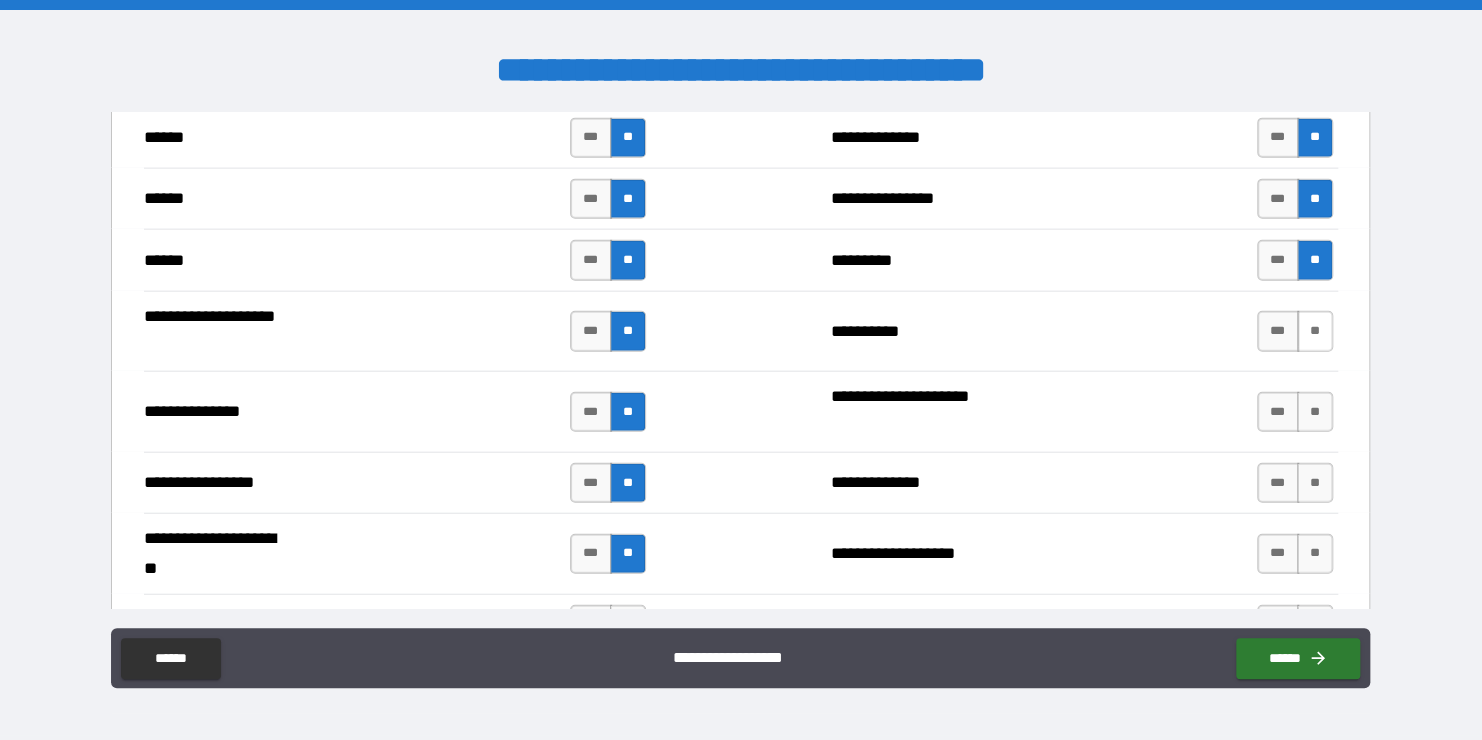 click on "**" at bounding box center (1315, 331) 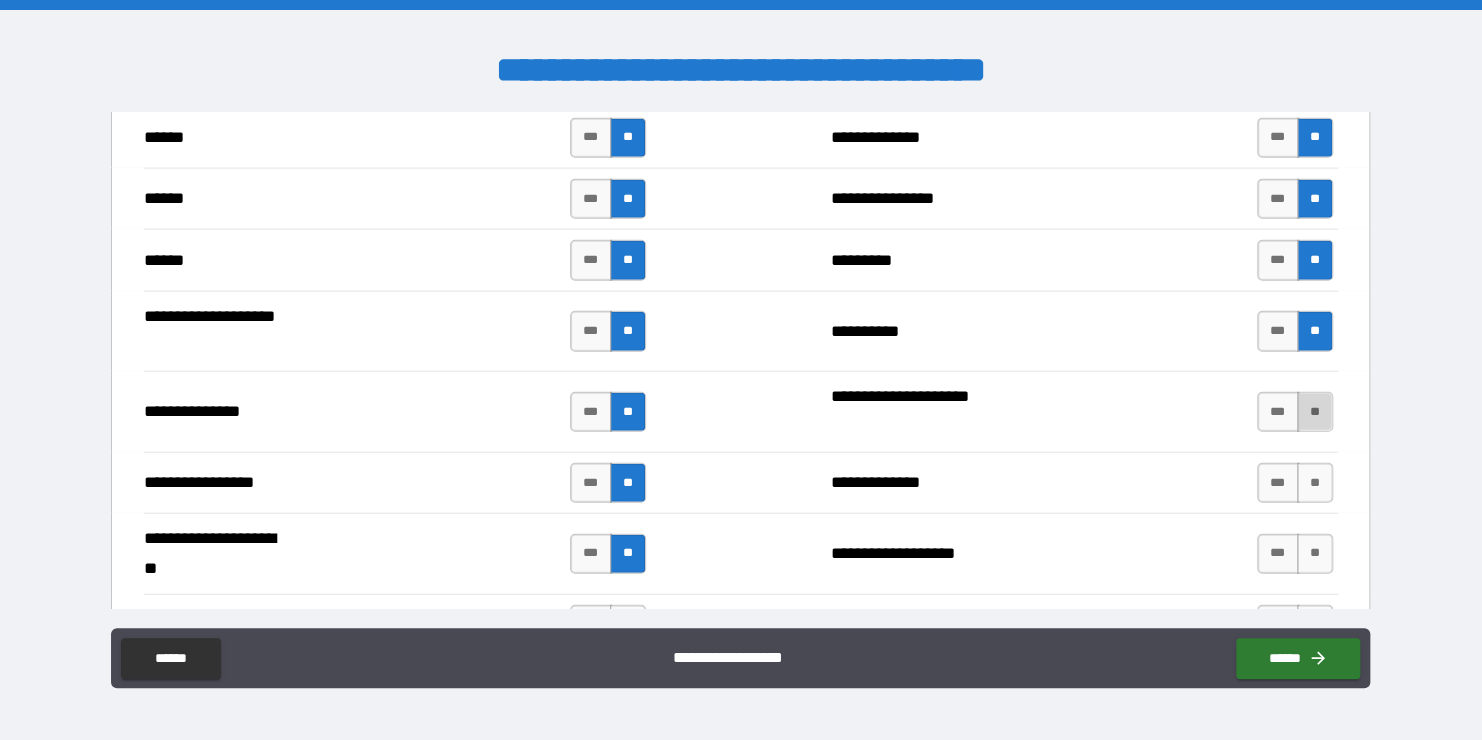 click on "**" at bounding box center (1315, 412) 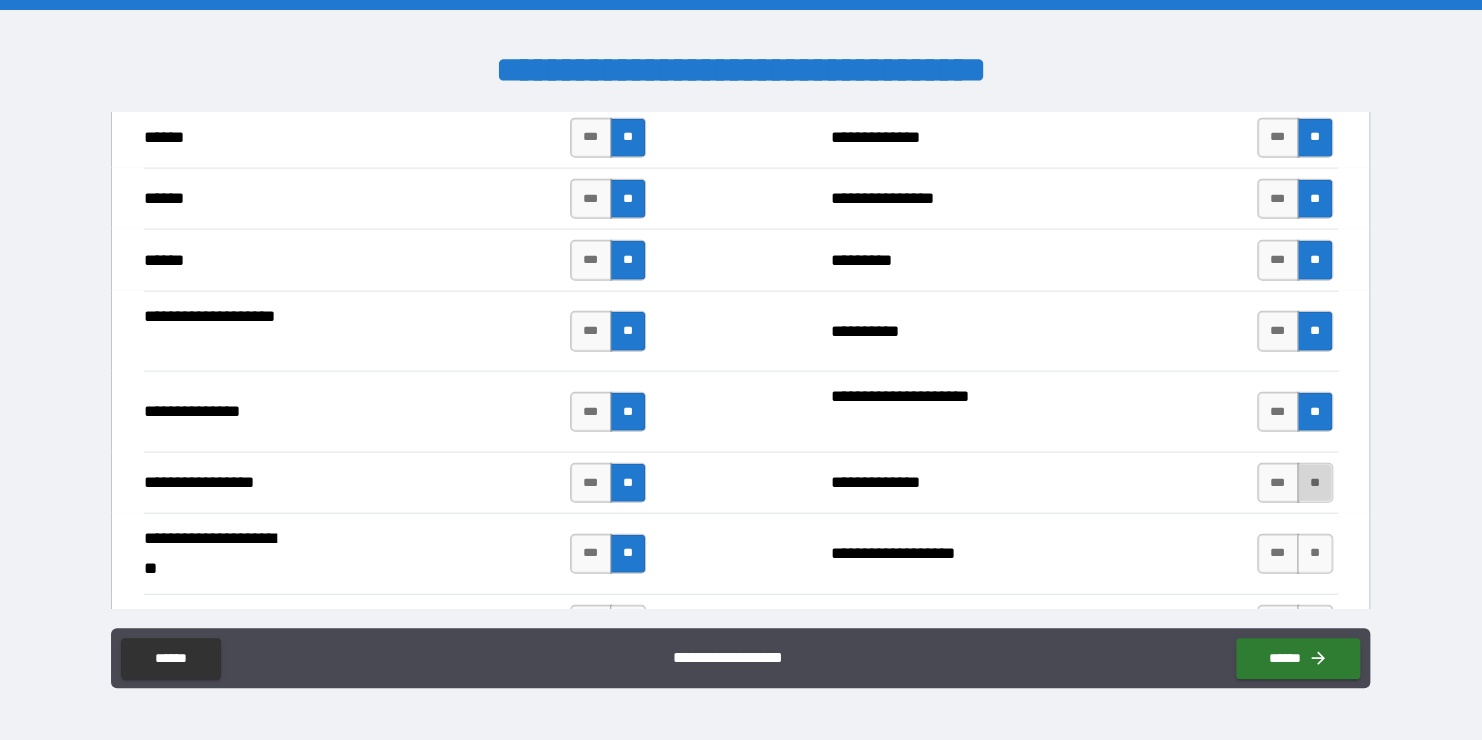 click on "**" at bounding box center (1315, 483) 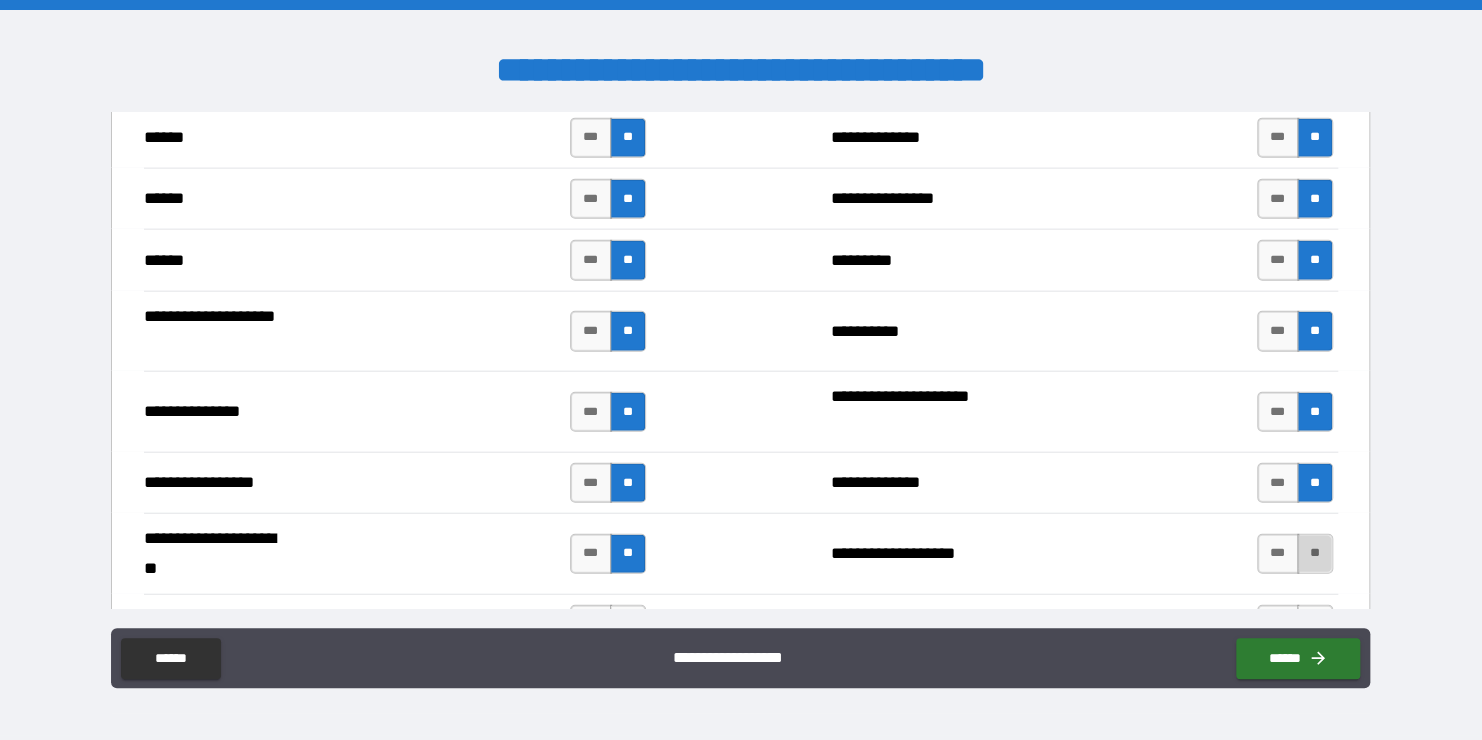 click on "**" at bounding box center (1315, 554) 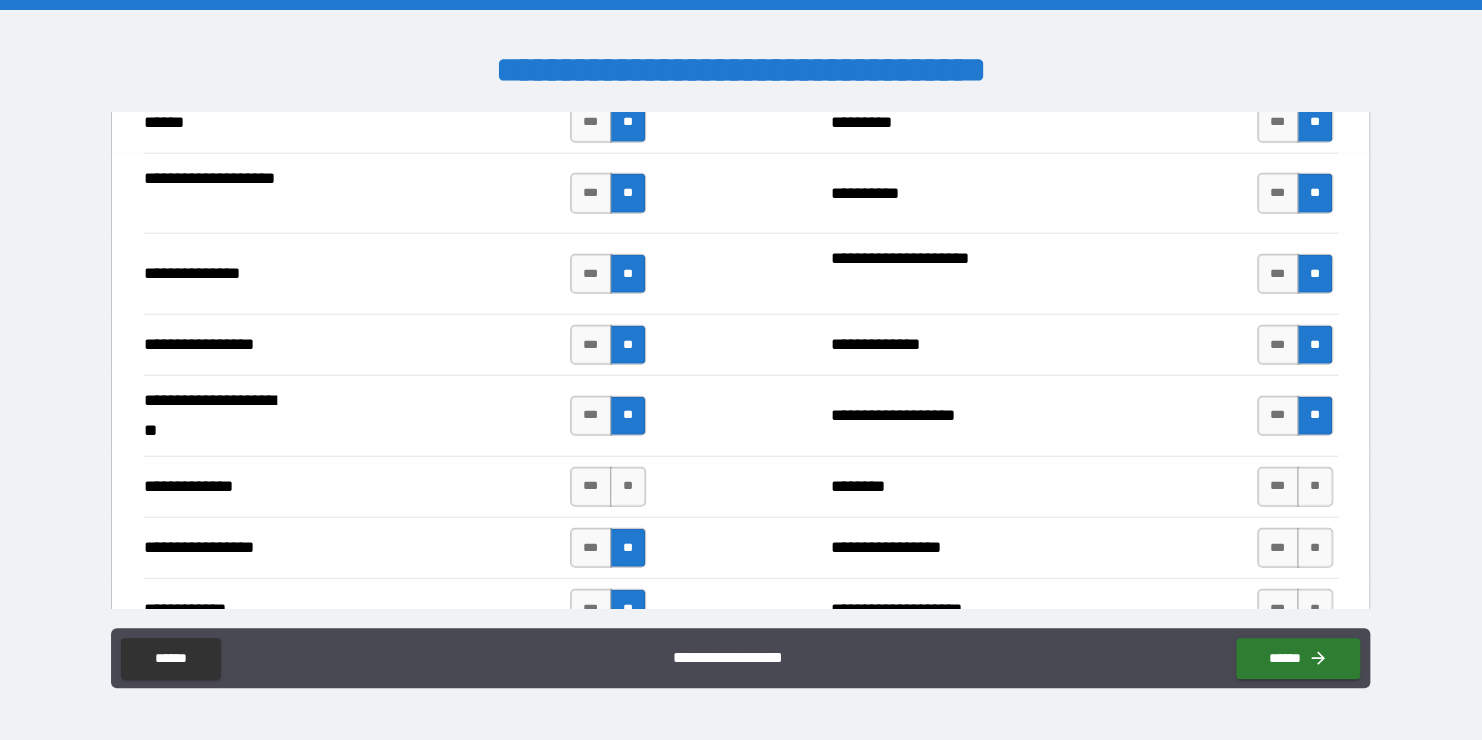 scroll, scrollTop: 2524, scrollLeft: 0, axis: vertical 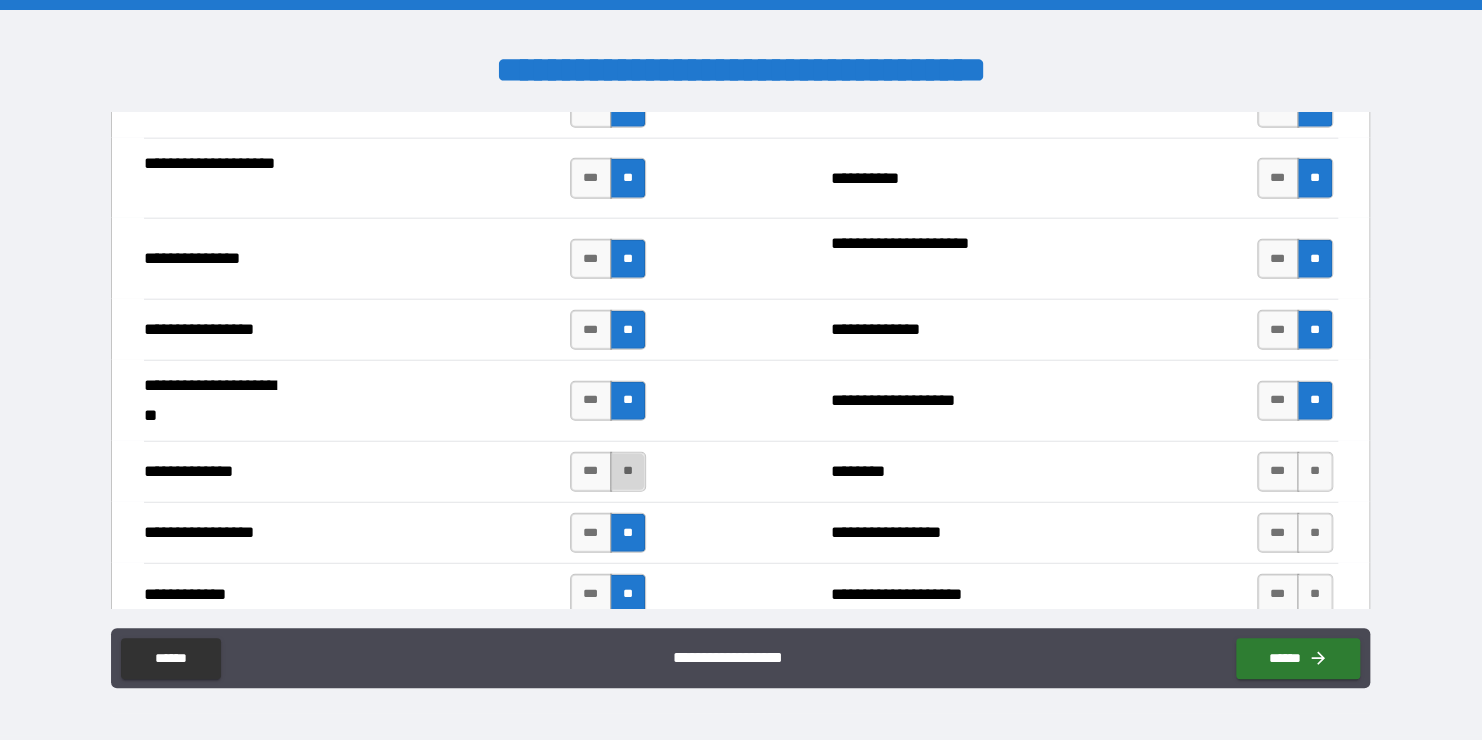 click on "**" at bounding box center (628, 472) 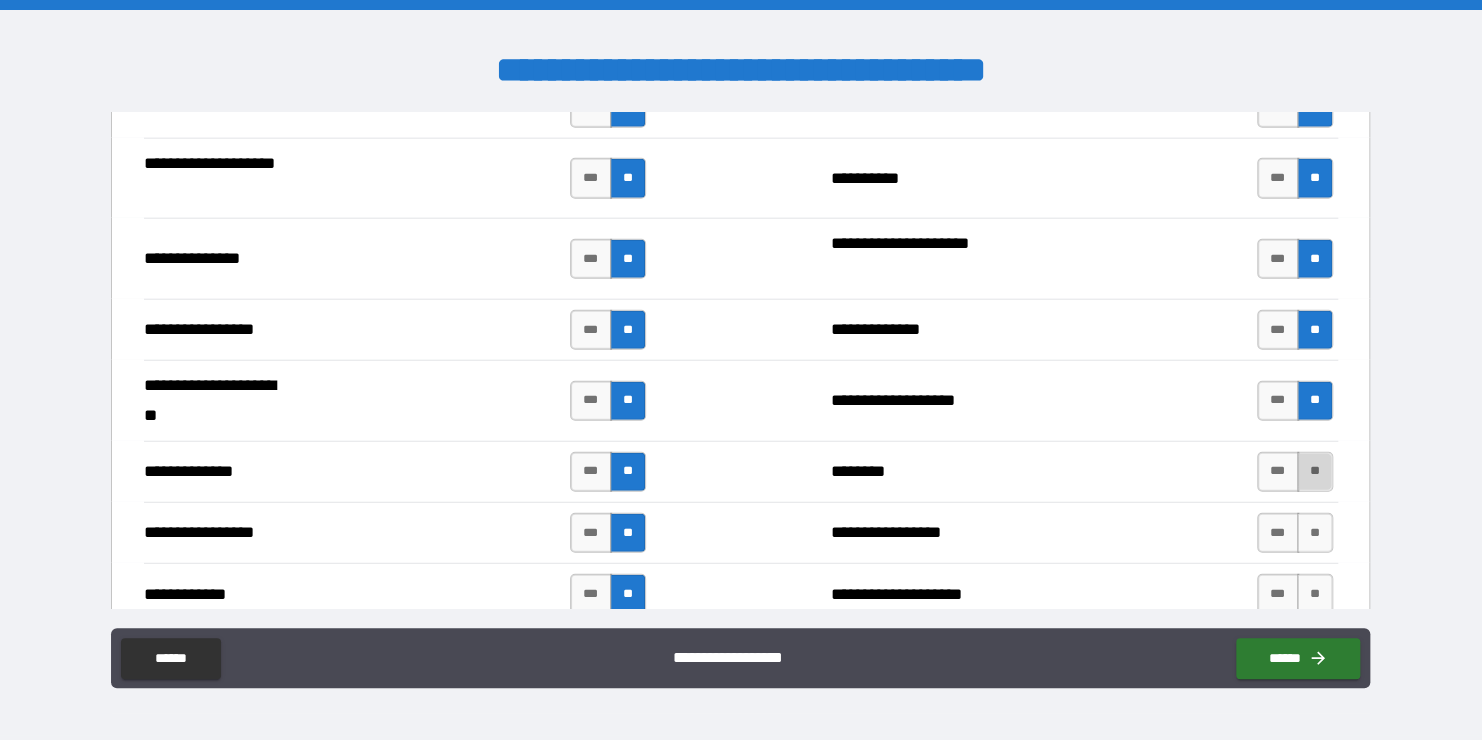 click on "**" at bounding box center (1315, 472) 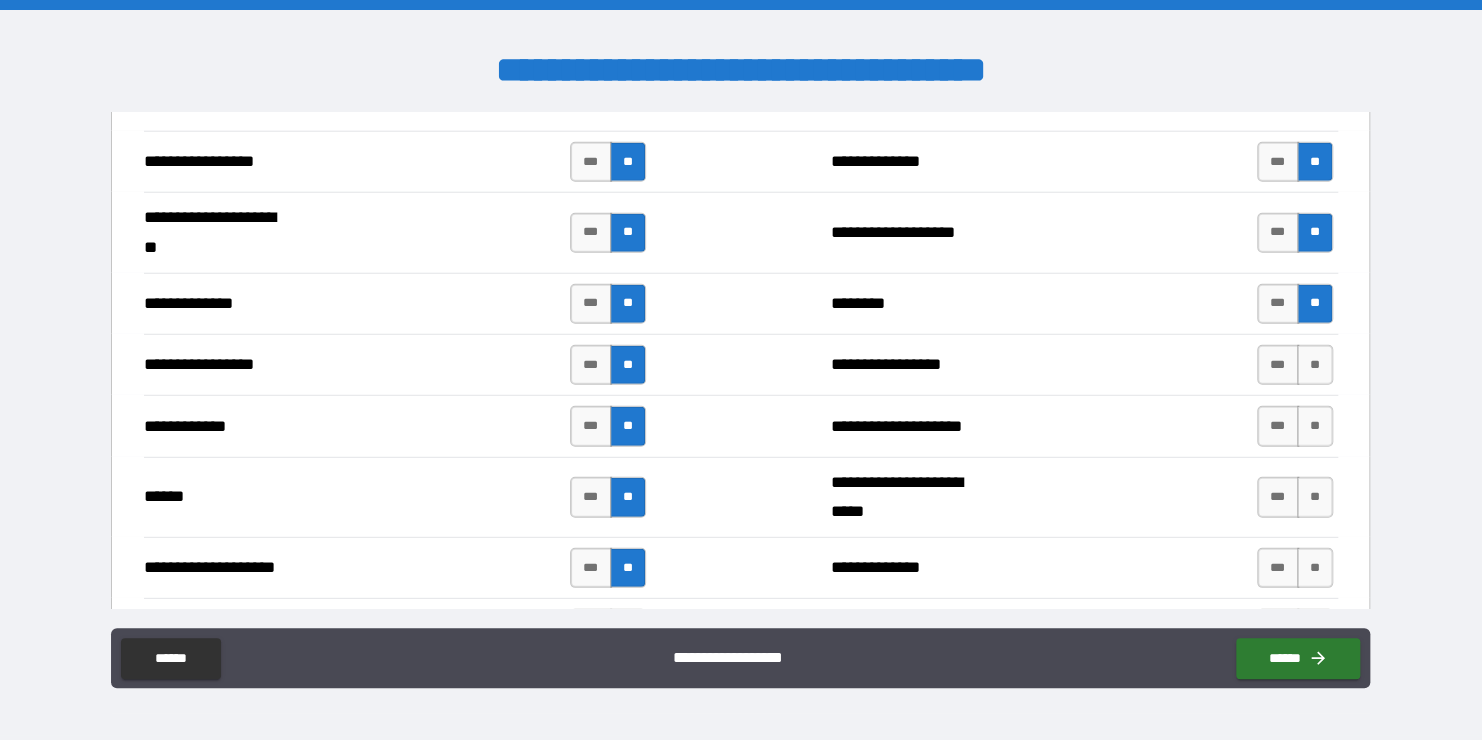 scroll, scrollTop: 2688, scrollLeft: 0, axis: vertical 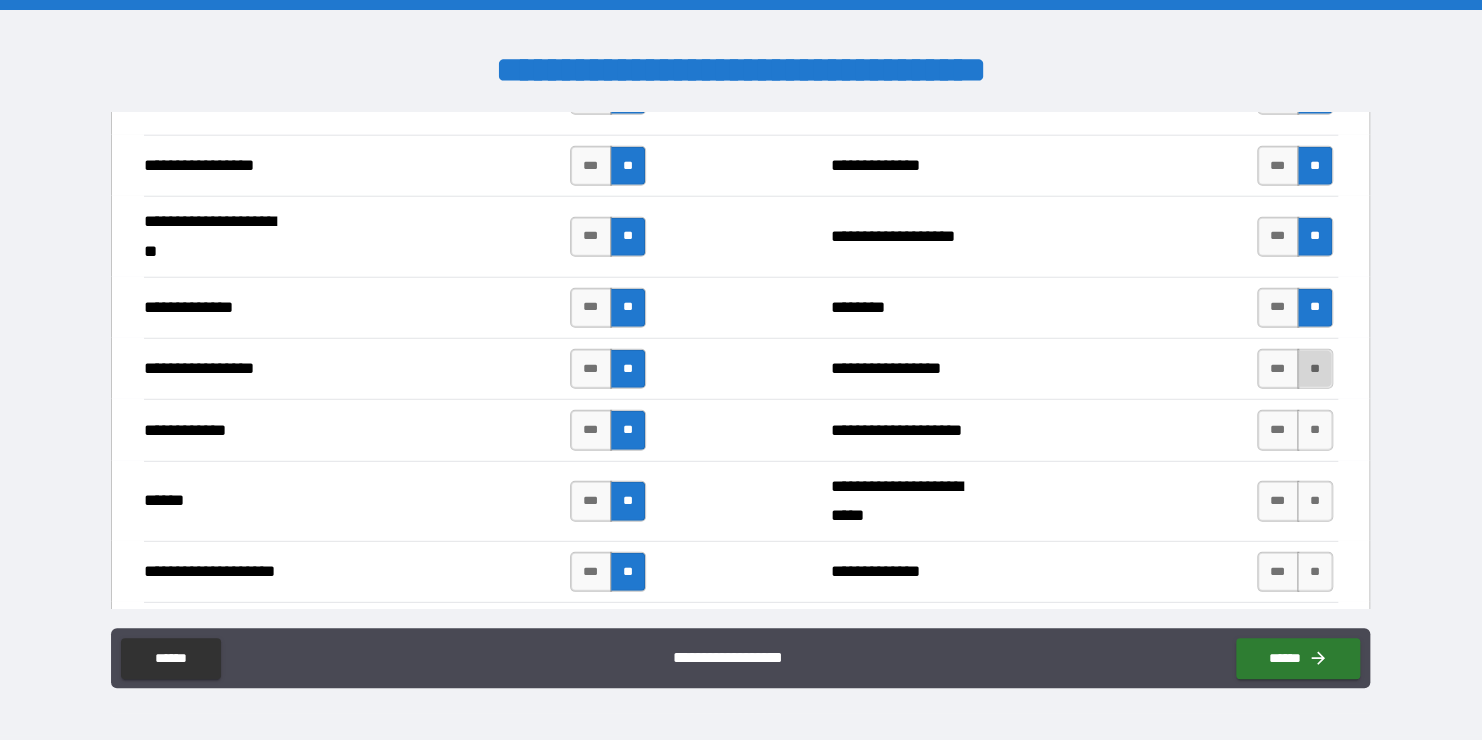 click on "**" at bounding box center [1315, 369] 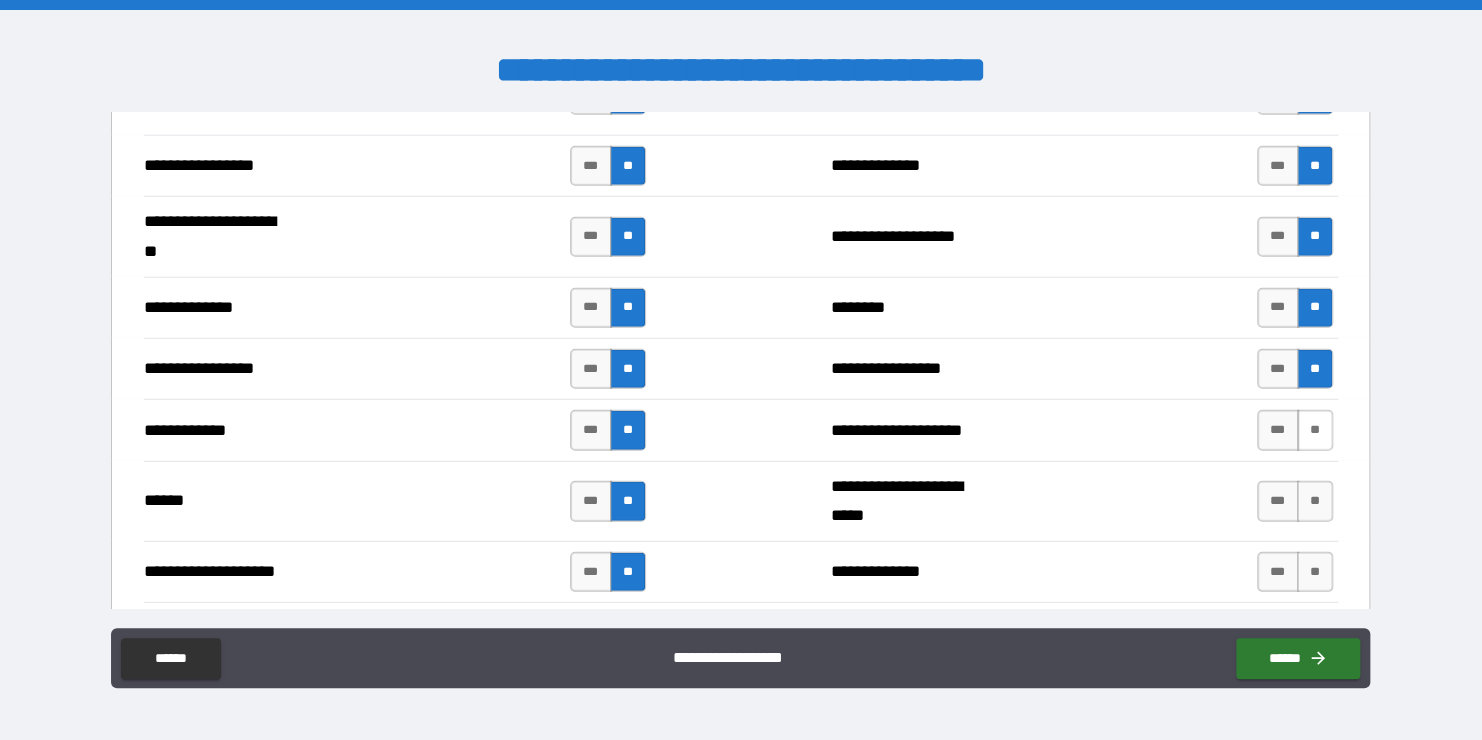 click on "**" at bounding box center [1315, 430] 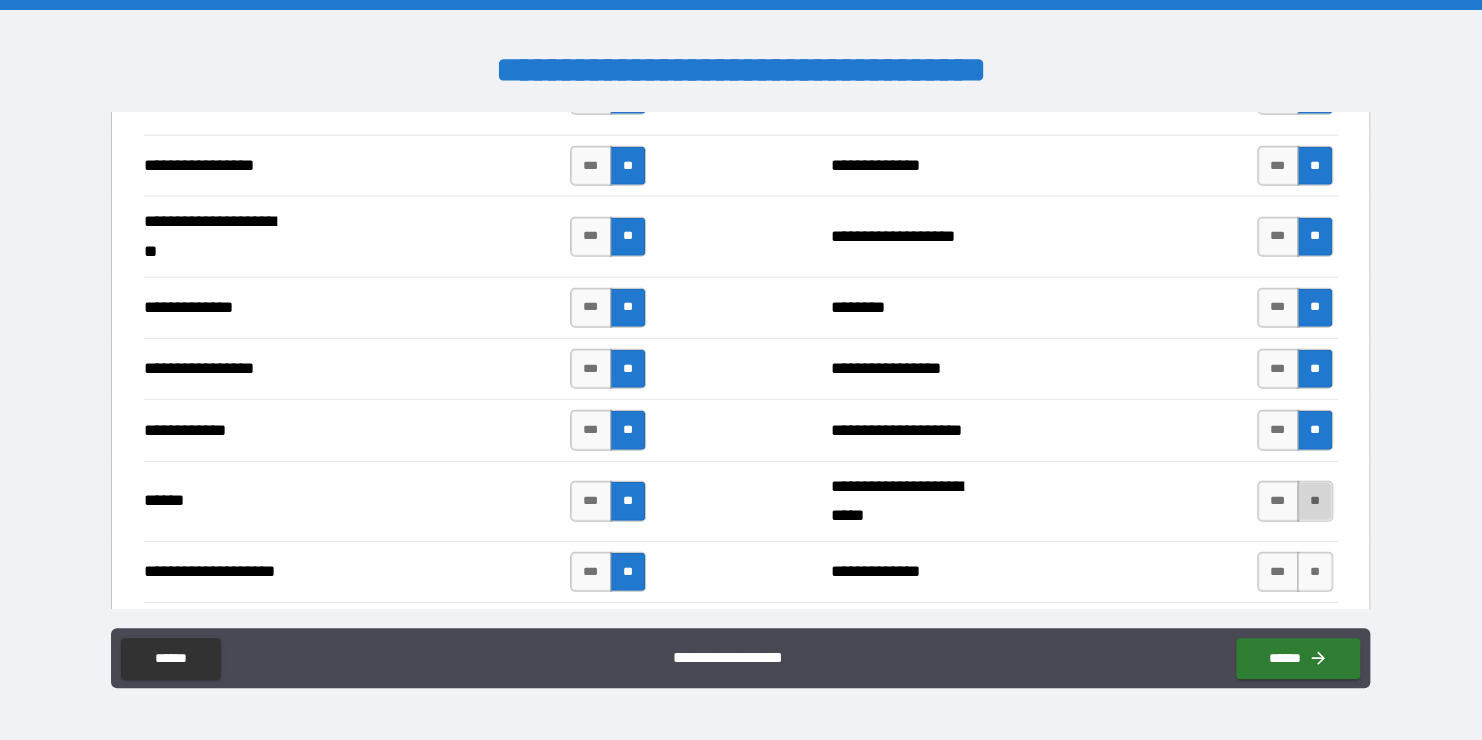 click on "**" at bounding box center (1315, 501) 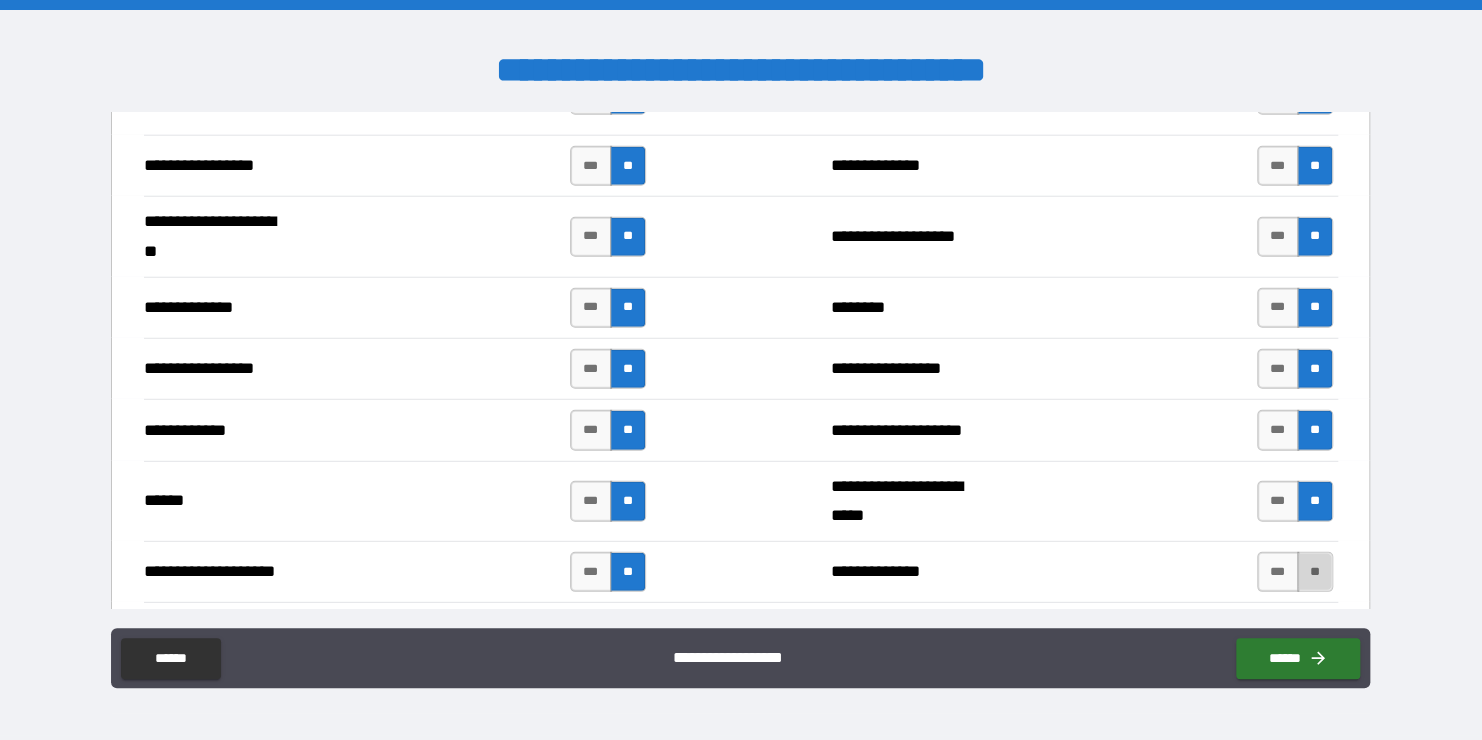 click on "**" at bounding box center [1315, 572] 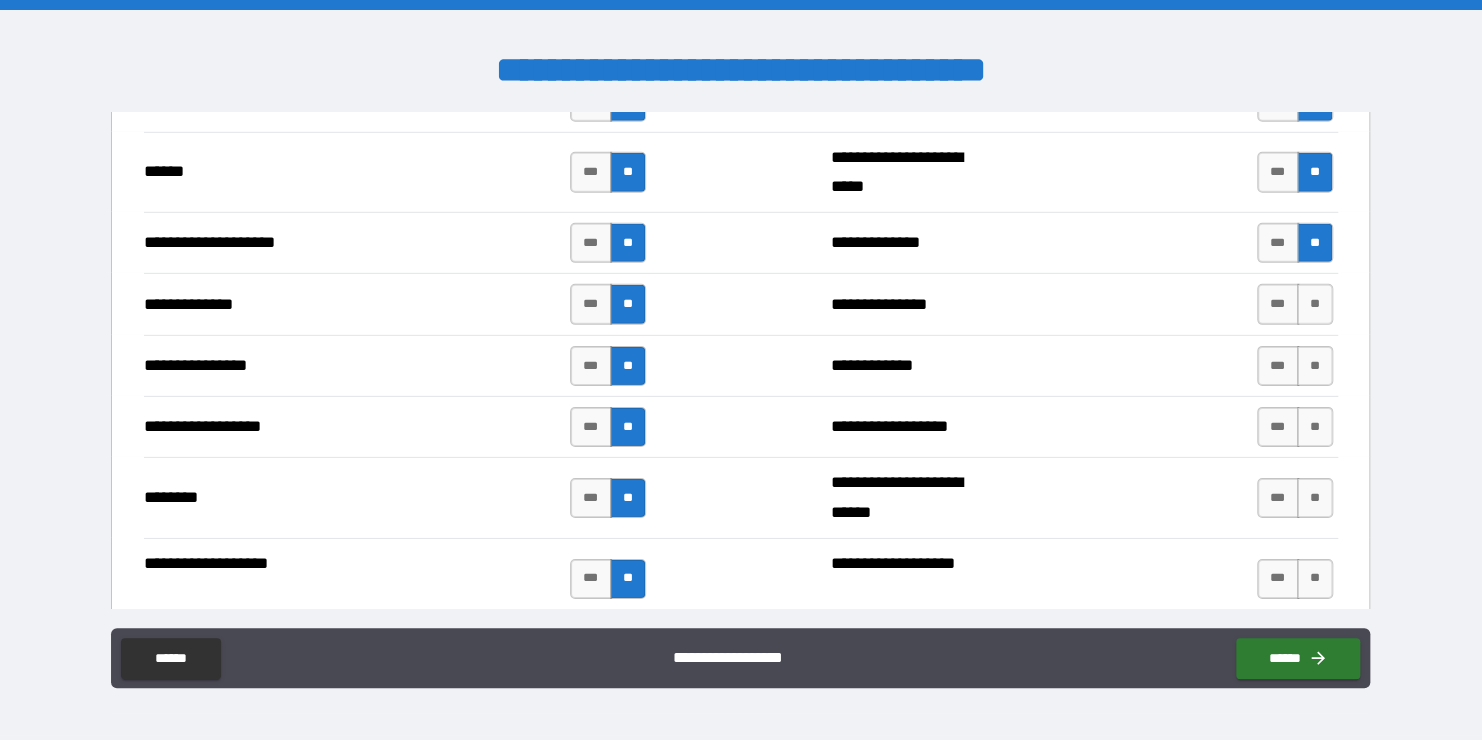 scroll, scrollTop: 3023, scrollLeft: 0, axis: vertical 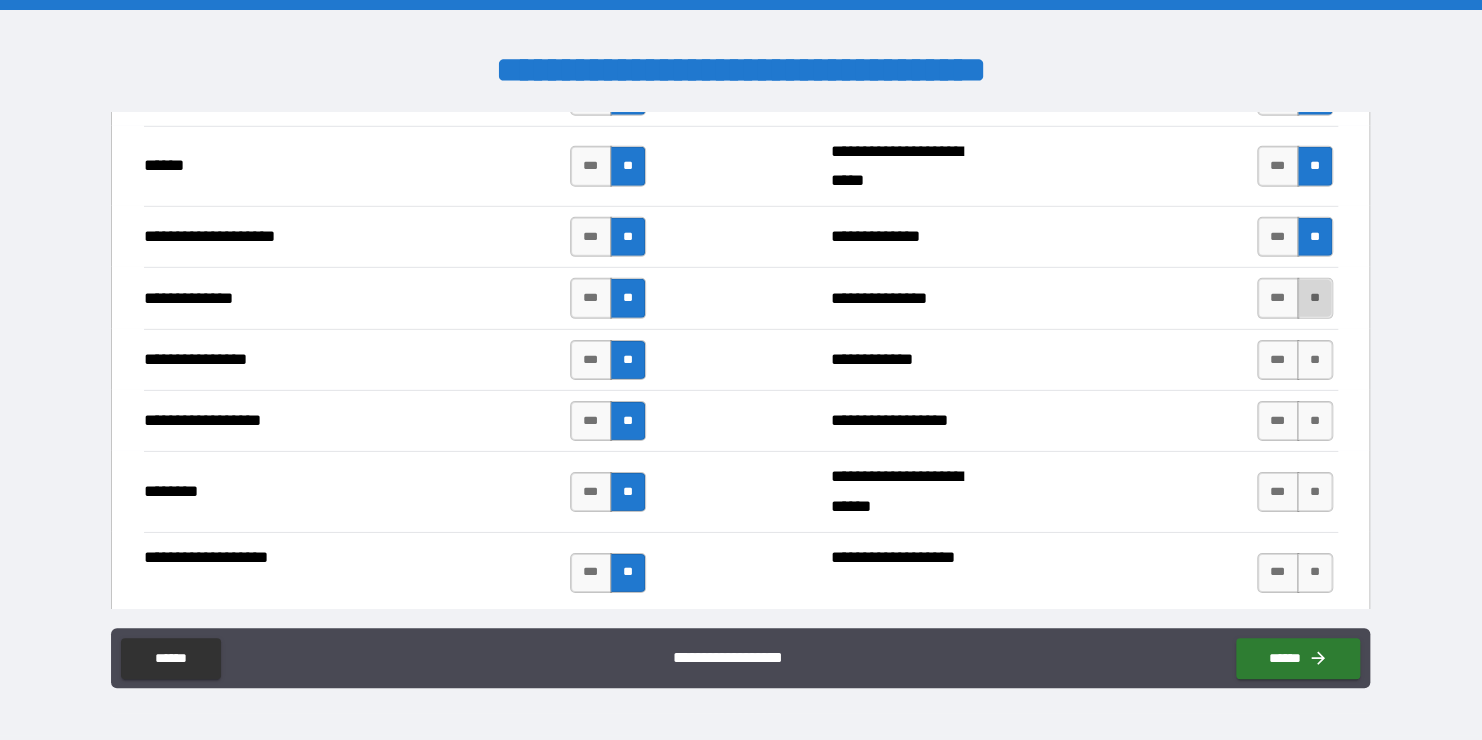 click on "**" at bounding box center (1315, 298) 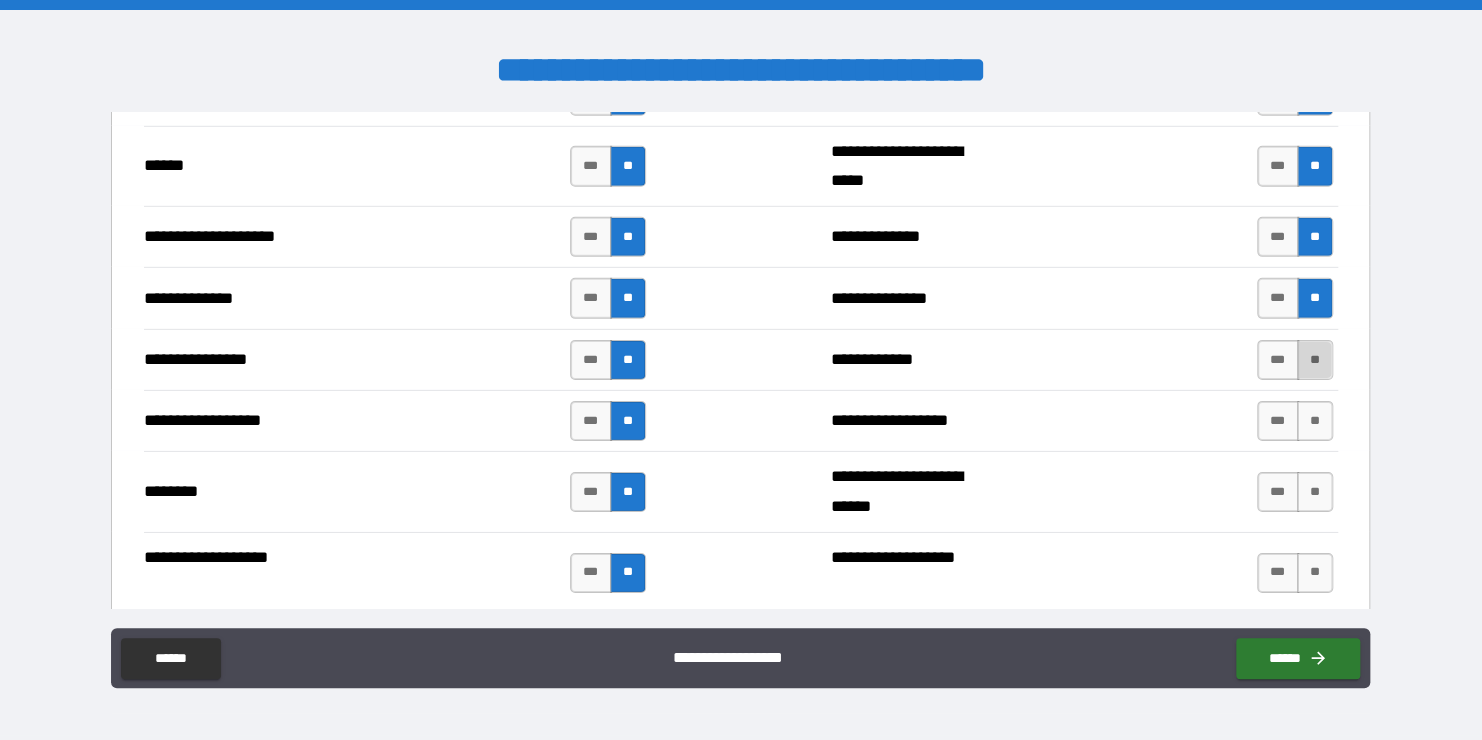 click on "**" at bounding box center (1315, 360) 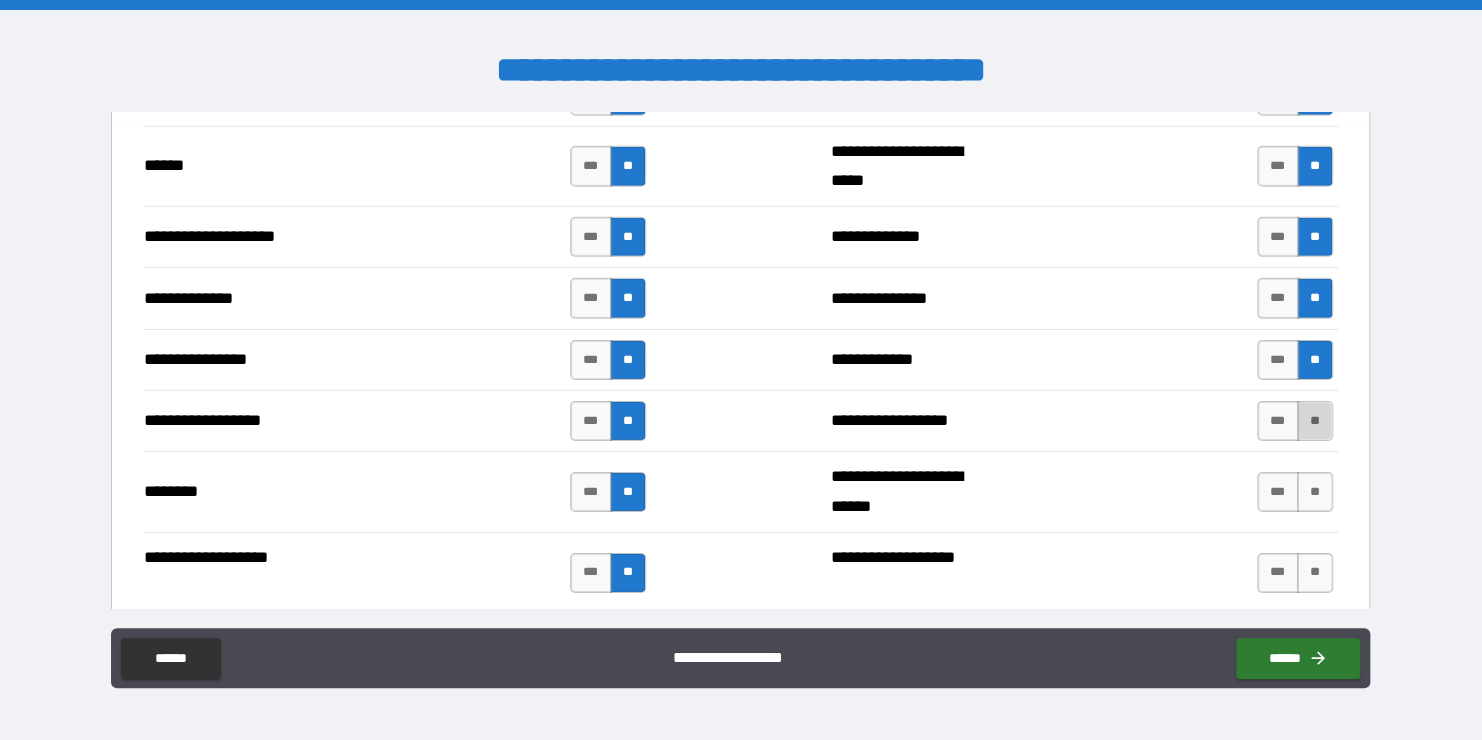 click on "**" at bounding box center (1315, 421) 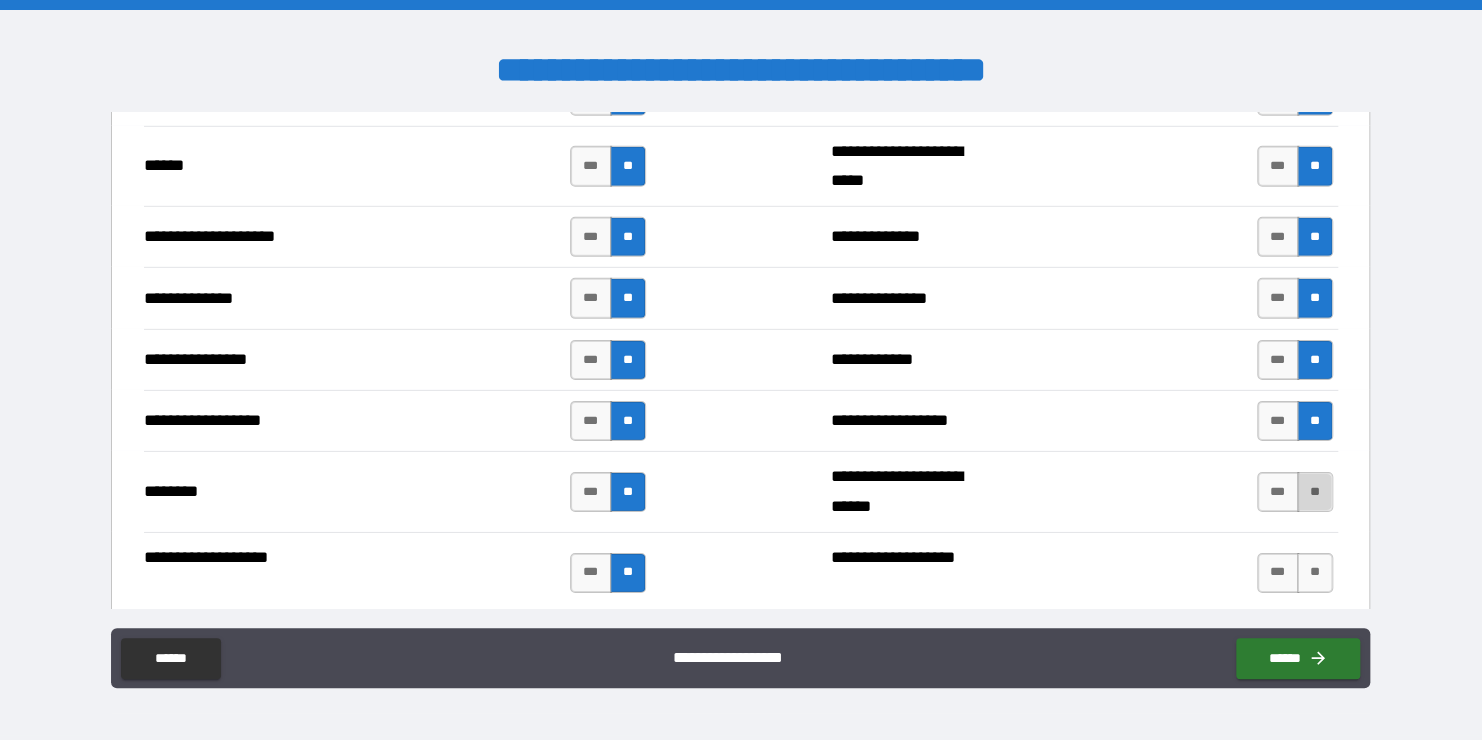click on "**" at bounding box center [1315, 492] 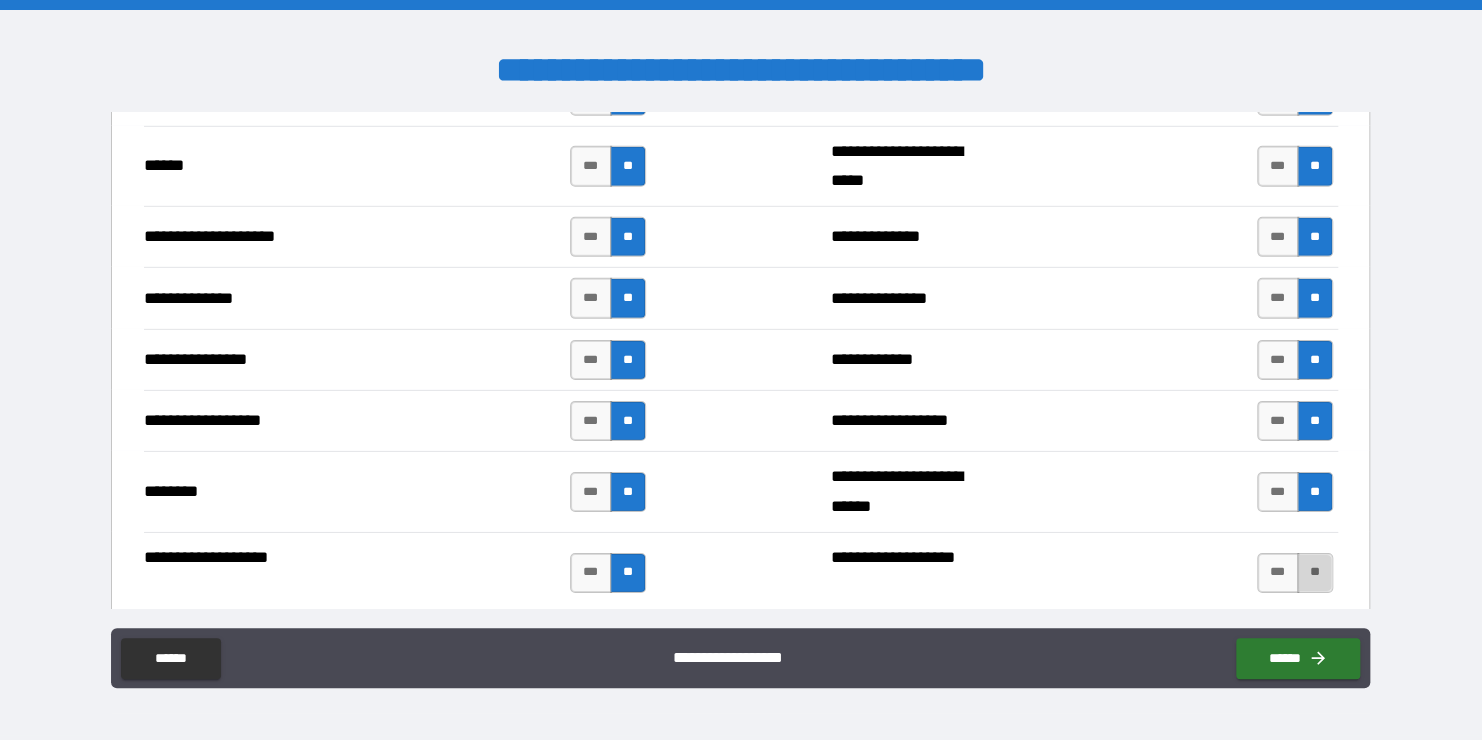 click on "**" at bounding box center (1315, 573) 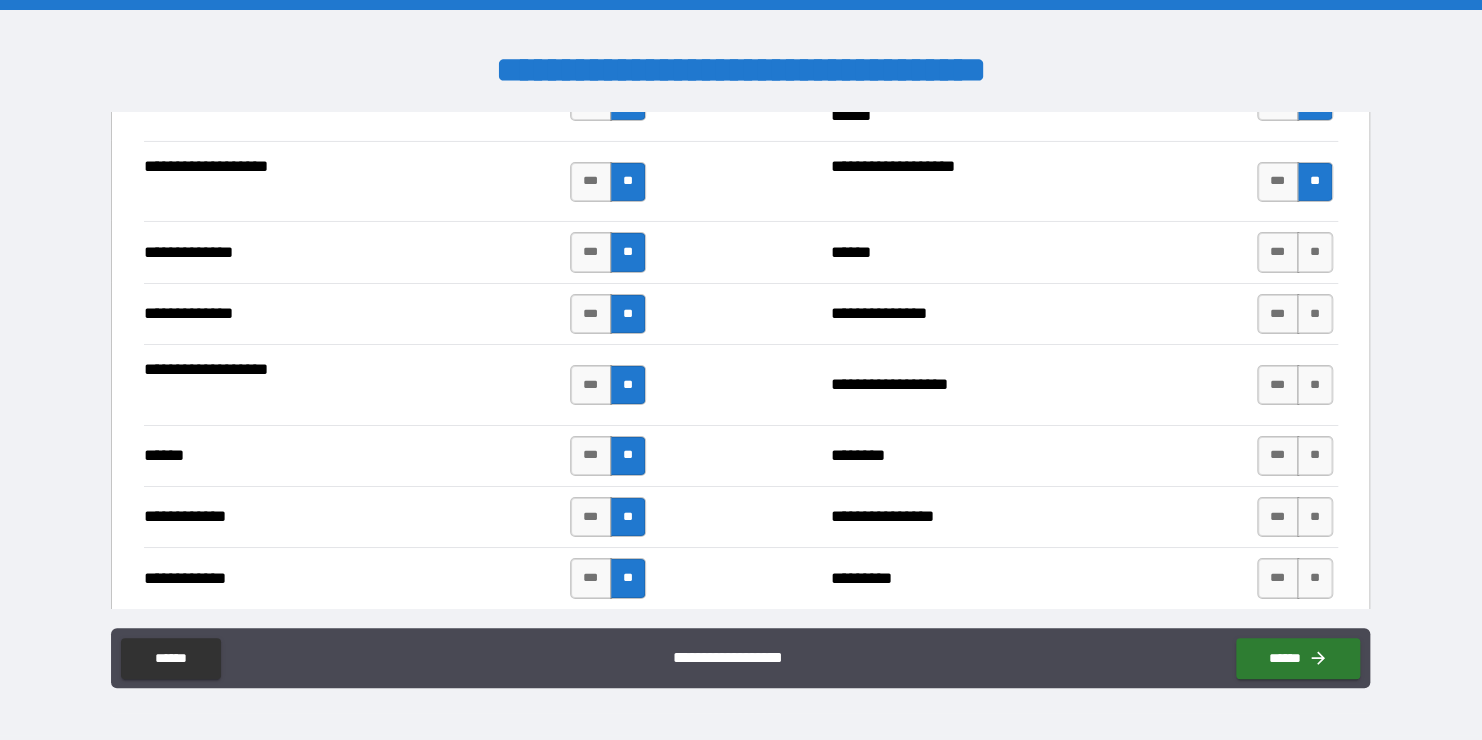 scroll, scrollTop: 3416, scrollLeft: 0, axis: vertical 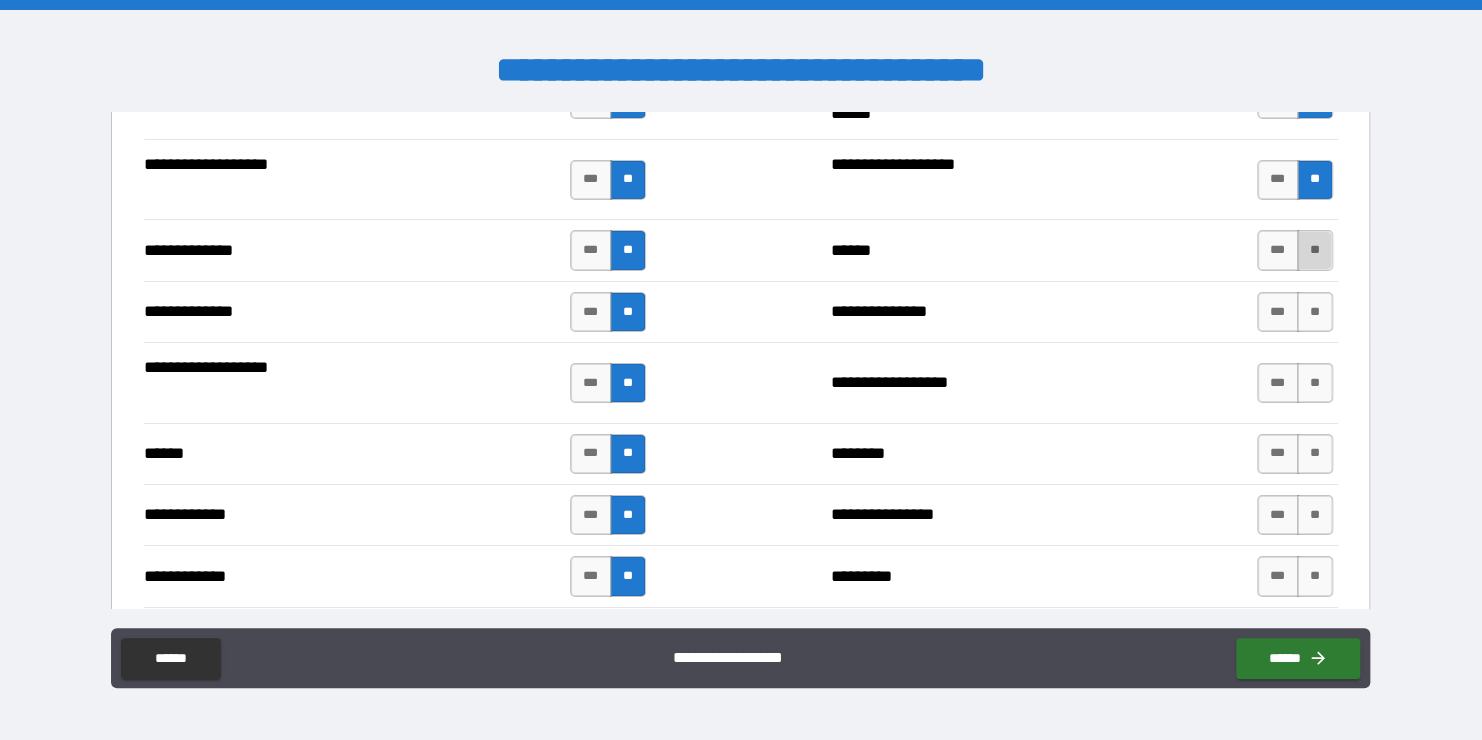 click on "**" at bounding box center (1315, 250) 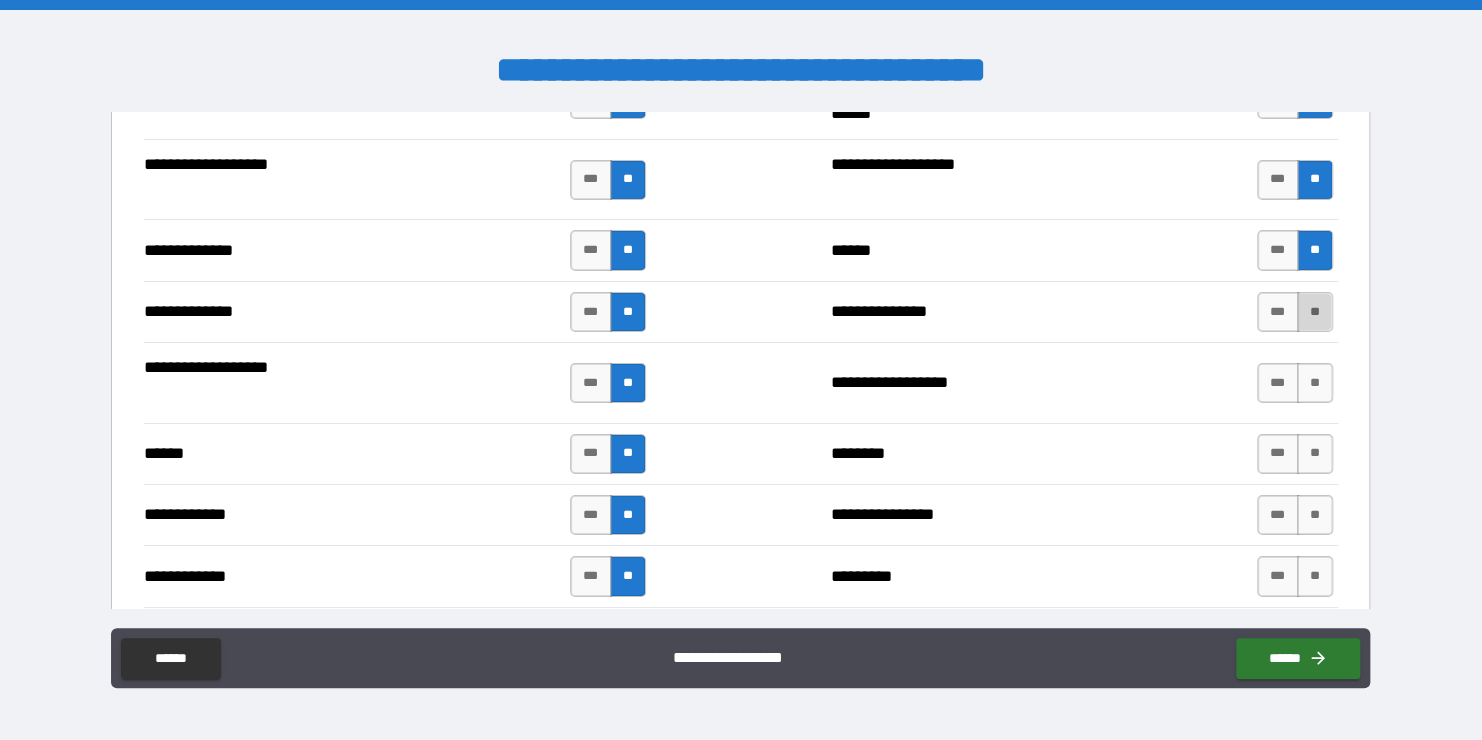click on "**" at bounding box center [1315, 312] 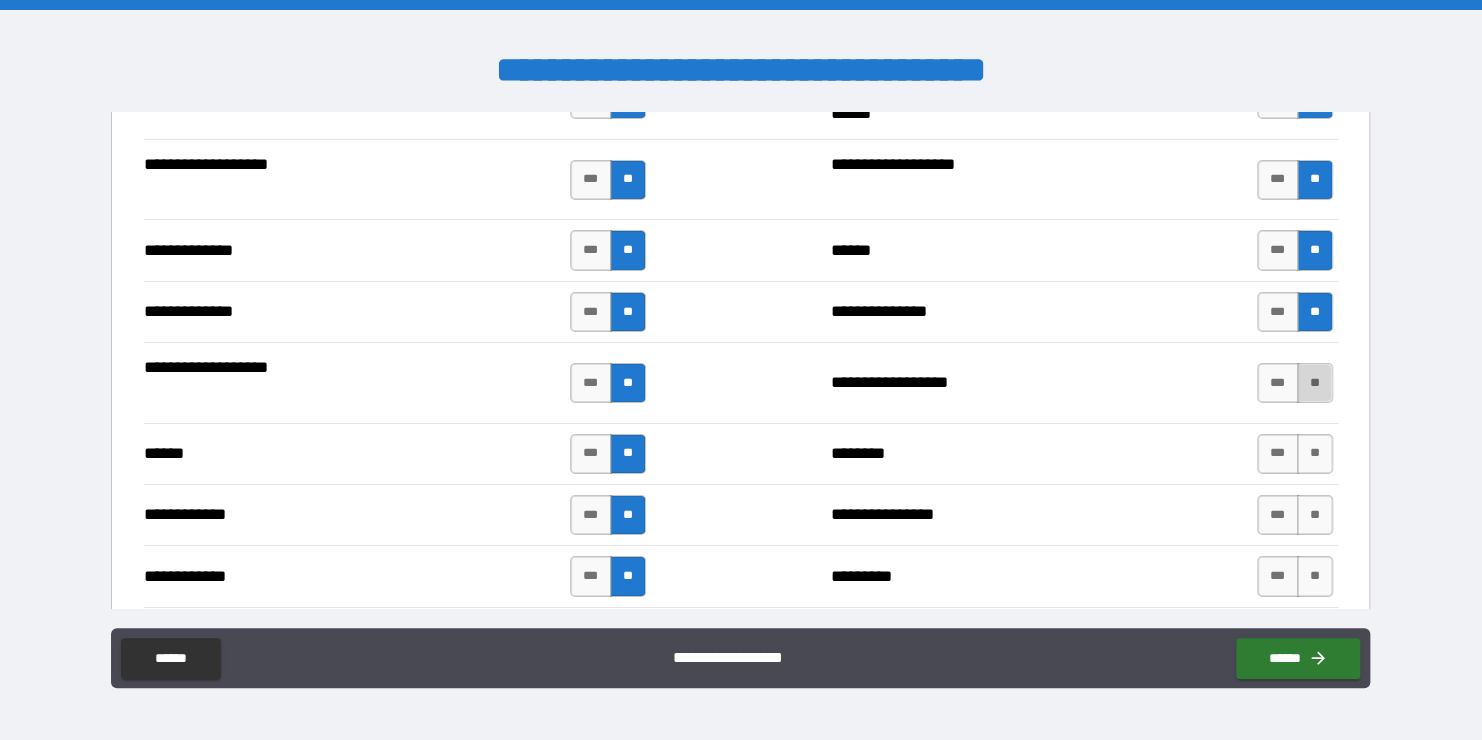 click on "**" at bounding box center (1315, 383) 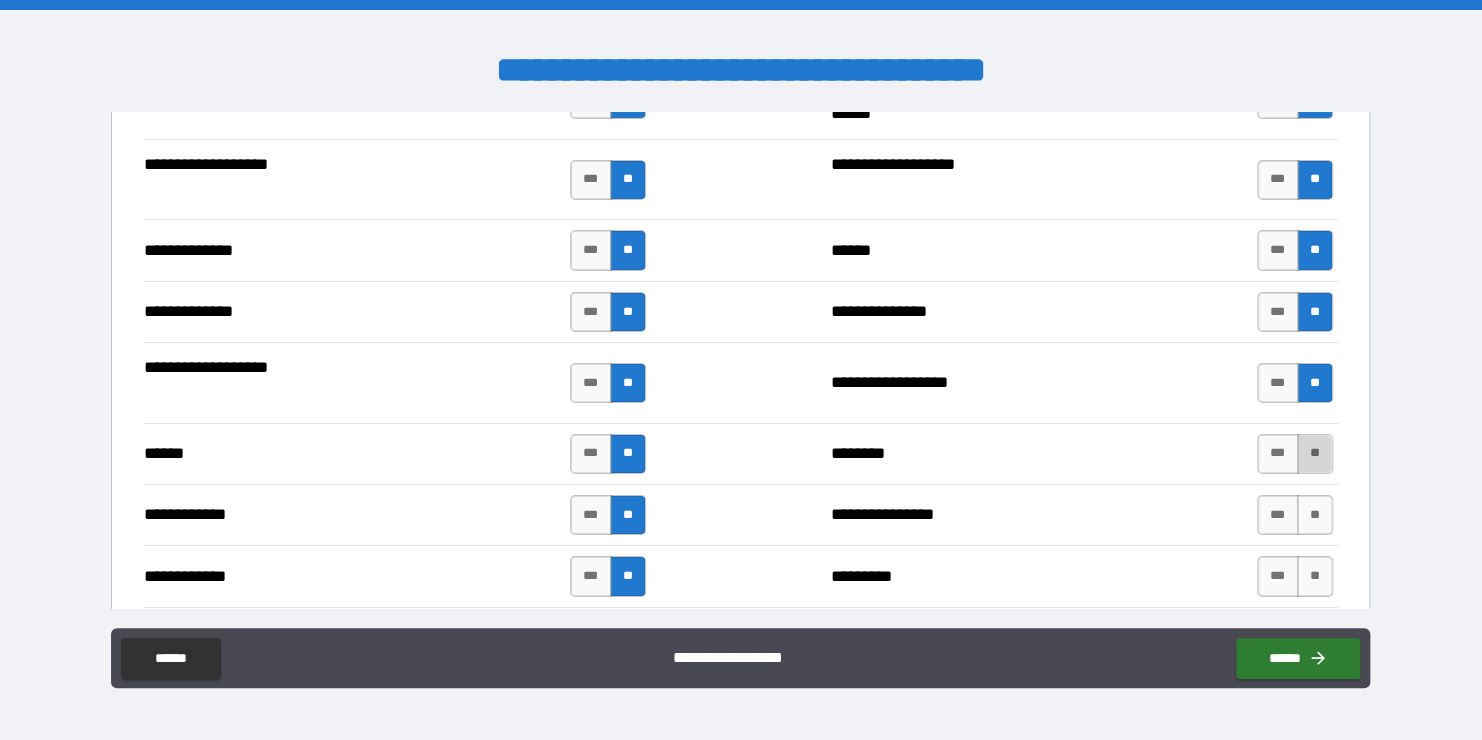 click on "**" at bounding box center [1315, 454] 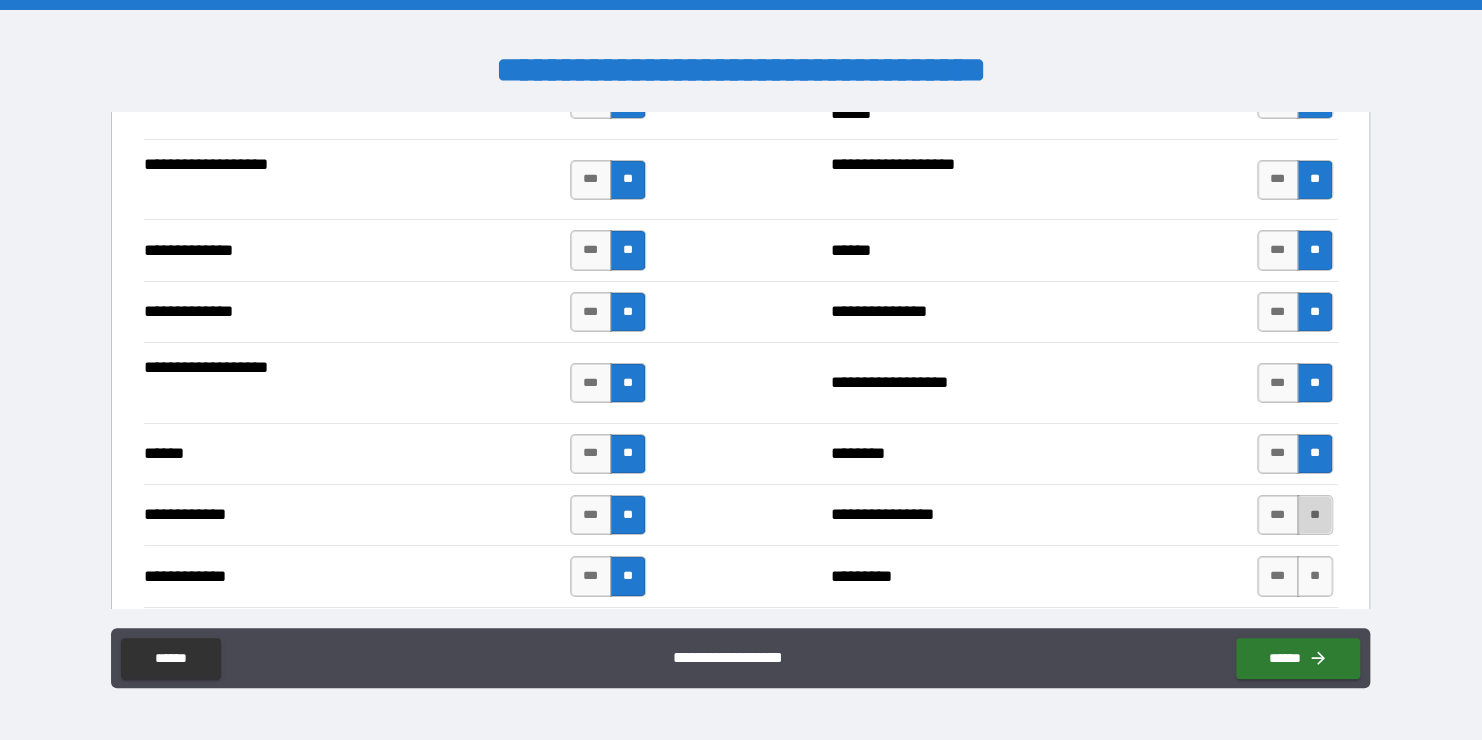 click on "**" at bounding box center (1315, 515) 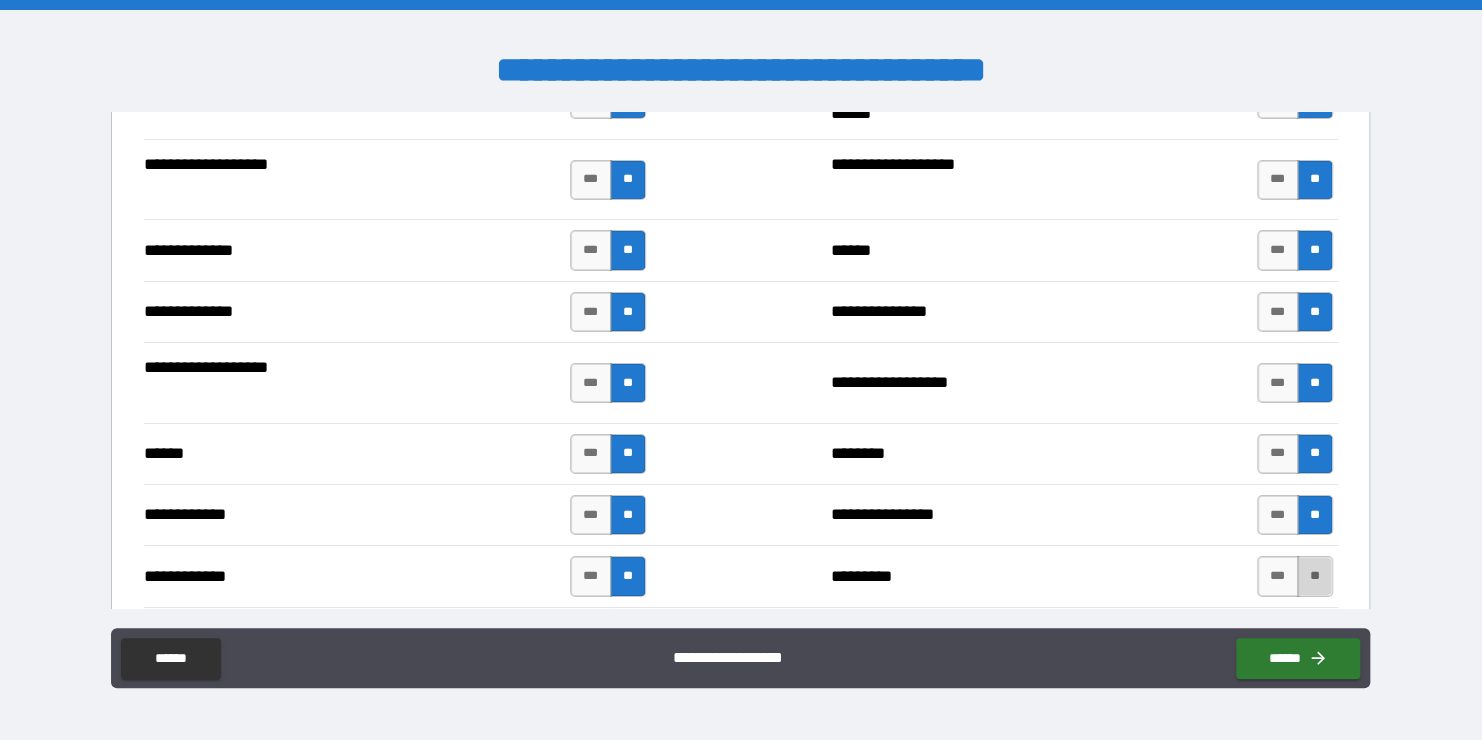 click on "**" at bounding box center [1315, 576] 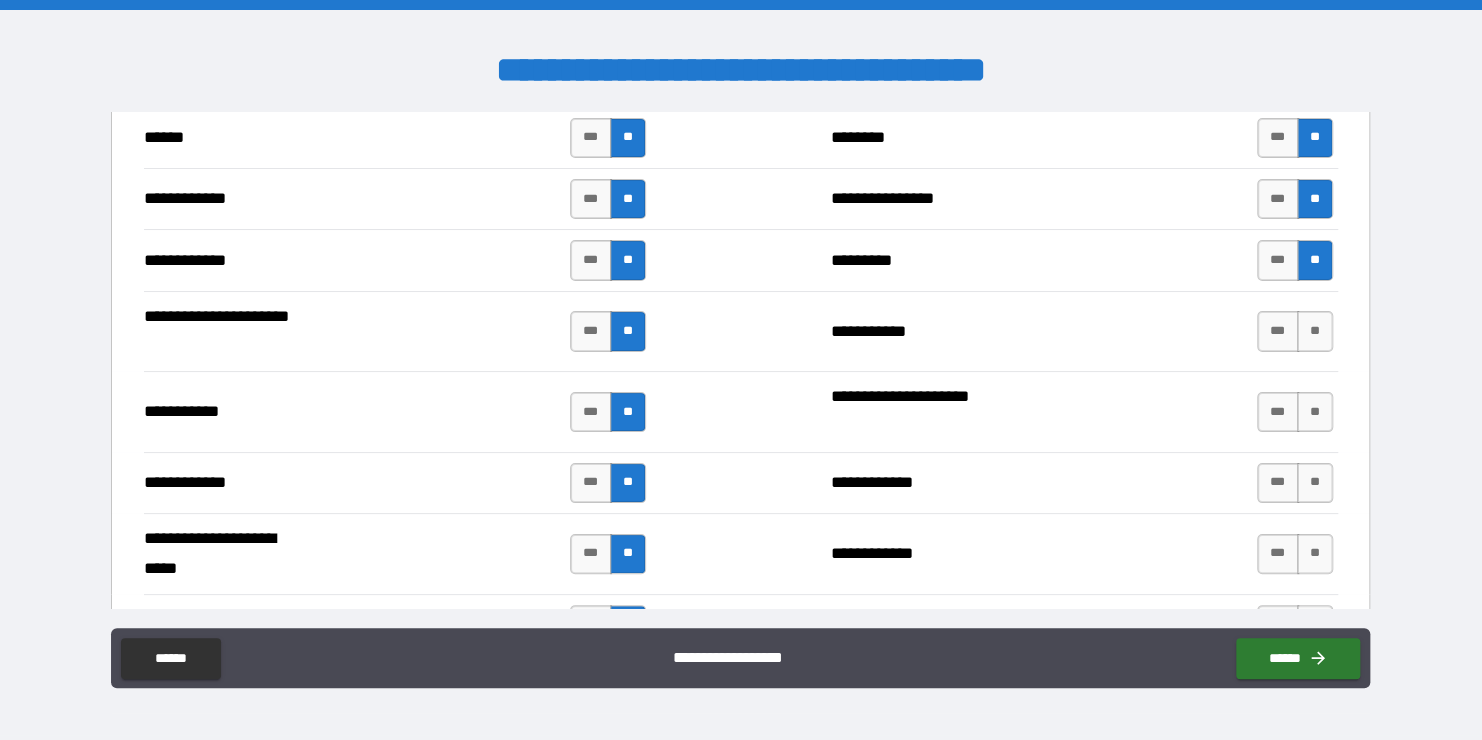 scroll, scrollTop: 3748, scrollLeft: 0, axis: vertical 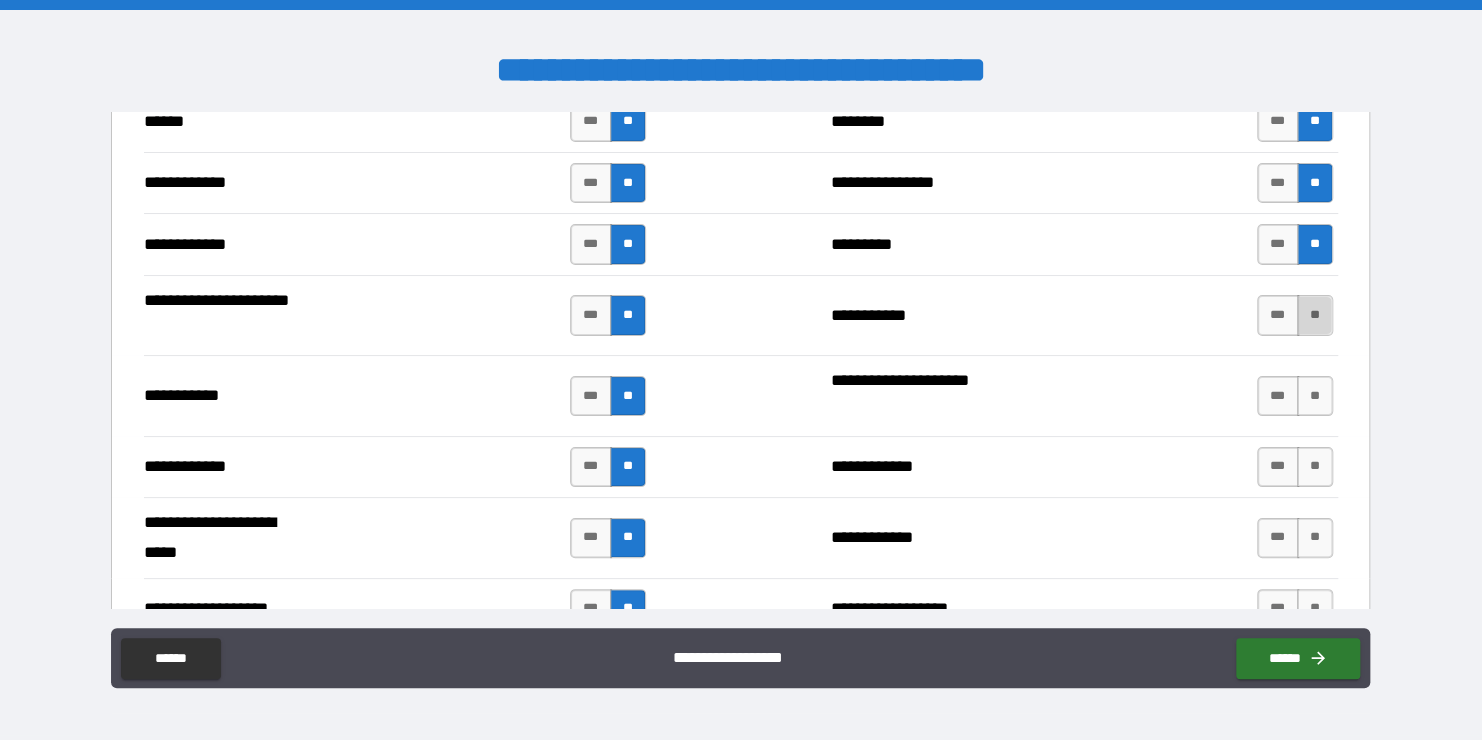 click on "**" at bounding box center (1315, 315) 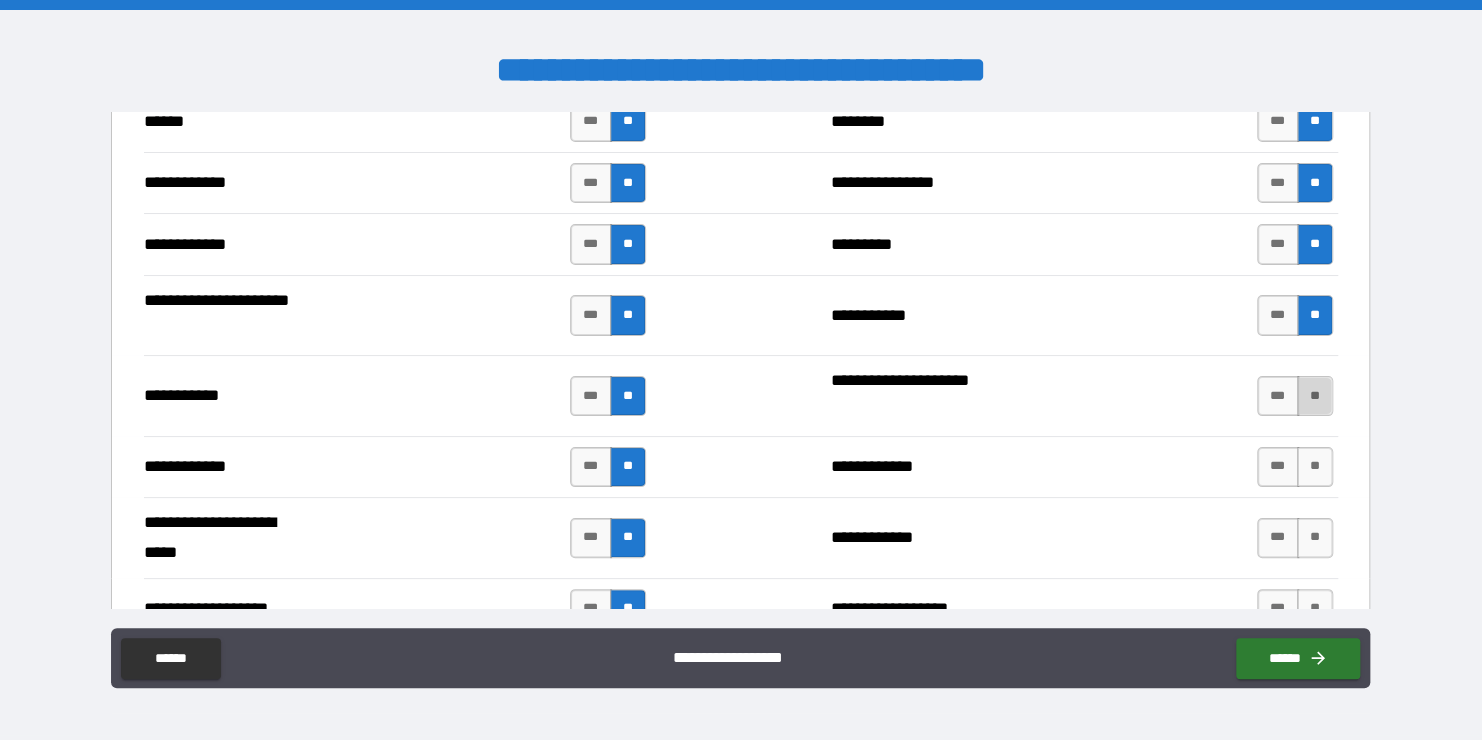 click on "**" at bounding box center [1315, 396] 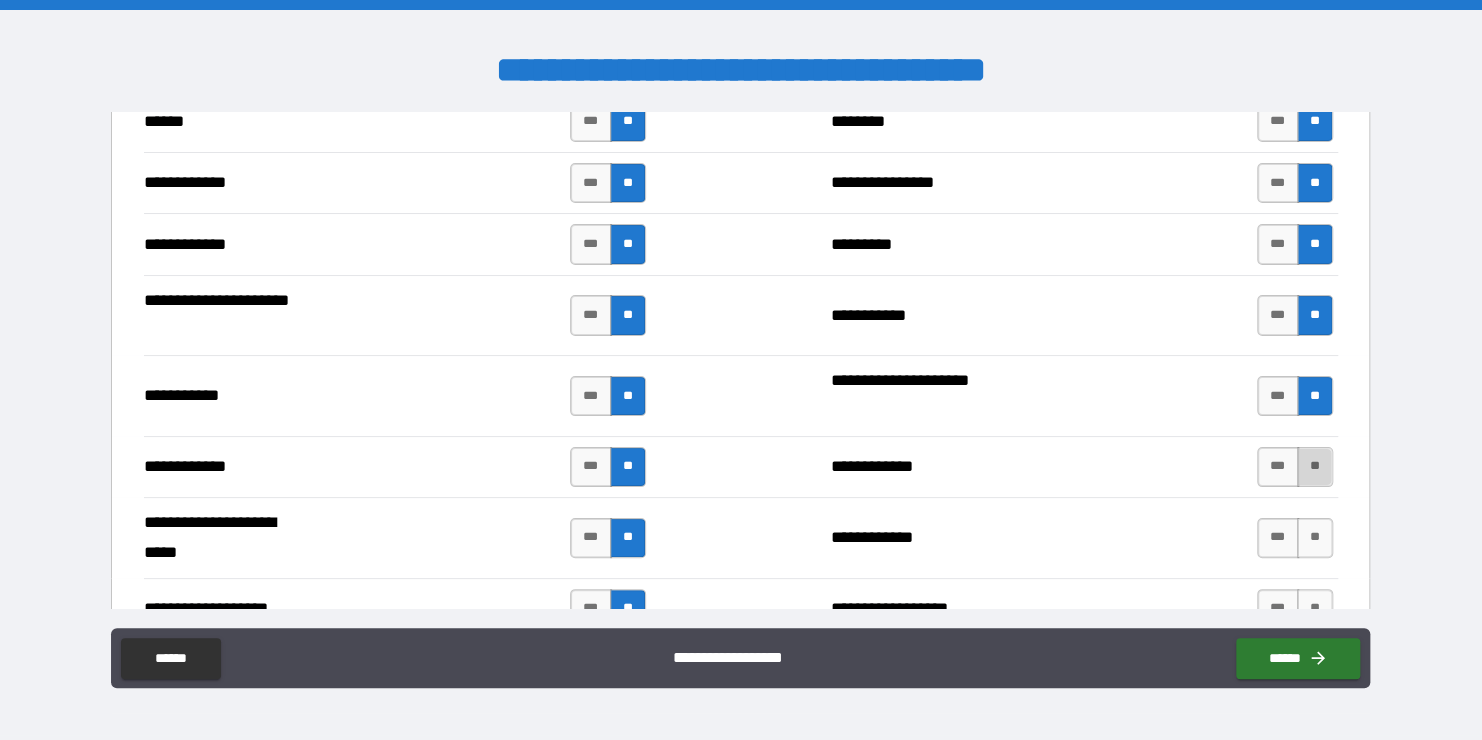 click on "**" at bounding box center (1315, 467) 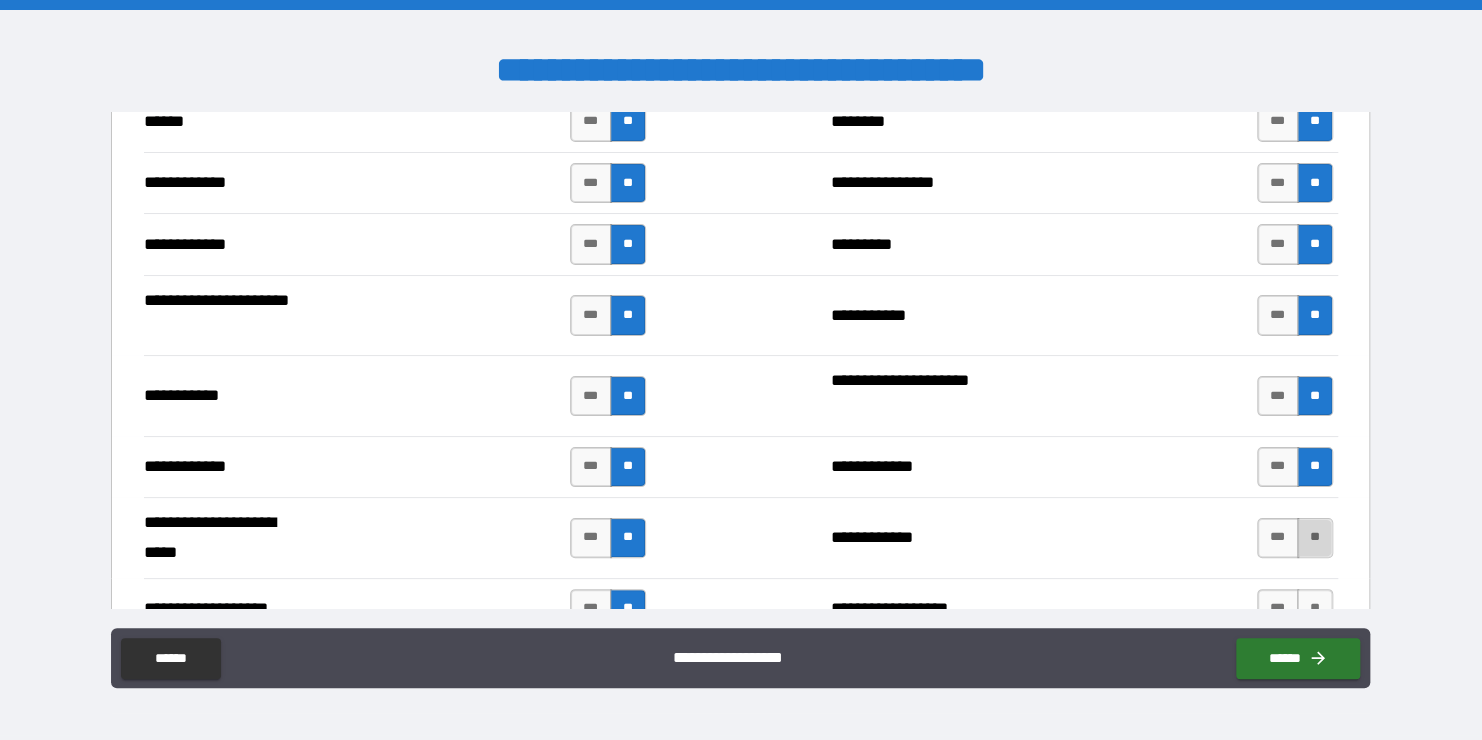 click on "**" at bounding box center (1315, 538) 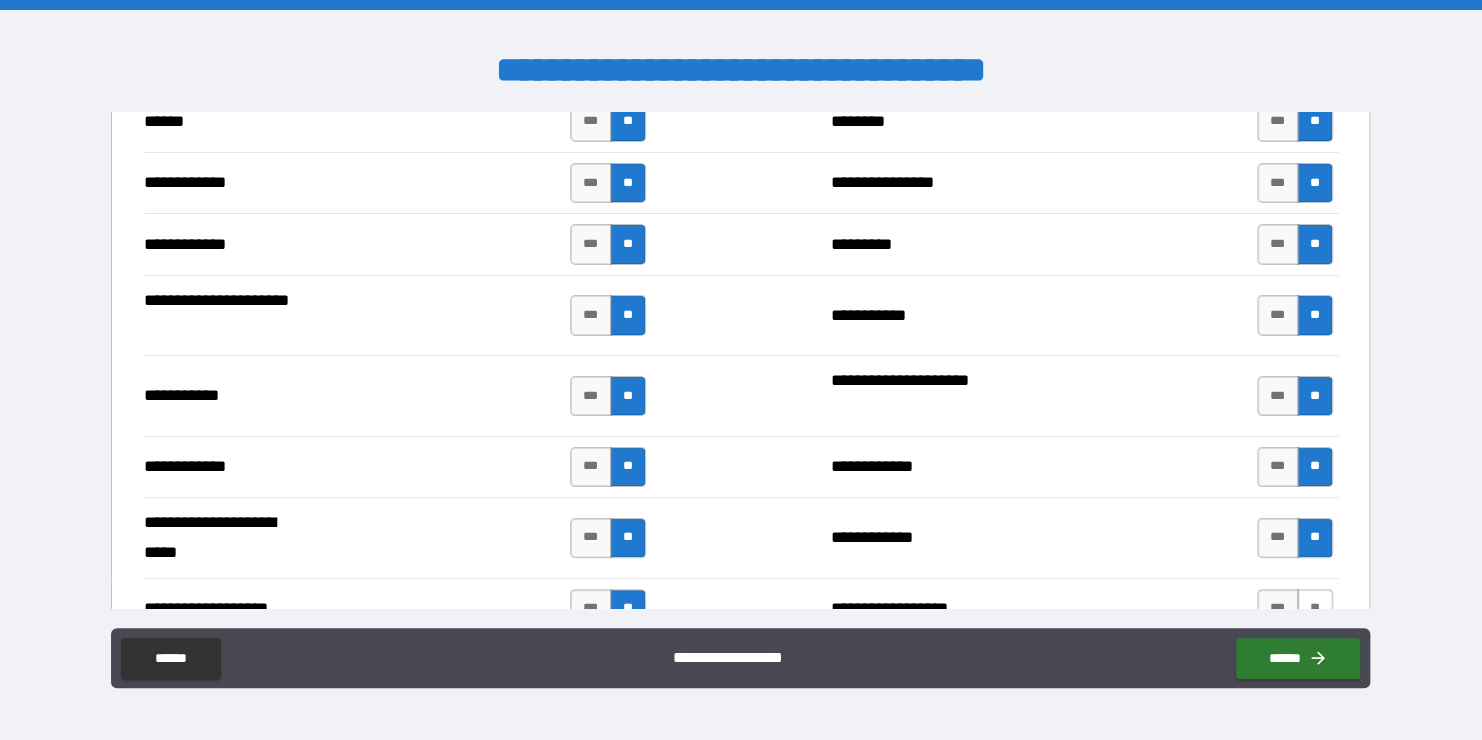click on "**" at bounding box center (1315, 609) 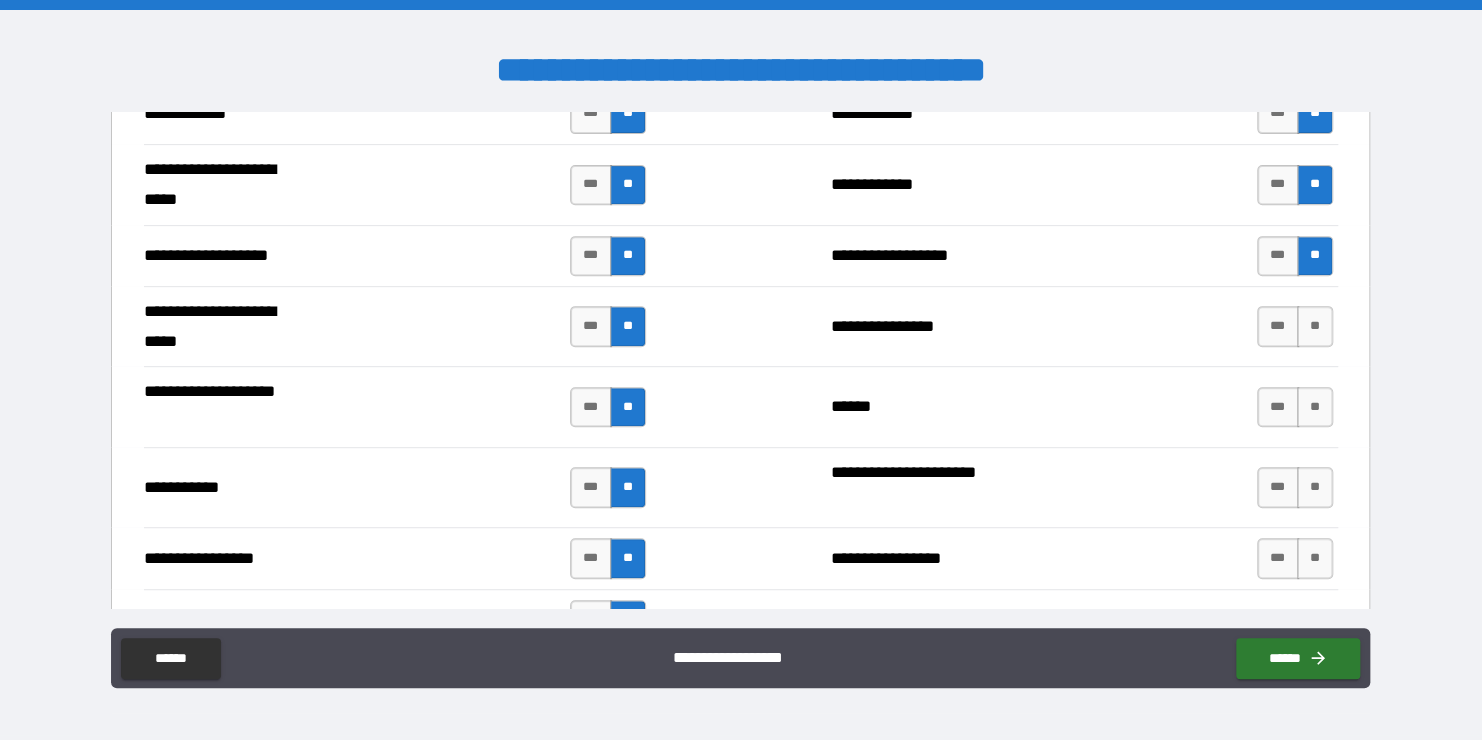 scroll, scrollTop: 4130, scrollLeft: 0, axis: vertical 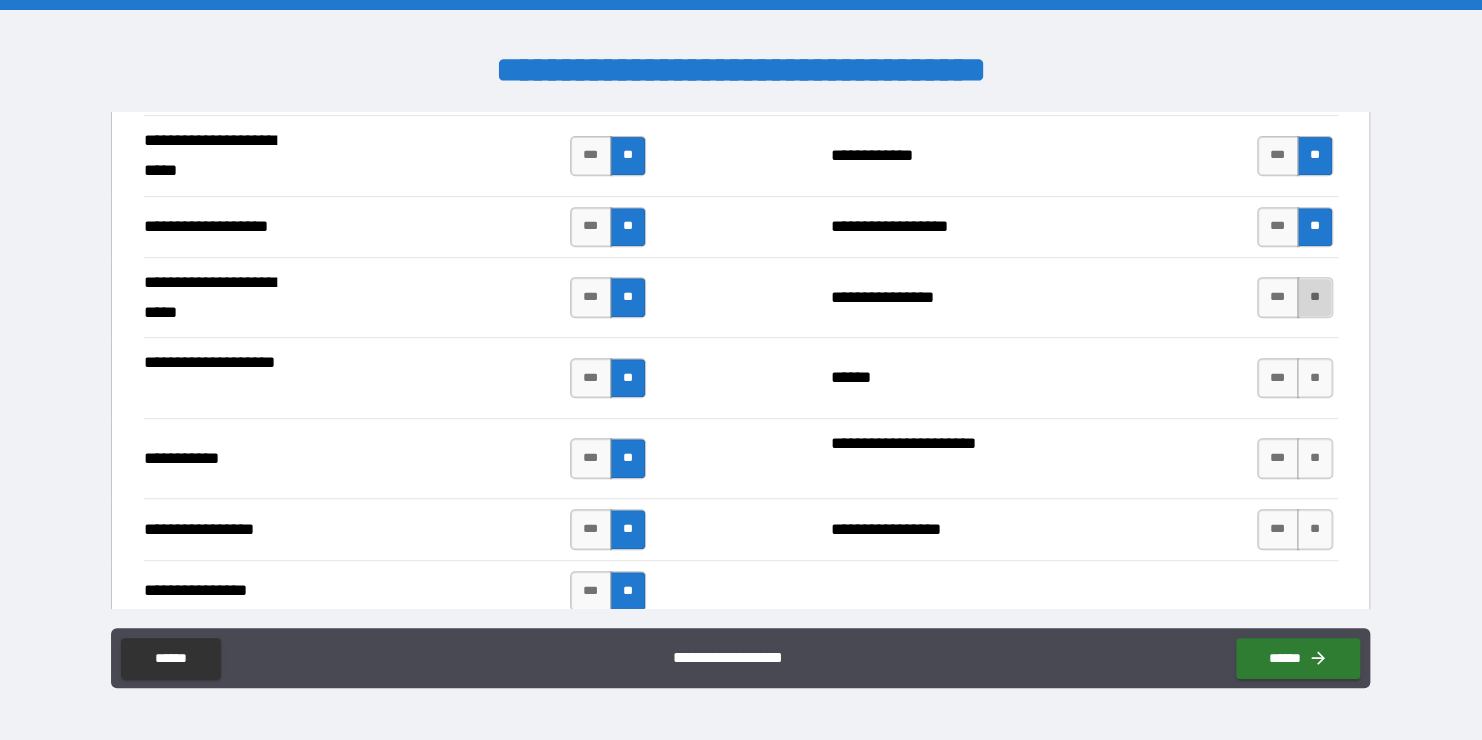 click on "**" at bounding box center [1315, 297] 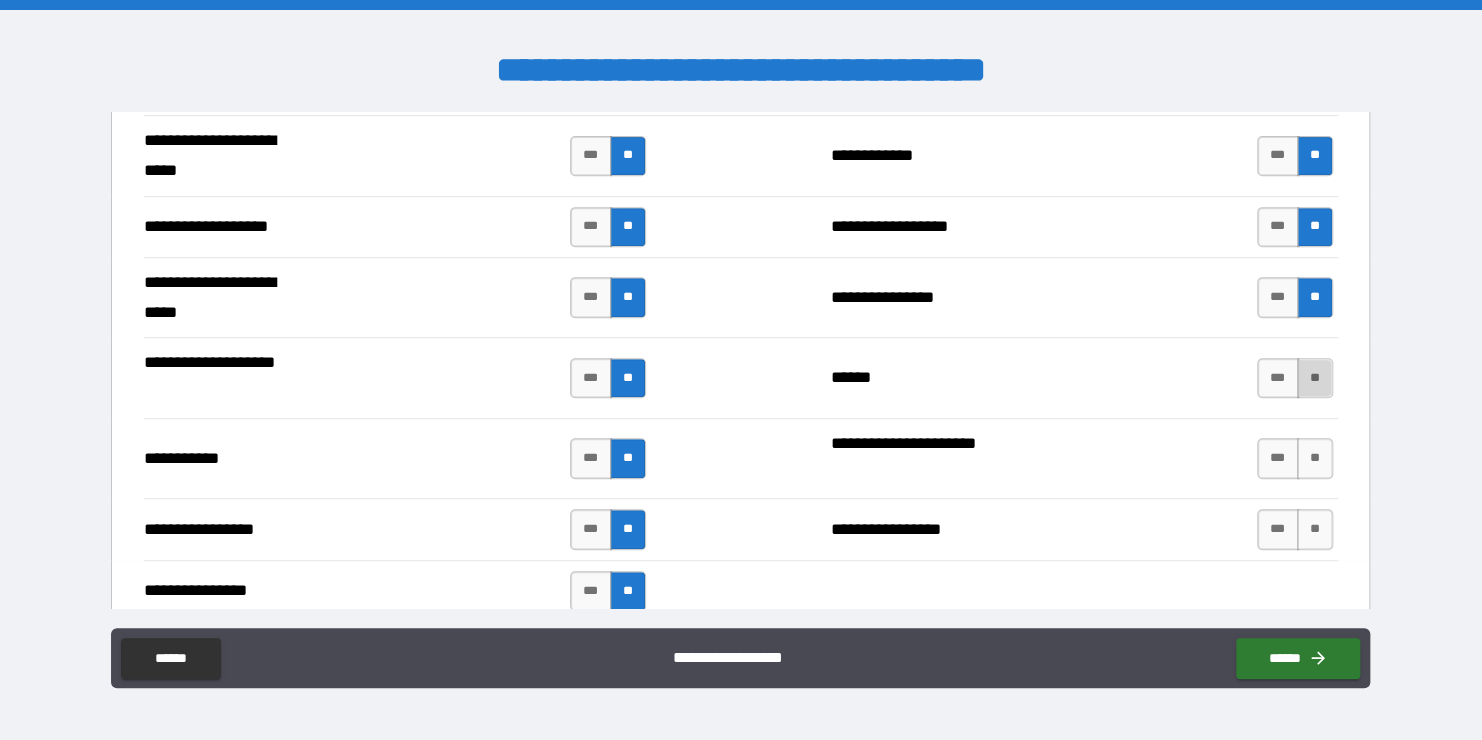 click on "**" at bounding box center [1315, 378] 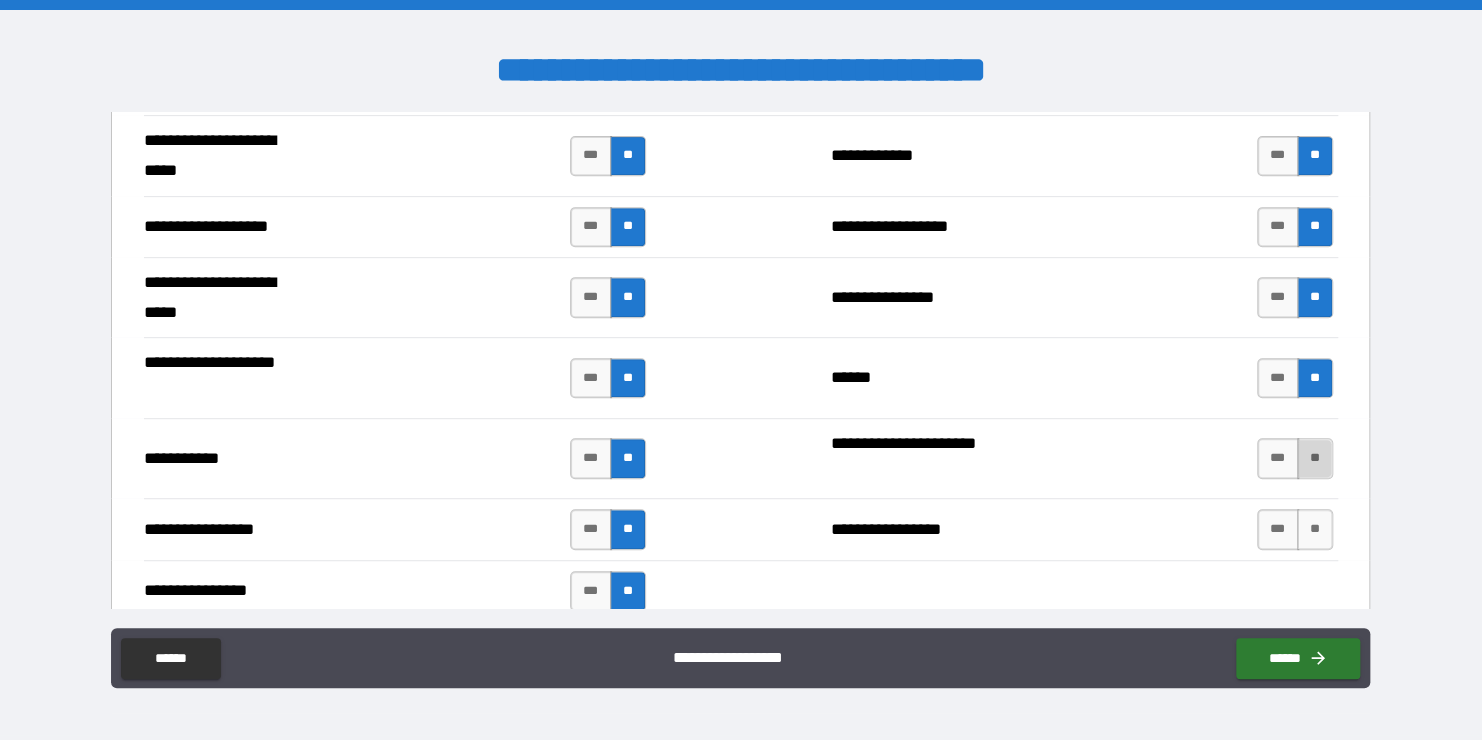 click on "**" at bounding box center (1315, 458) 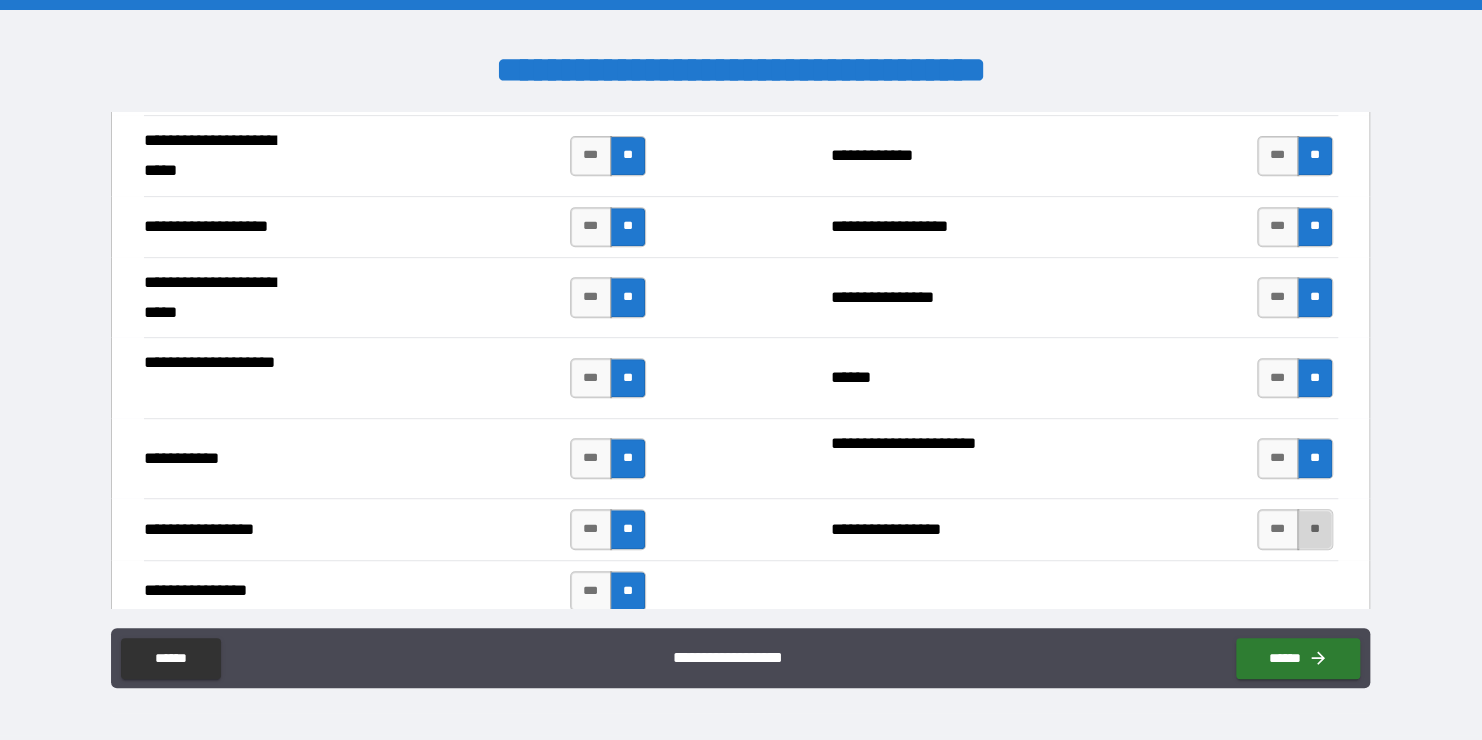 click on "**" at bounding box center (1315, 529) 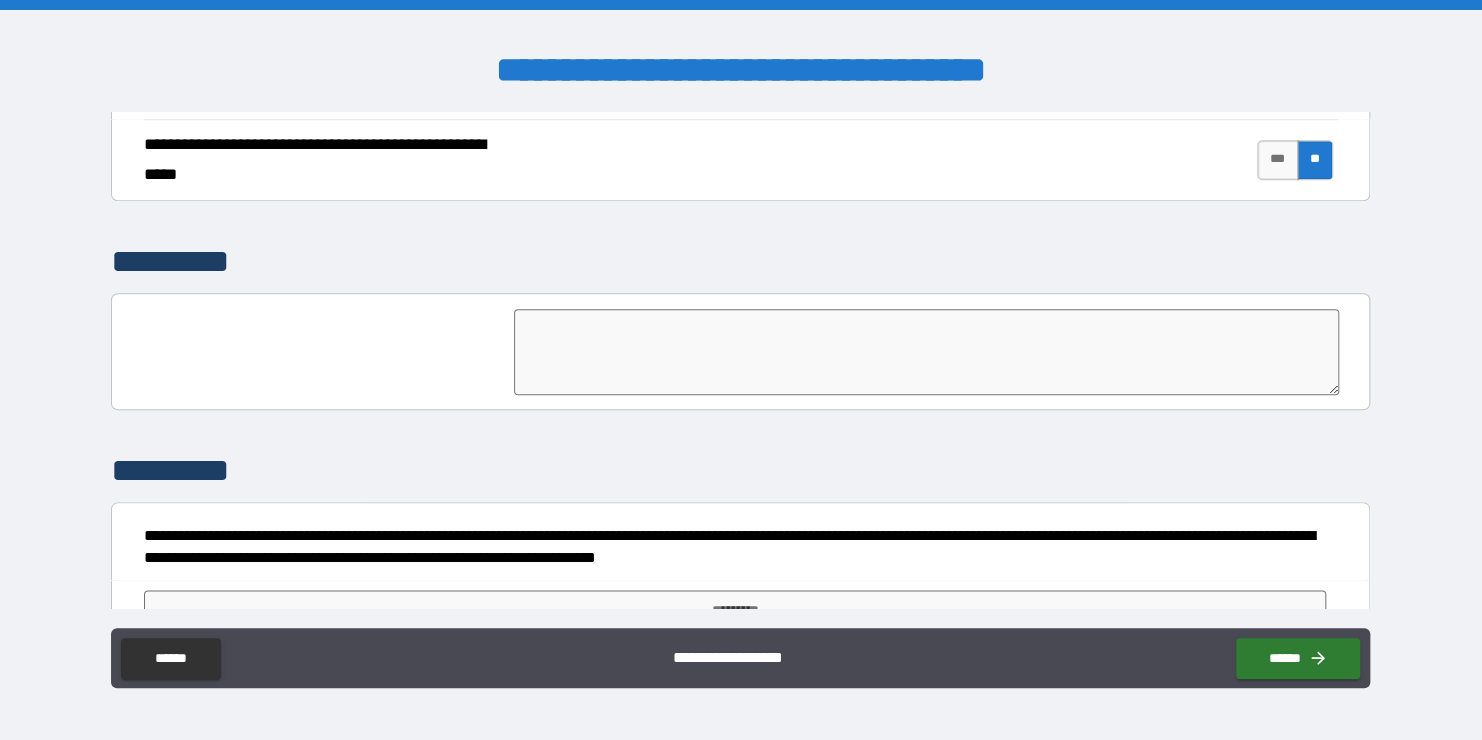 scroll, scrollTop: 4669, scrollLeft: 0, axis: vertical 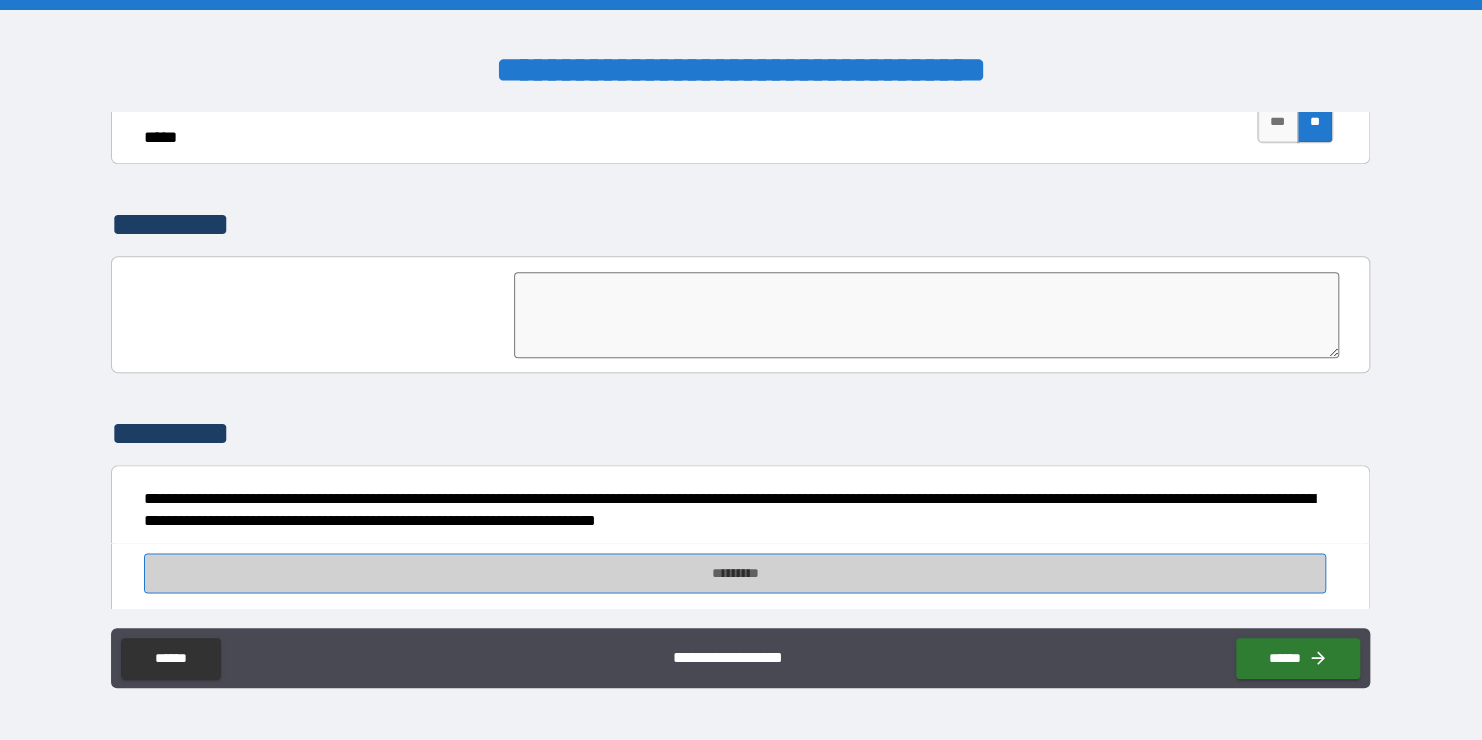 click on "*********" at bounding box center [735, 573] 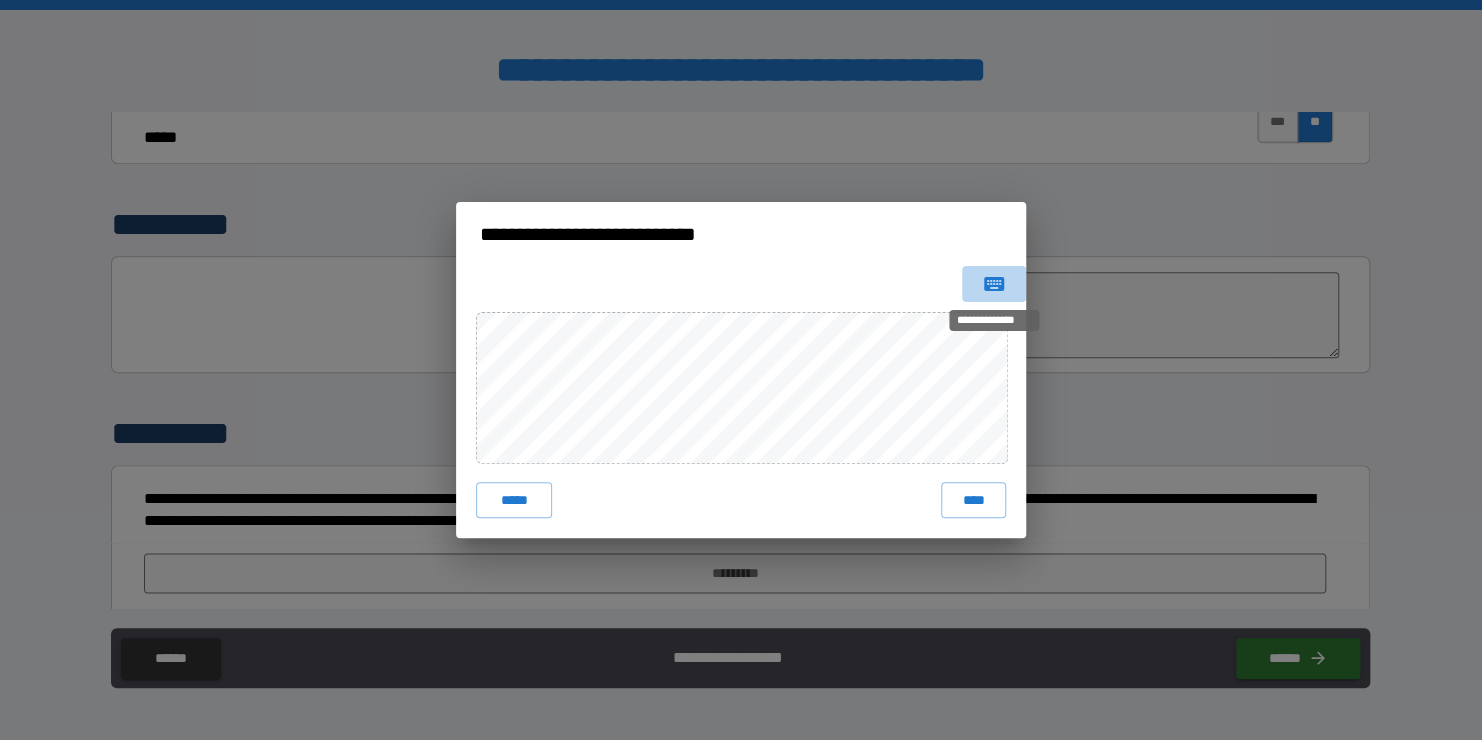 click 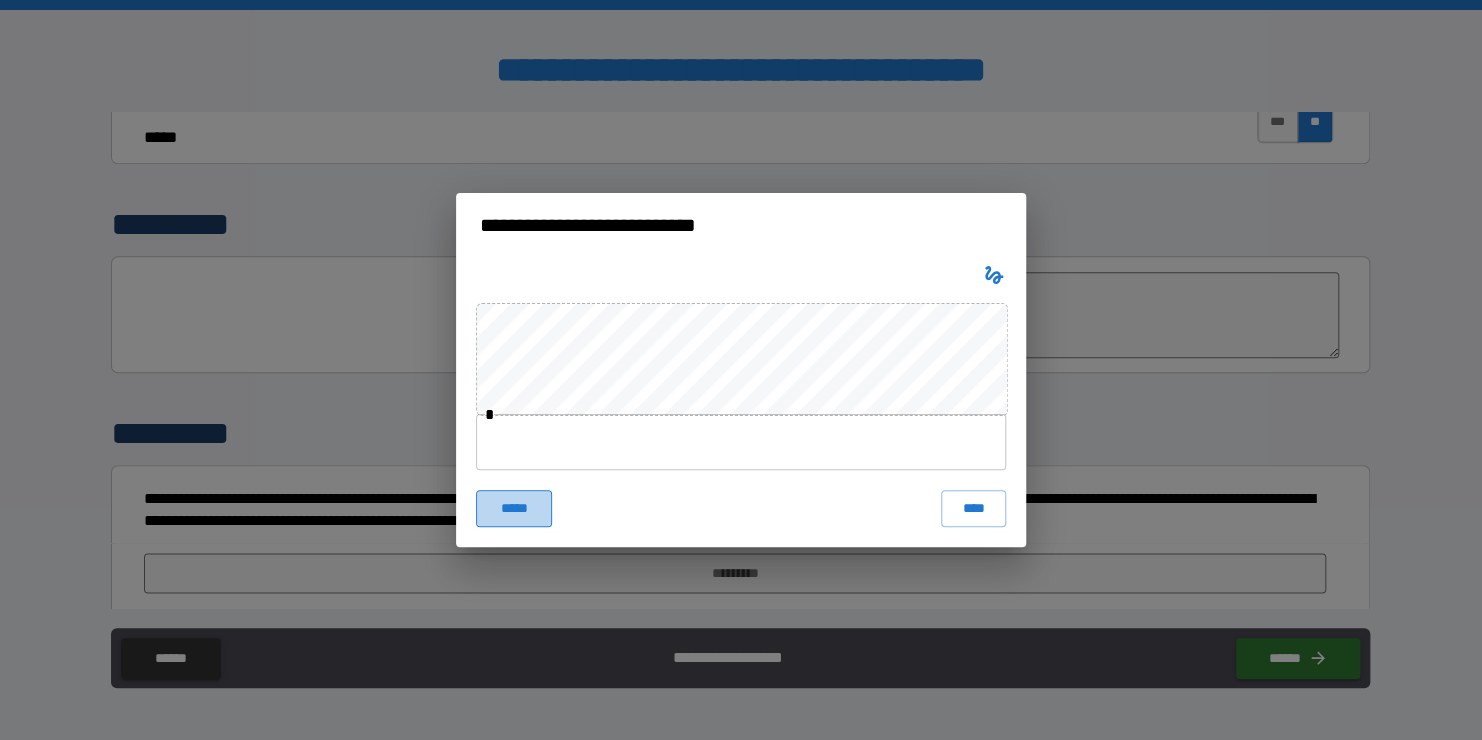 click on "*****" at bounding box center [514, 508] 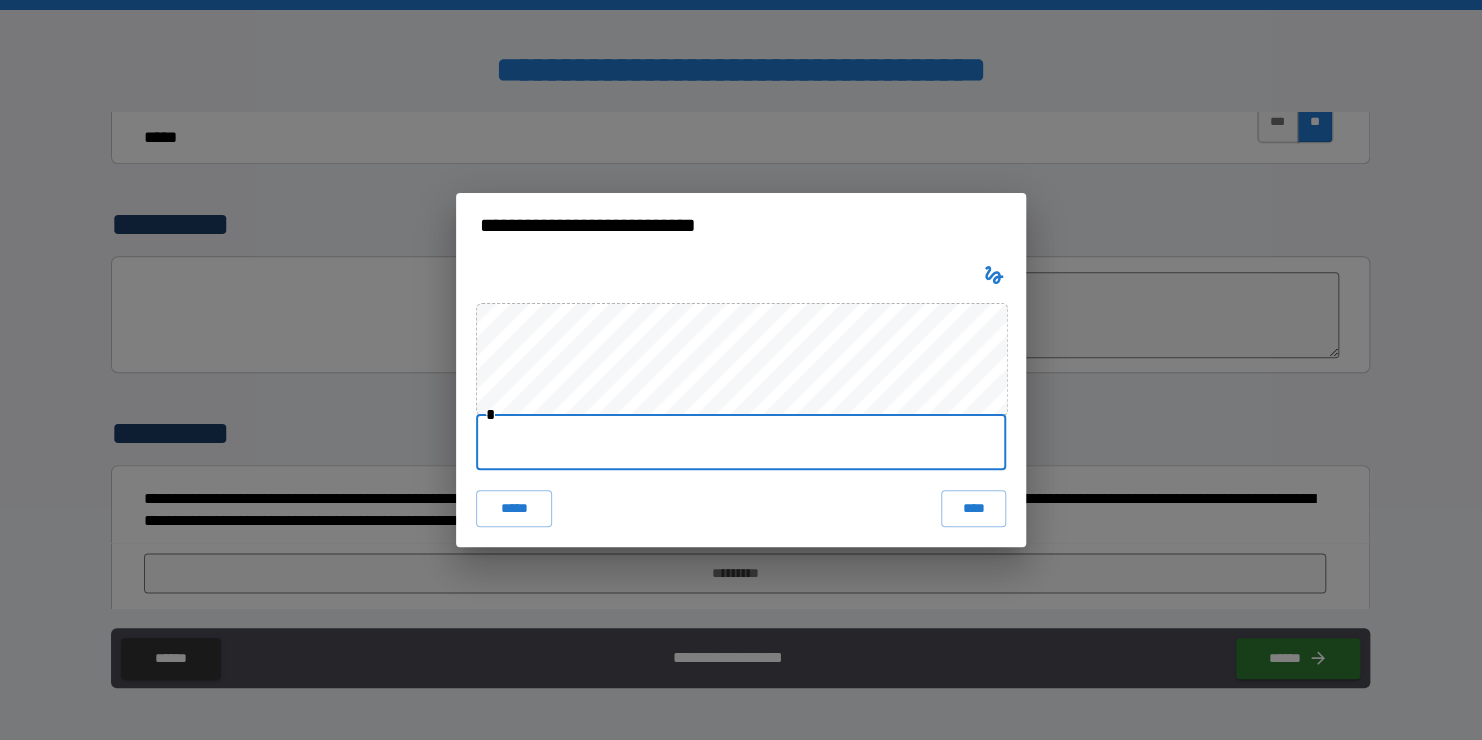 click at bounding box center [741, 442] 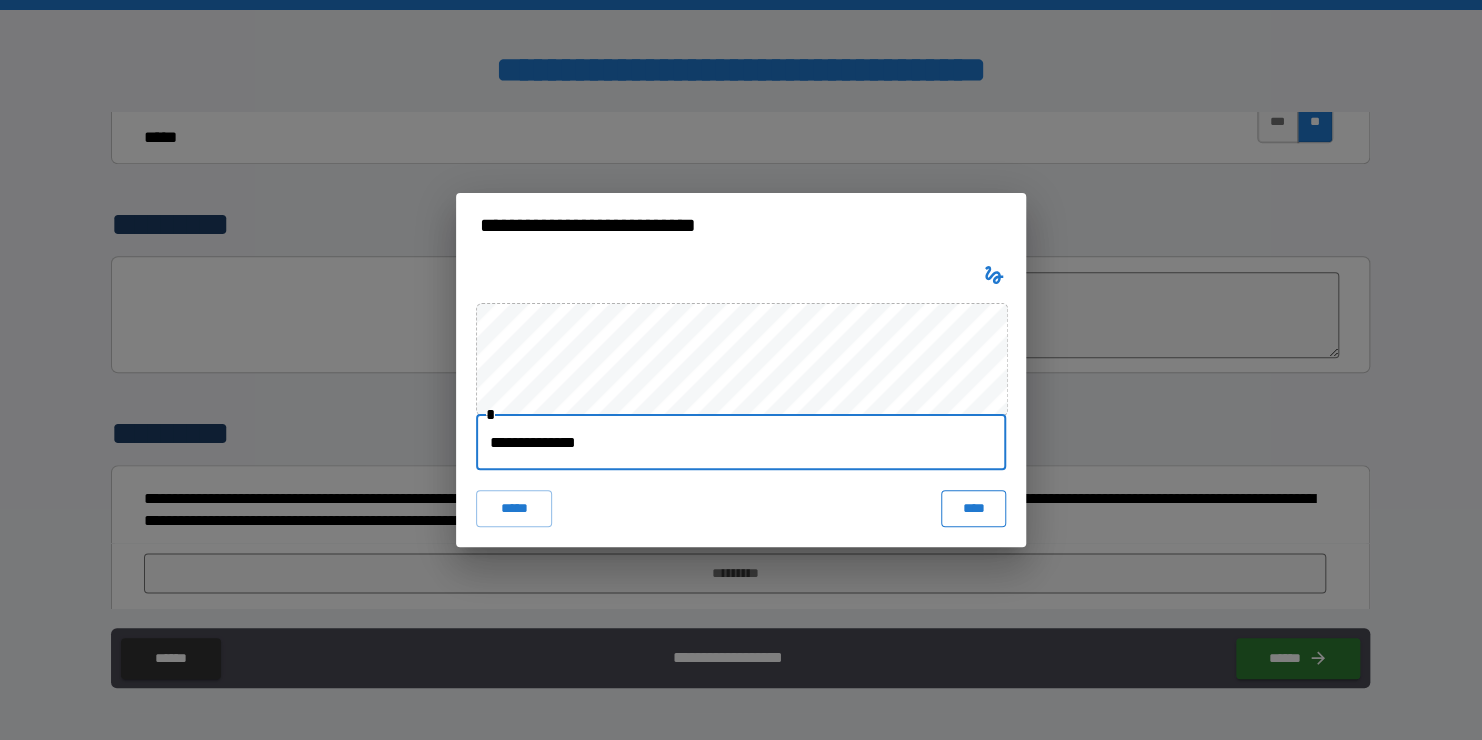 type on "**********" 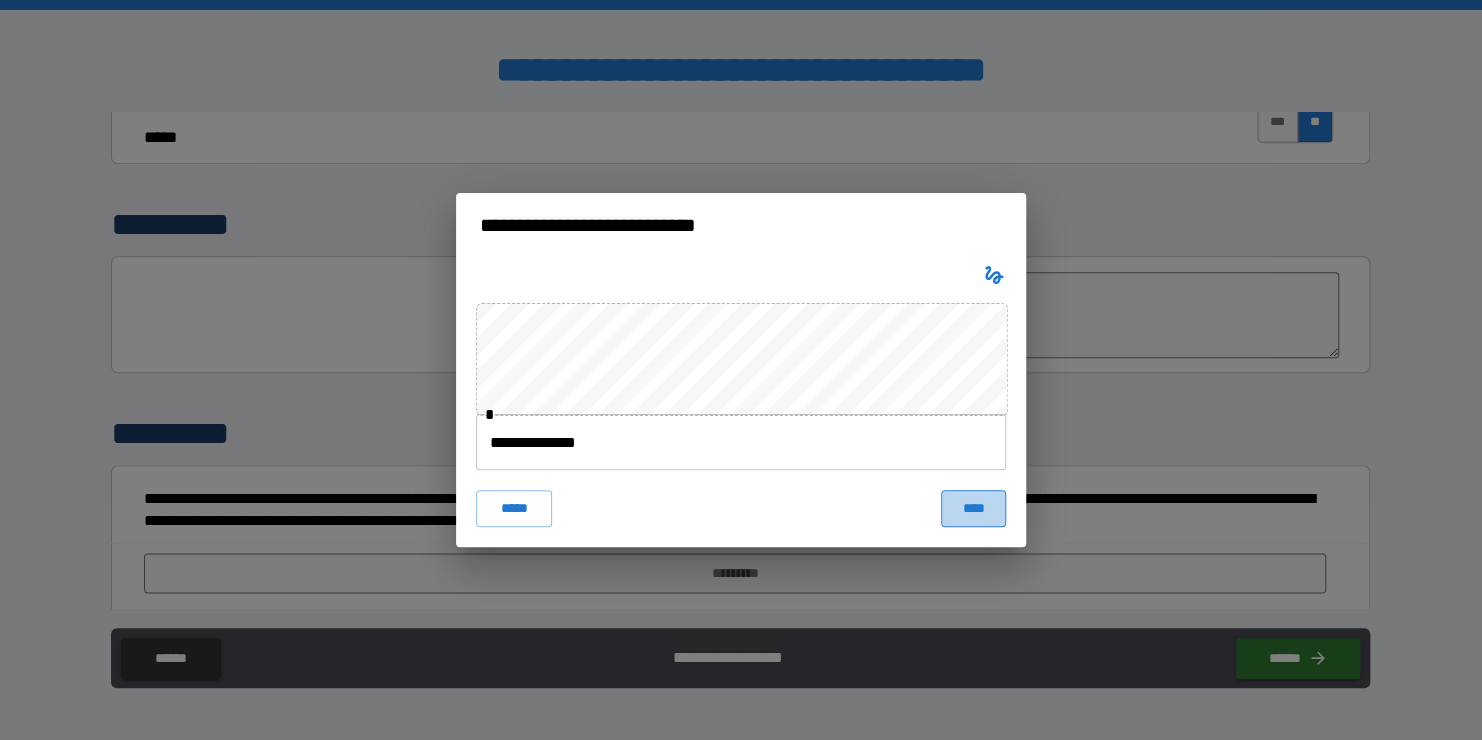 click on "****" at bounding box center (973, 508) 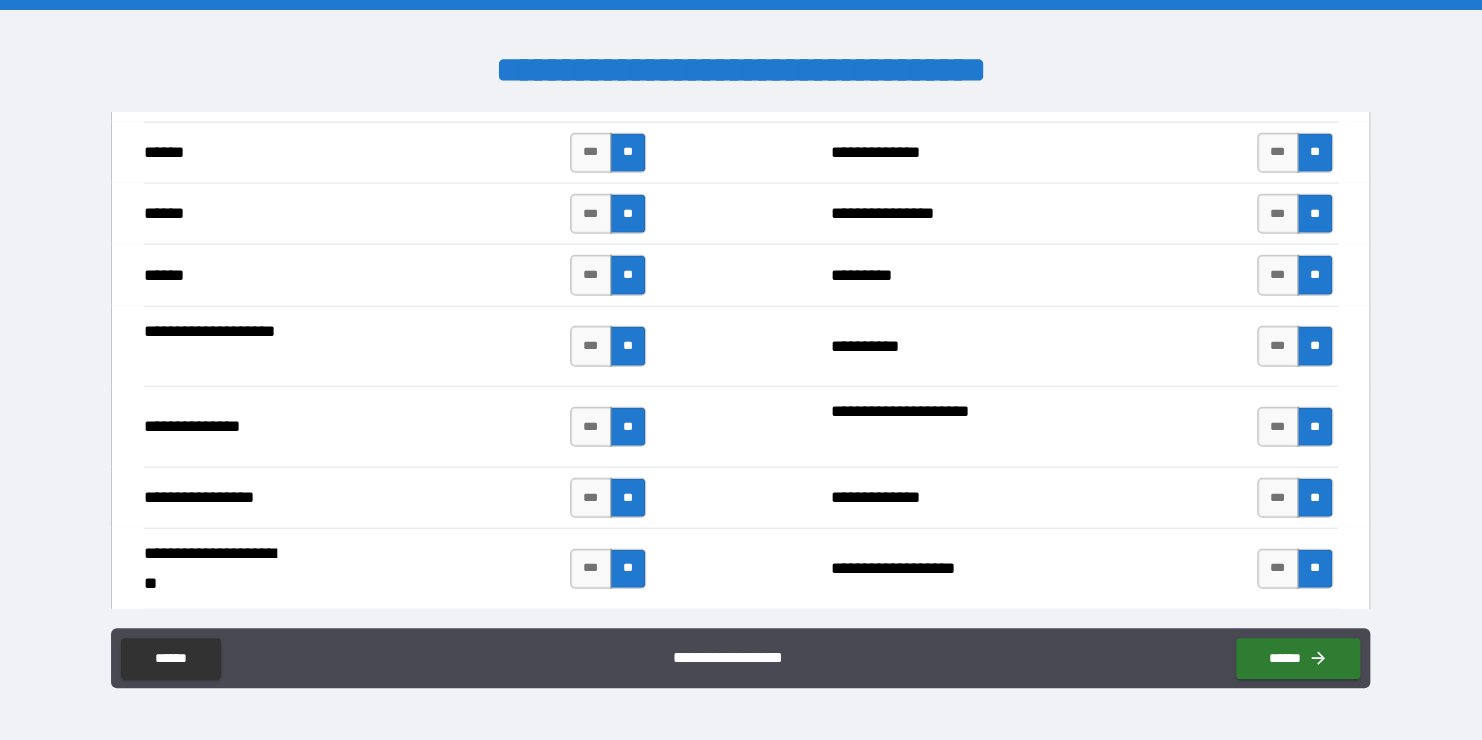 scroll, scrollTop: 2368, scrollLeft: 0, axis: vertical 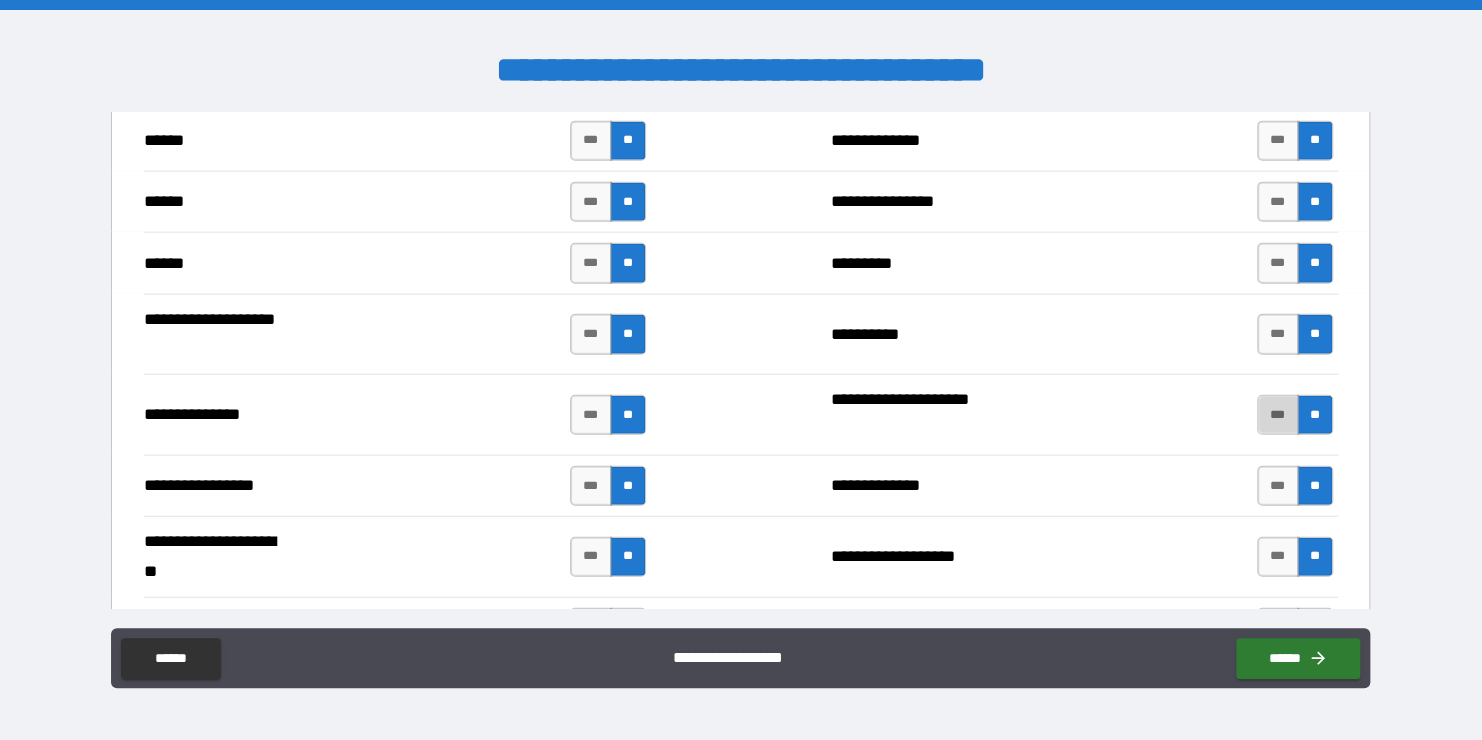 click on "***" at bounding box center (1278, 415) 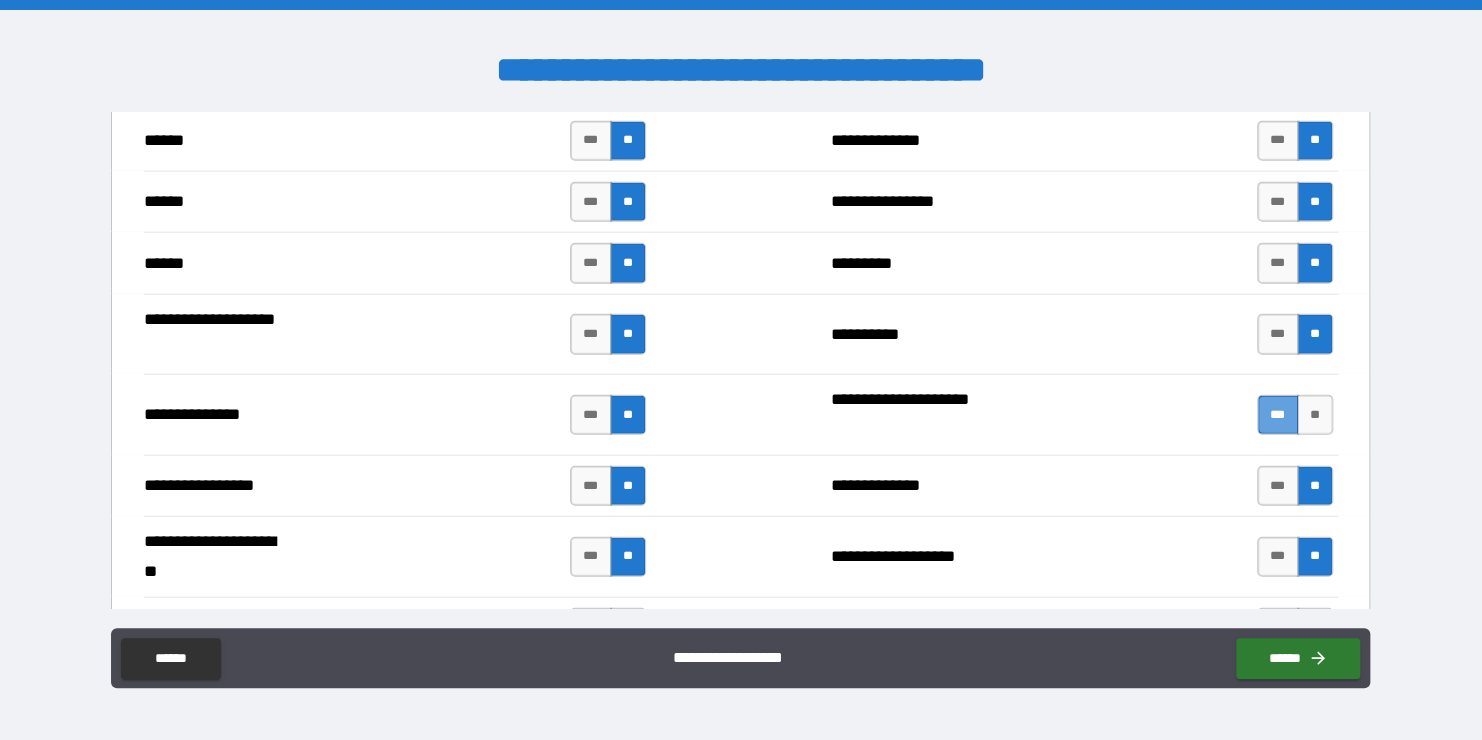 click on "***" at bounding box center (1278, 415) 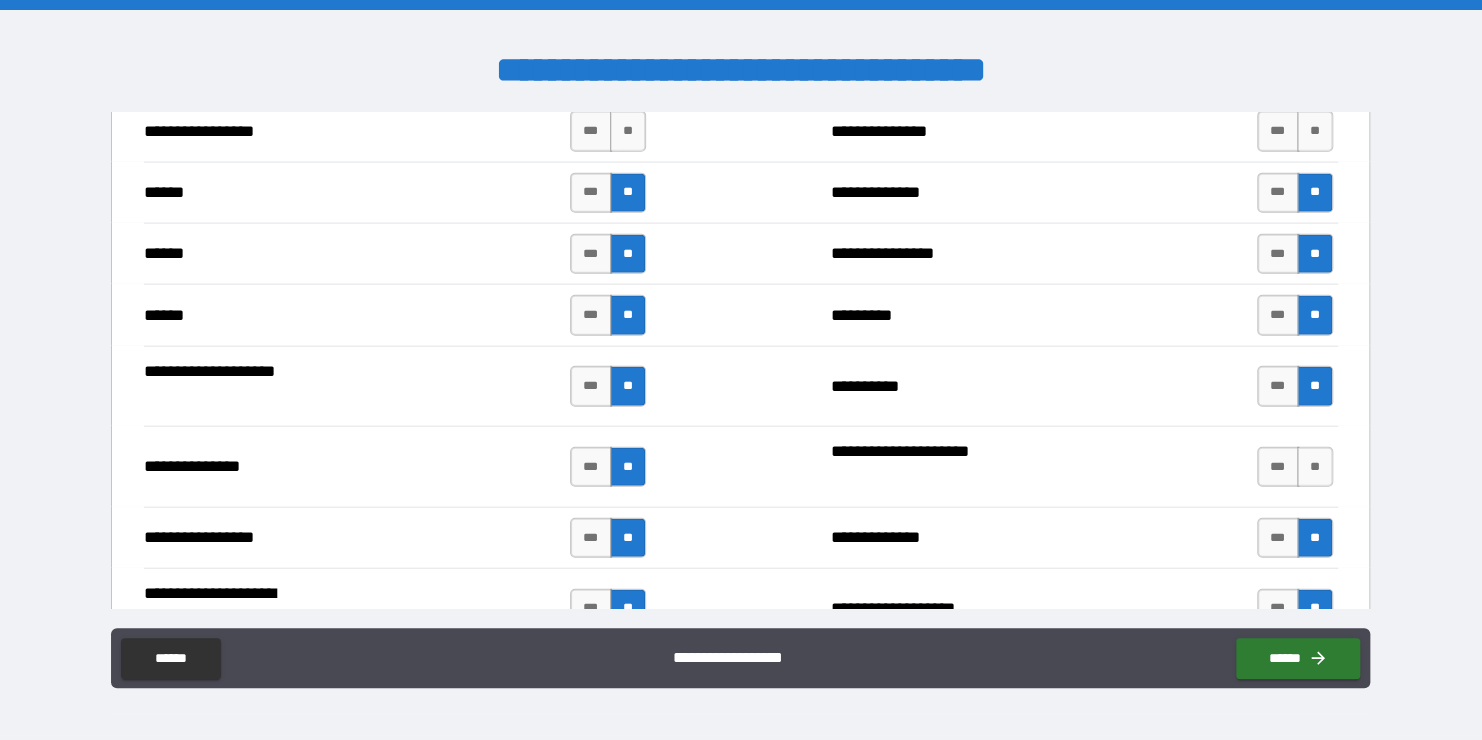 scroll, scrollTop: 2316, scrollLeft: 0, axis: vertical 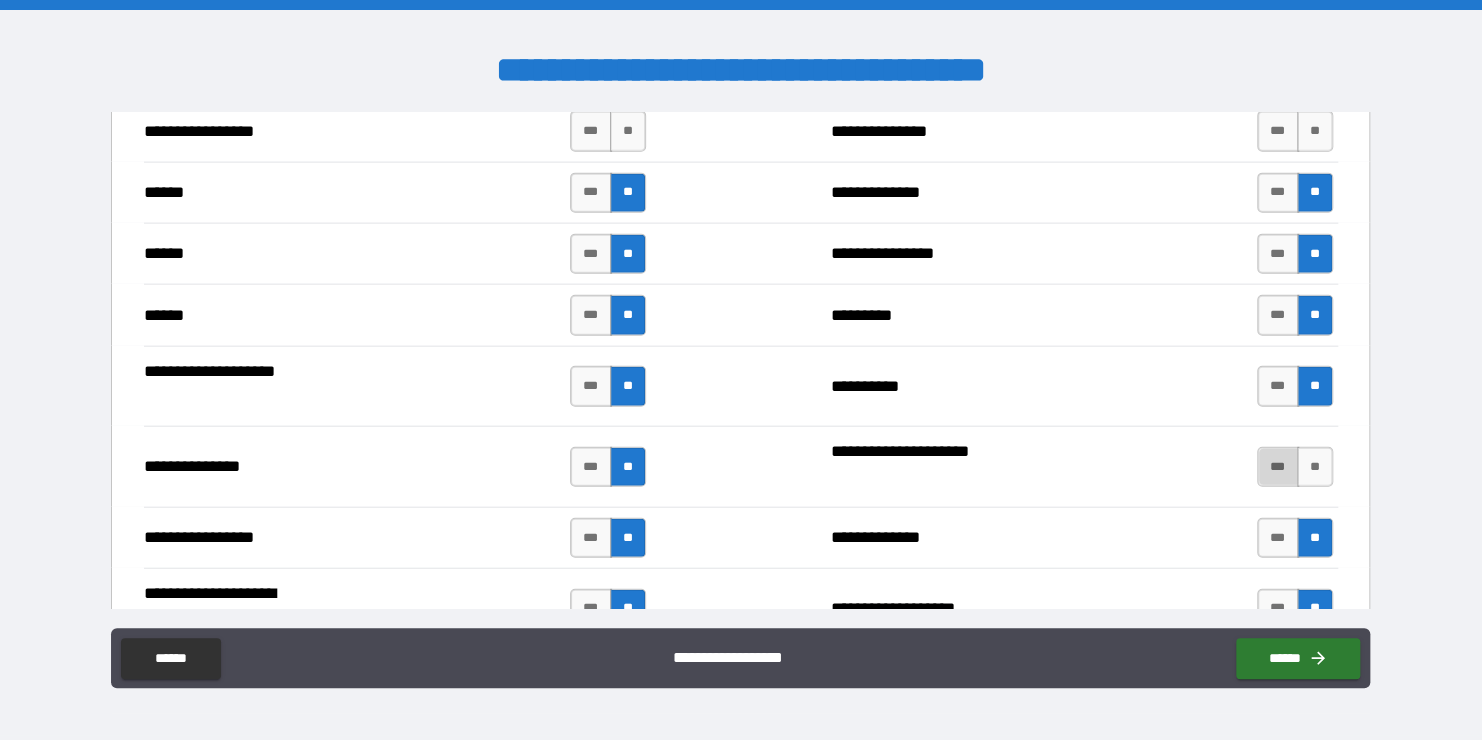 click on "***" at bounding box center (1278, 467) 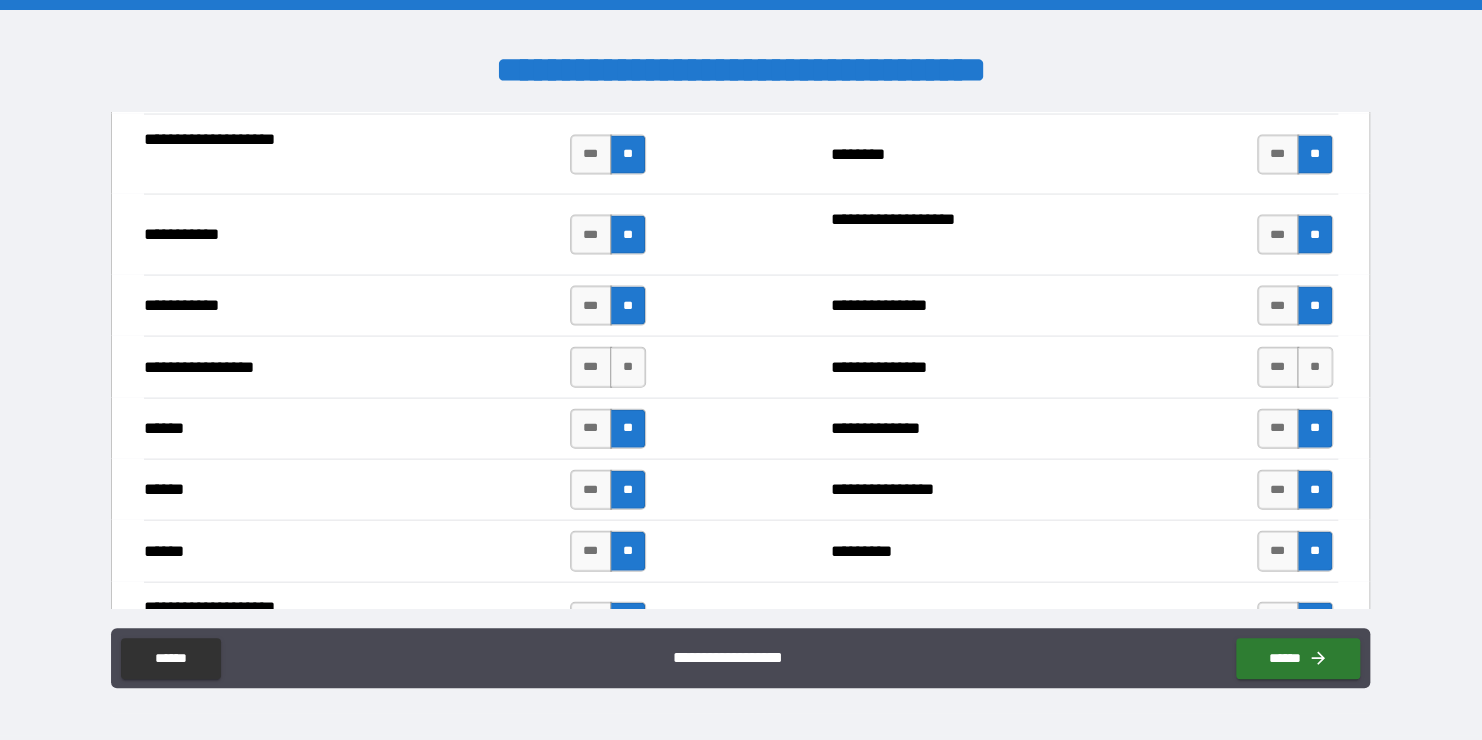 scroll, scrollTop: 2081, scrollLeft: 0, axis: vertical 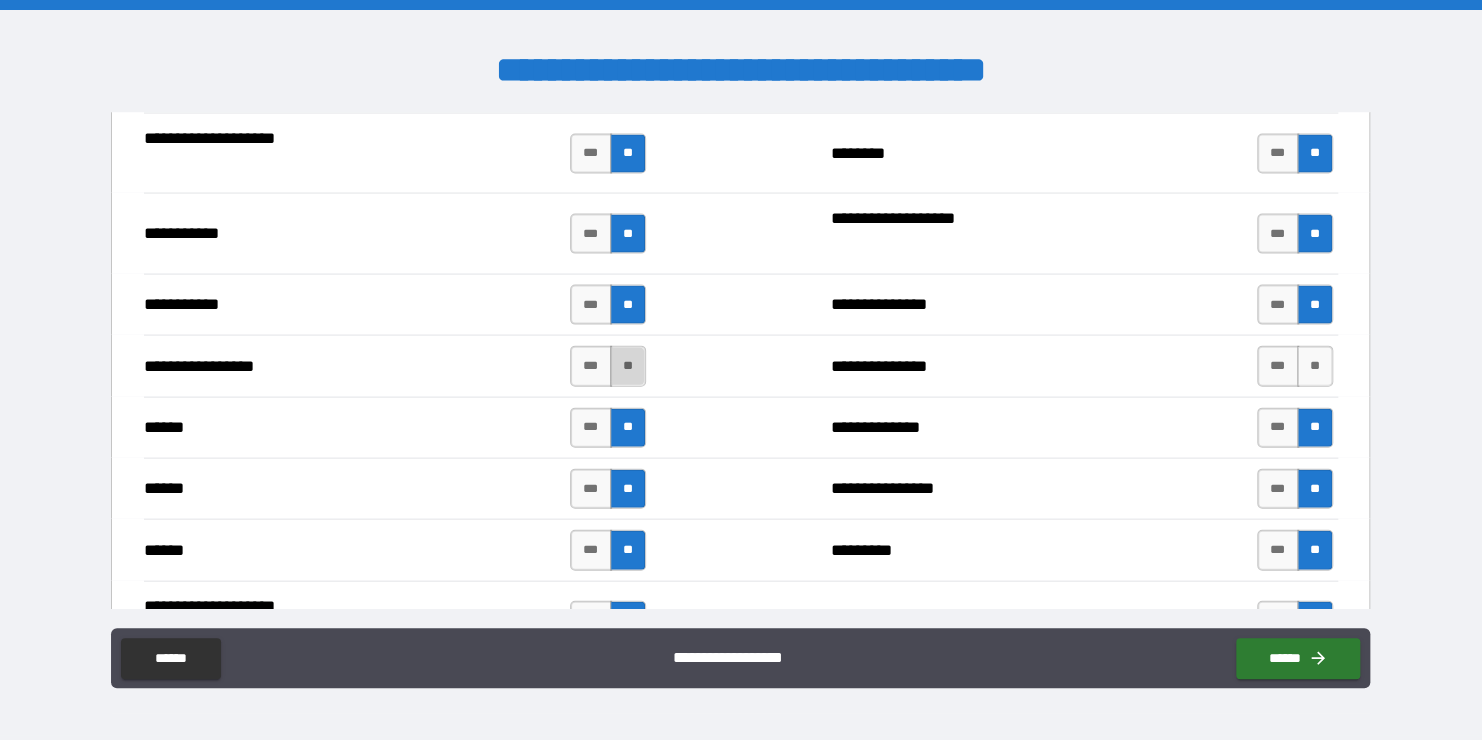 click on "**" at bounding box center [628, 366] 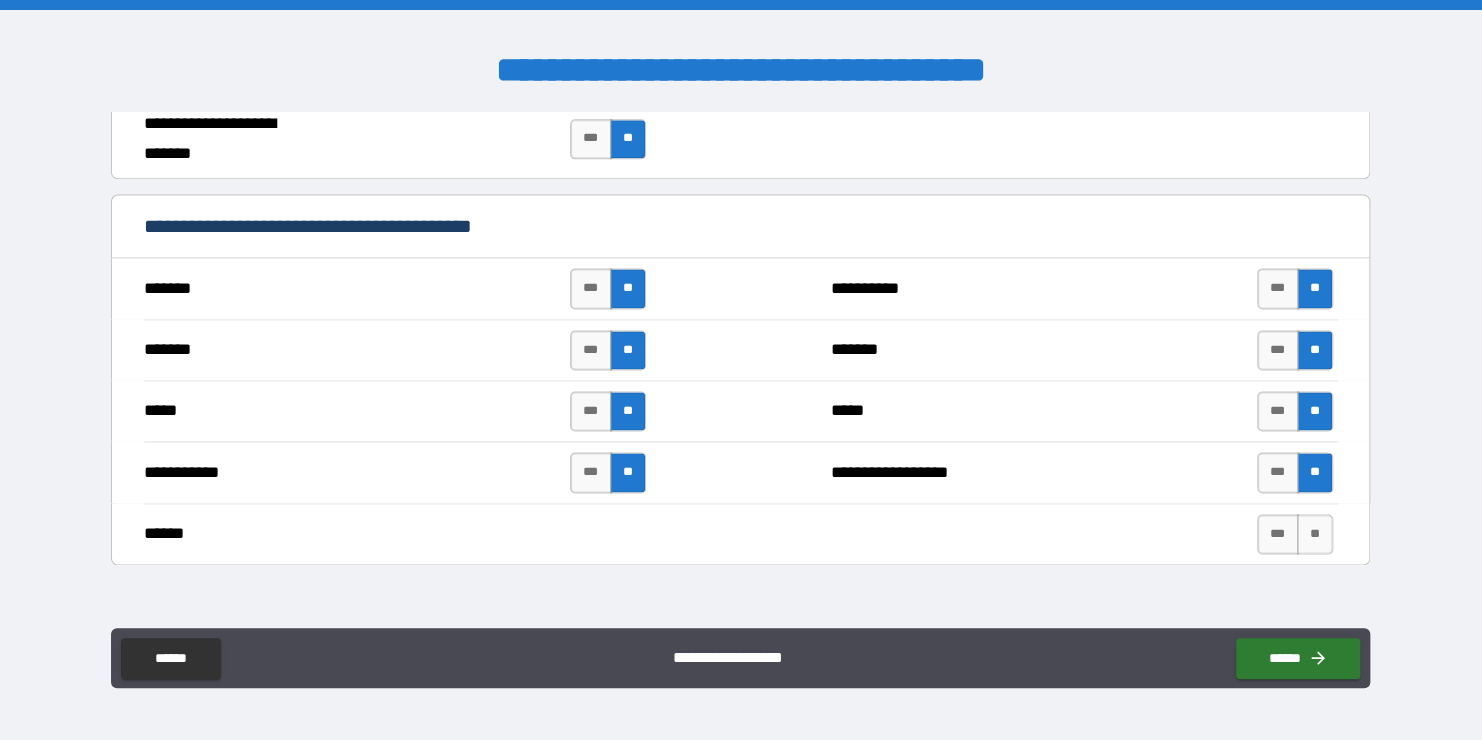 scroll, scrollTop: 1320, scrollLeft: 0, axis: vertical 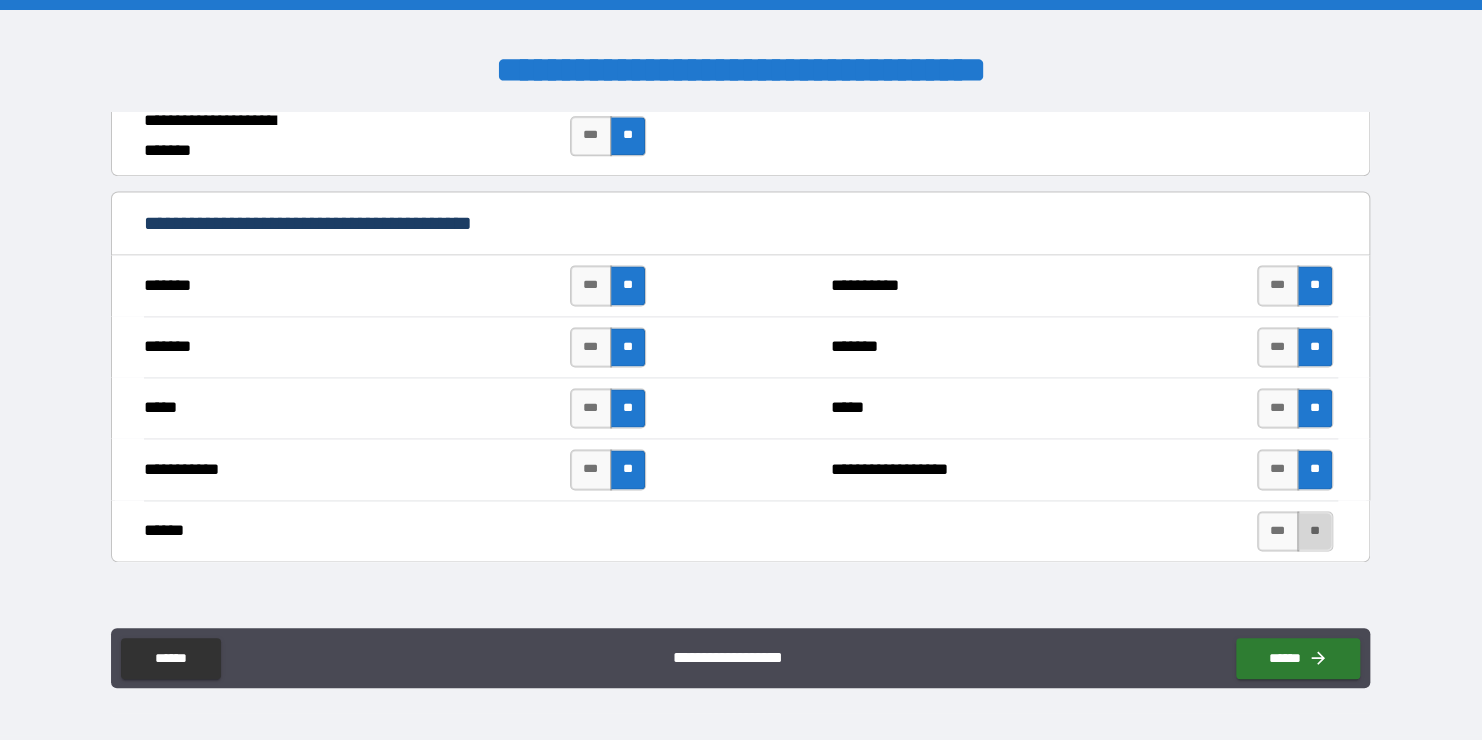 click on "**" at bounding box center [1315, 531] 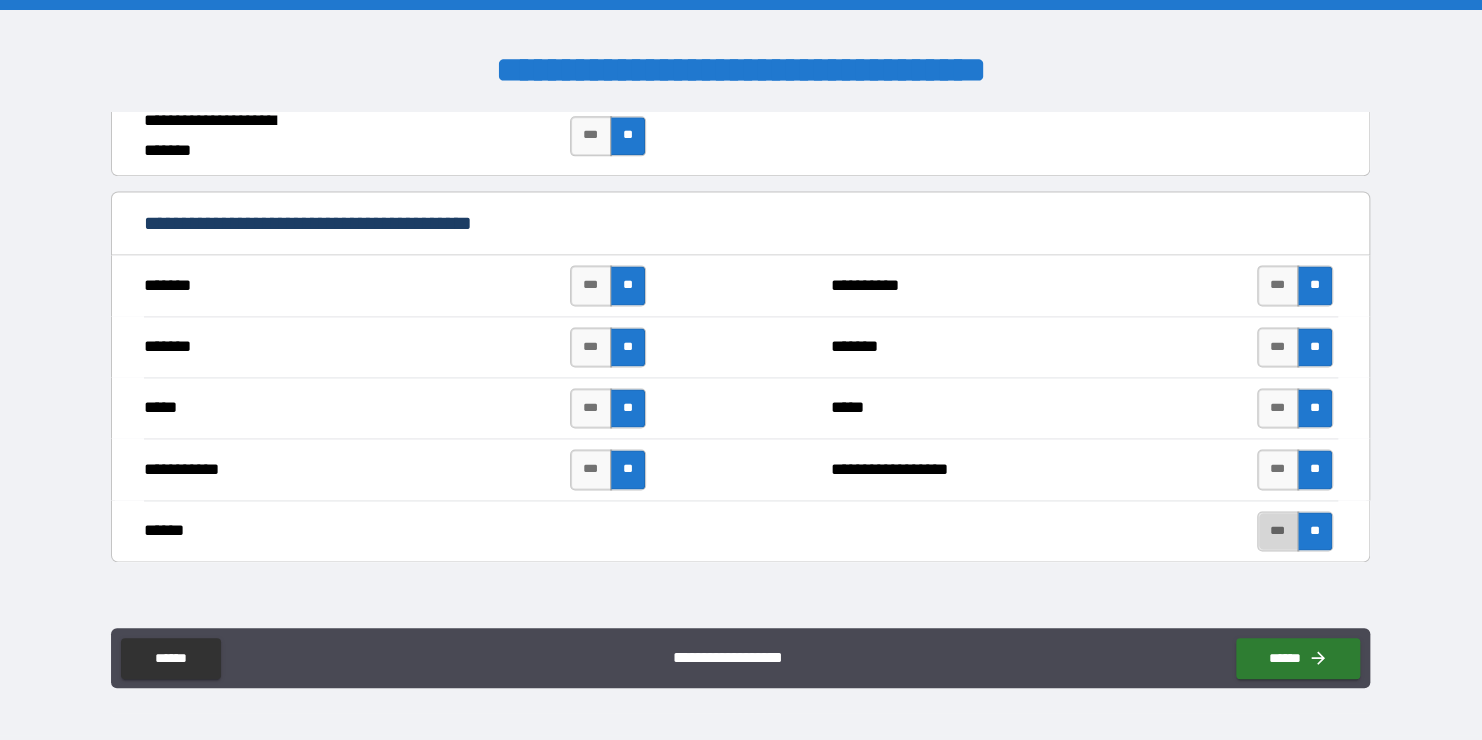 click on "***" at bounding box center [1278, 531] 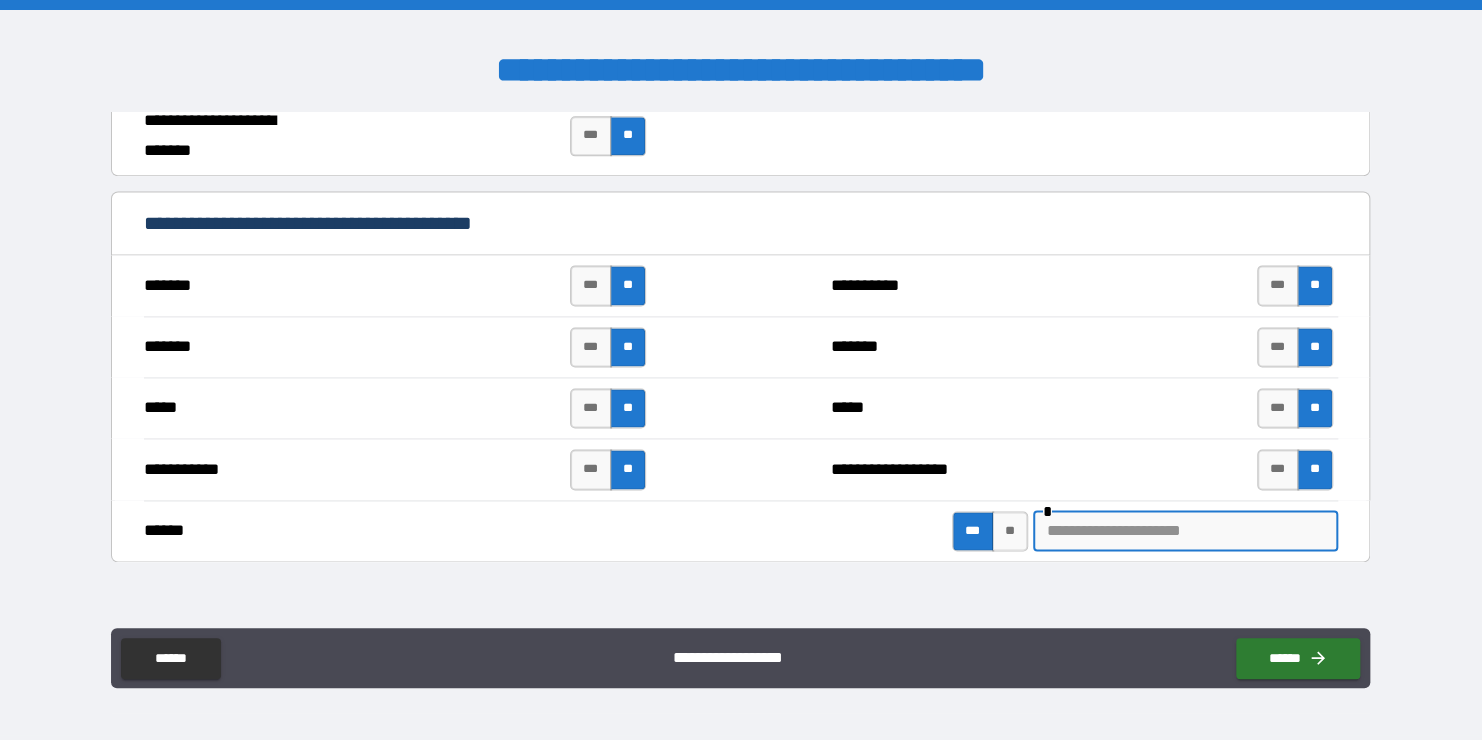 click at bounding box center [1185, 531] 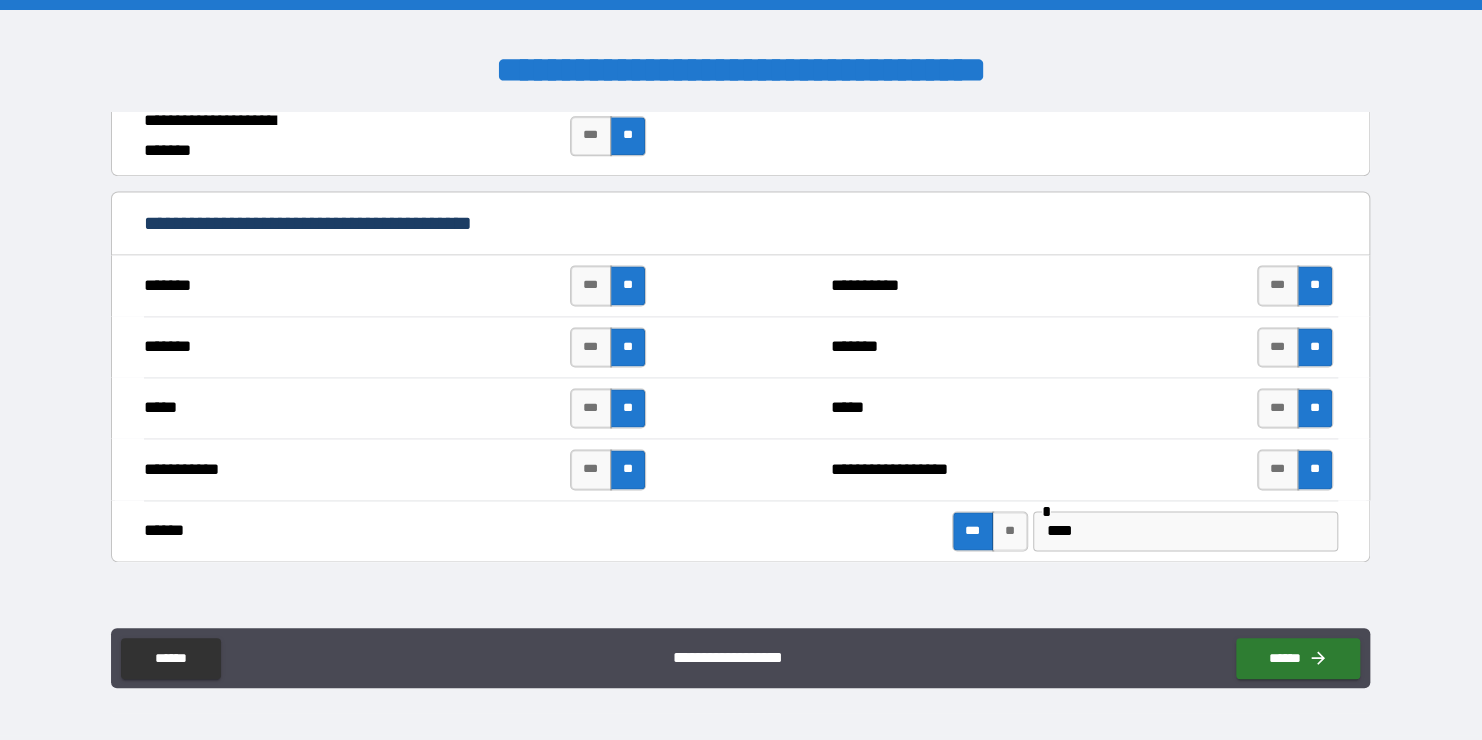 click on "**********" at bounding box center (740, 360) 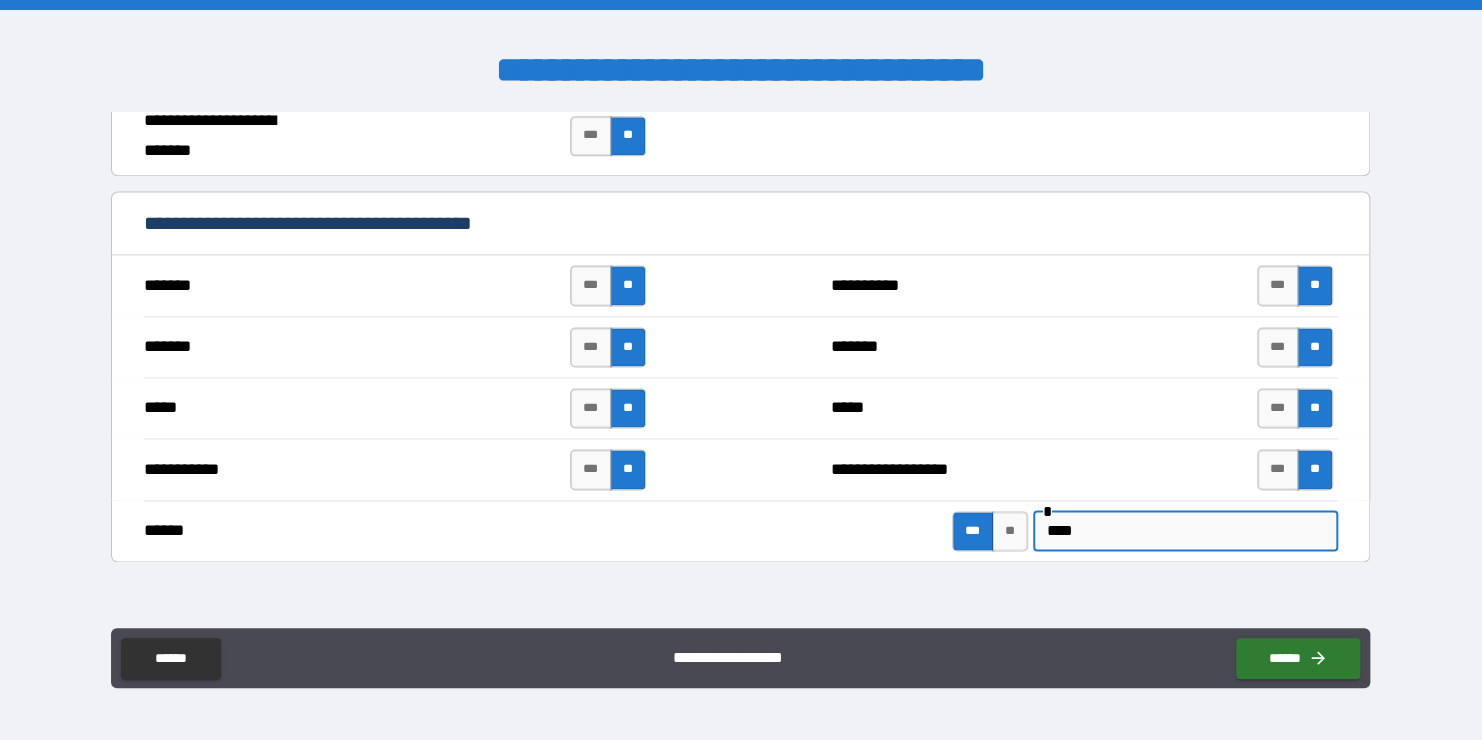 click on "****" at bounding box center (1185, 531) 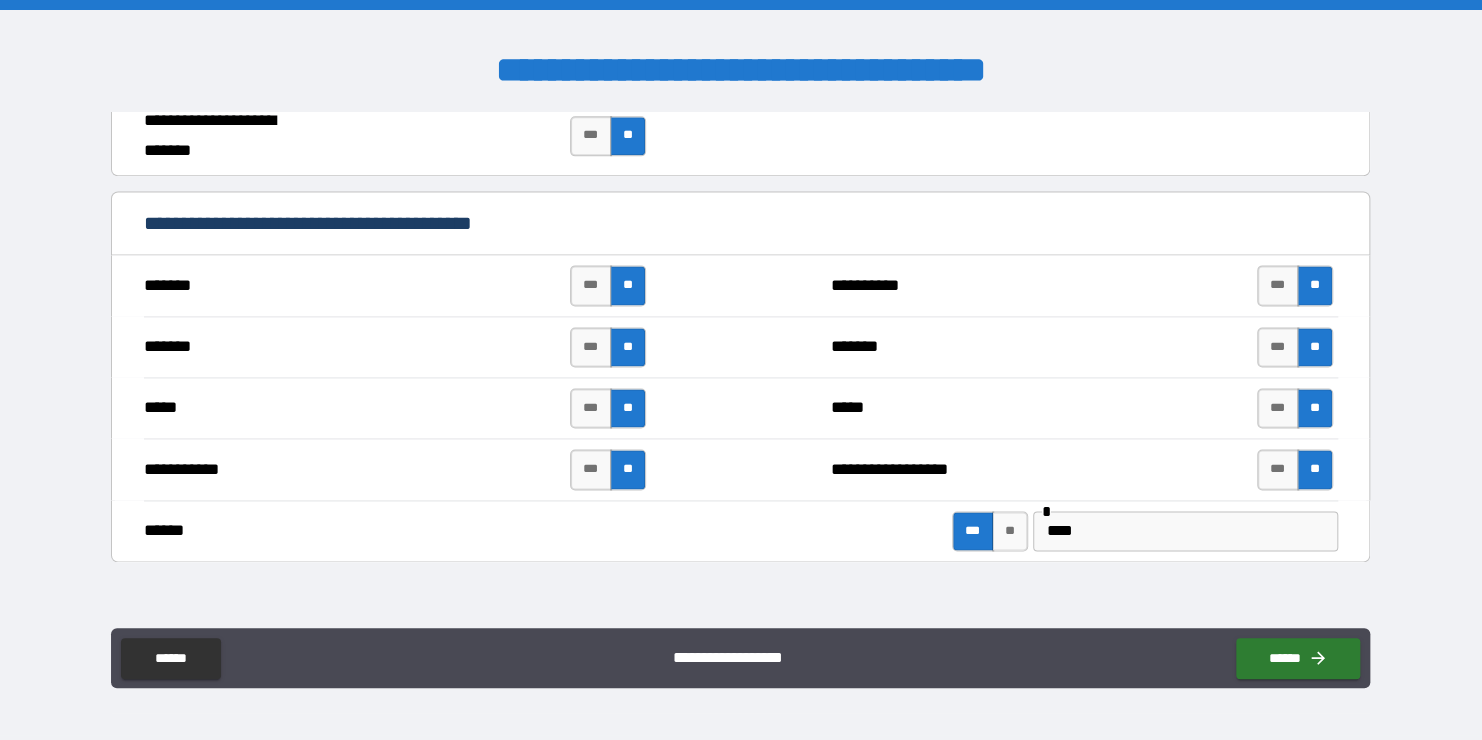 click on "**********" at bounding box center [740, 360] 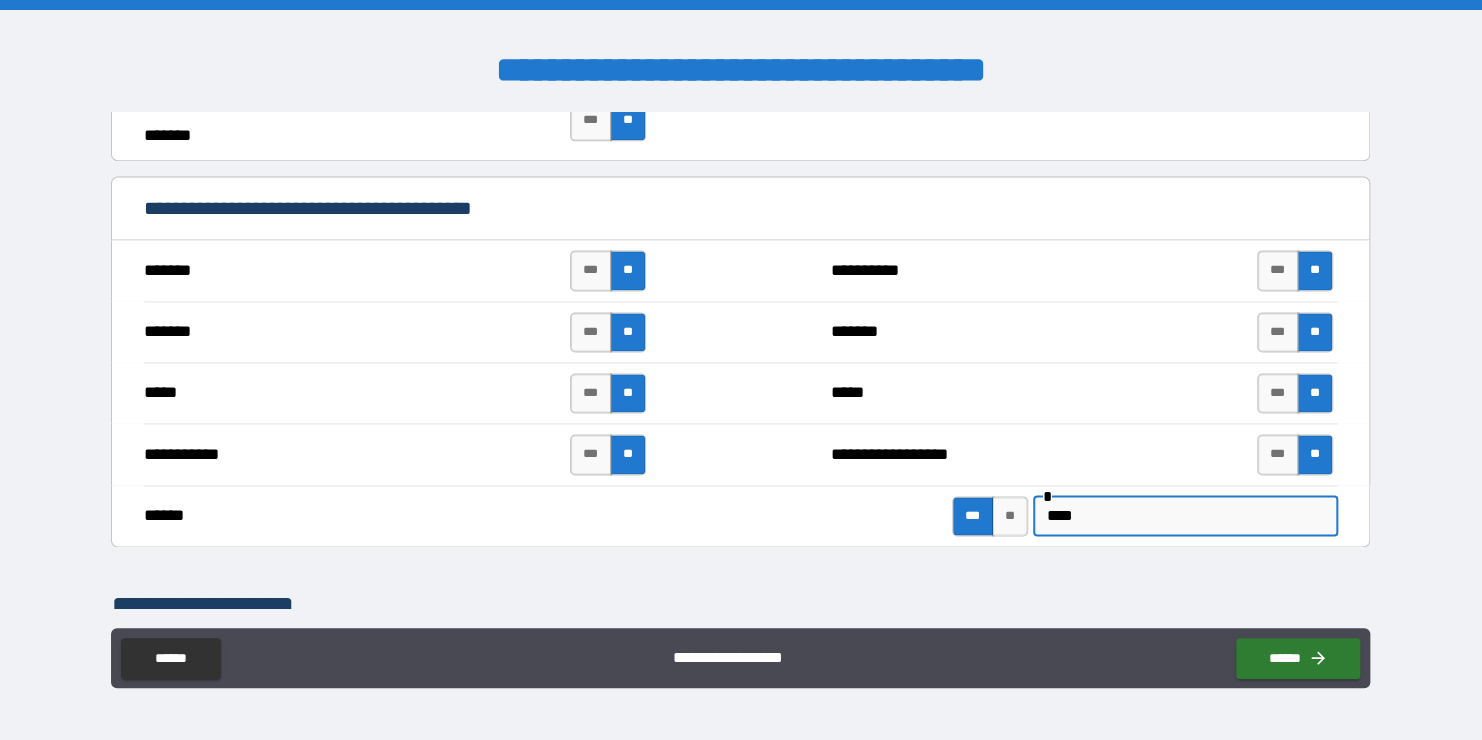 click on "****" at bounding box center (1185, 516) 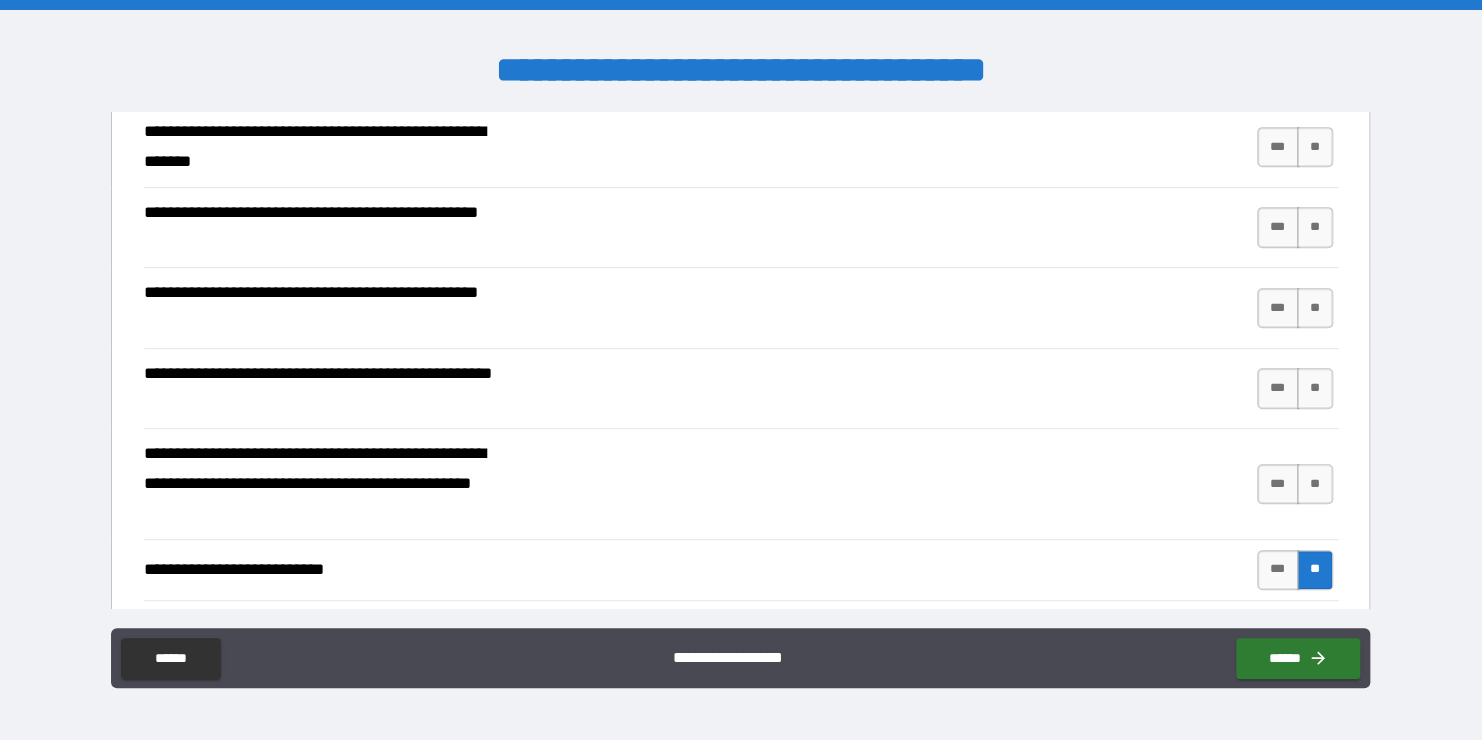 scroll, scrollTop: 458, scrollLeft: 0, axis: vertical 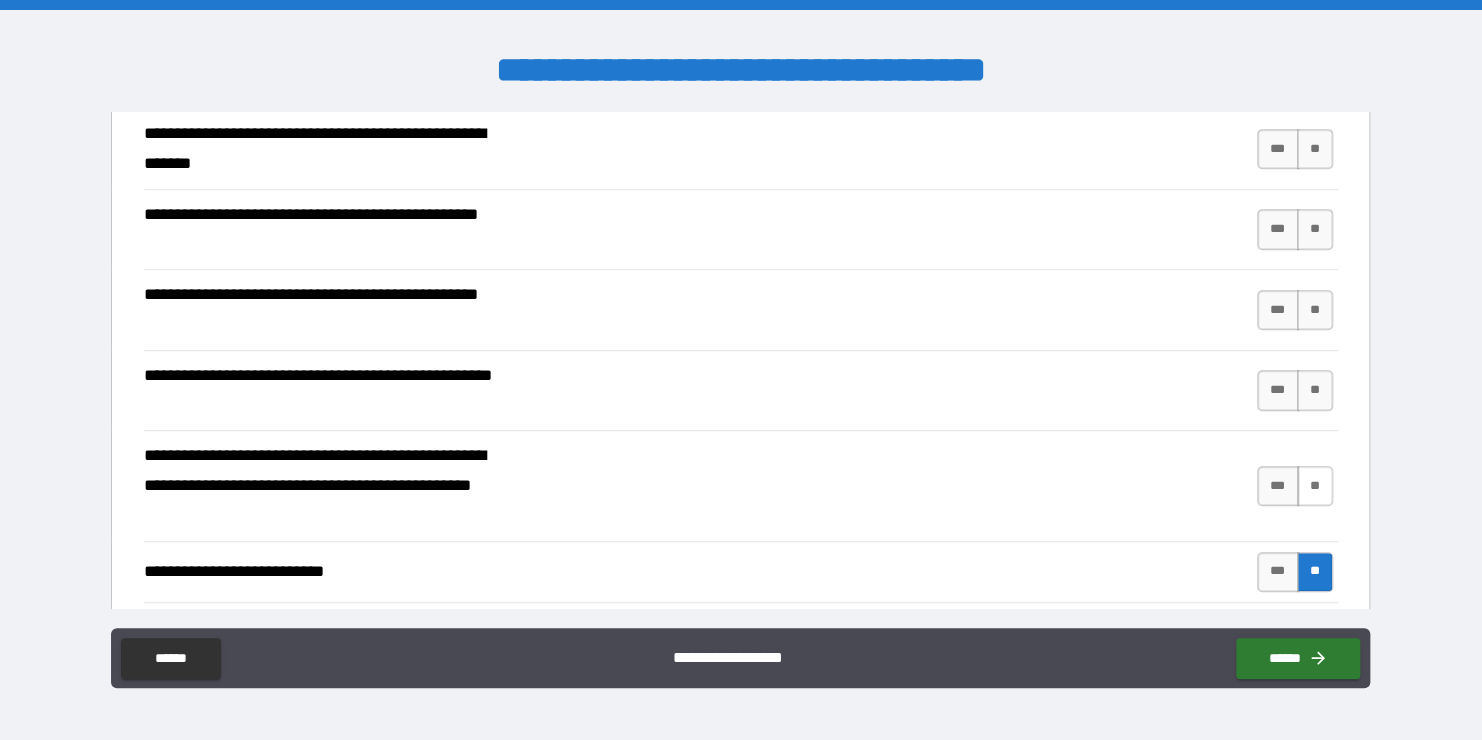 type on "**********" 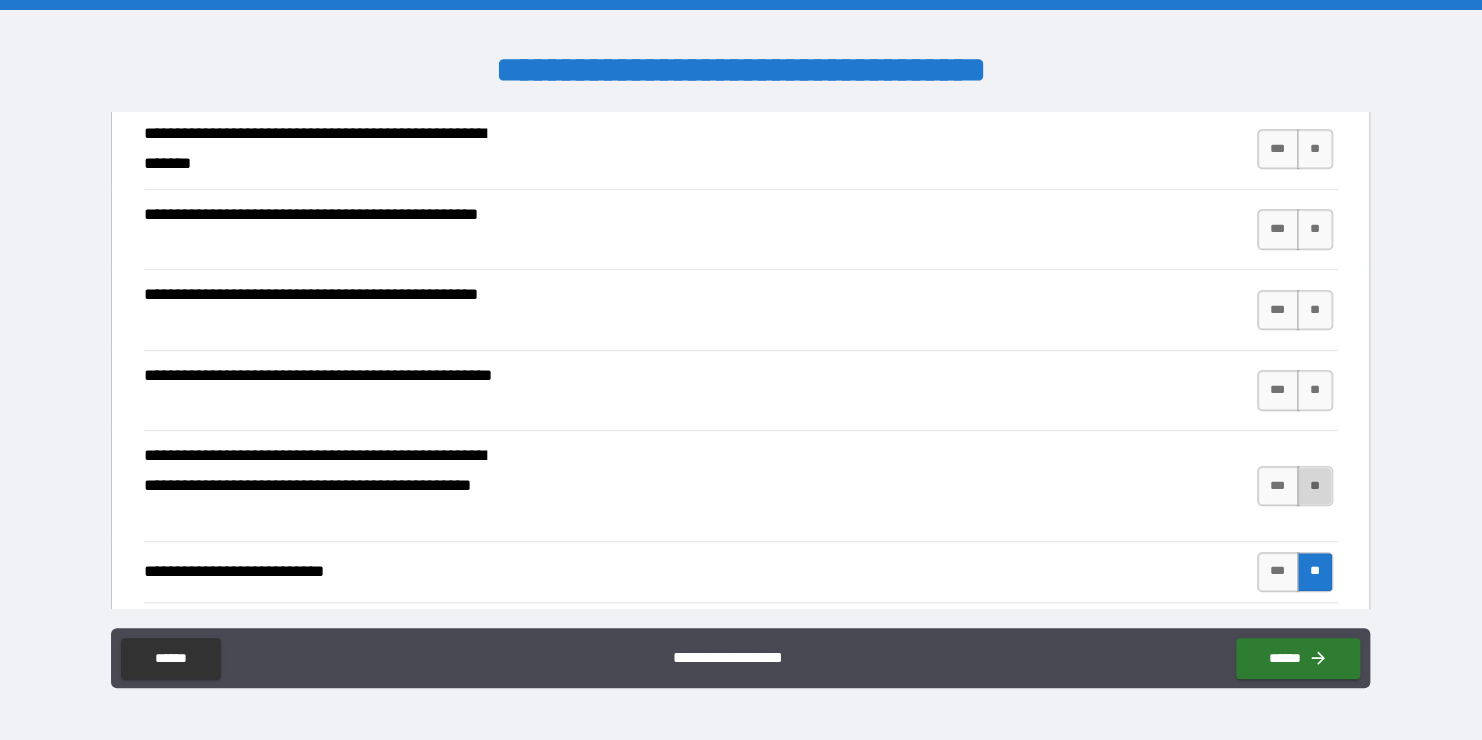 click on "**" at bounding box center (1315, 486) 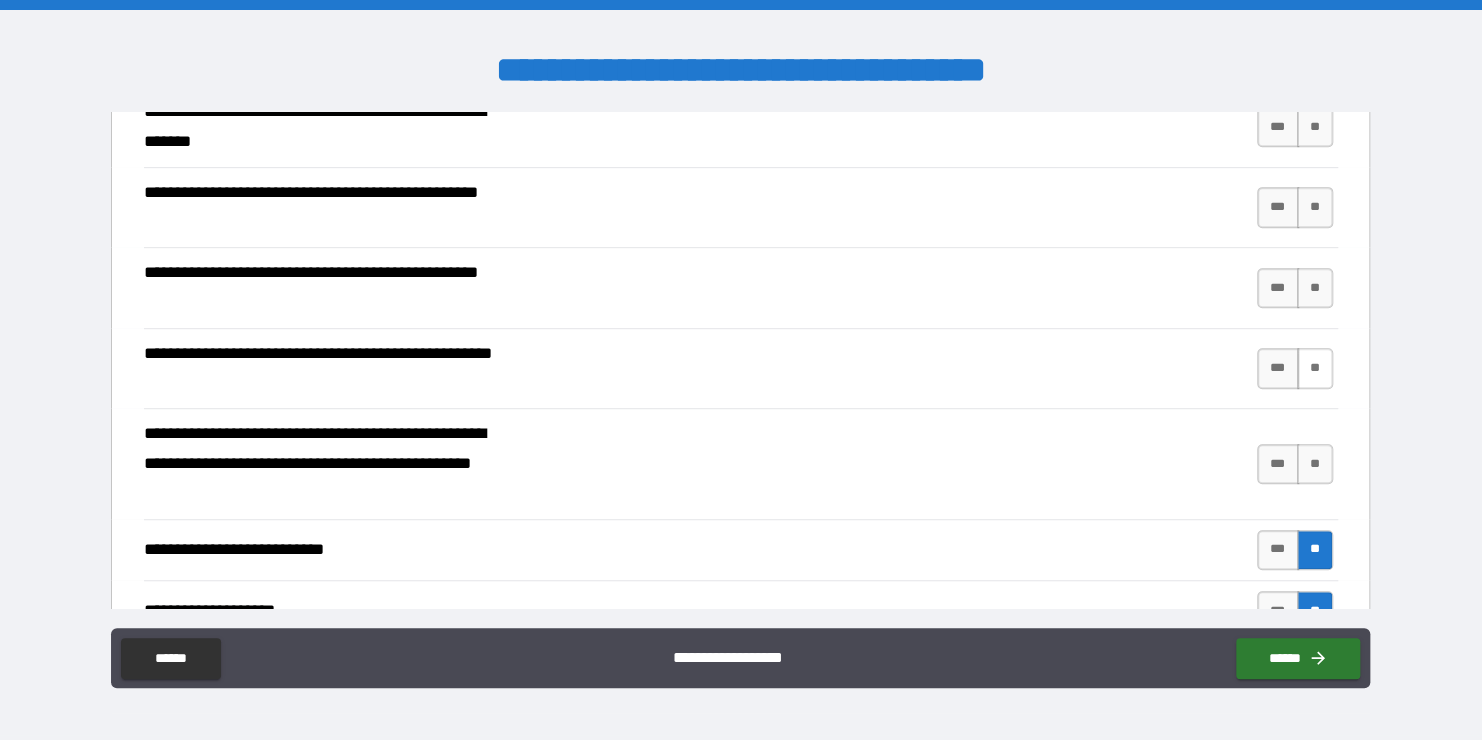 scroll, scrollTop: 539, scrollLeft: 0, axis: vertical 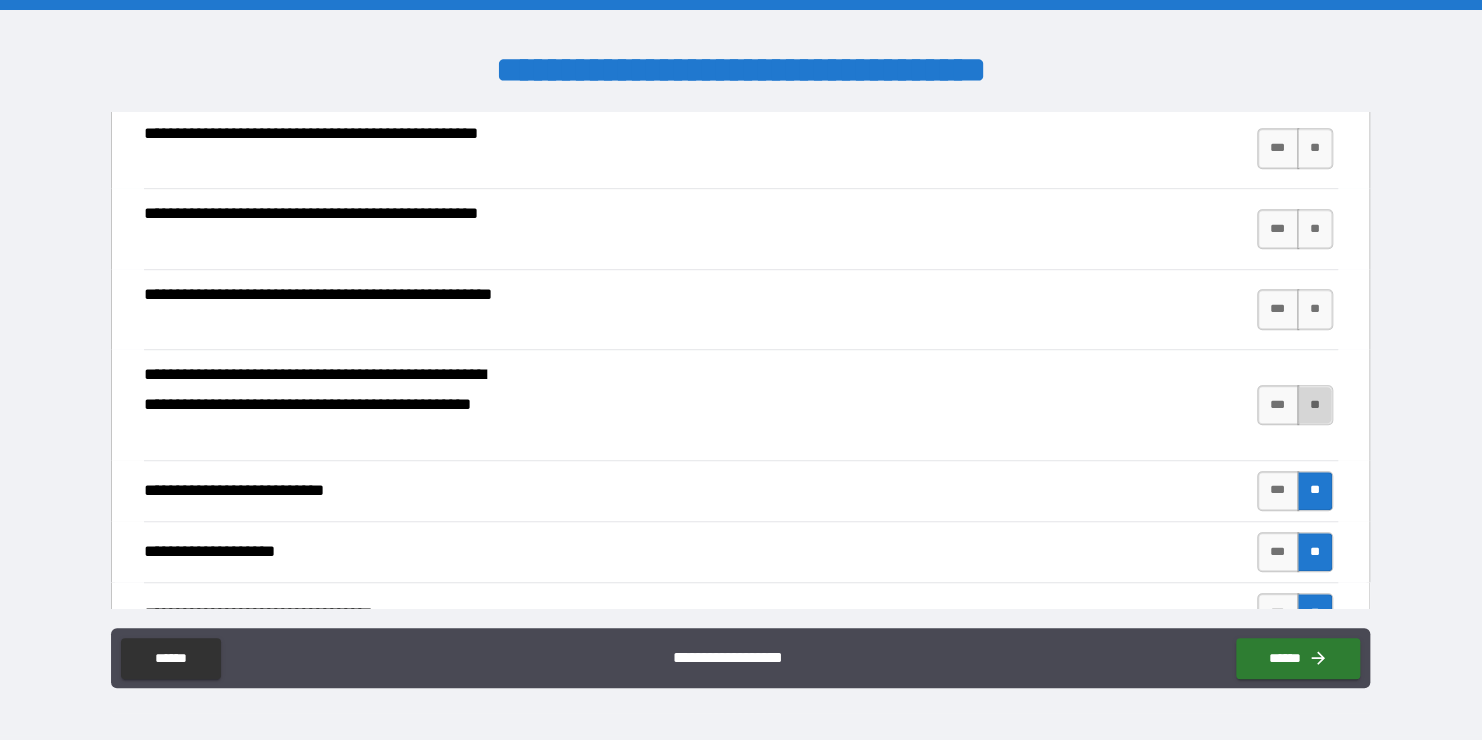 click on "**" at bounding box center [1315, 405] 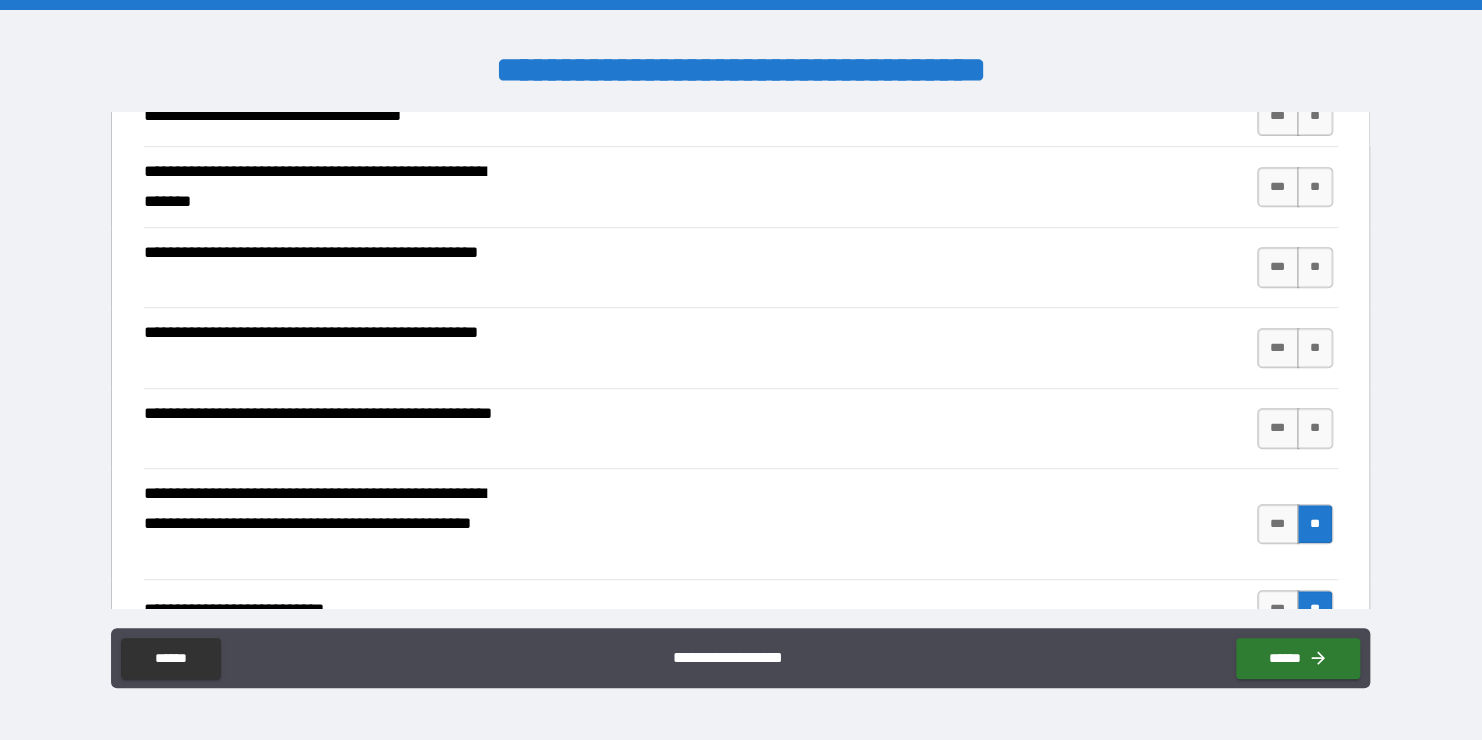 scroll, scrollTop: 396, scrollLeft: 0, axis: vertical 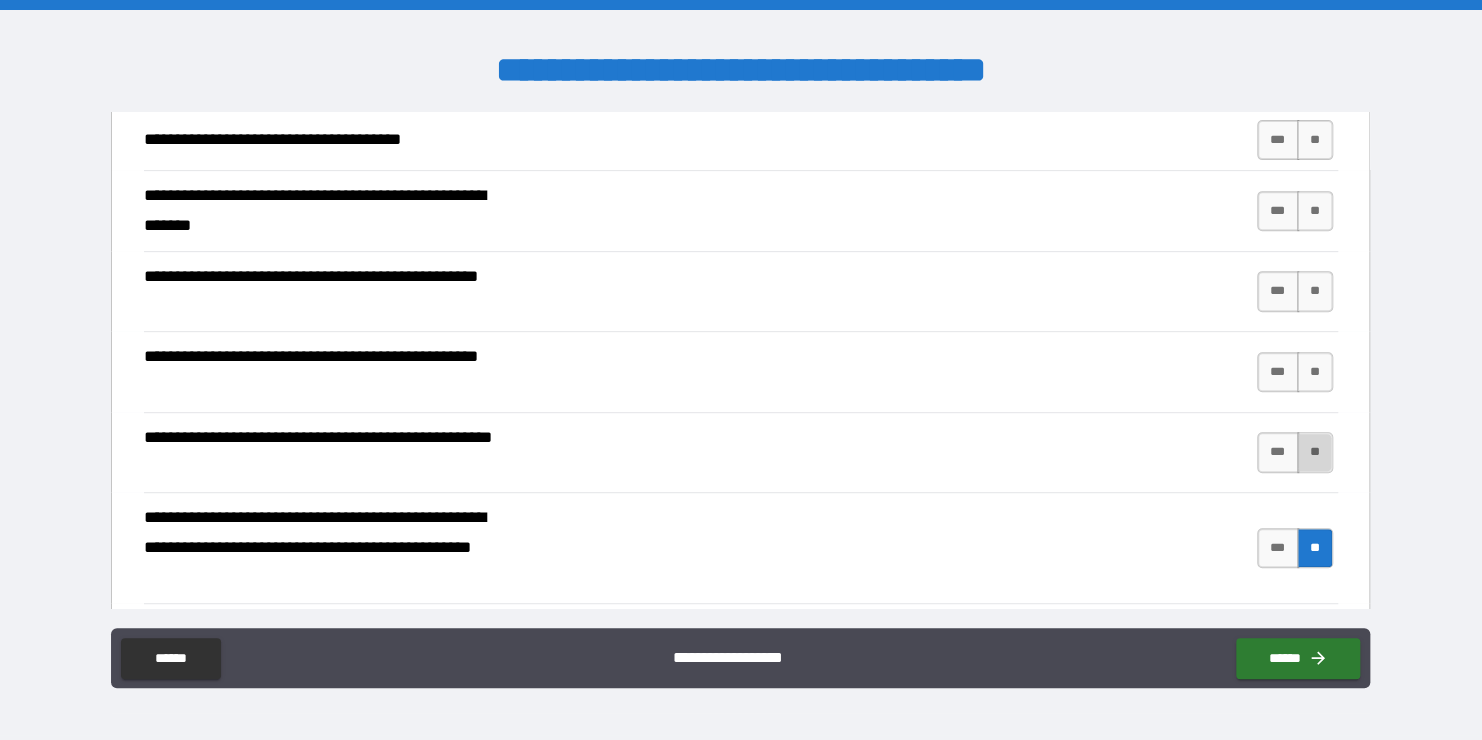 click on "**" at bounding box center (1315, 452) 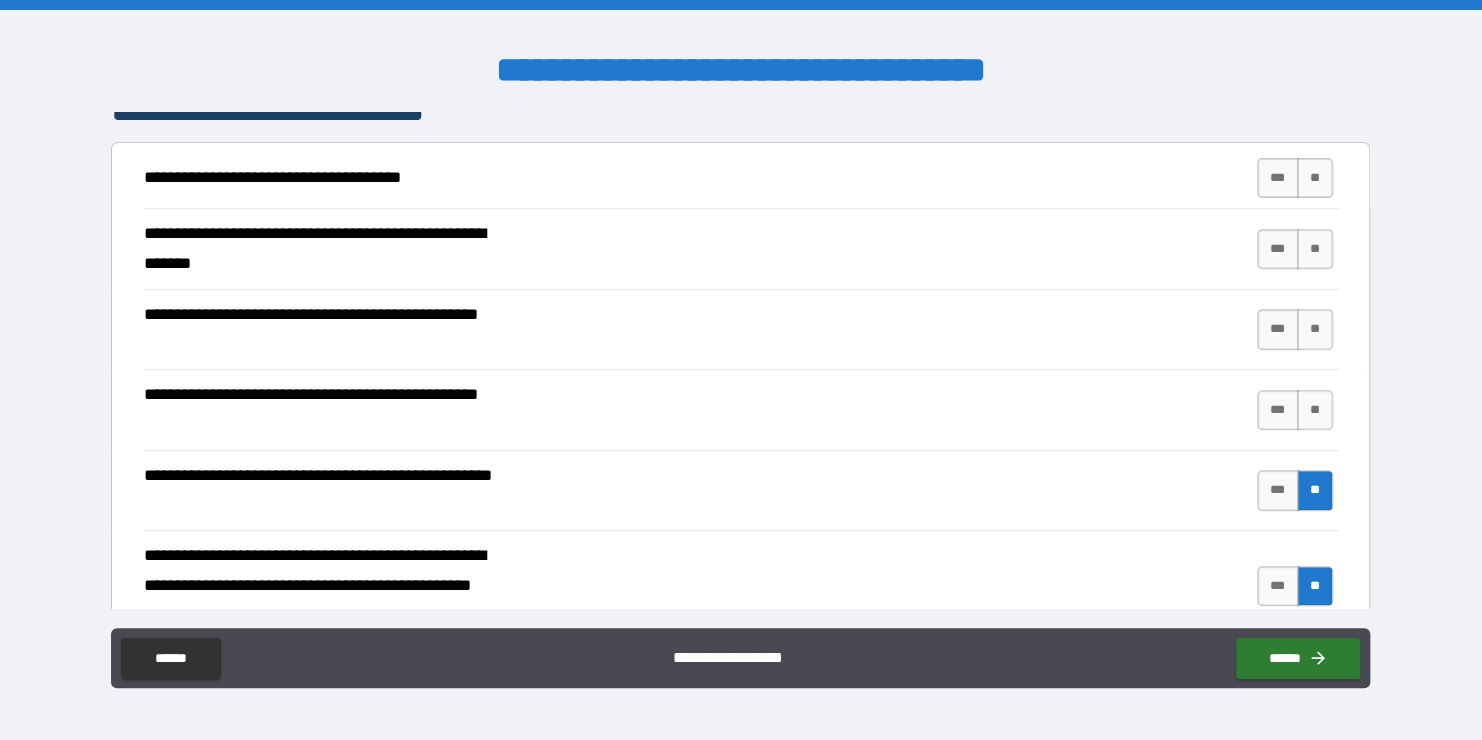 scroll, scrollTop: 330, scrollLeft: 0, axis: vertical 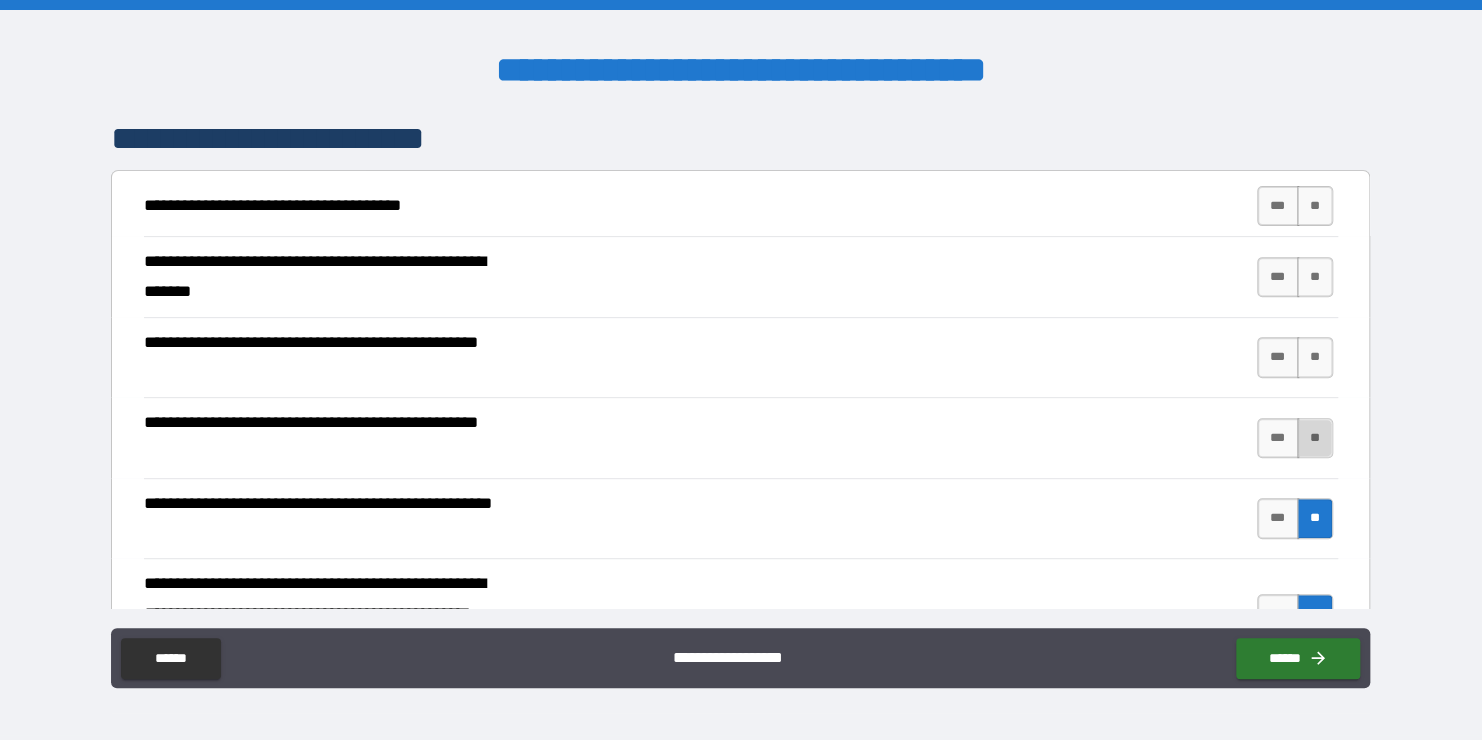 click on "**" at bounding box center (1315, 438) 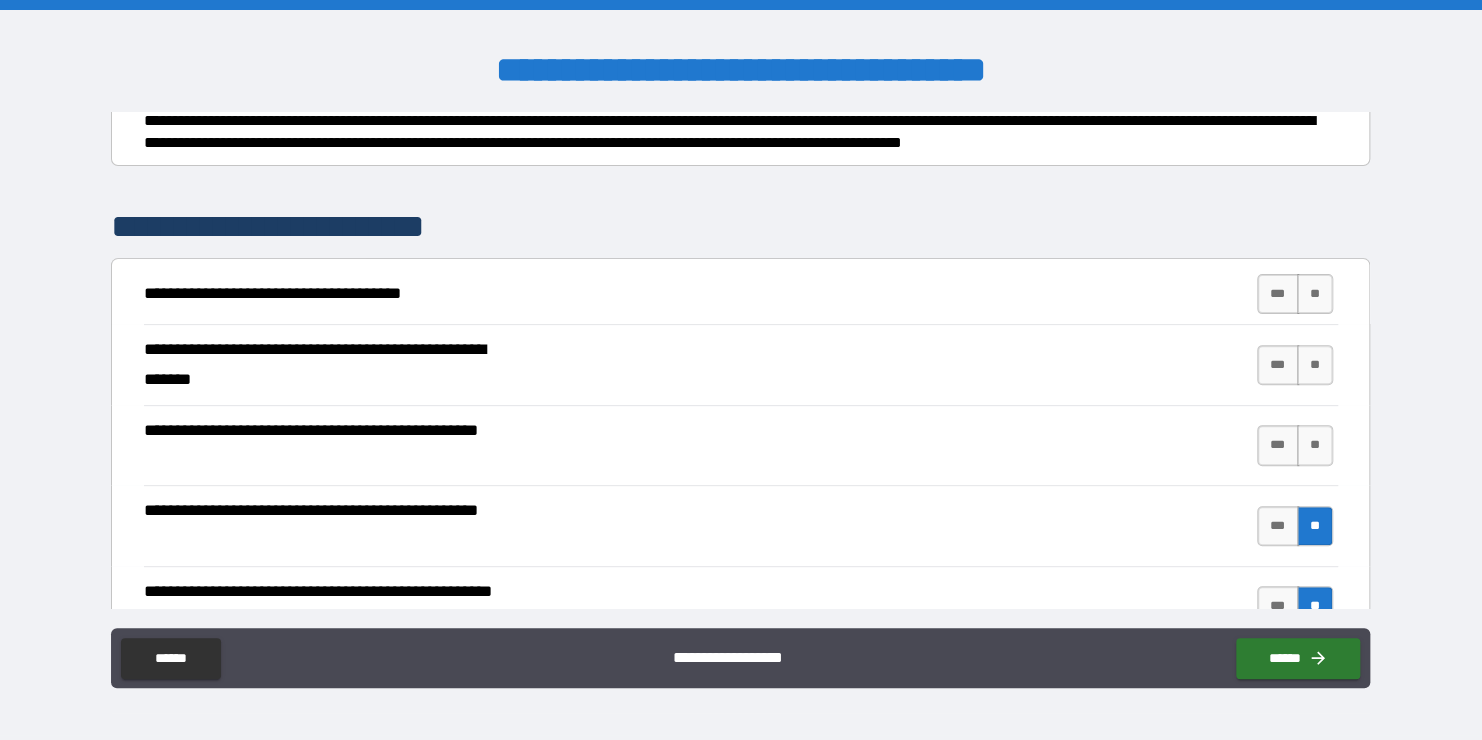 scroll, scrollTop: 240, scrollLeft: 0, axis: vertical 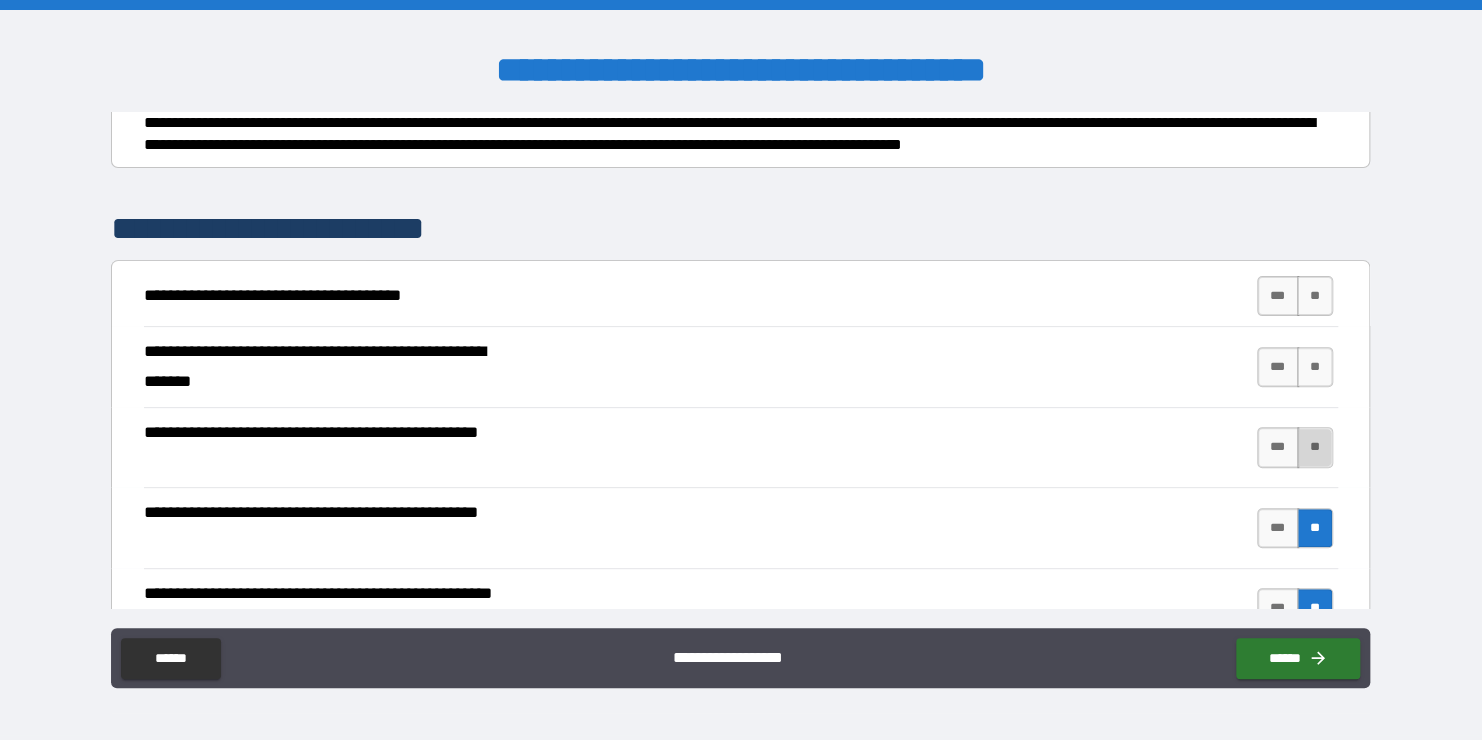 click on "**" at bounding box center [1315, 447] 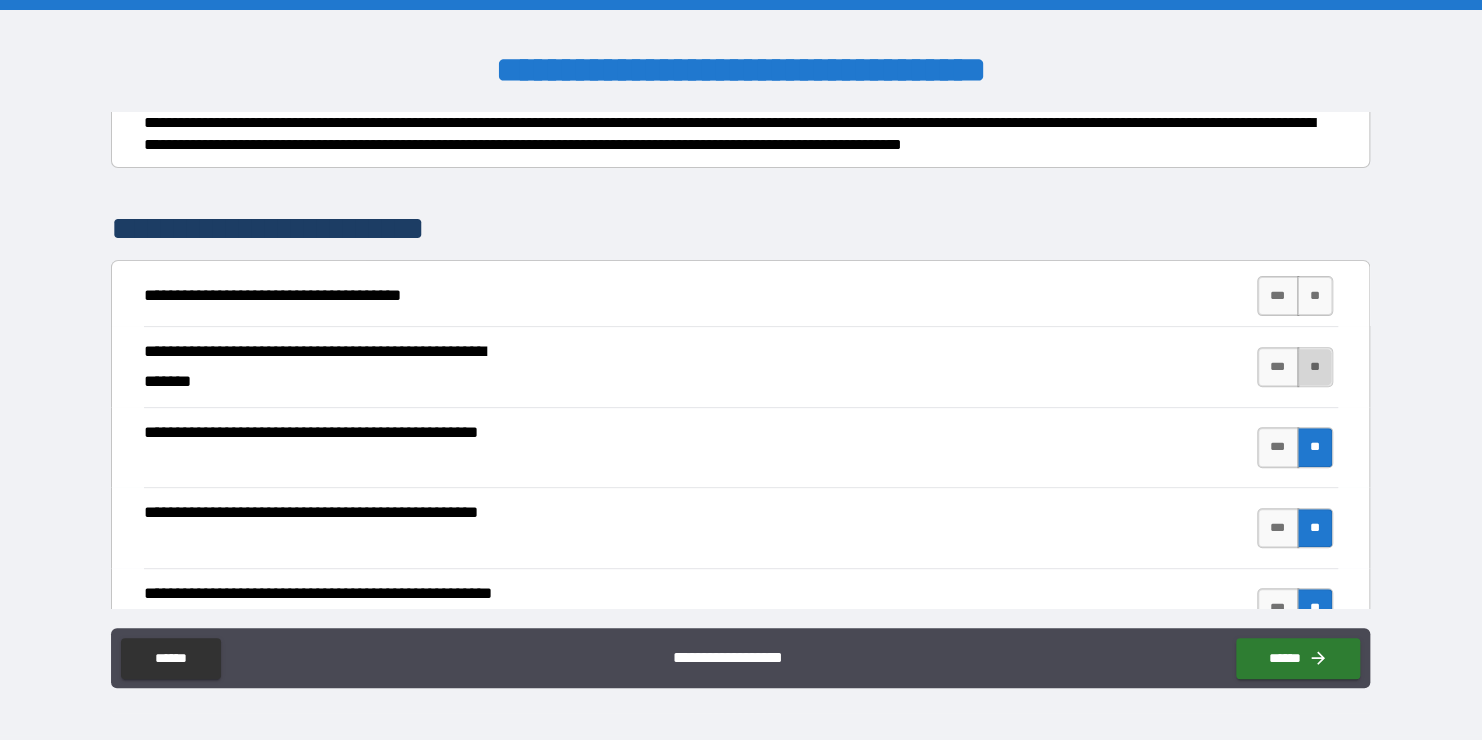click on "**" at bounding box center (1315, 367) 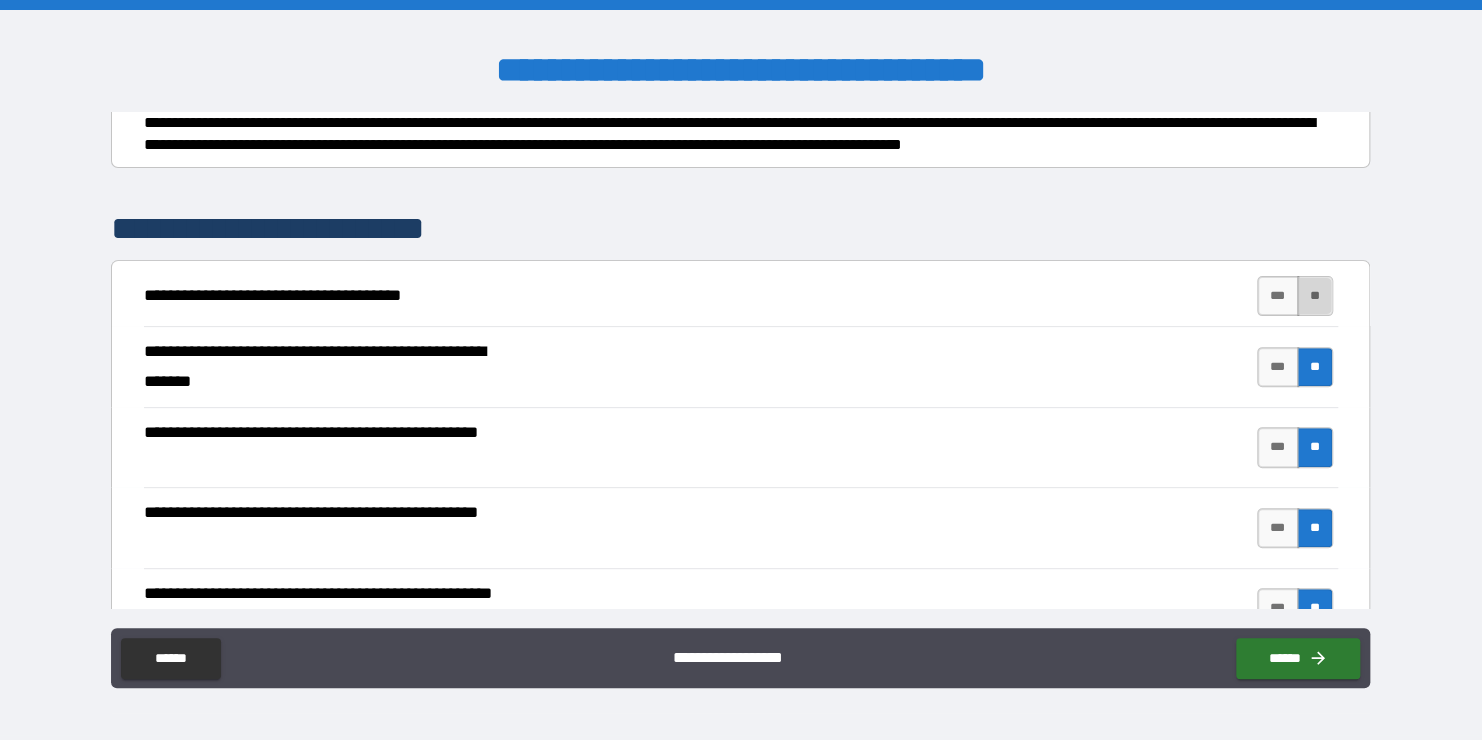 click on "**" at bounding box center (1315, 296) 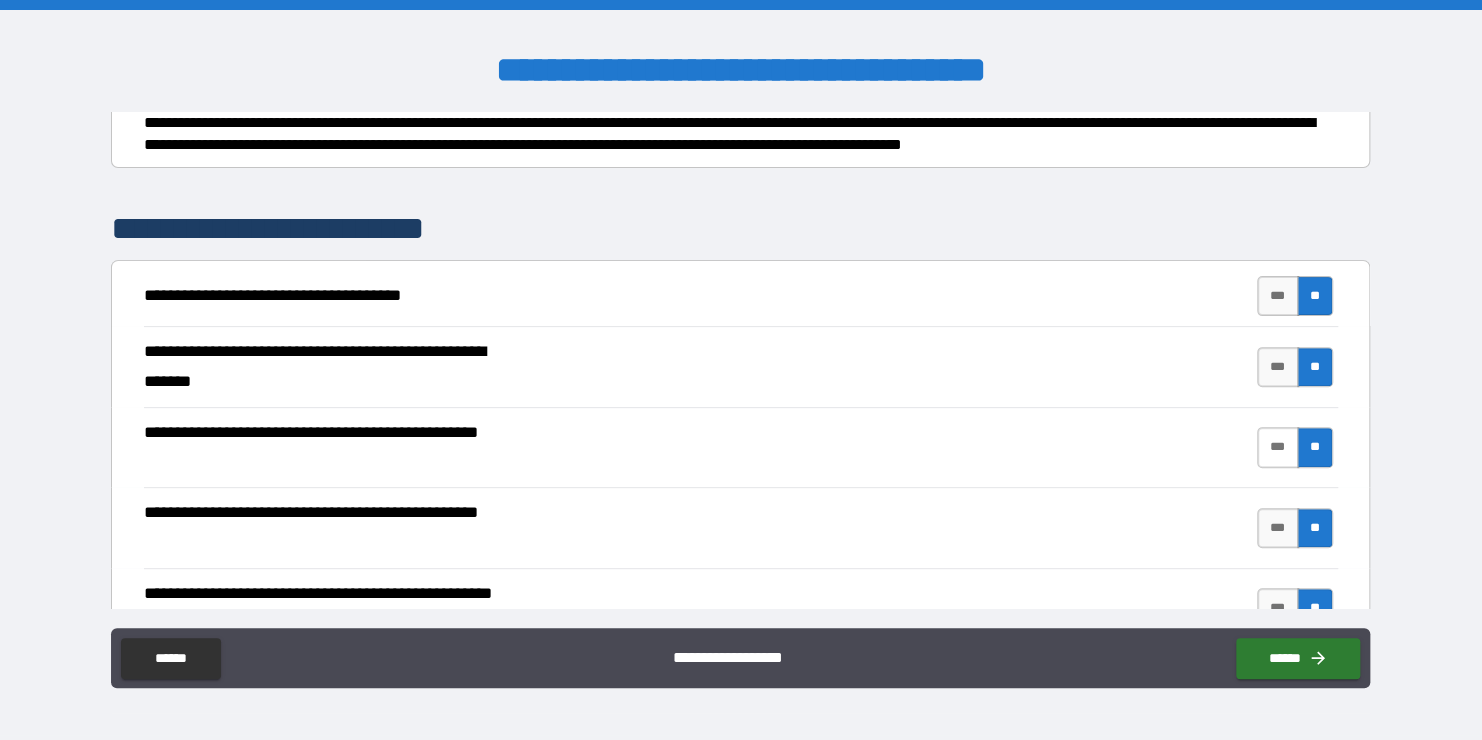 scroll, scrollTop: 256, scrollLeft: 0, axis: vertical 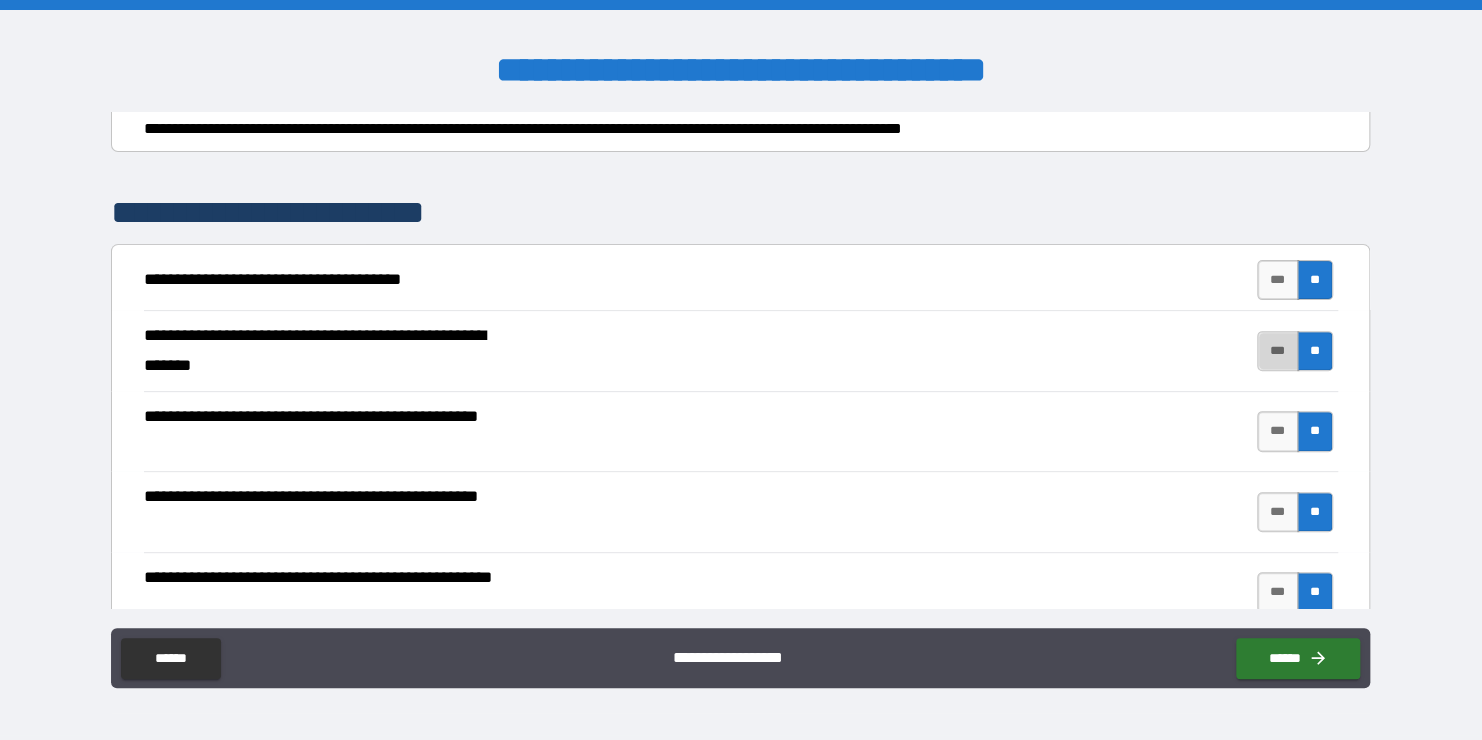 click on "***" at bounding box center [1278, 351] 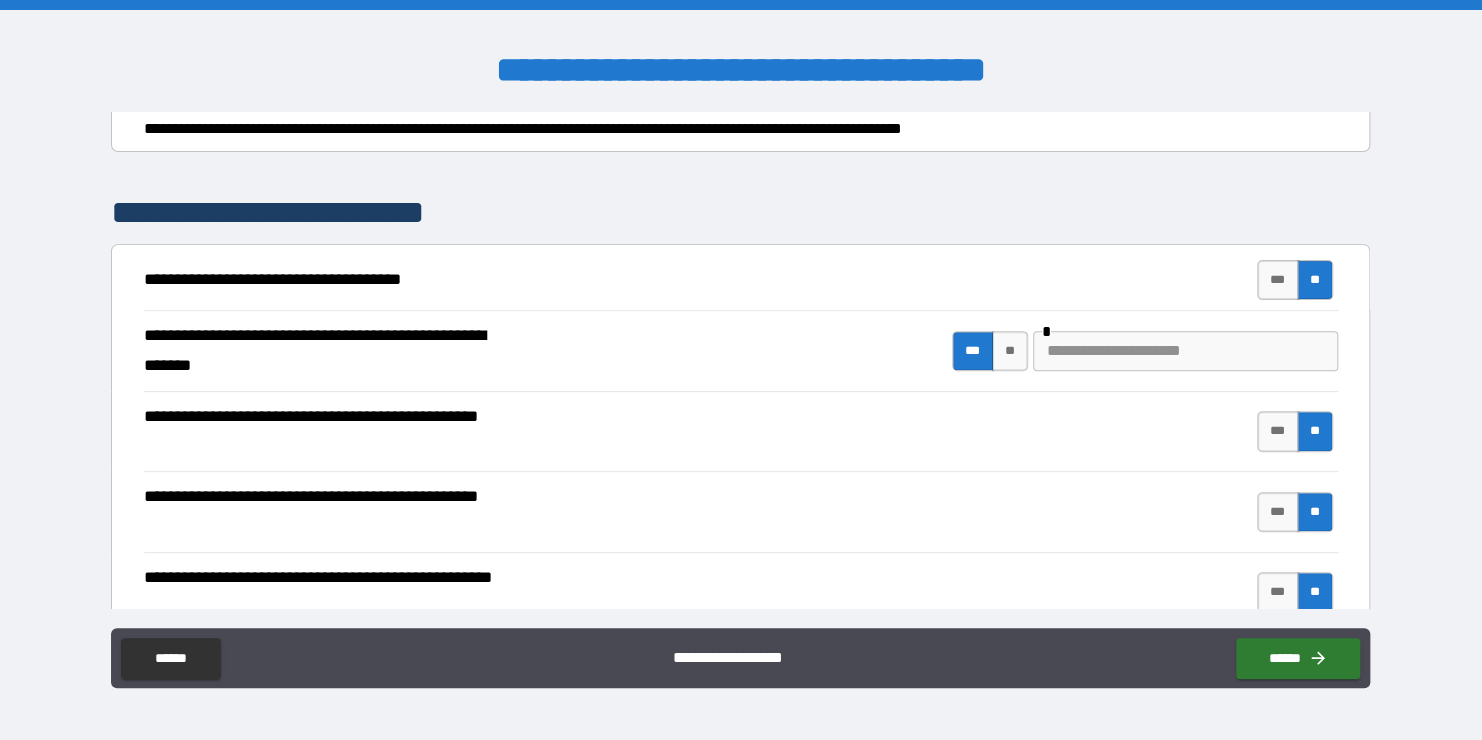 click at bounding box center [1185, 351] 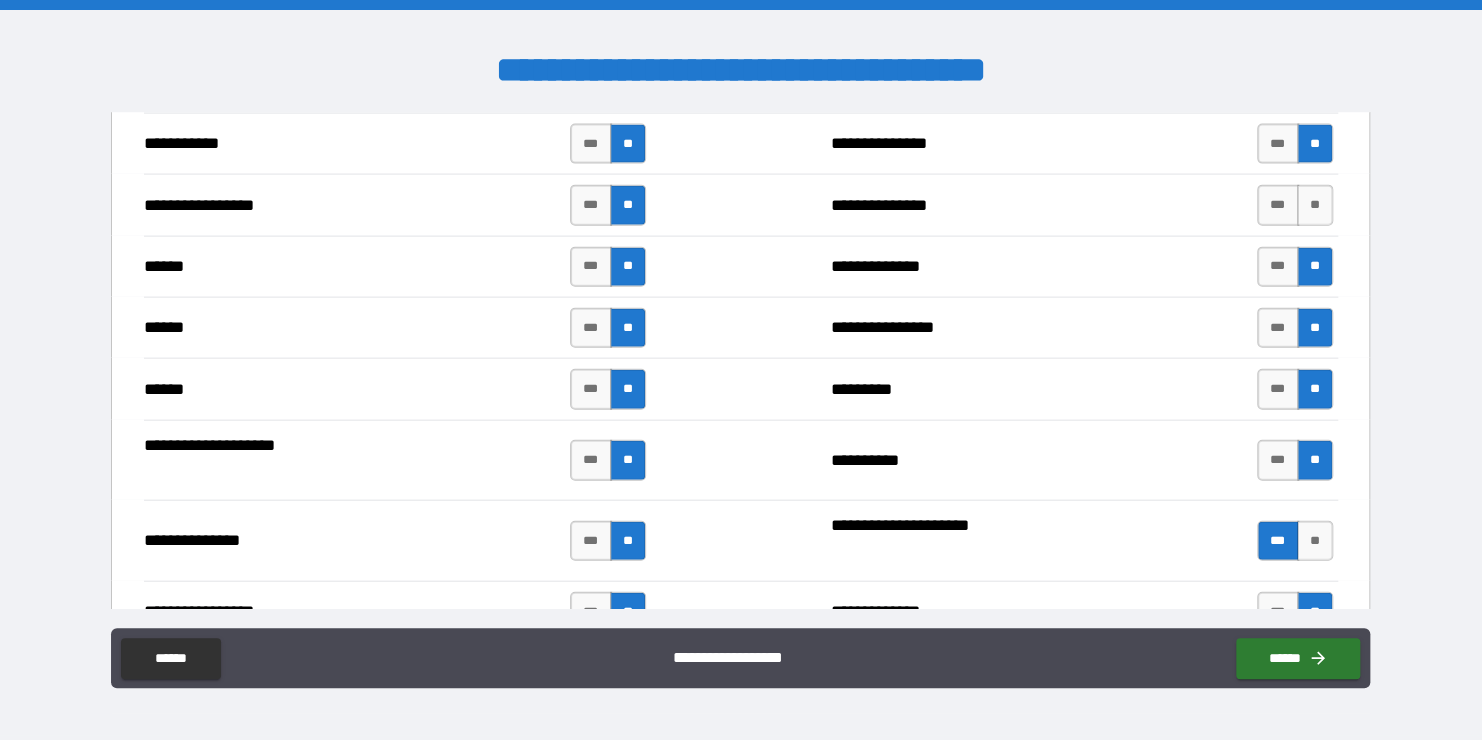 scroll, scrollTop: 2236, scrollLeft: 0, axis: vertical 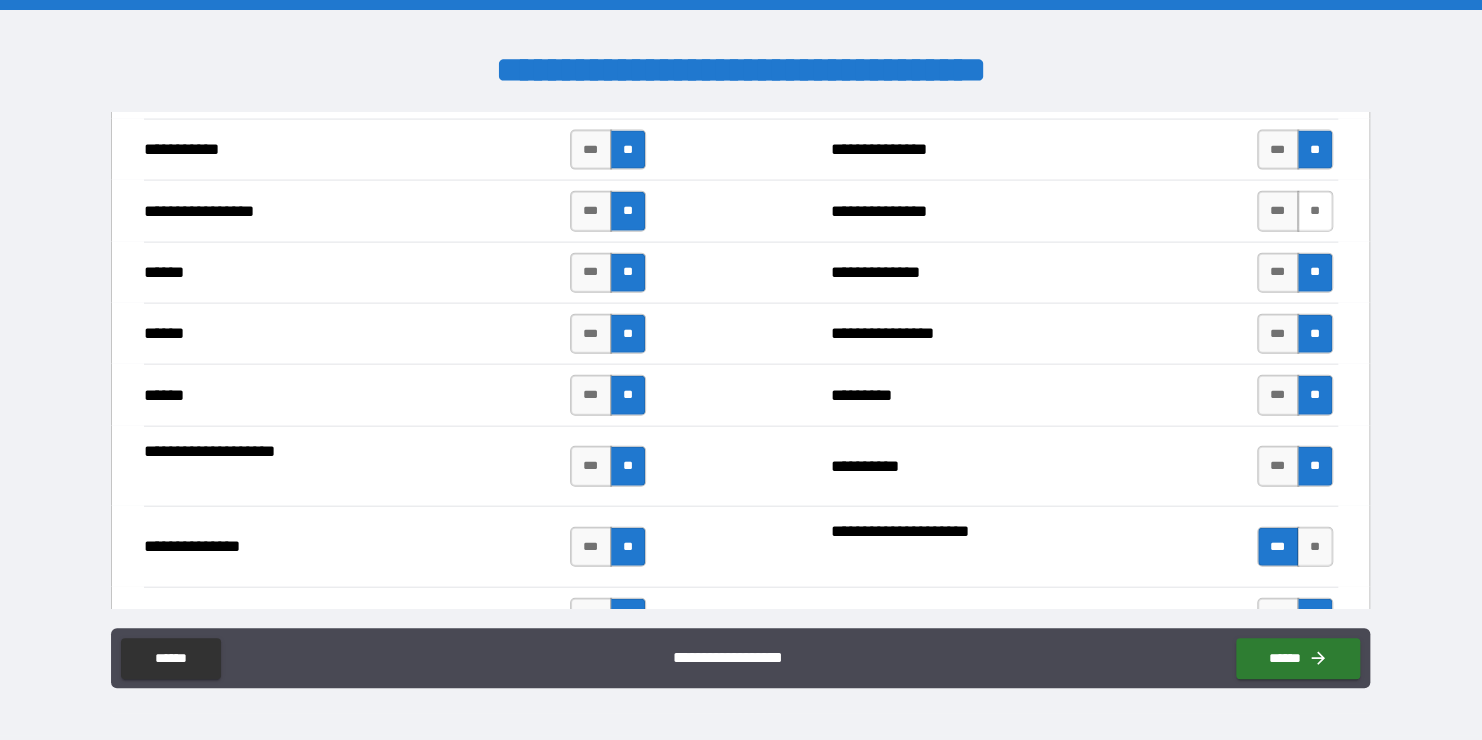 type on "**********" 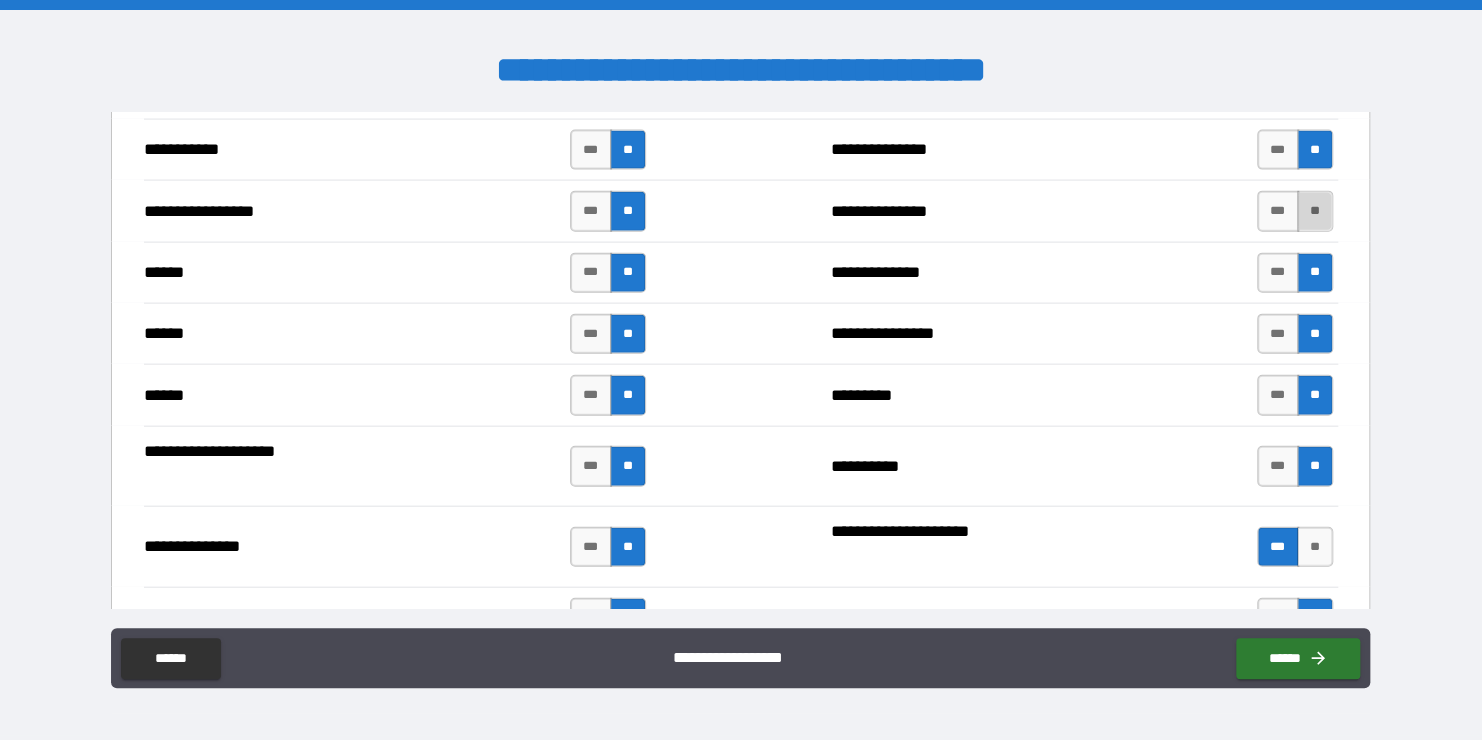 click on "**" at bounding box center (1315, 211) 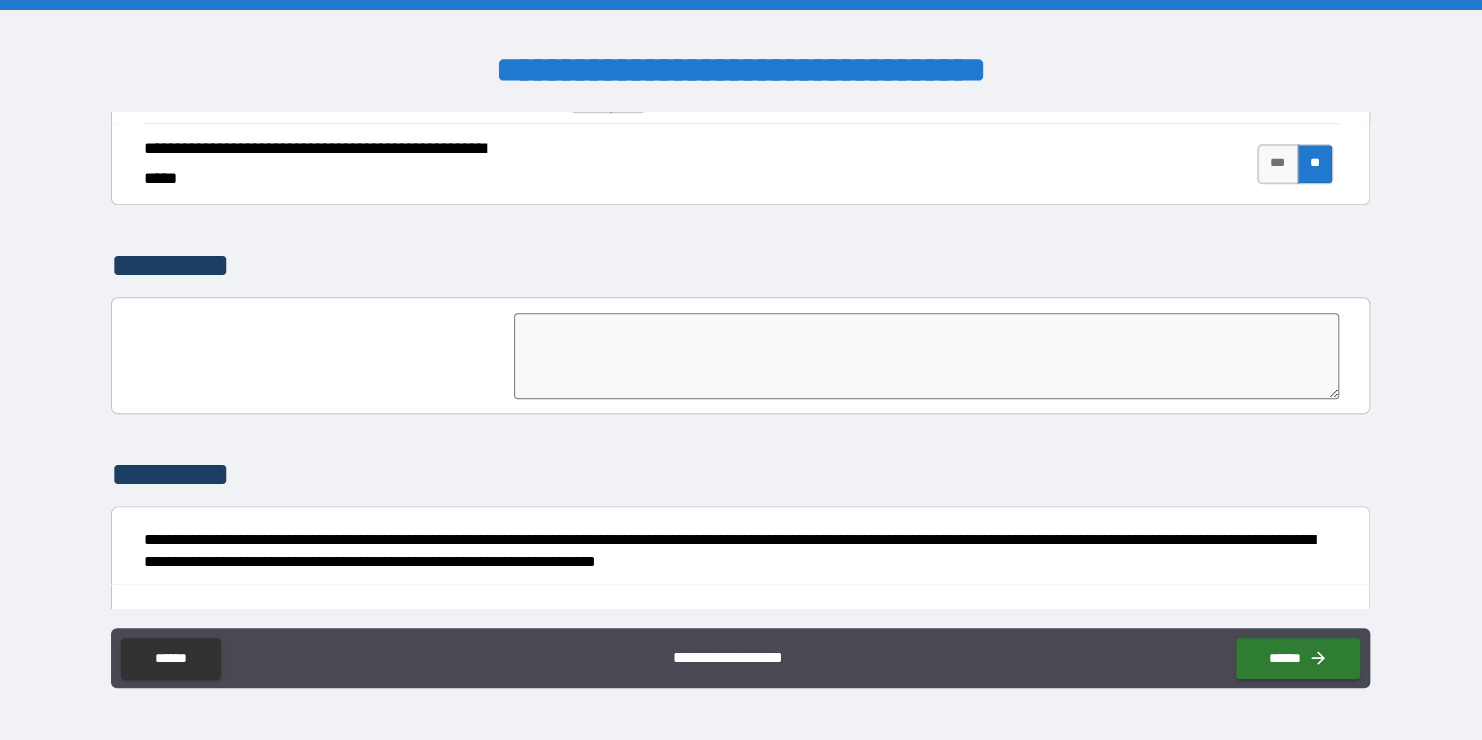 scroll, scrollTop: 4641, scrollLeft: 0, axis: vertical 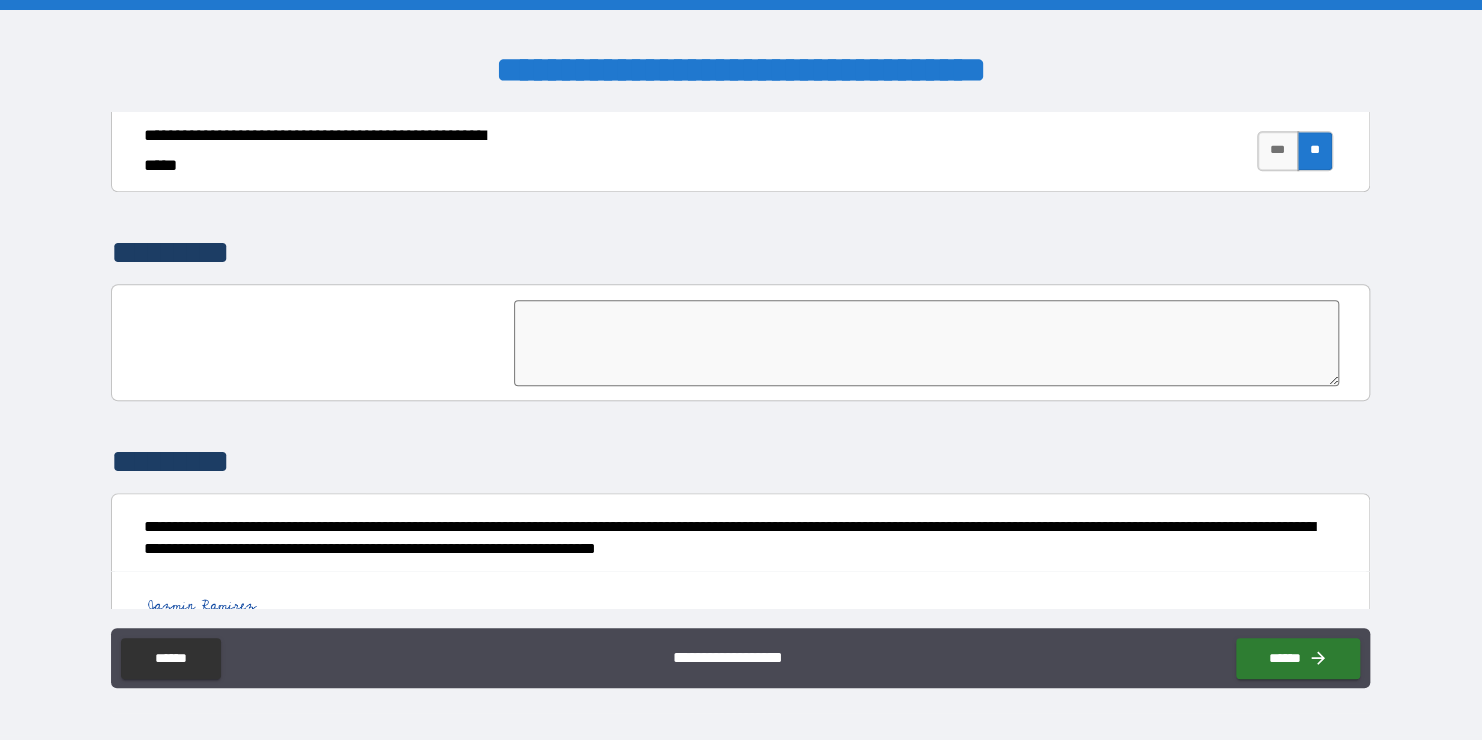 click at bounding box center (926, 343) 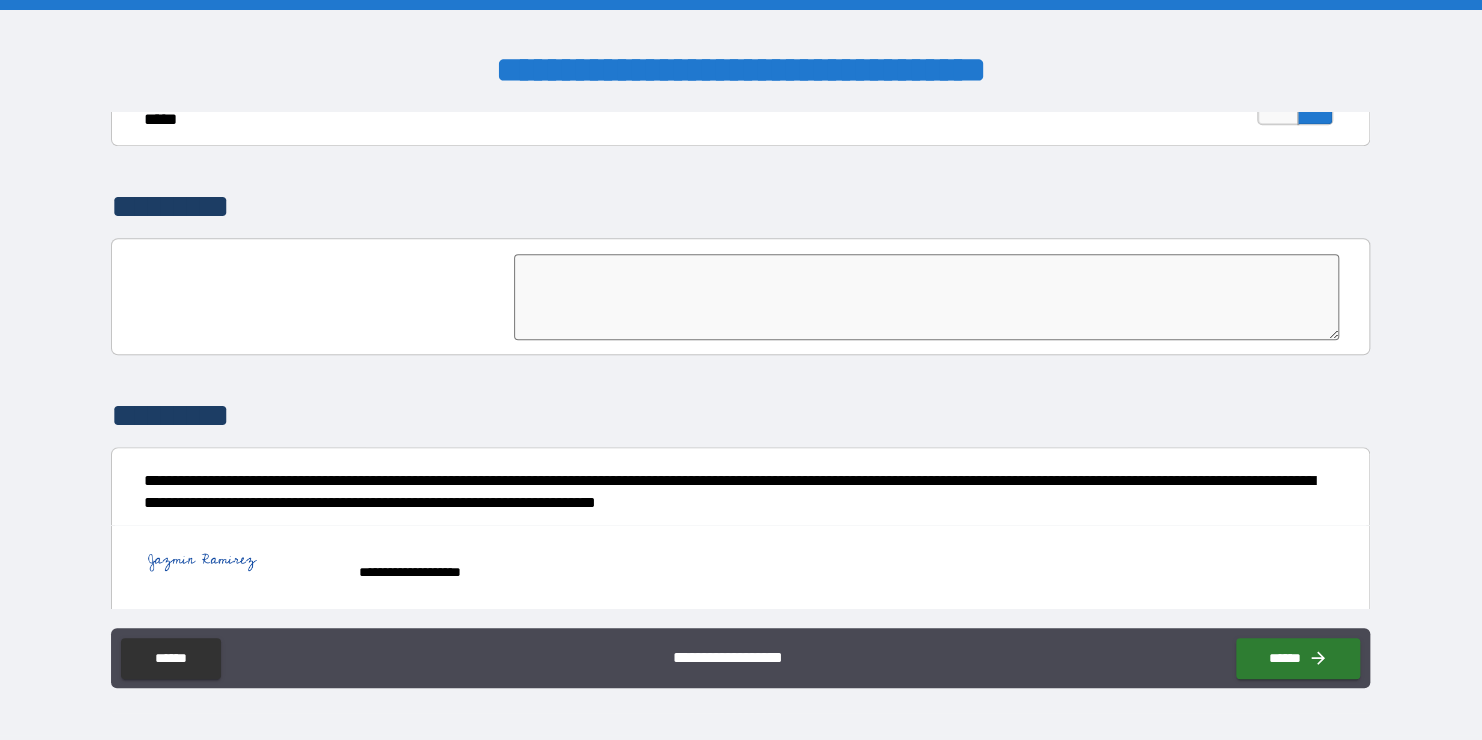 click at bounding box center (926, 297) 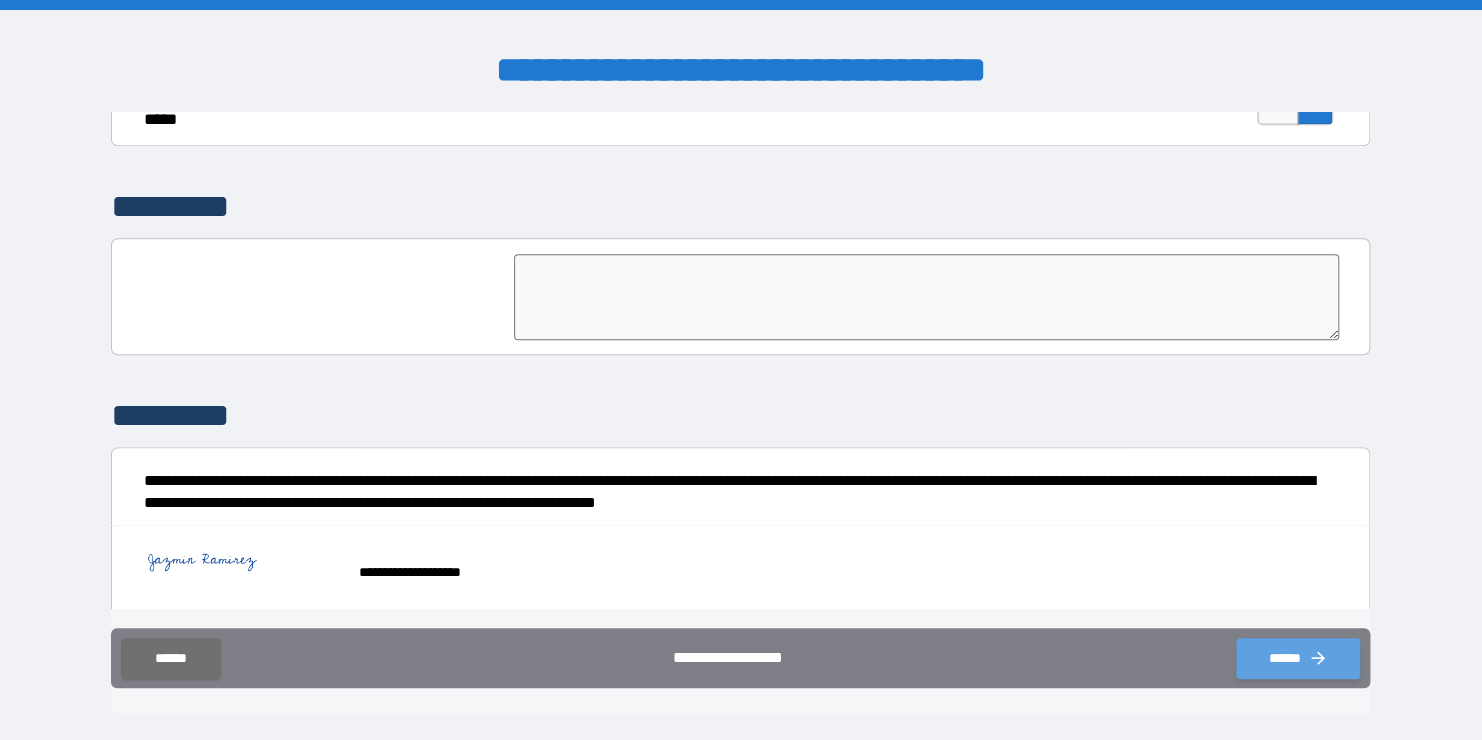 click on "******" at bounding box center (1298, 658) 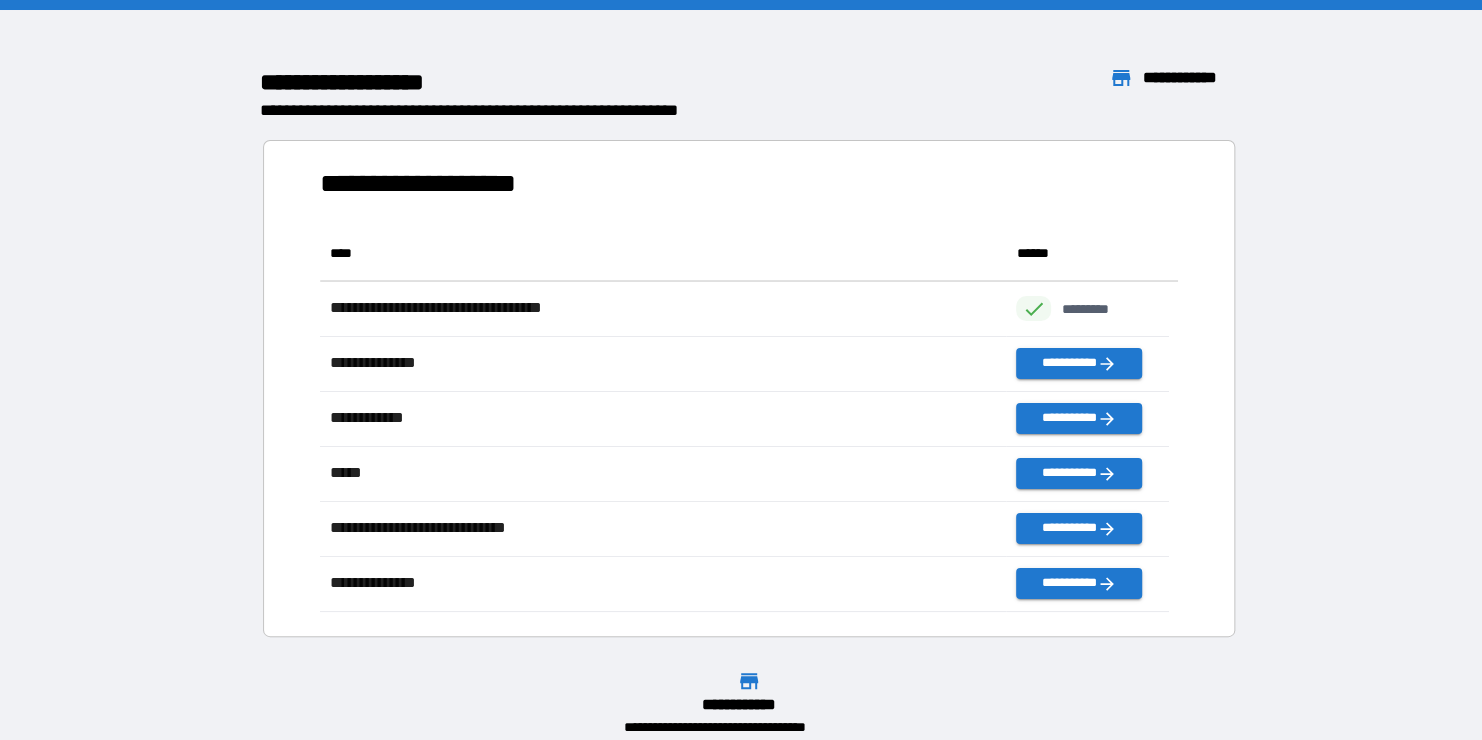 scroll, scrollTop: 16, scrollLeft: 16, axis: both 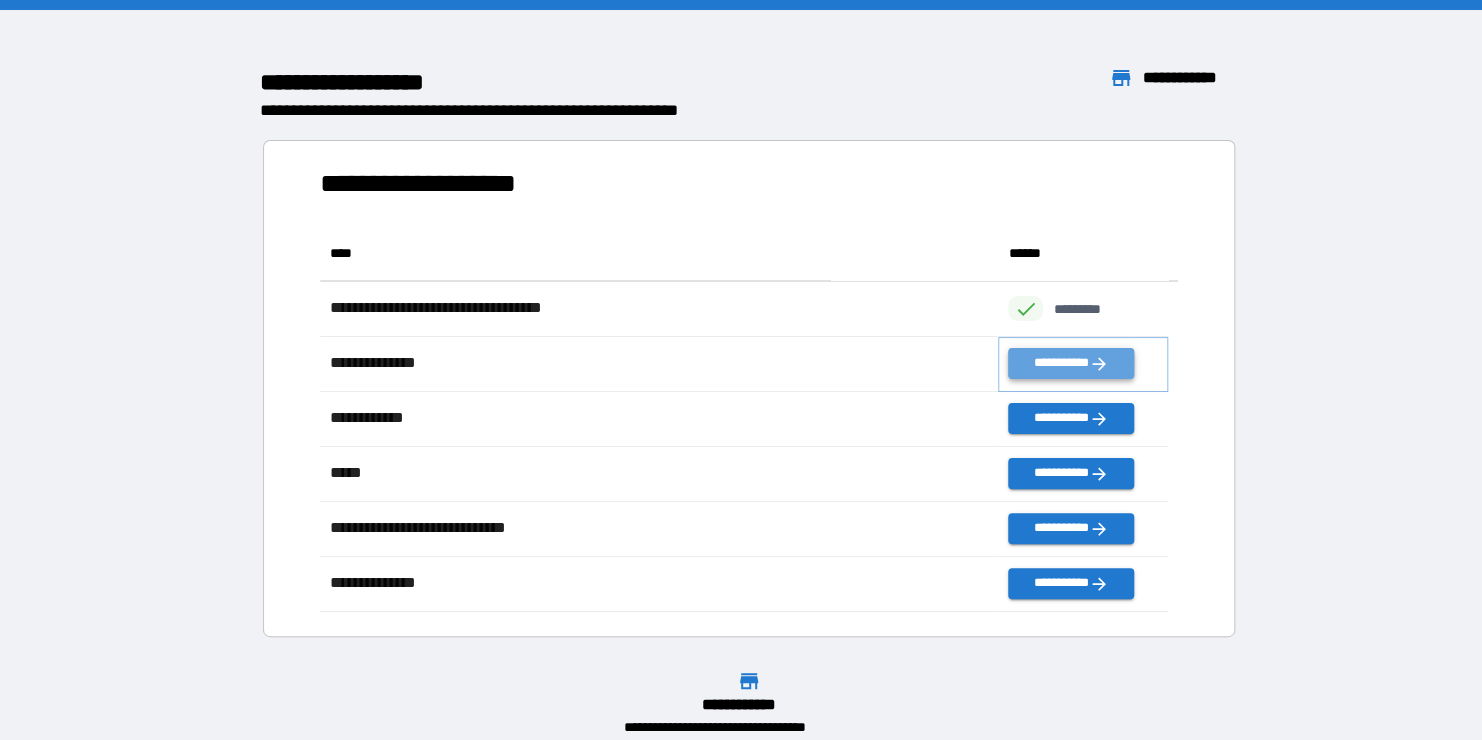 click on "**********" at bounding box center [1070, 363] 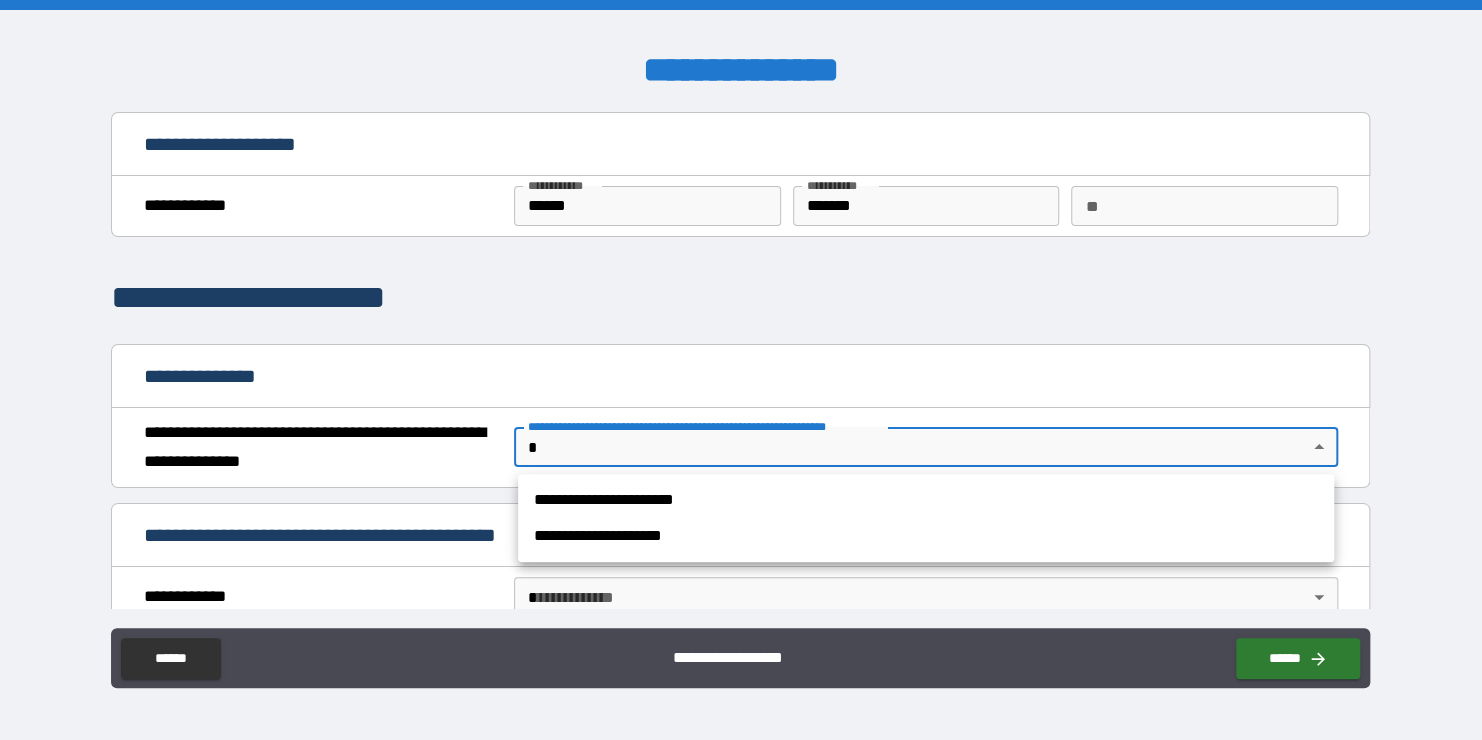 click on "**********" at bounding box center [741, 370] 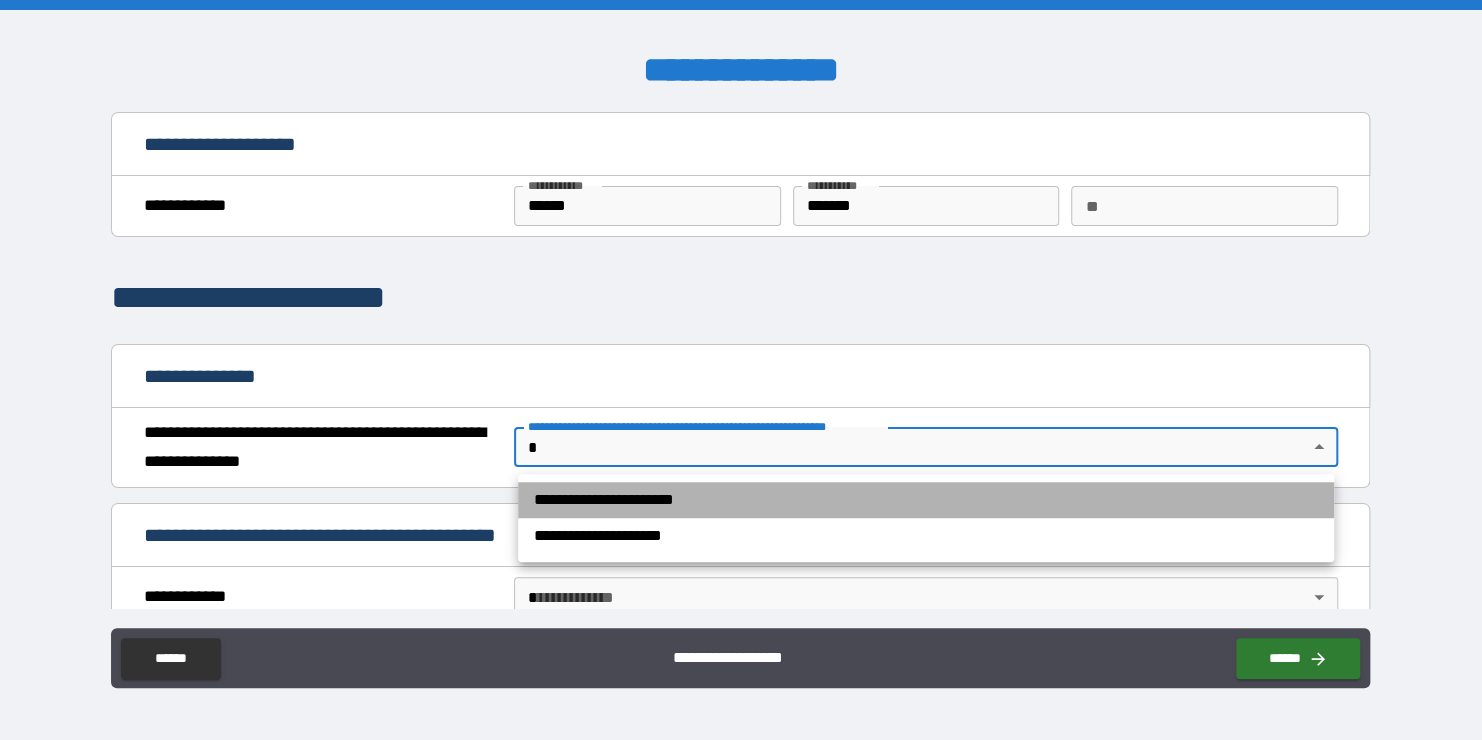 click on "**********" at bounding box center [926, 500] 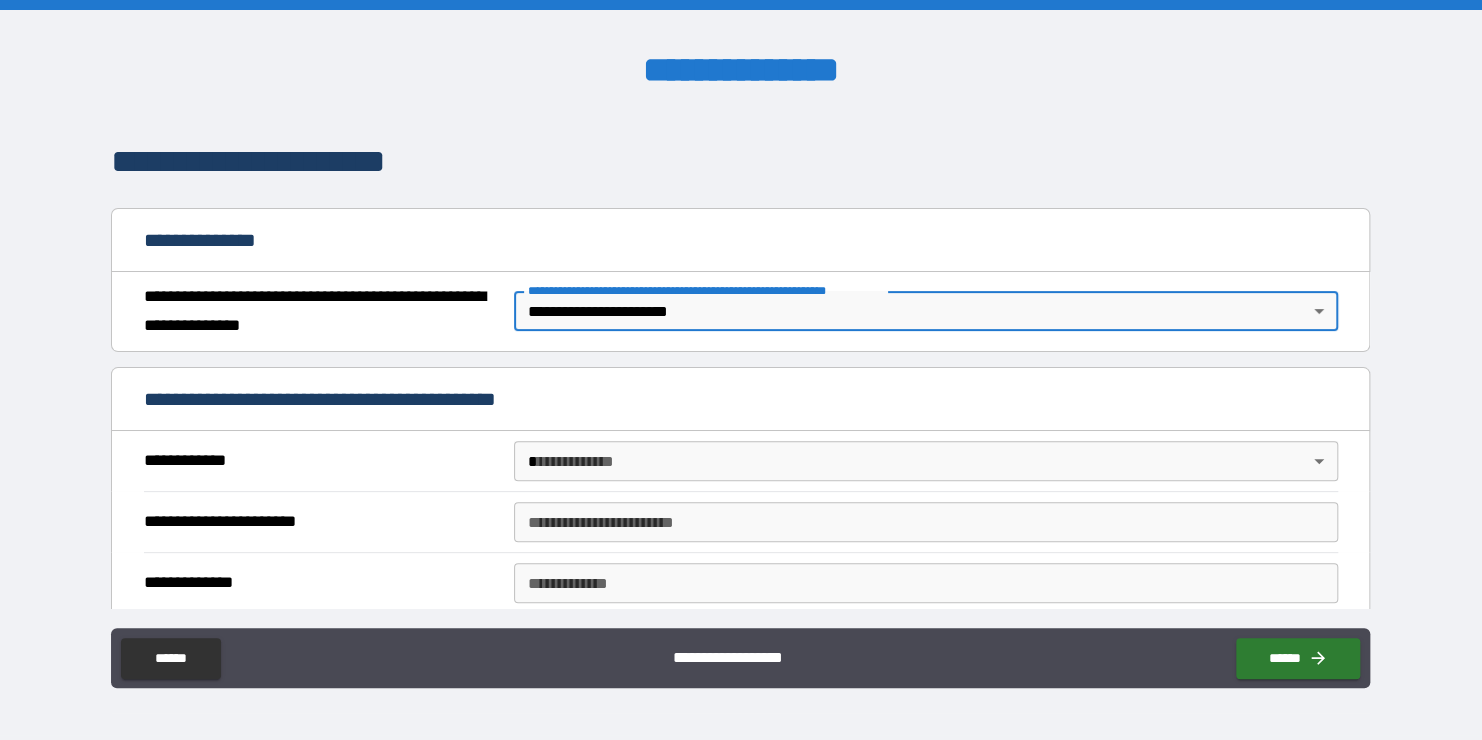 scroll, scrollTop: 136, scrollLeft: 0, axis: vertical 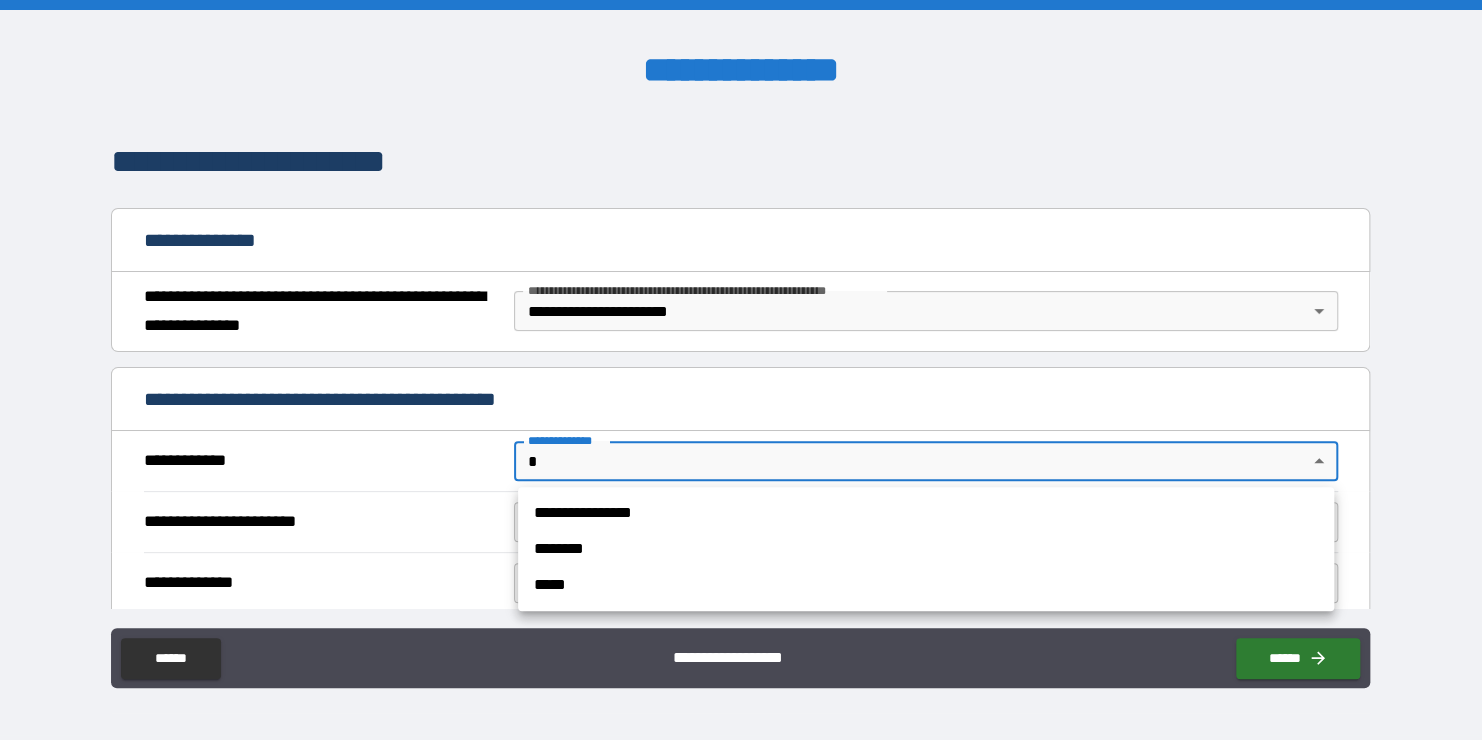 click on "**********" at bounding box center [741, 370] 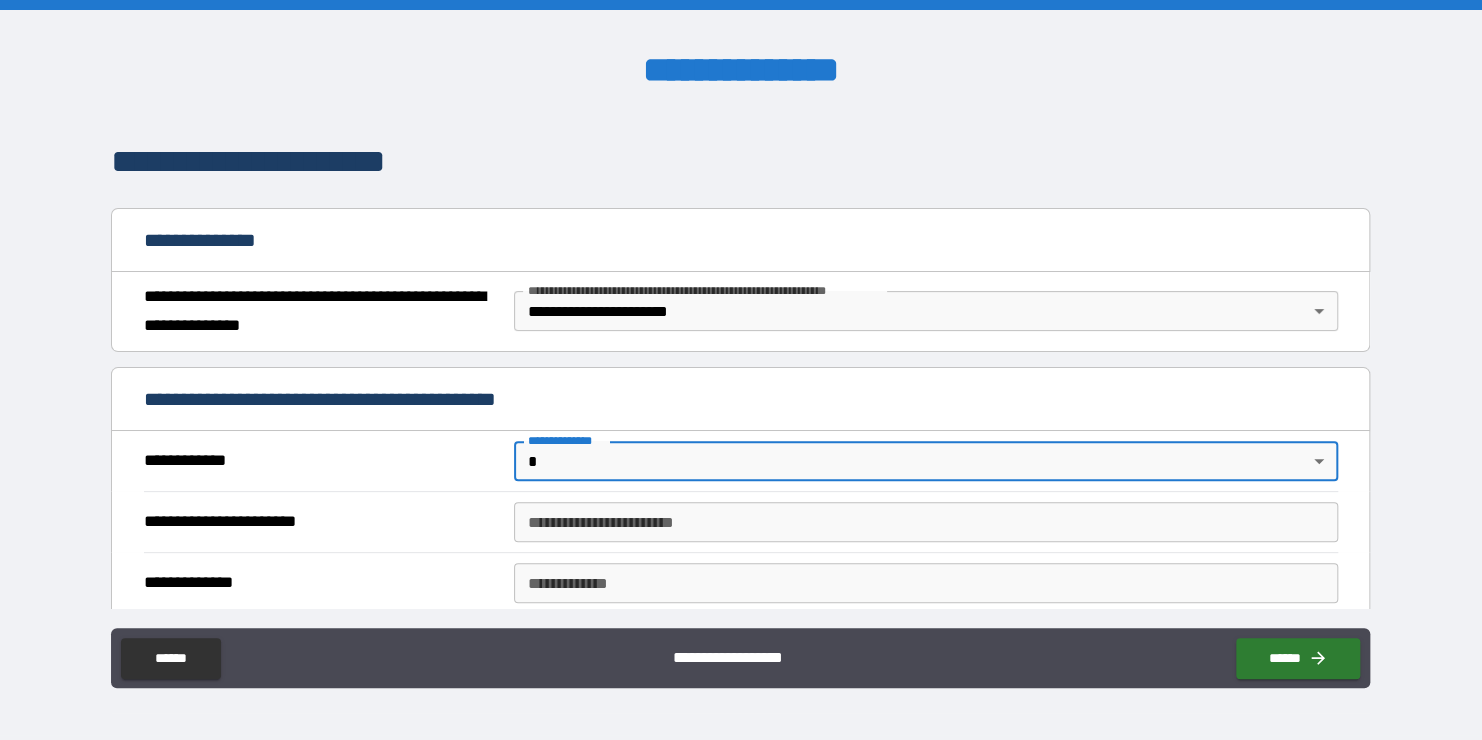 click on "**********" at bounding box center [741, 370] 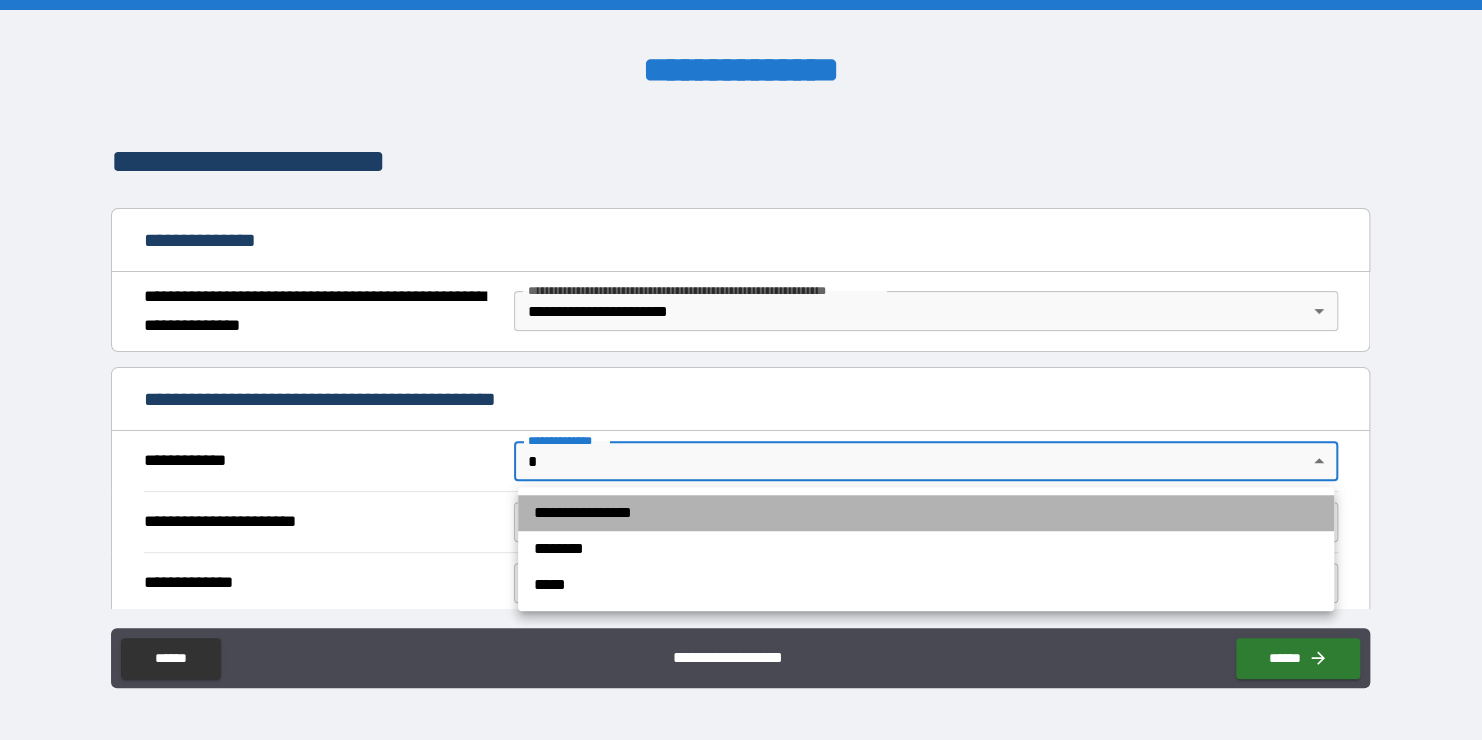 click on "**********" at bounding box center (926, 513) 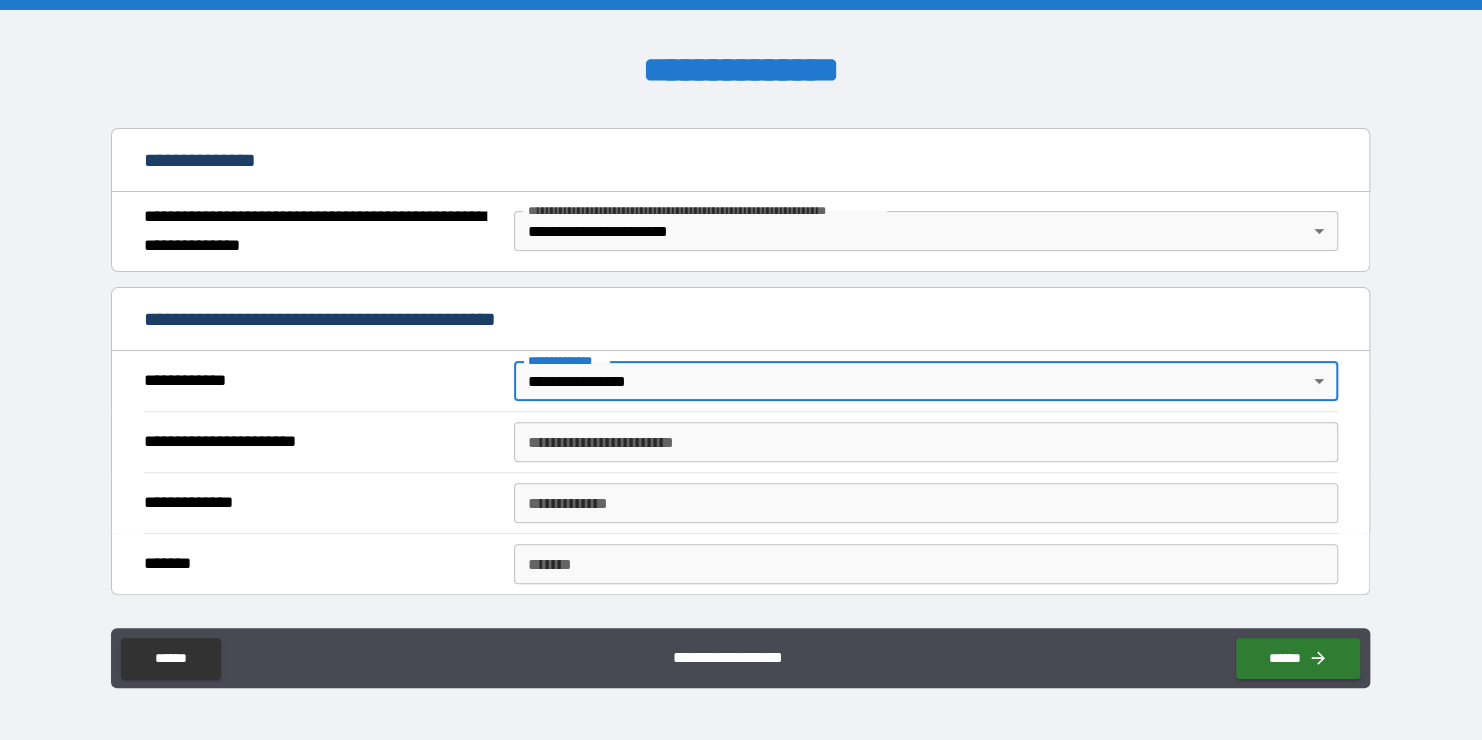 scroll, scrollTop: 215, scrollLeft: 0, axis: vertical 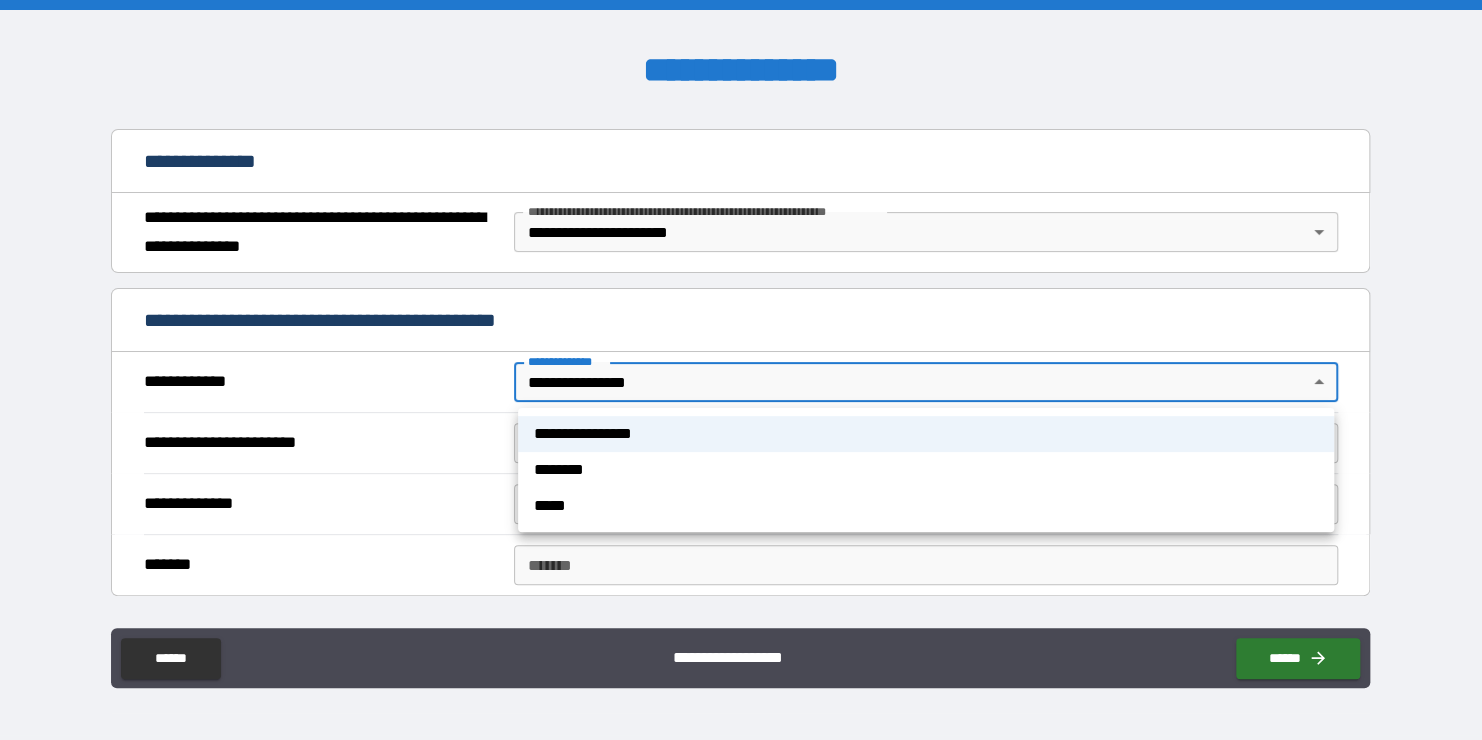 click on "**********" at bounding box center [741, 370] 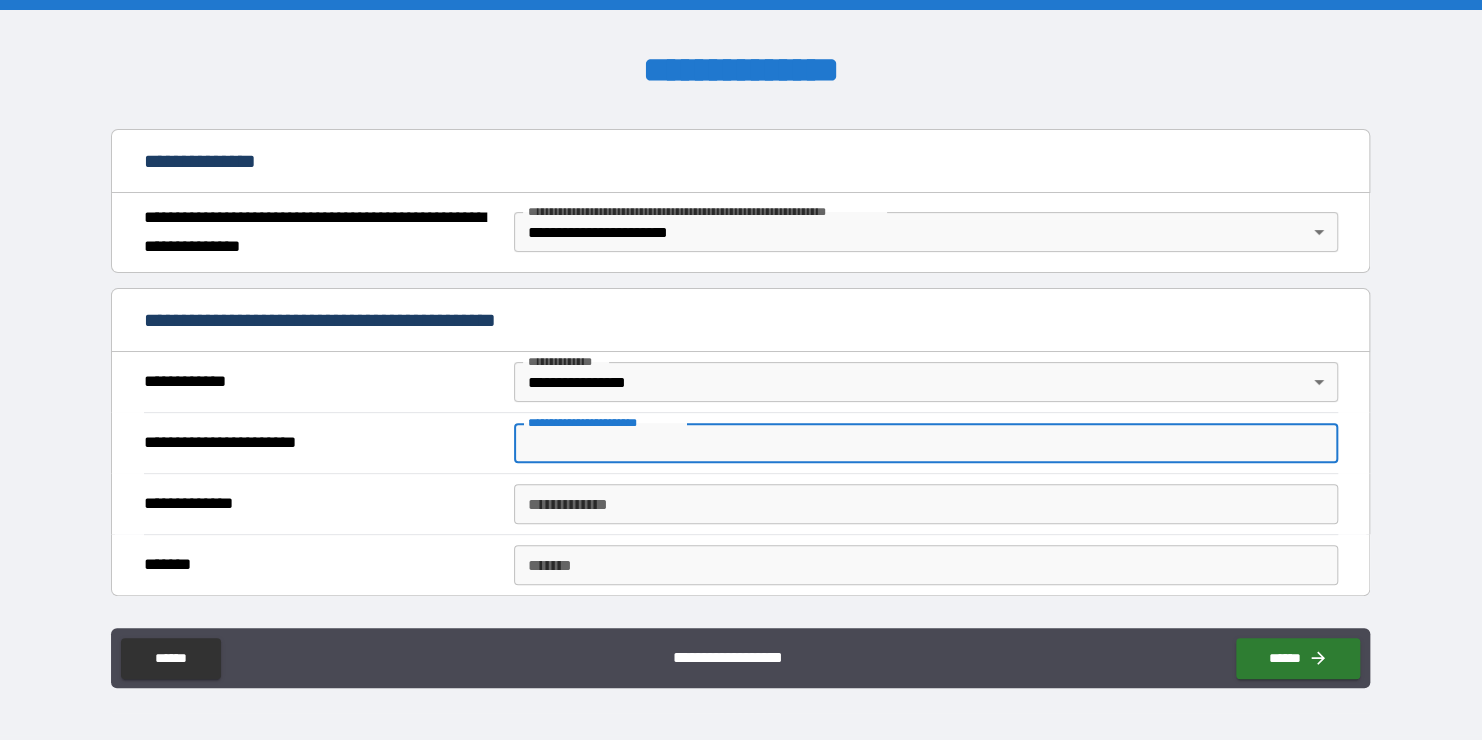click on "**********" at bounding box center [926, 443] 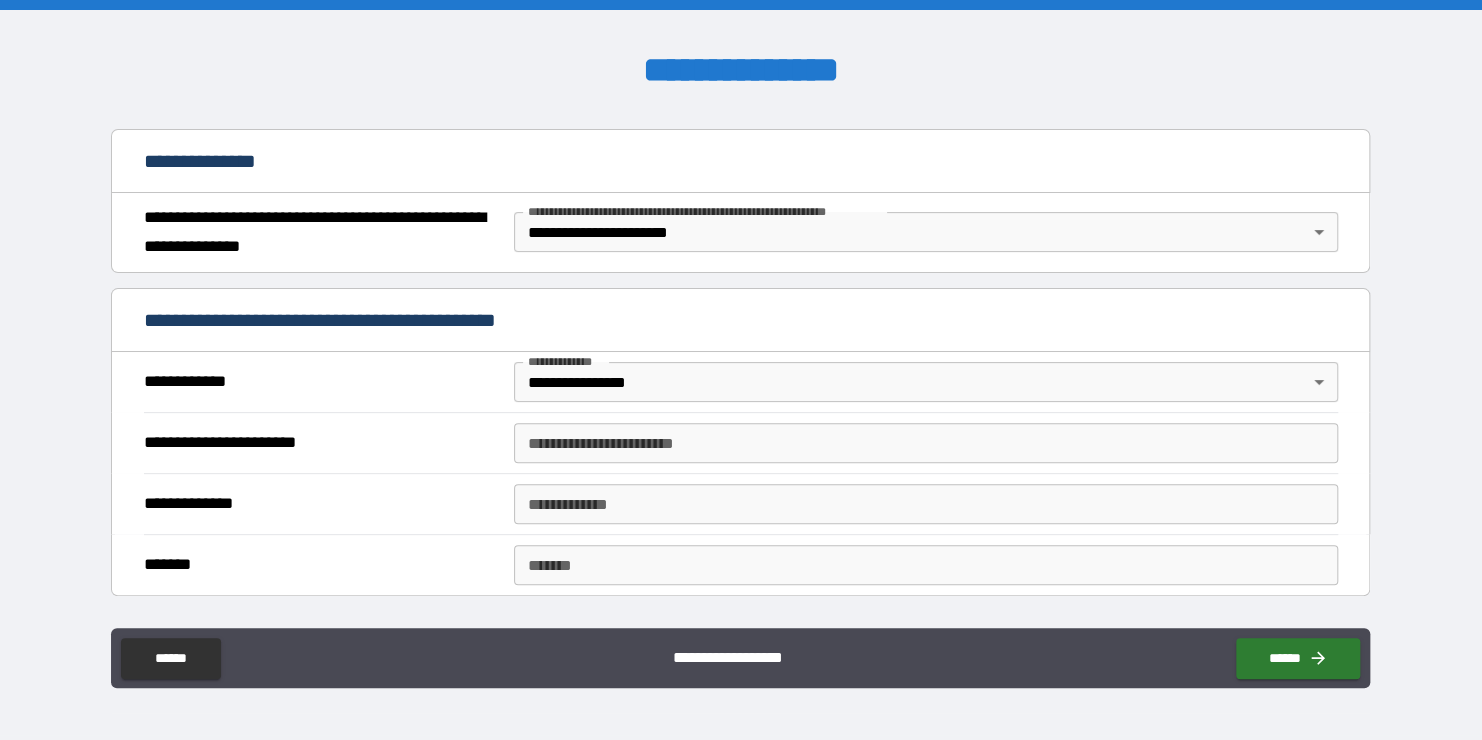 click on "**********" at bounding box center (741, 322) 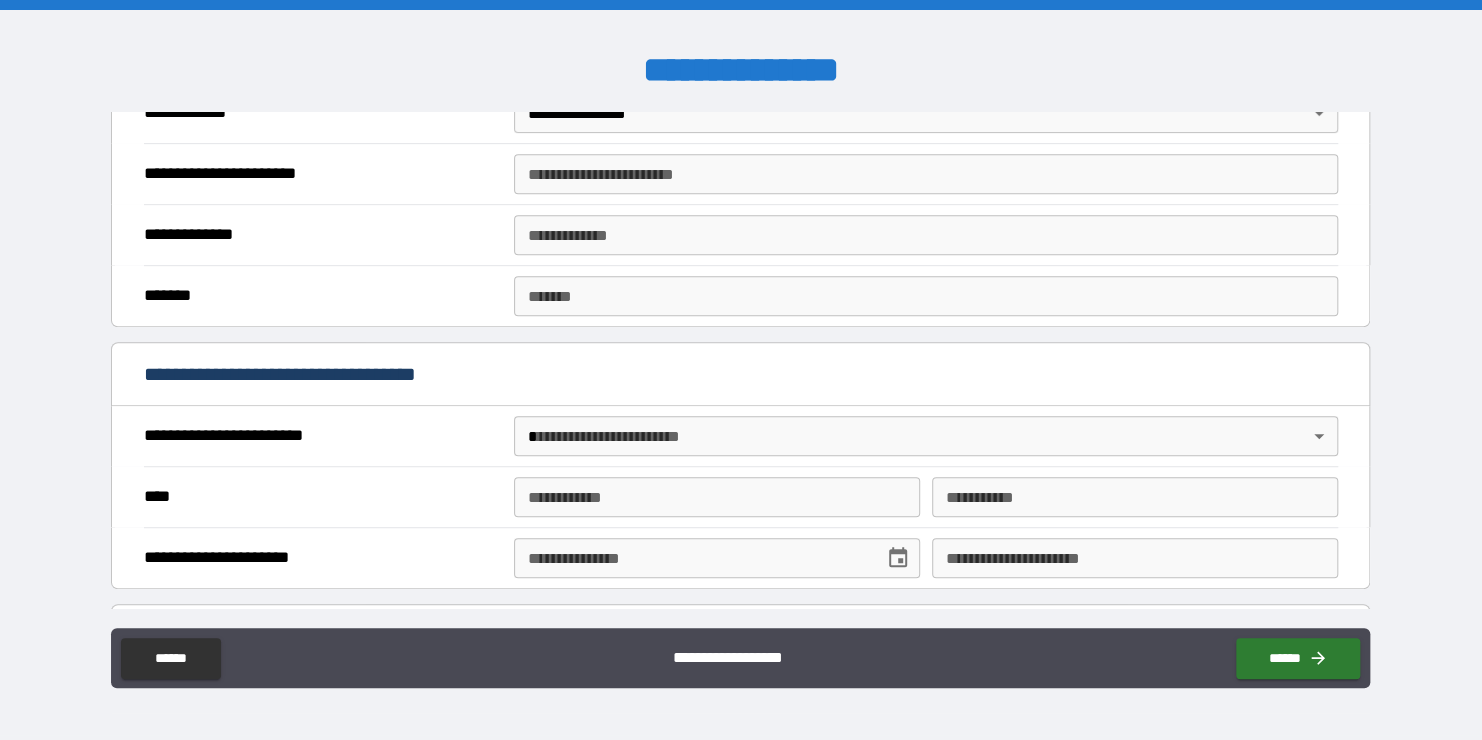 scroll, scrollTop: 479, scrollLeft: 0, axis: vertical 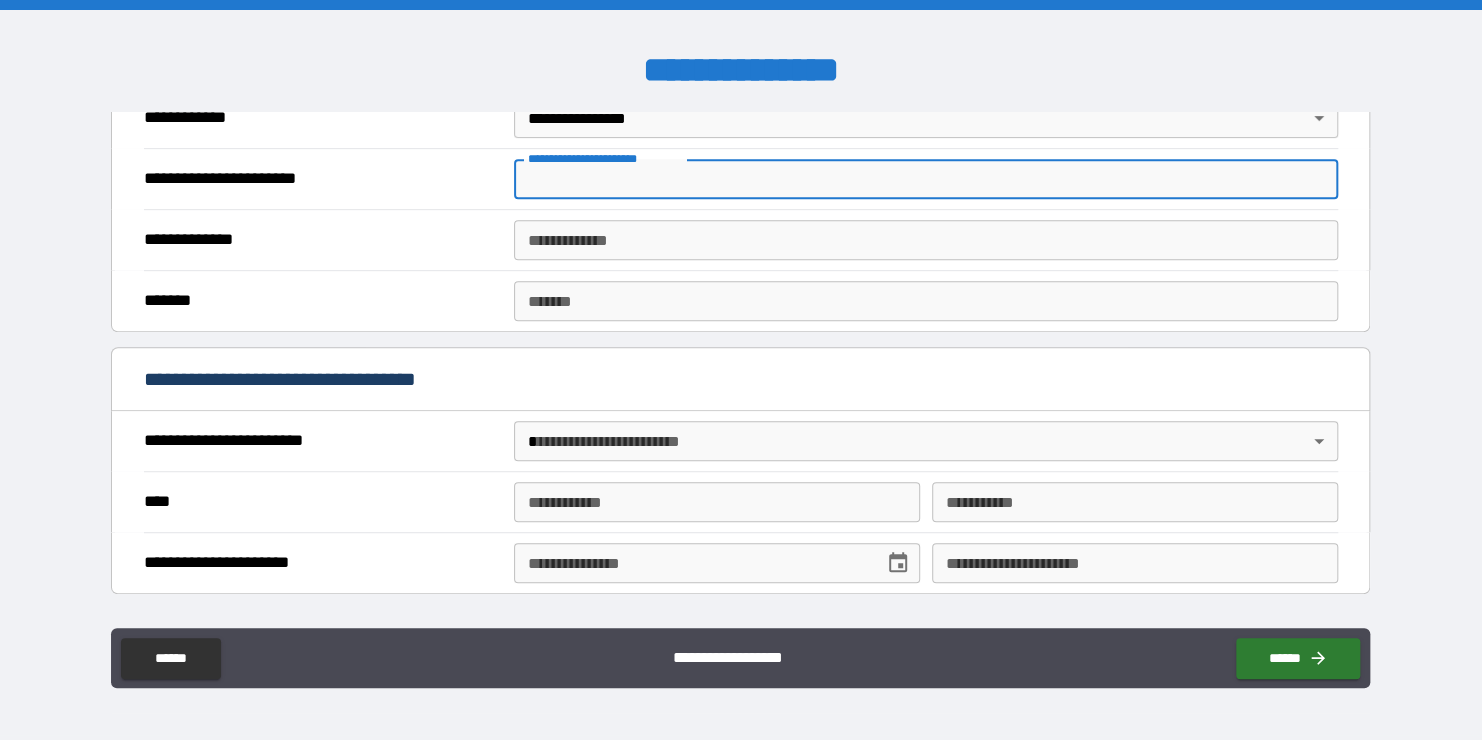 click on "**********" at bounding box center [926, 179] 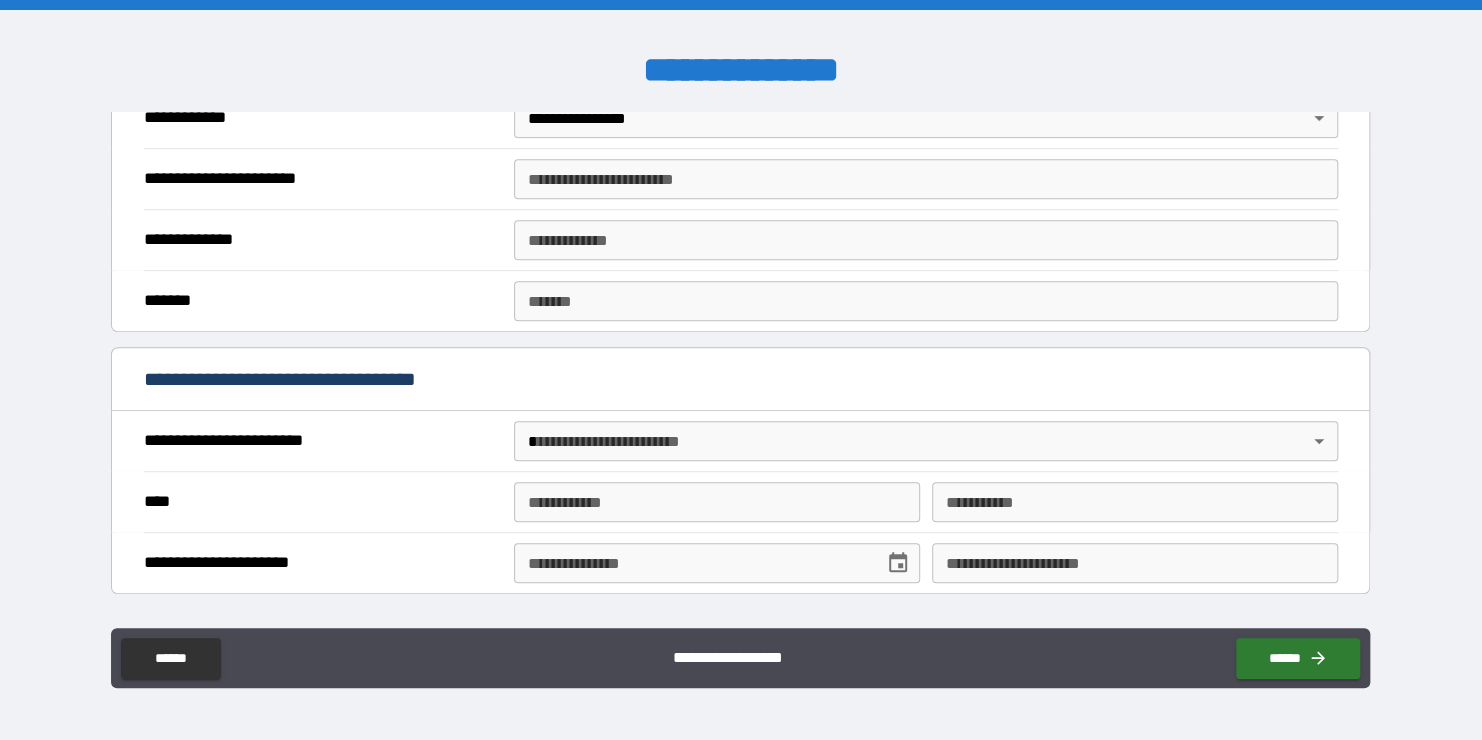 click on "**********" at bounding box center [321, 179] 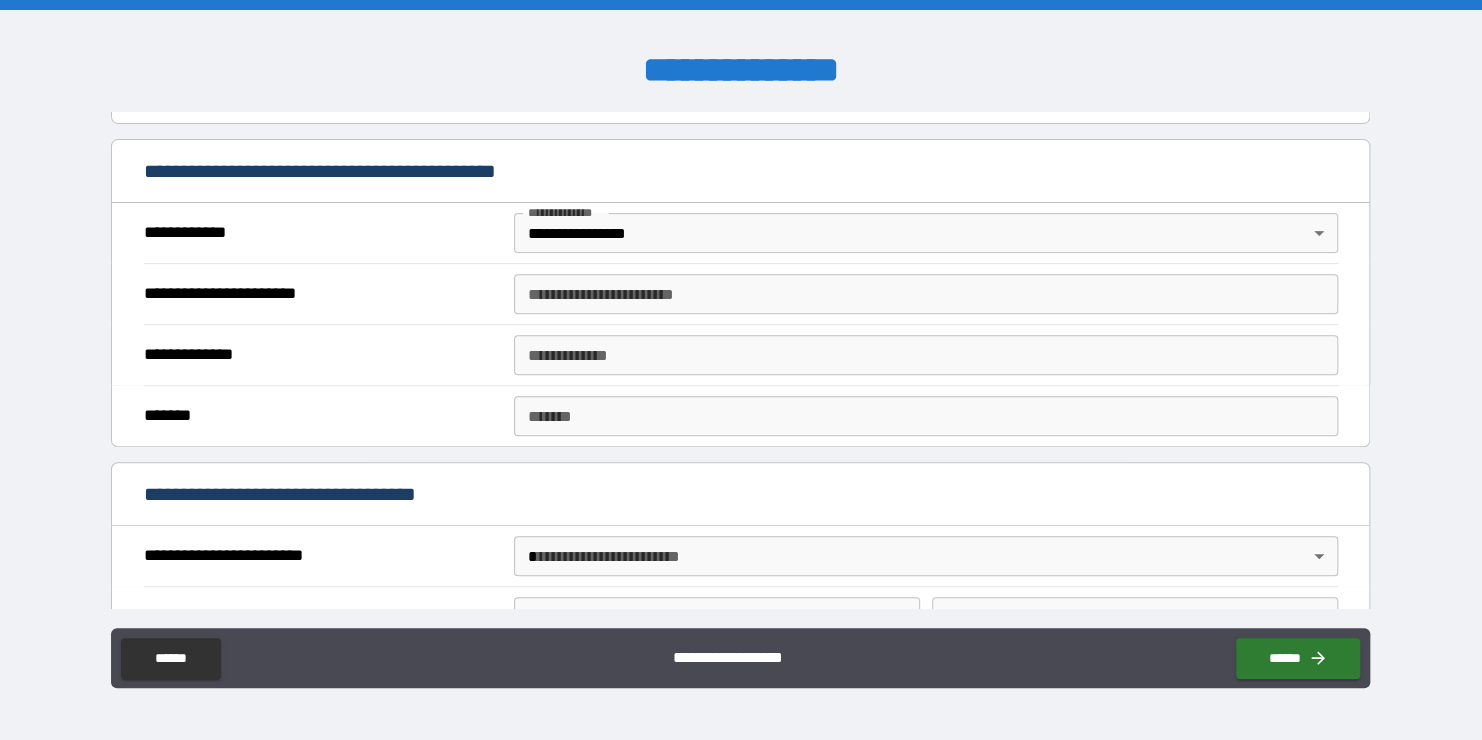 scroll, scrollTop: 364, scrollLeft: 0, axis: vertical 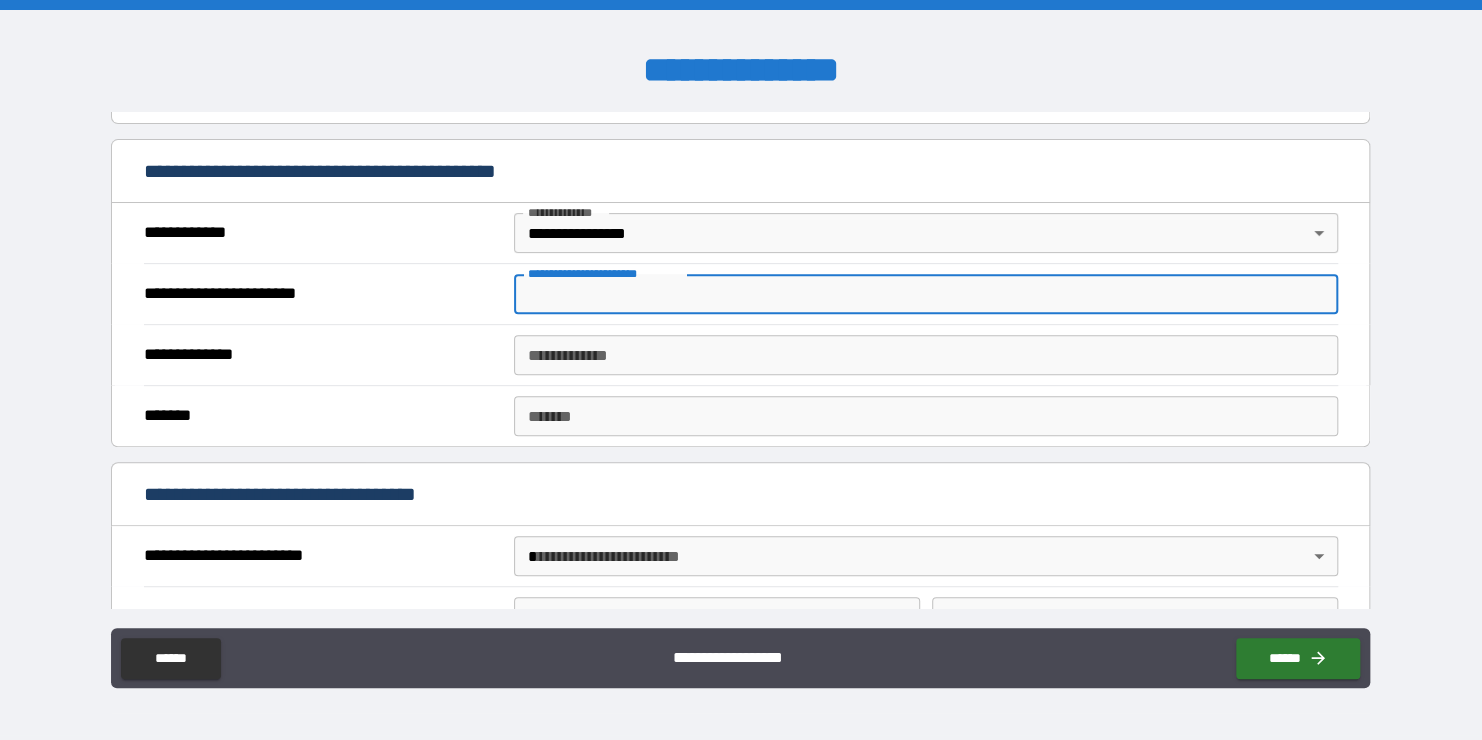 click on "**********" at bounding box center [926, 294] 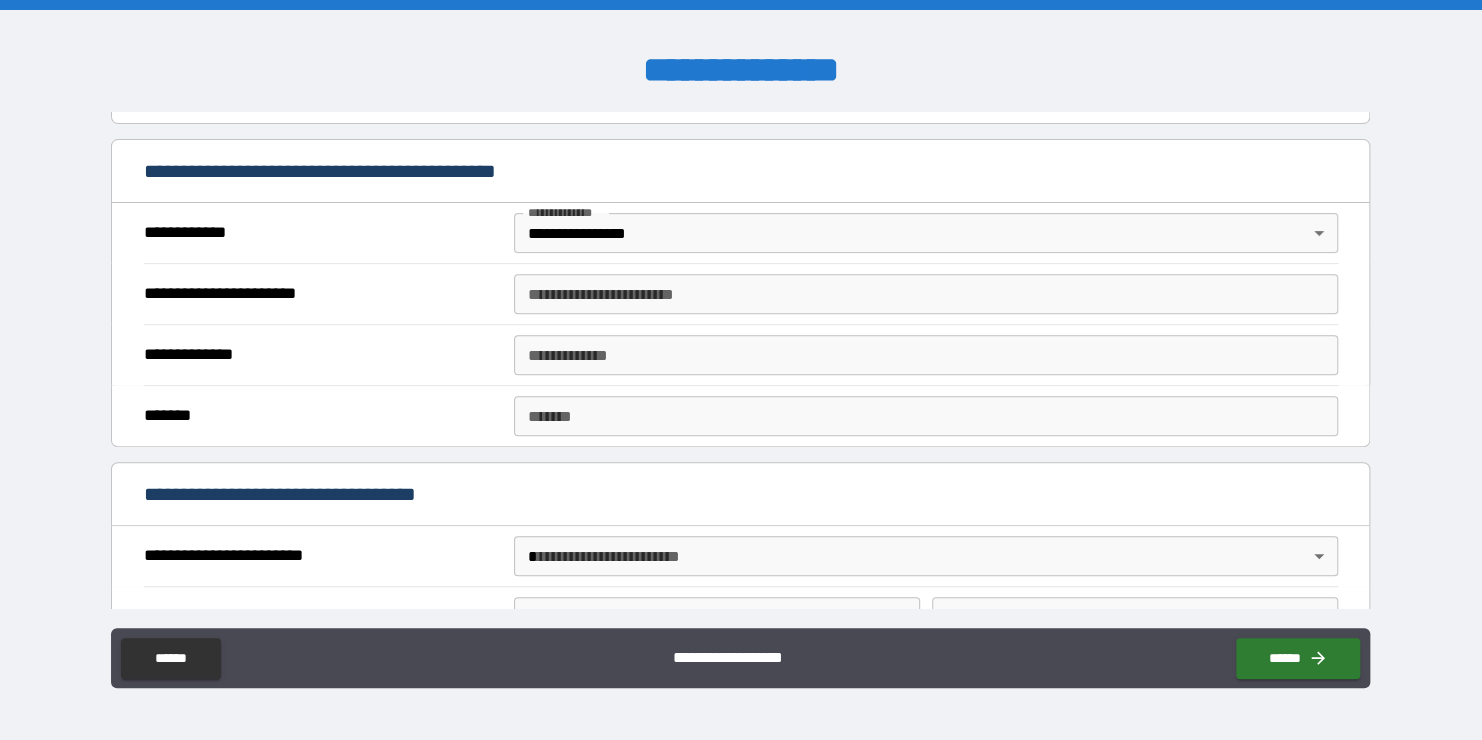 click on "**********" at bounding box center (321, 294) 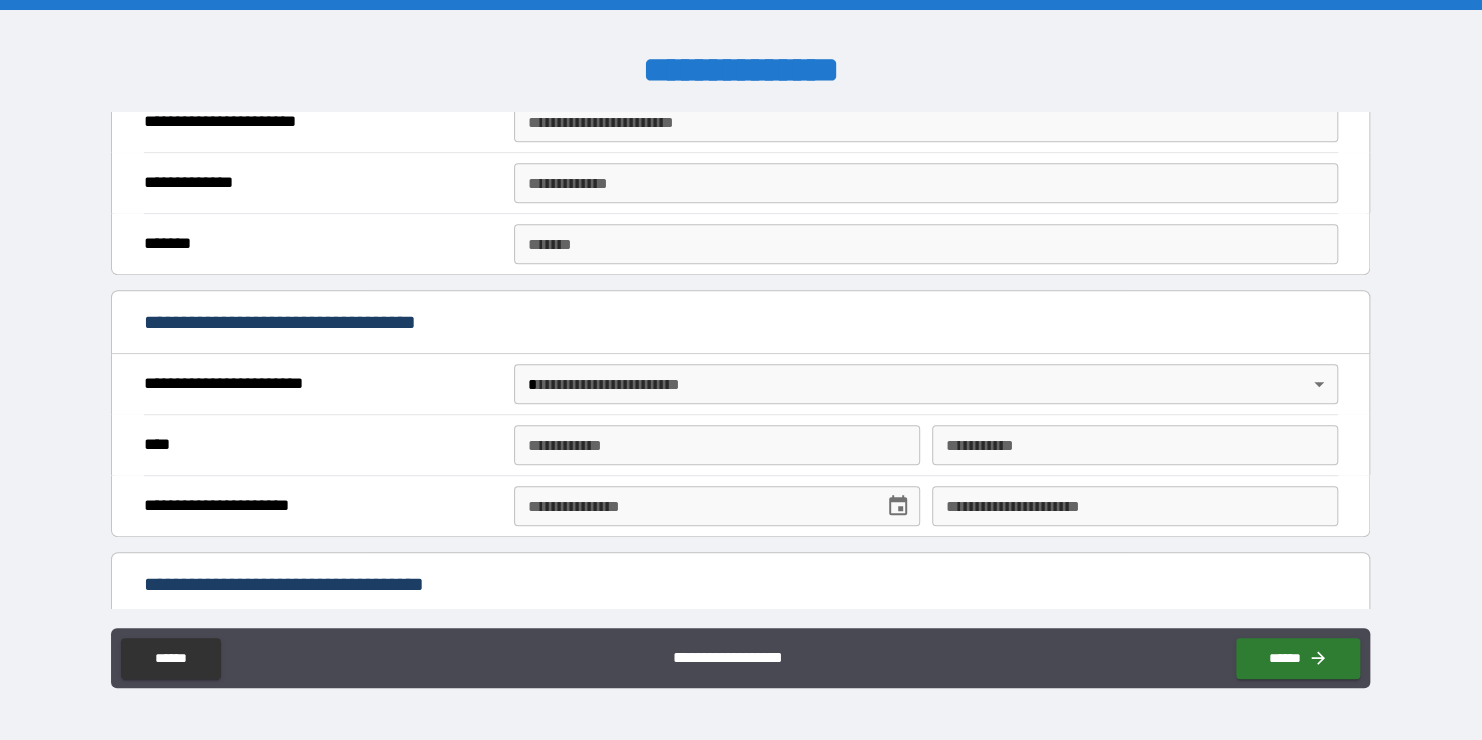 scroll, scrollTop: 588, scrollLeft: 0, axis: vertical 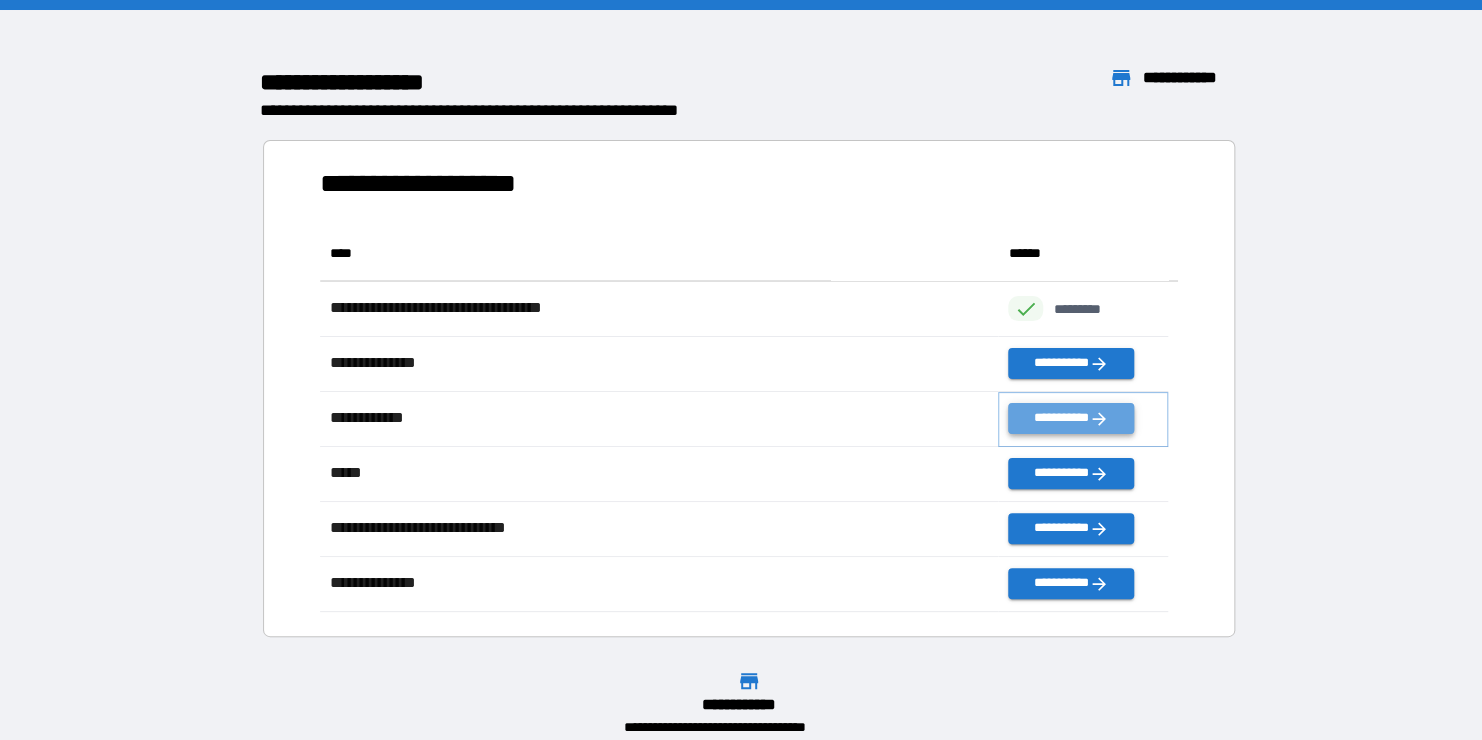click on "**********" at bounding box center [1070, 418] 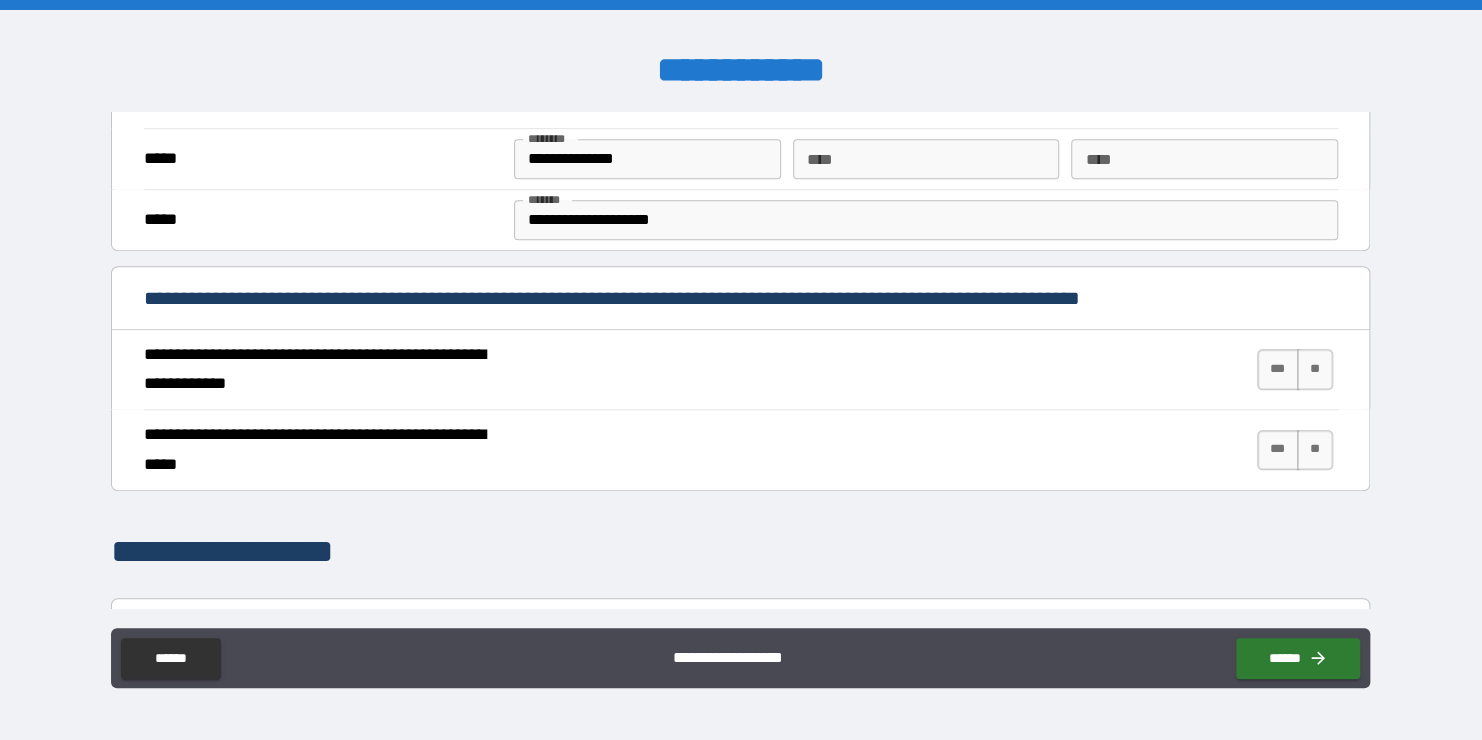 scroll, scrollTop: 611, scrollLeft: 0, axis: vertical 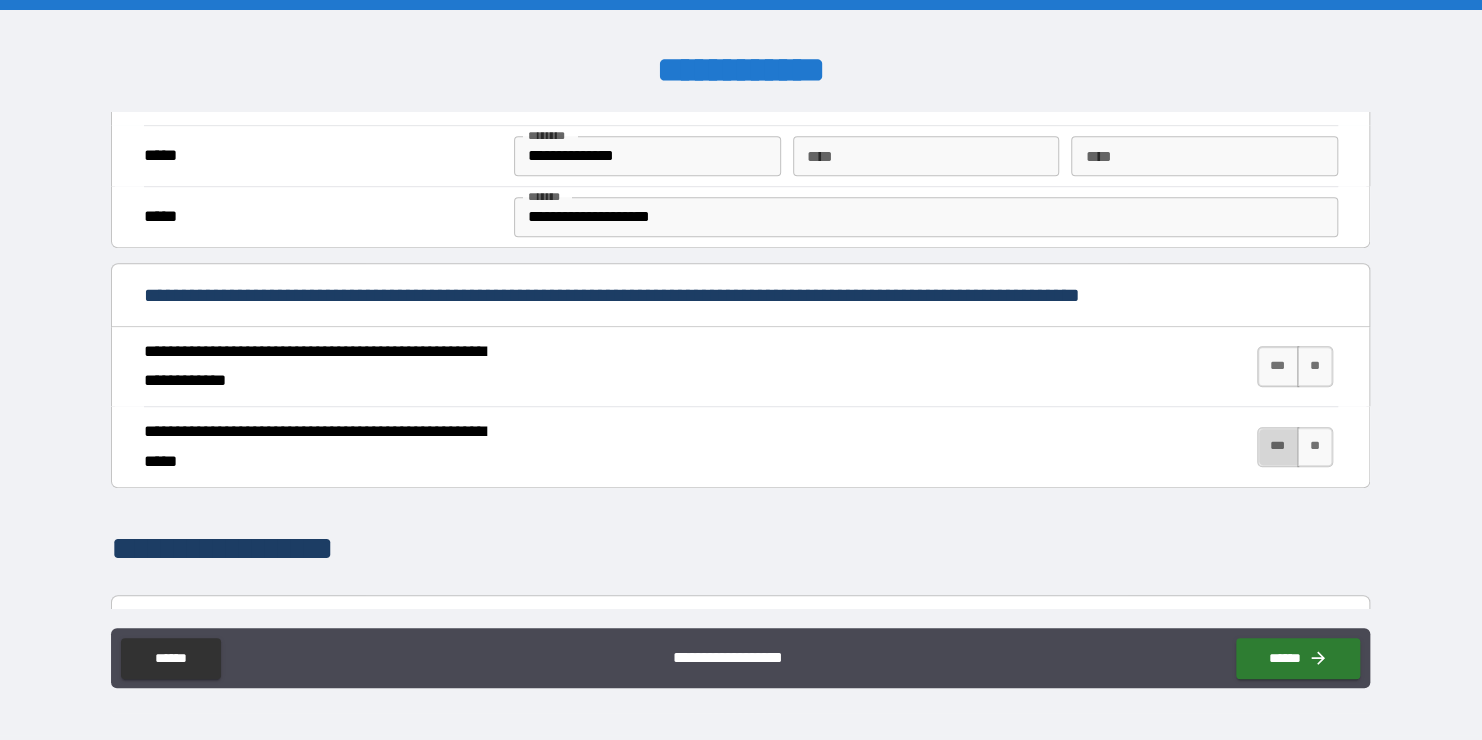 click on "***" at bounding box center (1278, 447) 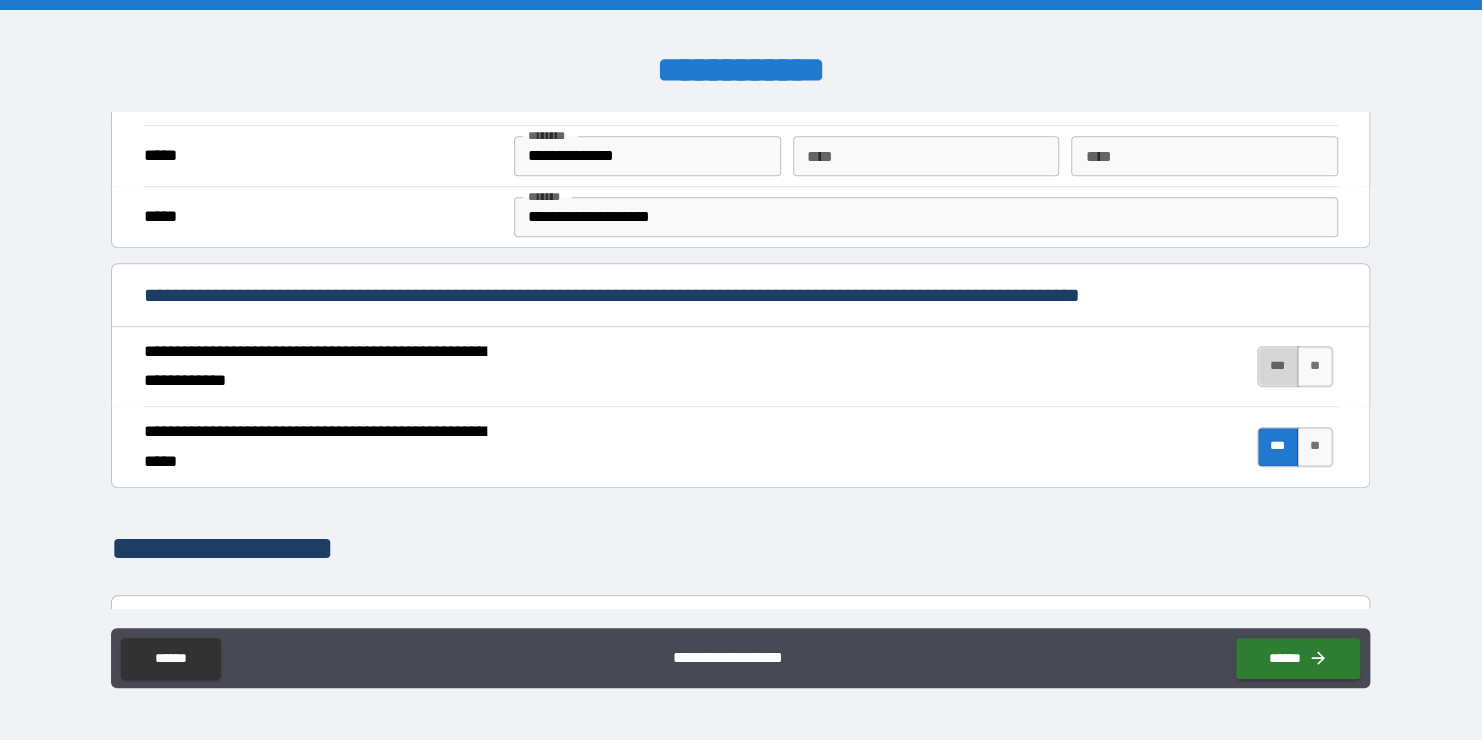 click on "***" at bounding box center (1278, 366) 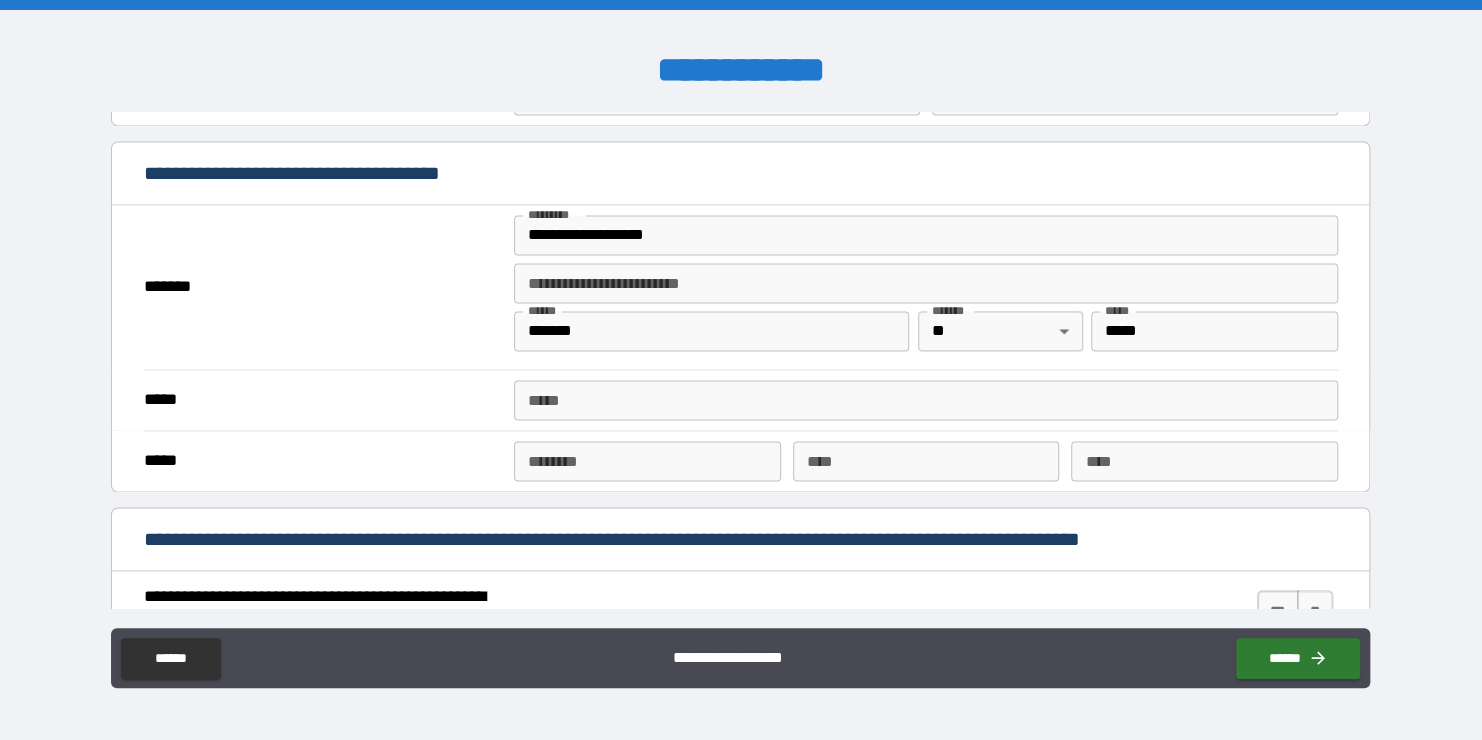 scroll, scrollTop: 1448, scrollLeft: 0, axis: vertical 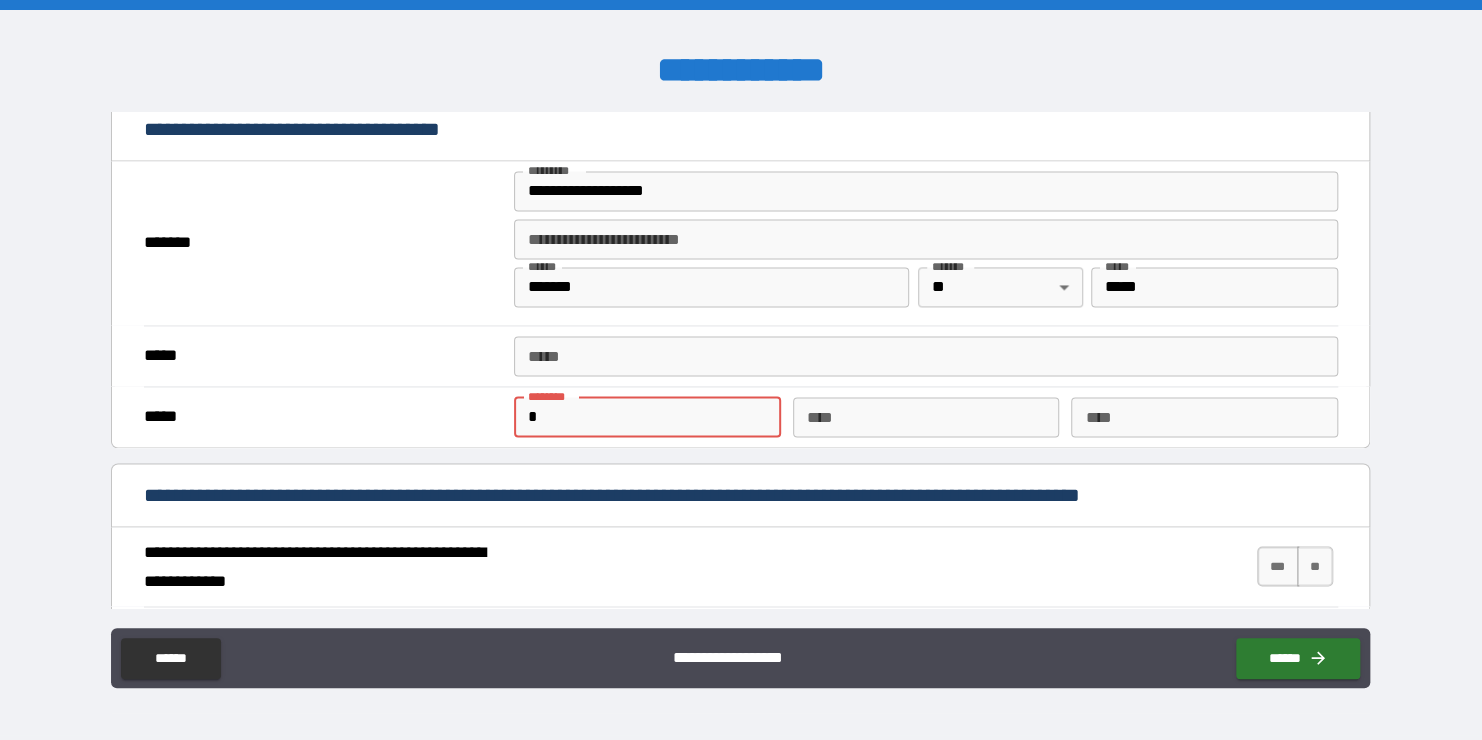 click on "*" at bounding box center (647, 417) 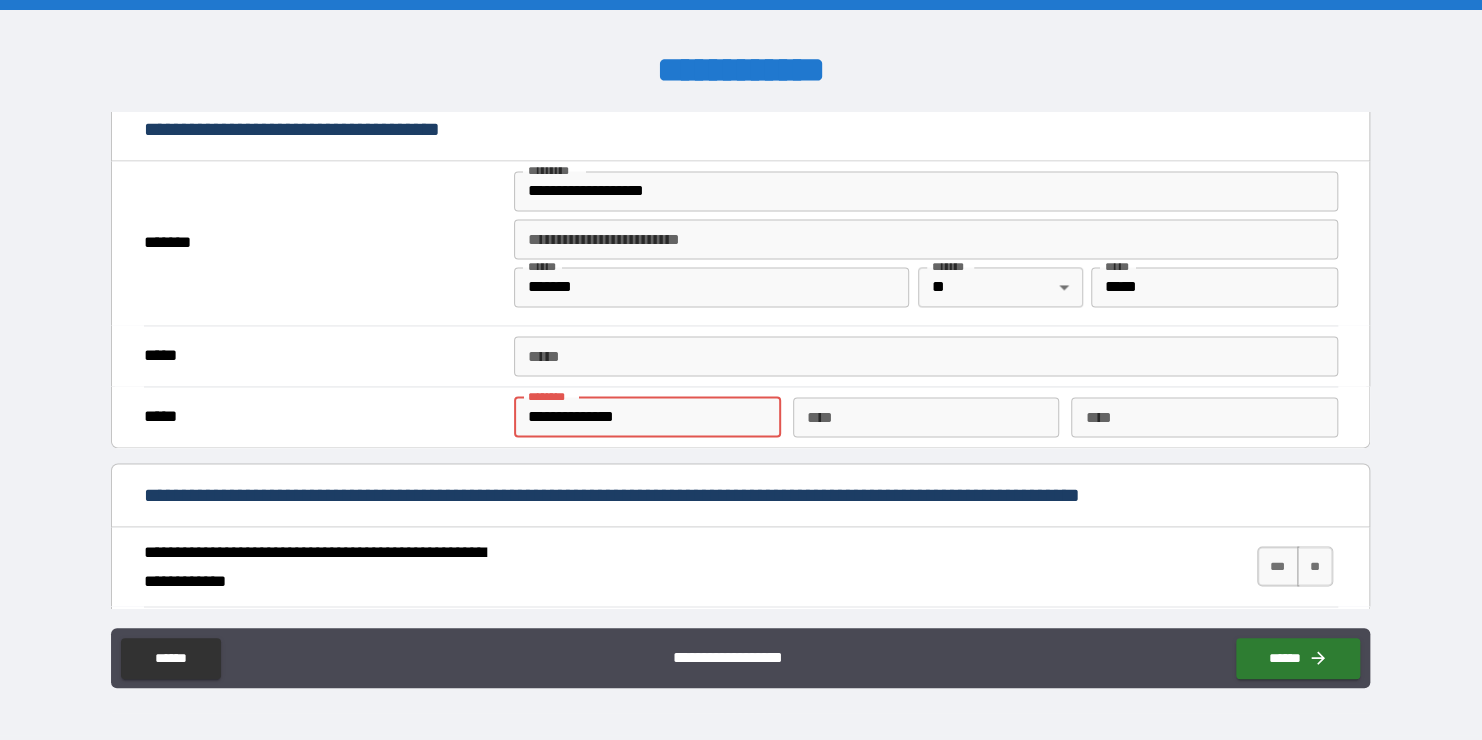 type on "***" 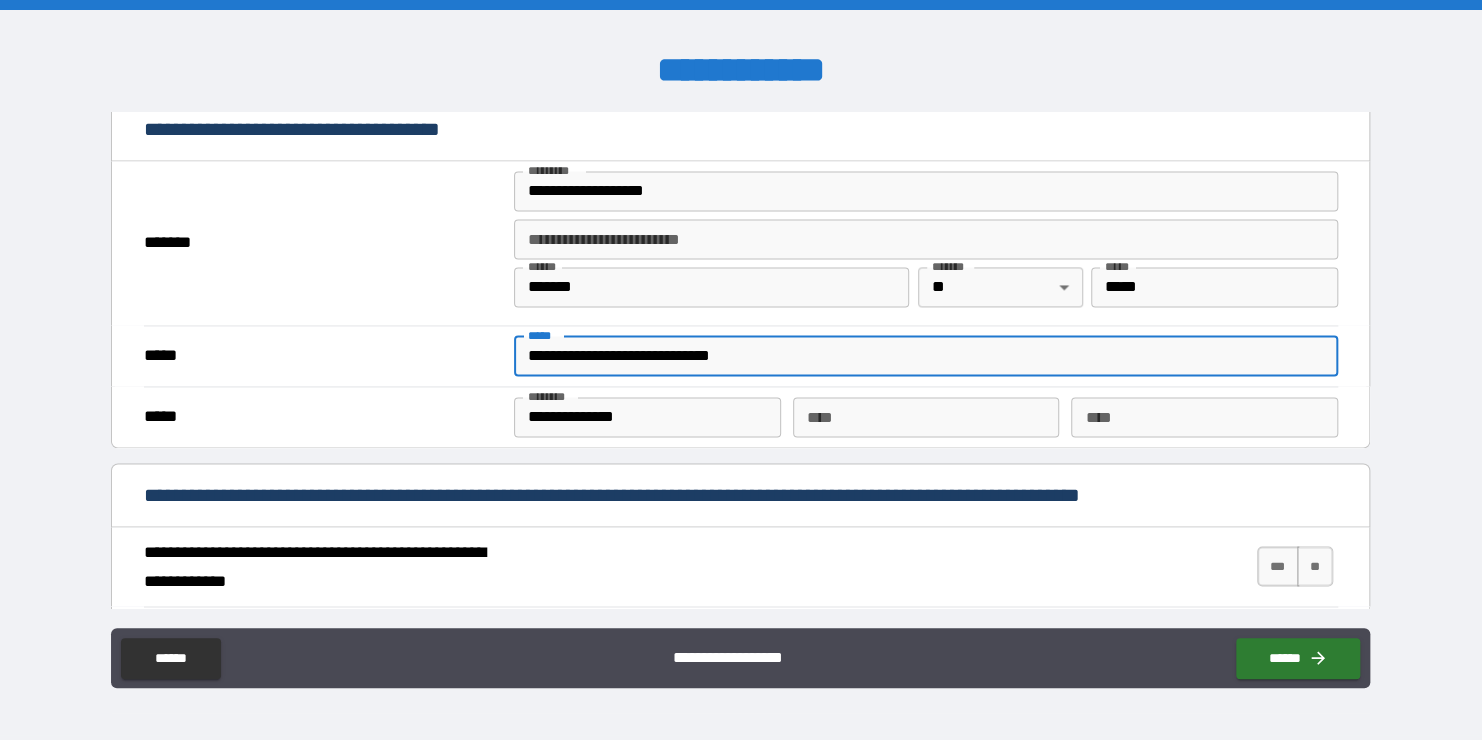 drag, startPoint x: 794, startPoint y: 340, endPoint x: 529, endPoint y: 332, distance: 265.12073 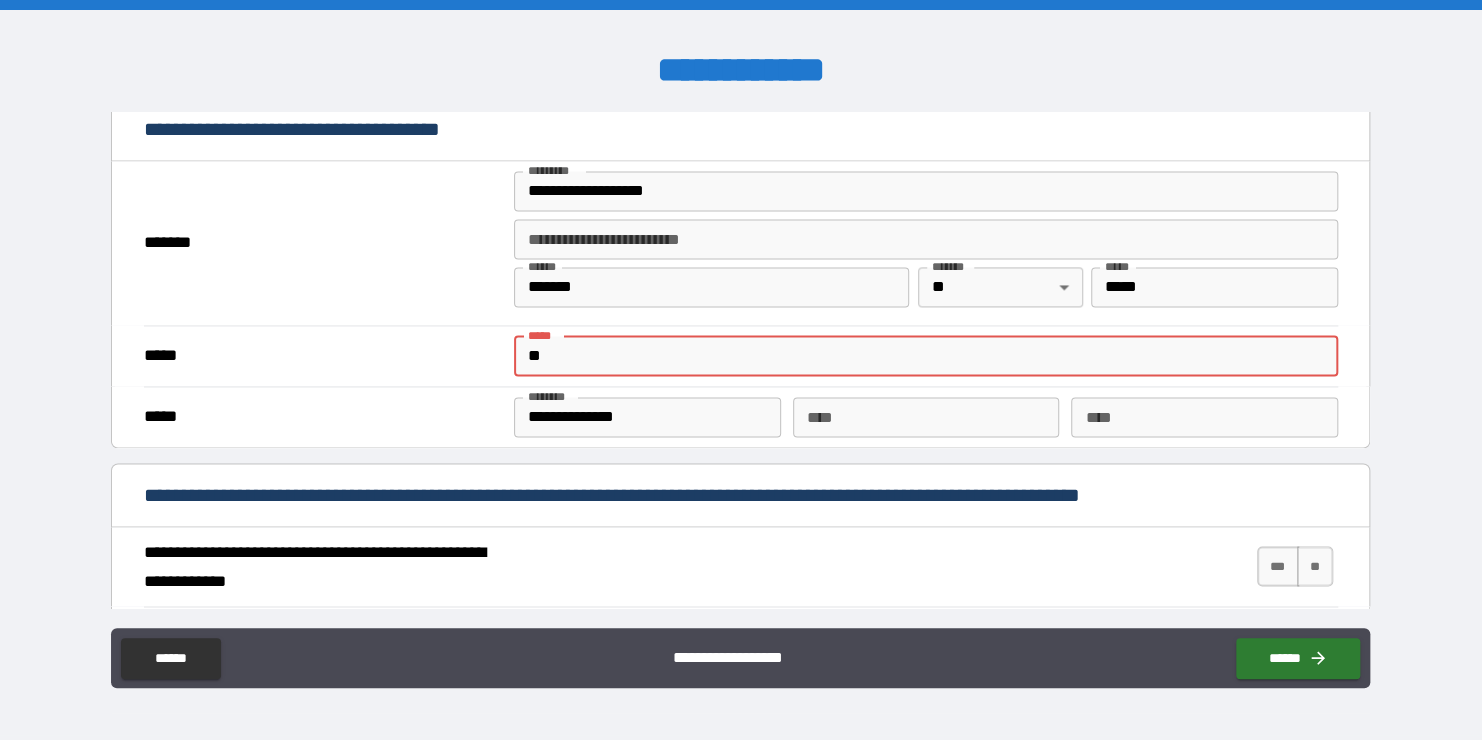 type on "**********" 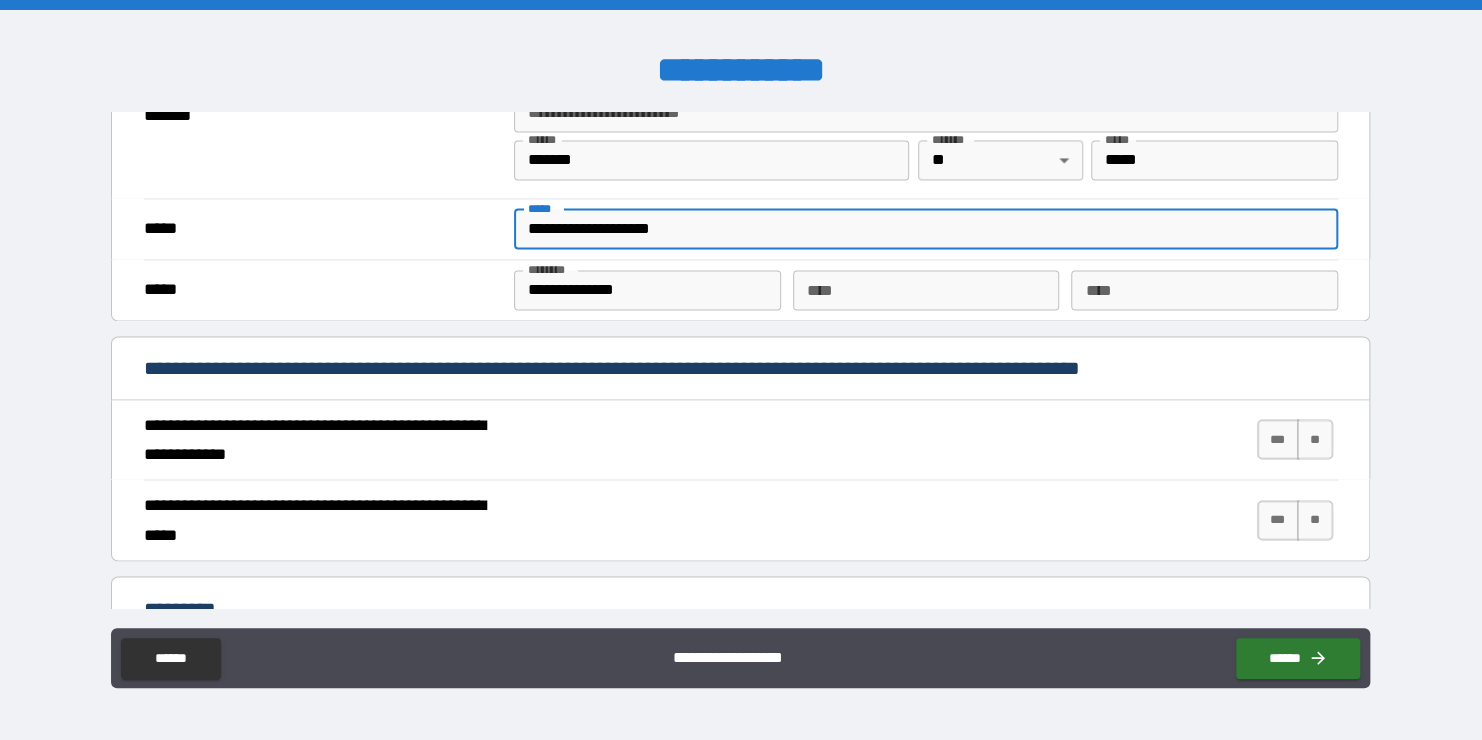 scroll, scrollTop: 1588, scrollLeft: 0, axis: vertical 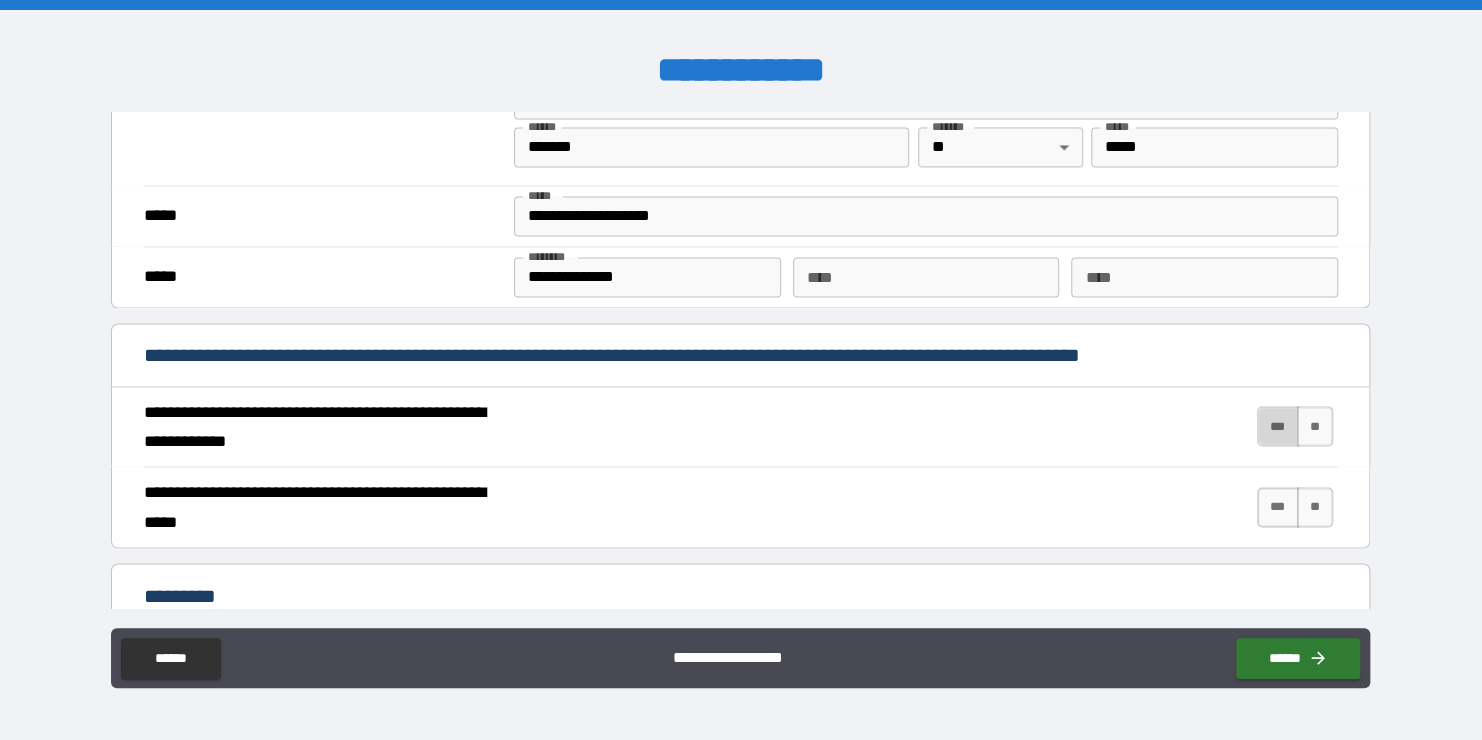 click on "***" at bounding box center (1278, 426) 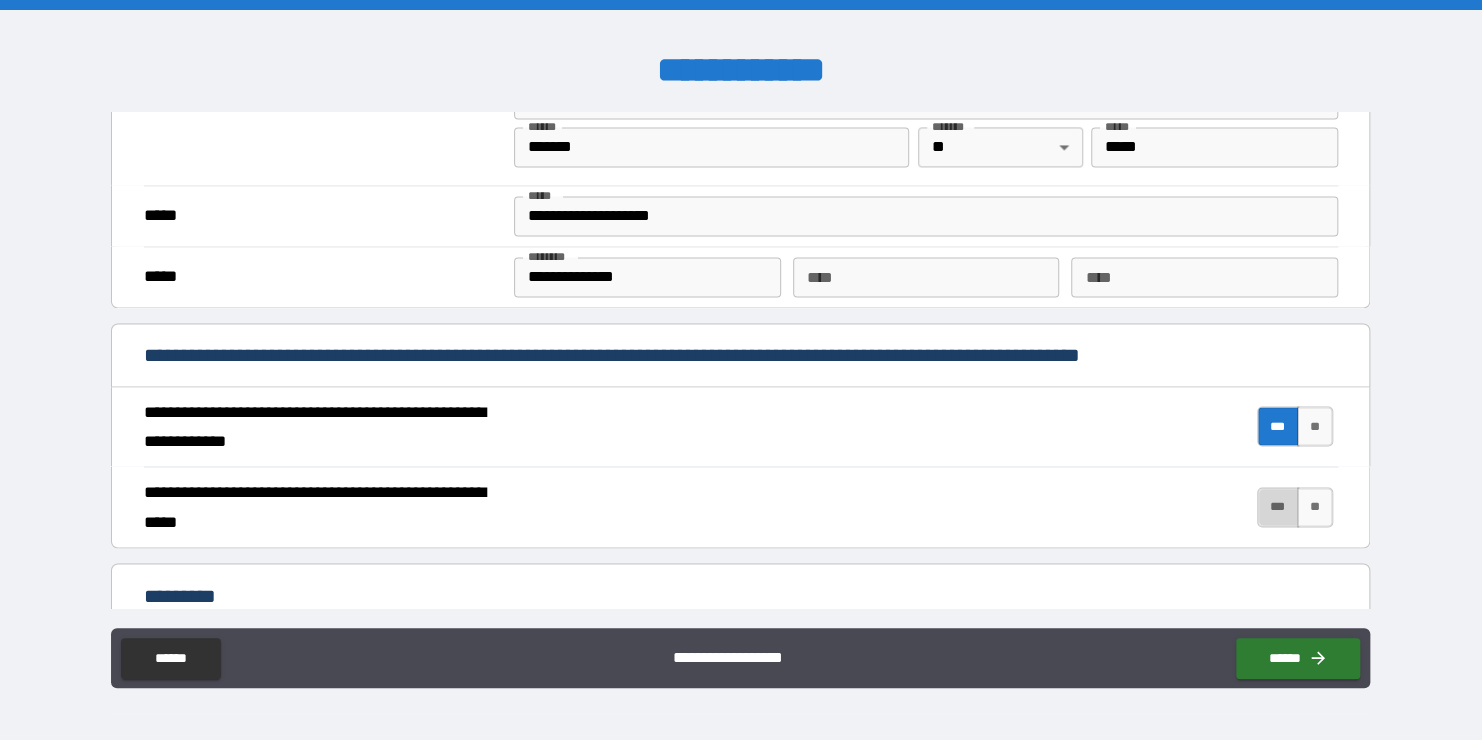 click on "***" at bounding box center (1278, 507) 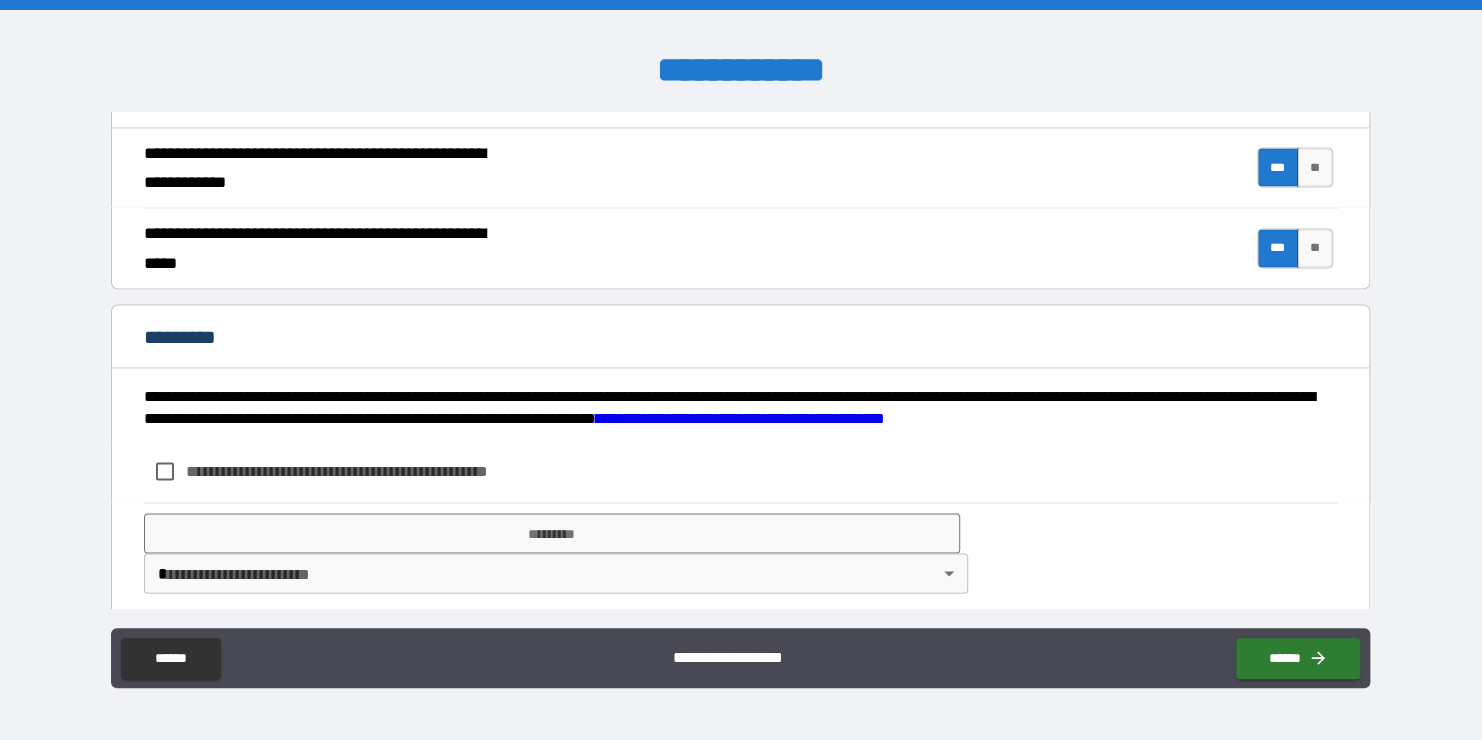 scroll, scrollTop: 1856, scrollLeft: 0, axis: vertical 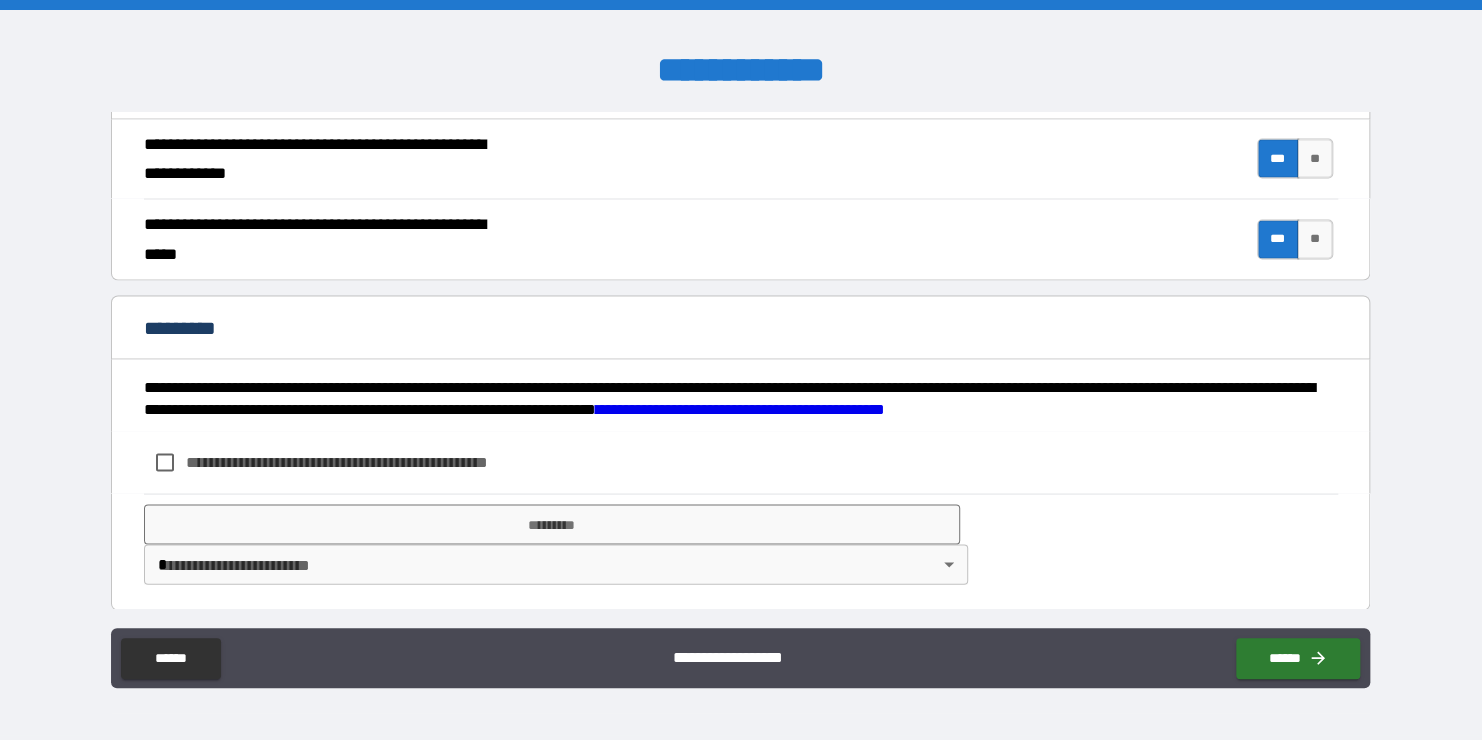click on "**********" at bounding box center (741, 370) 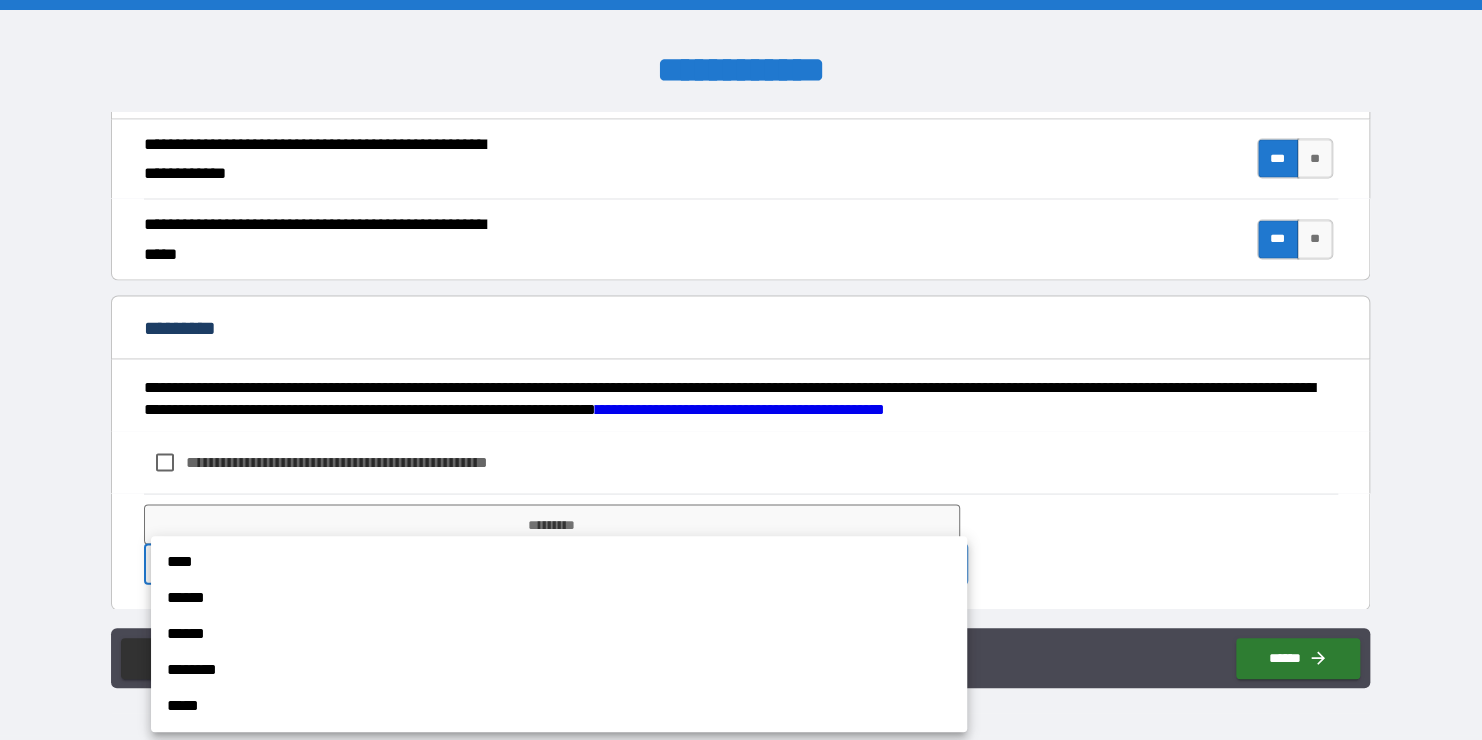 click at bounding box center (741, 370) 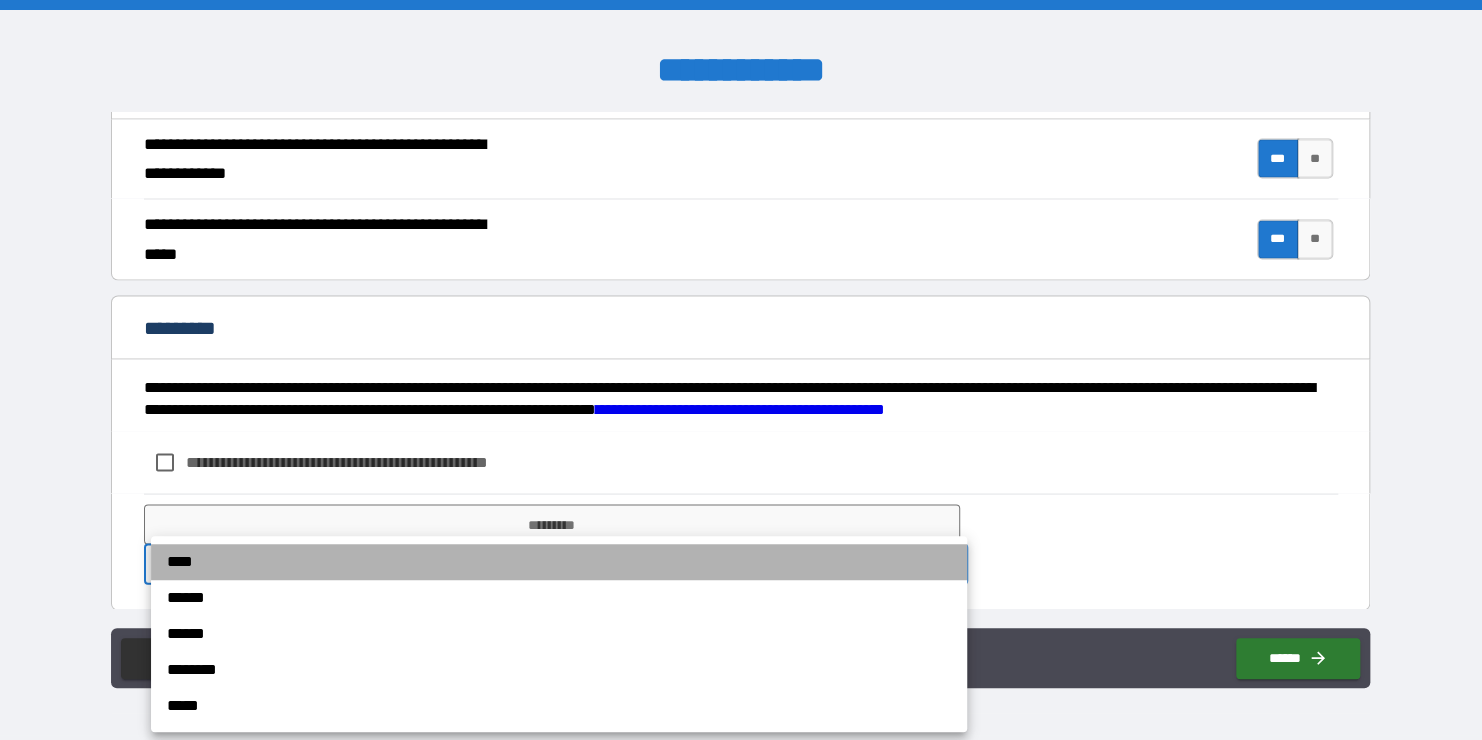 click on "****" at bounding box center [559, 562] 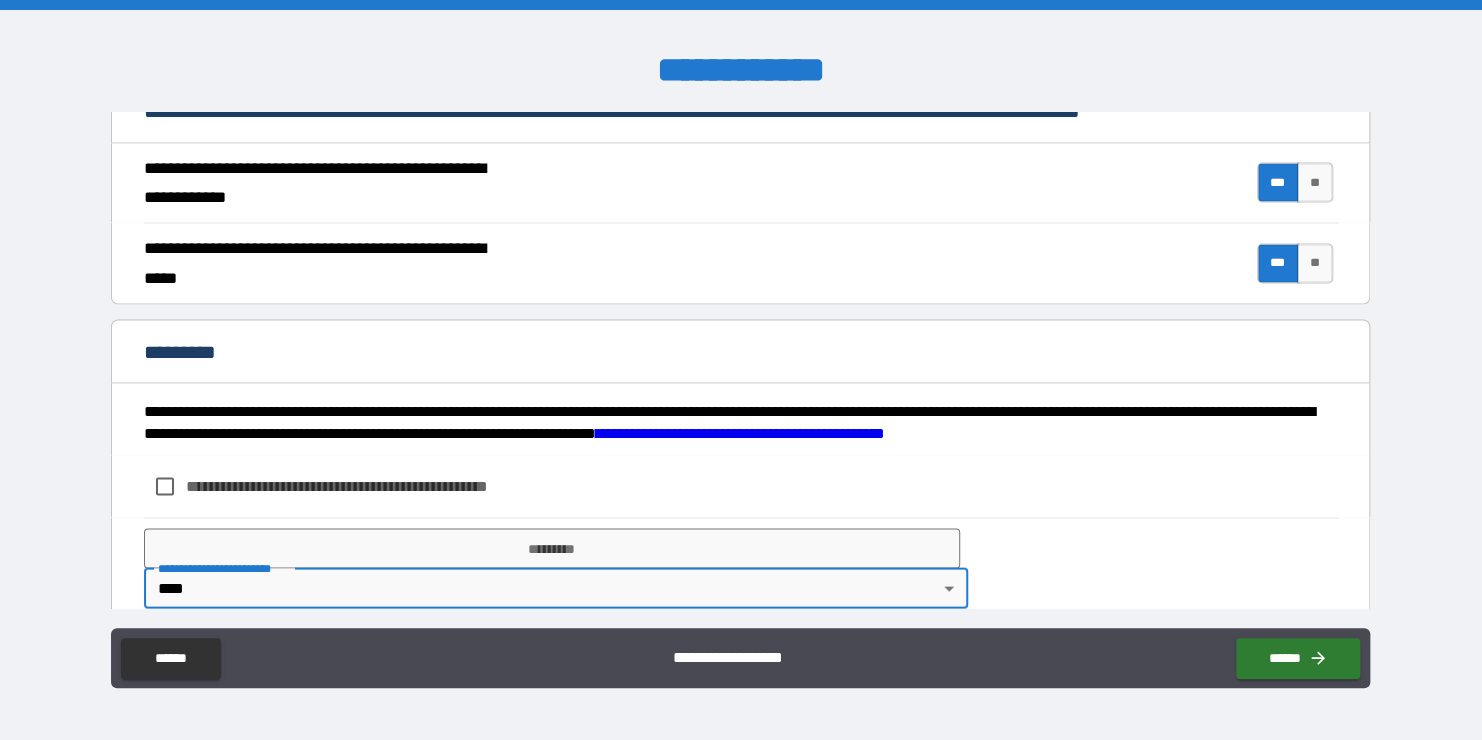 scroll, scrollTop: 1856, scrollLeft: 0, axis: vertical 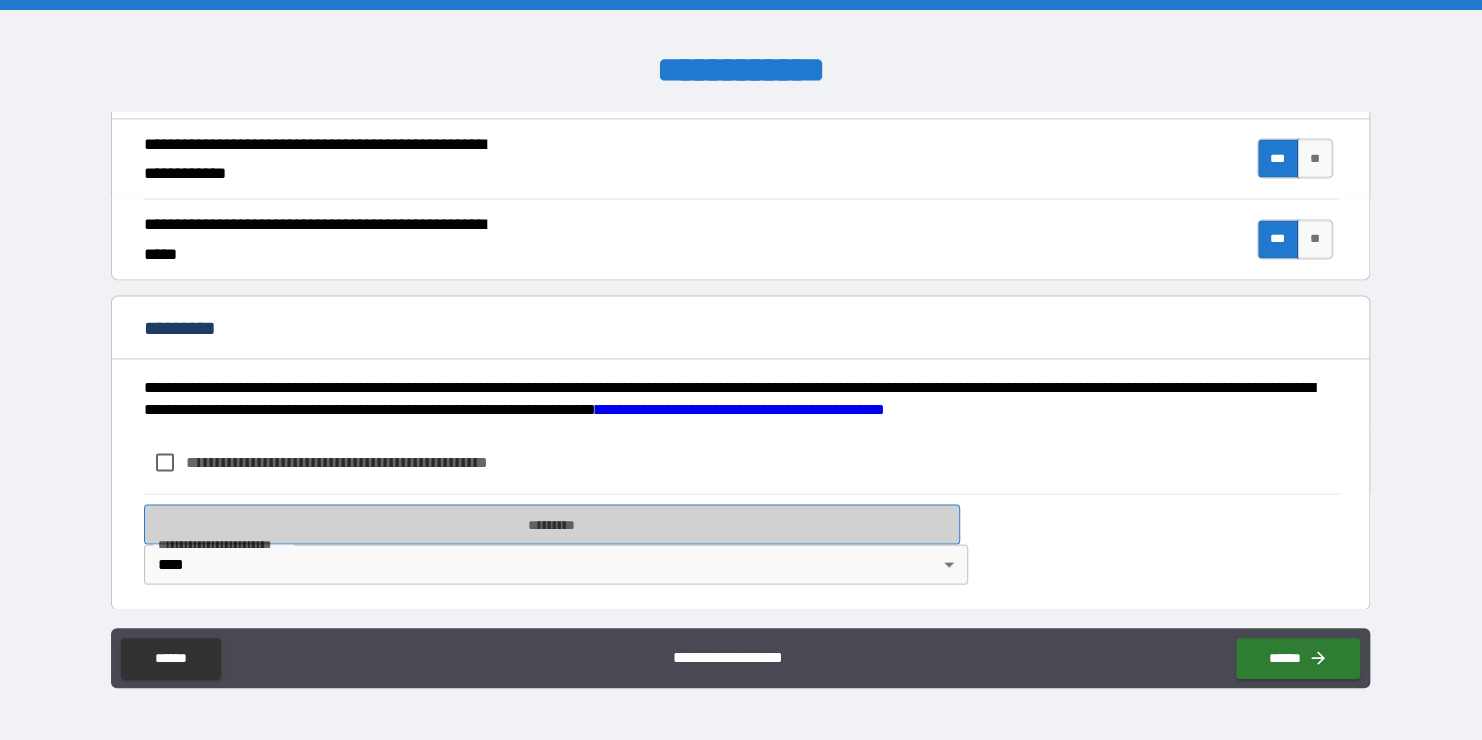 click on "*********" at bounding box center [552, 524] 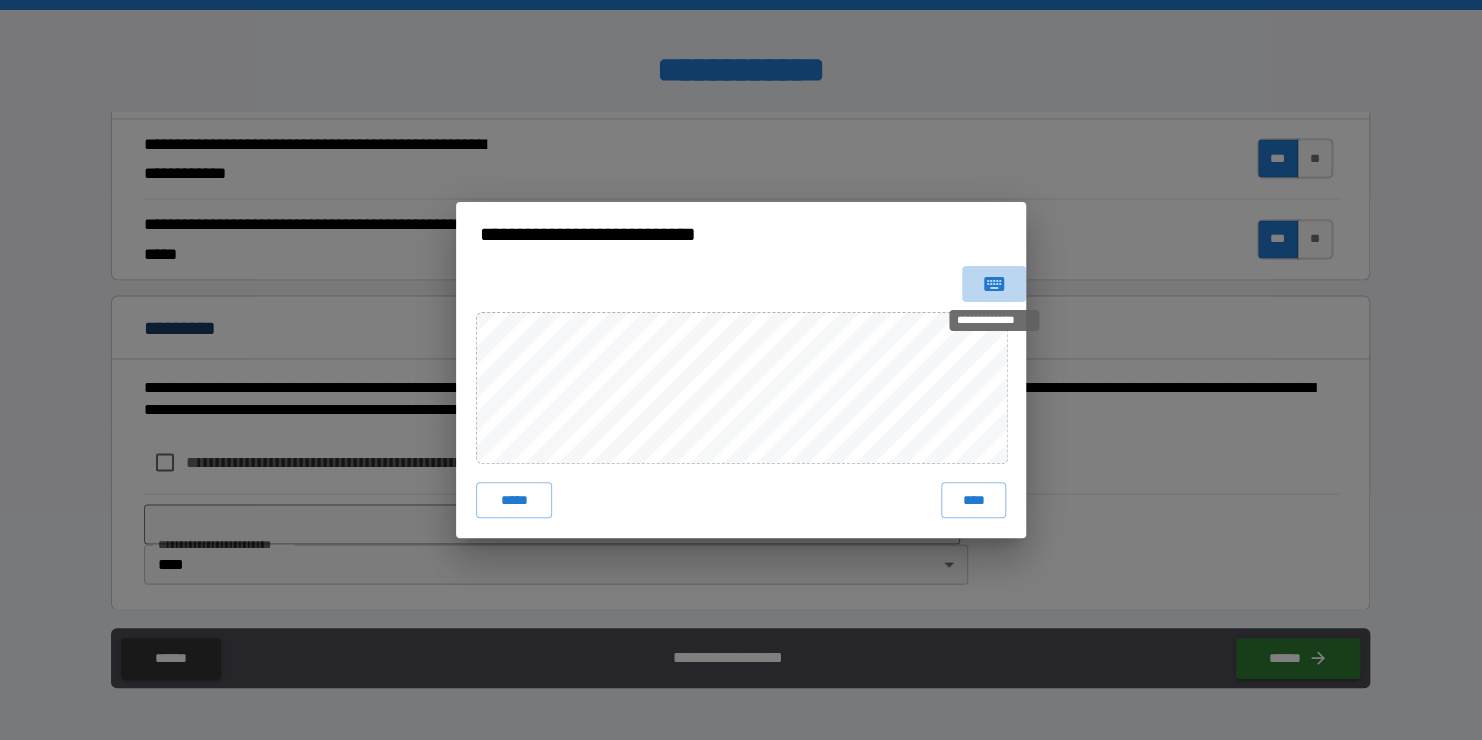 click 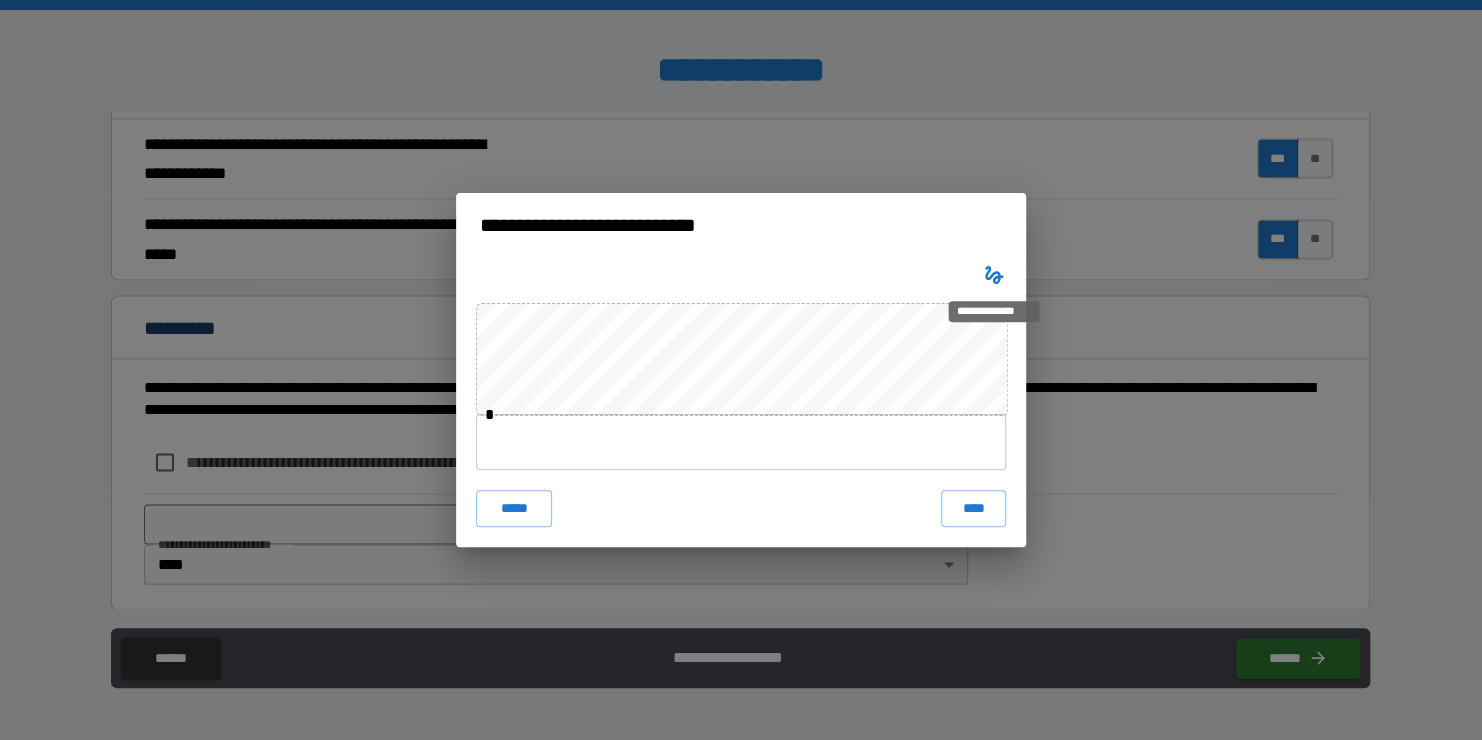 type 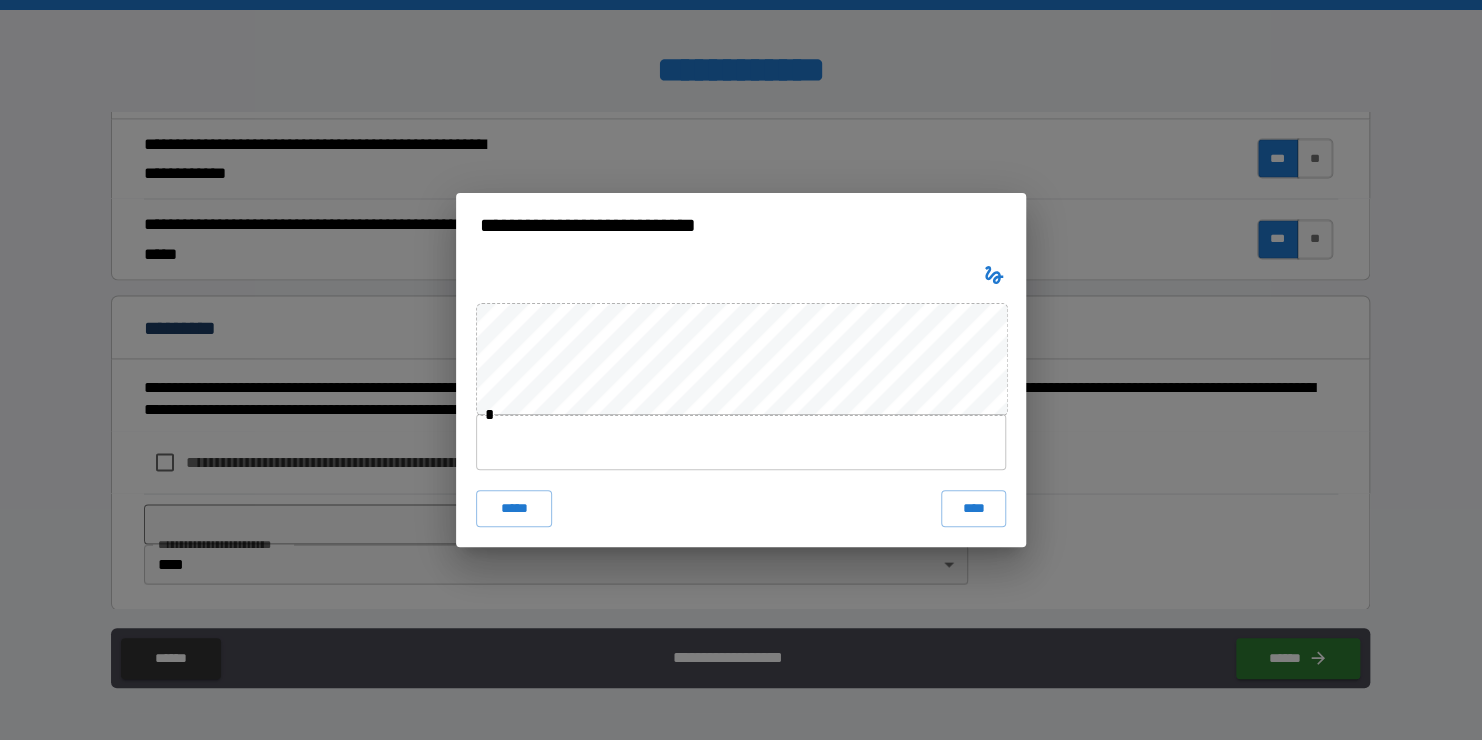 click at bounding box center [741, 442] 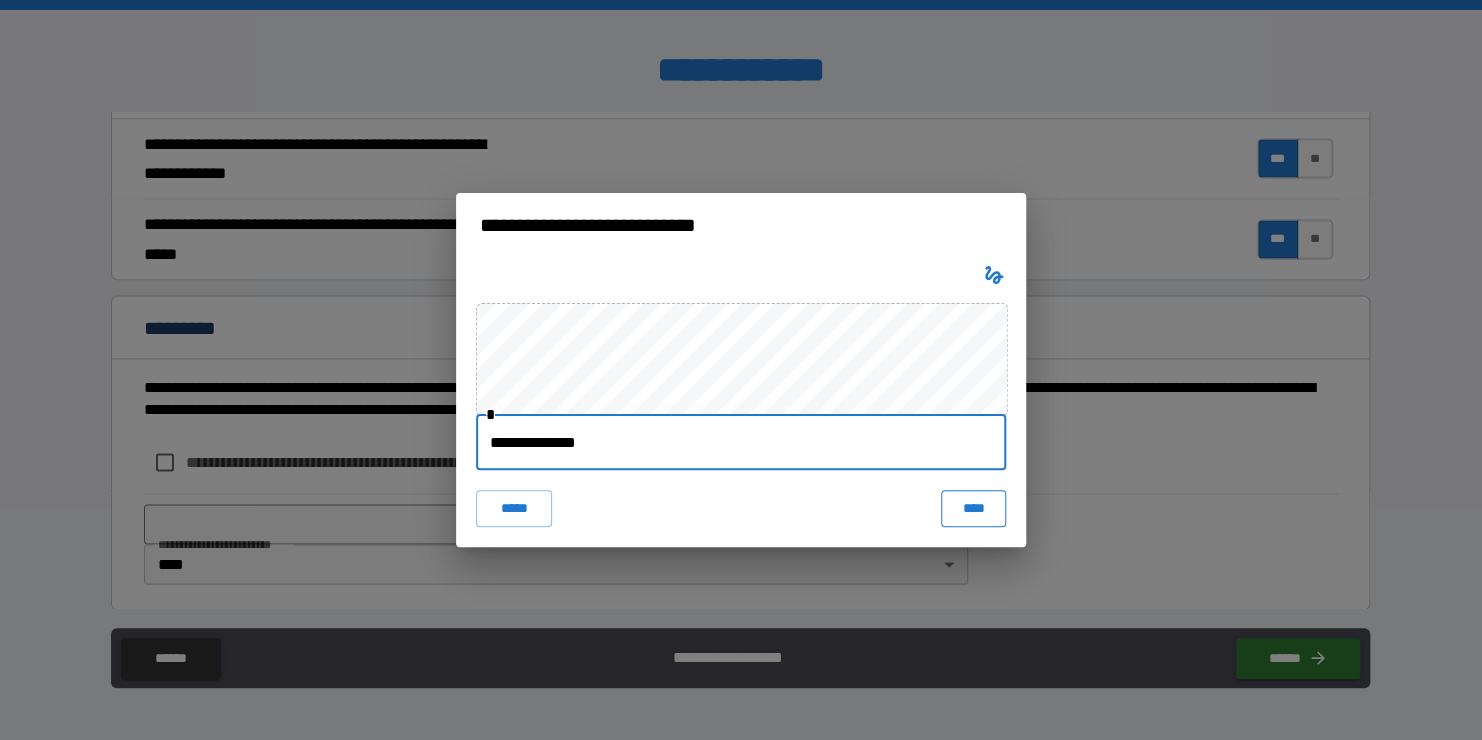 type on "**********" 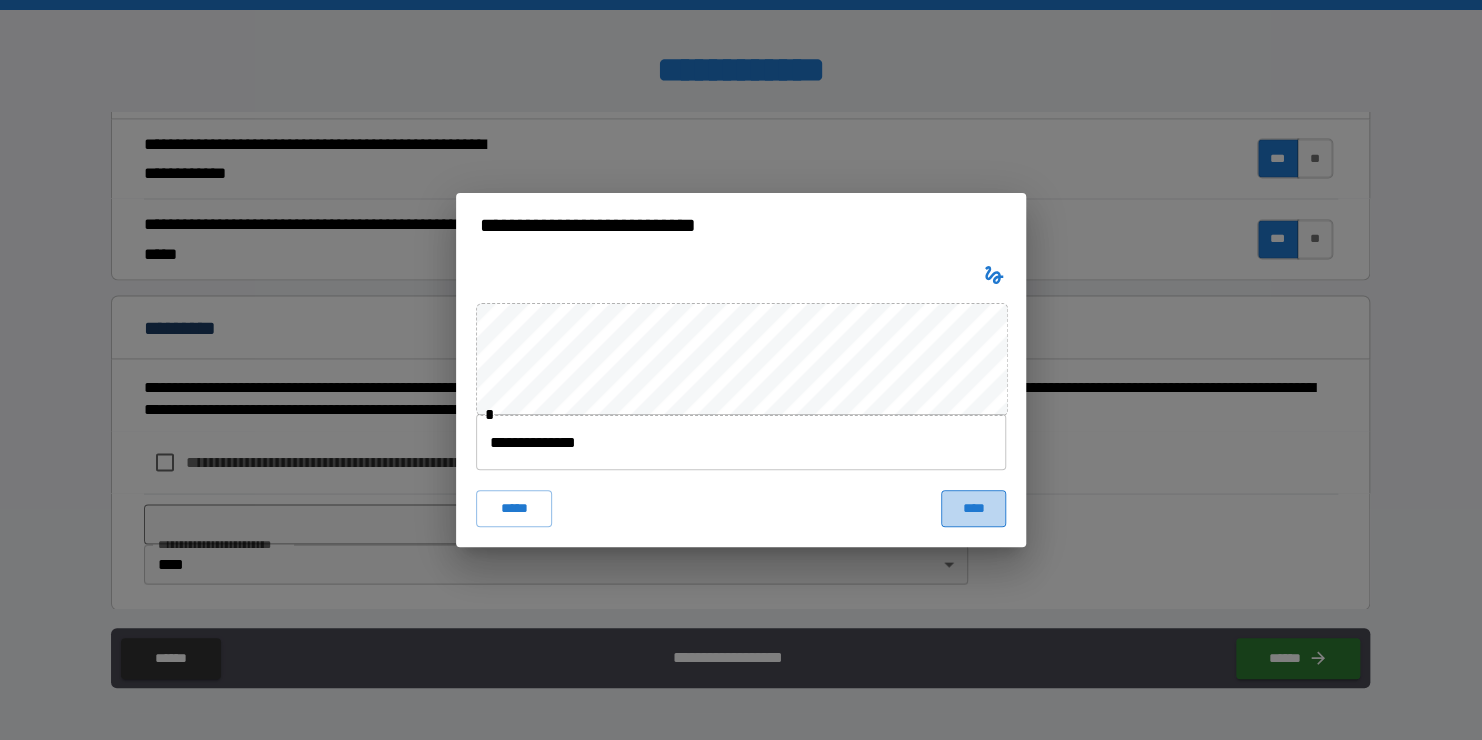 click on "****" at bounding box center [973, 508] 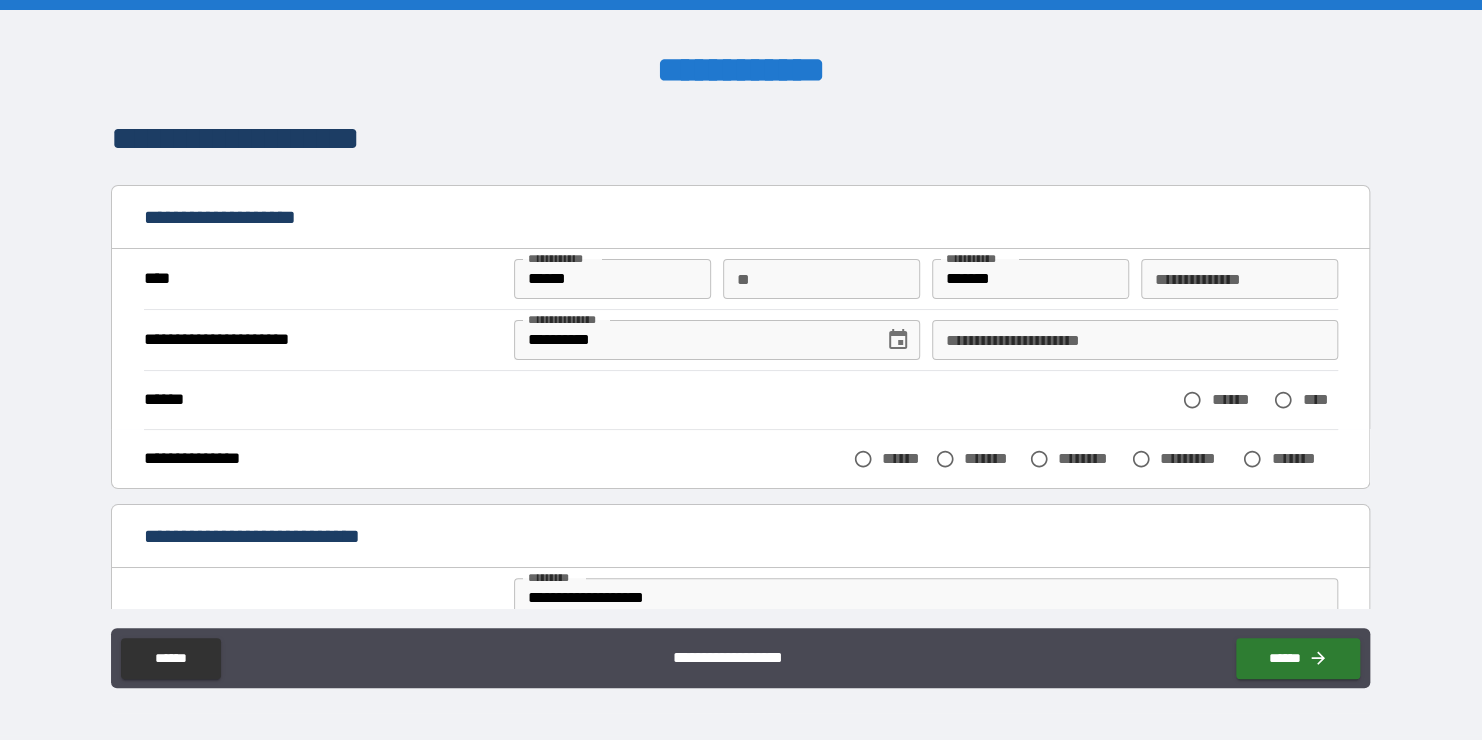 scroll, scrollTop: 3, scrollLeft: 0, axis: vertical 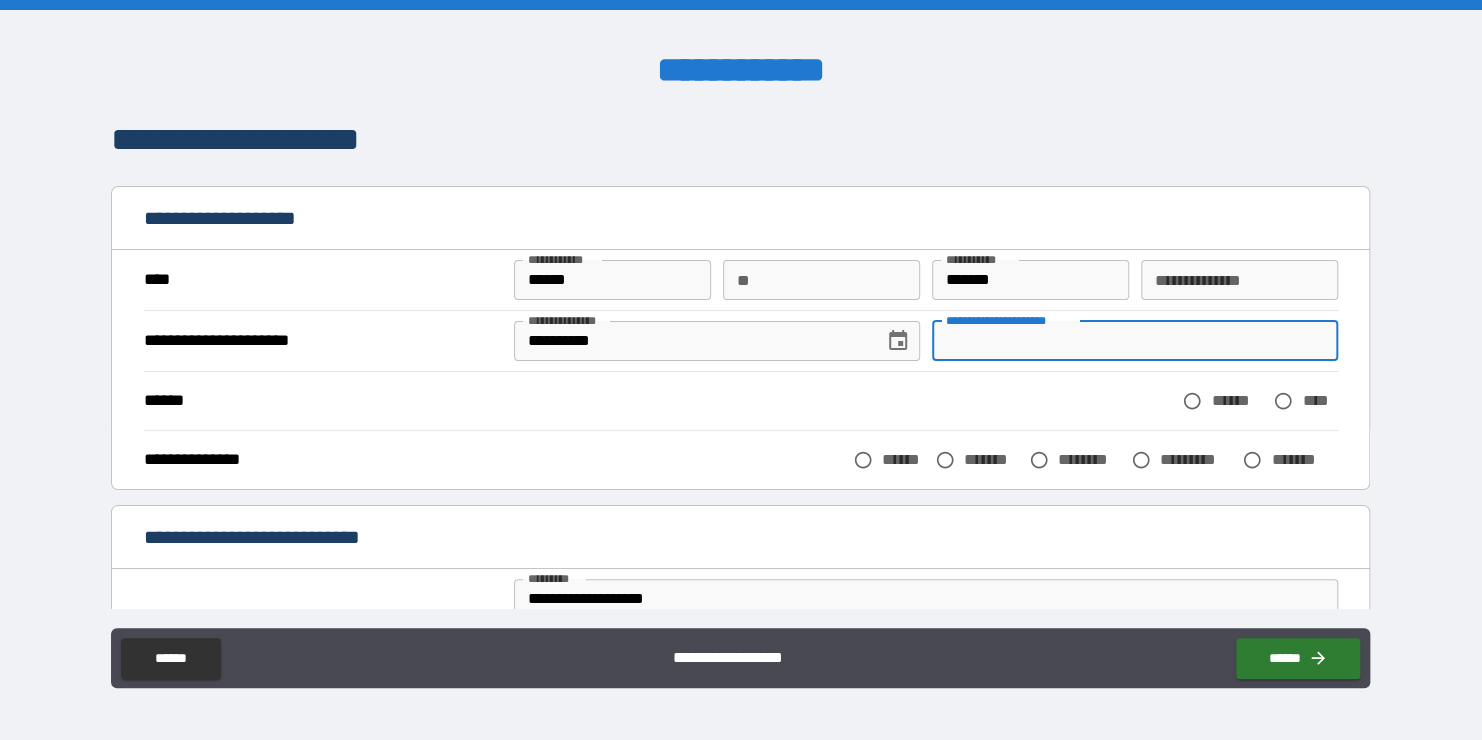 click on "**********" at bounding box center (1135, 341) 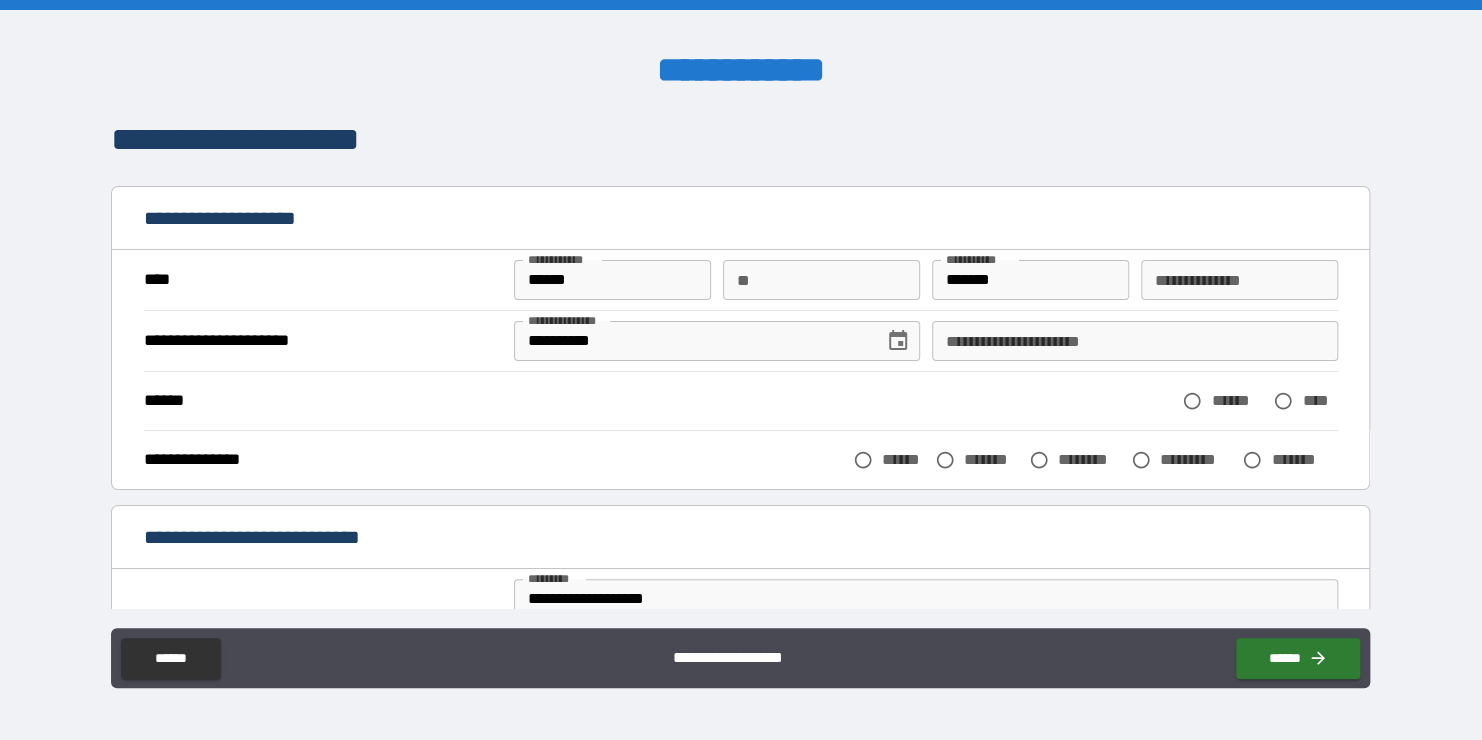 click on "**********" at bounding box center (741, 372) 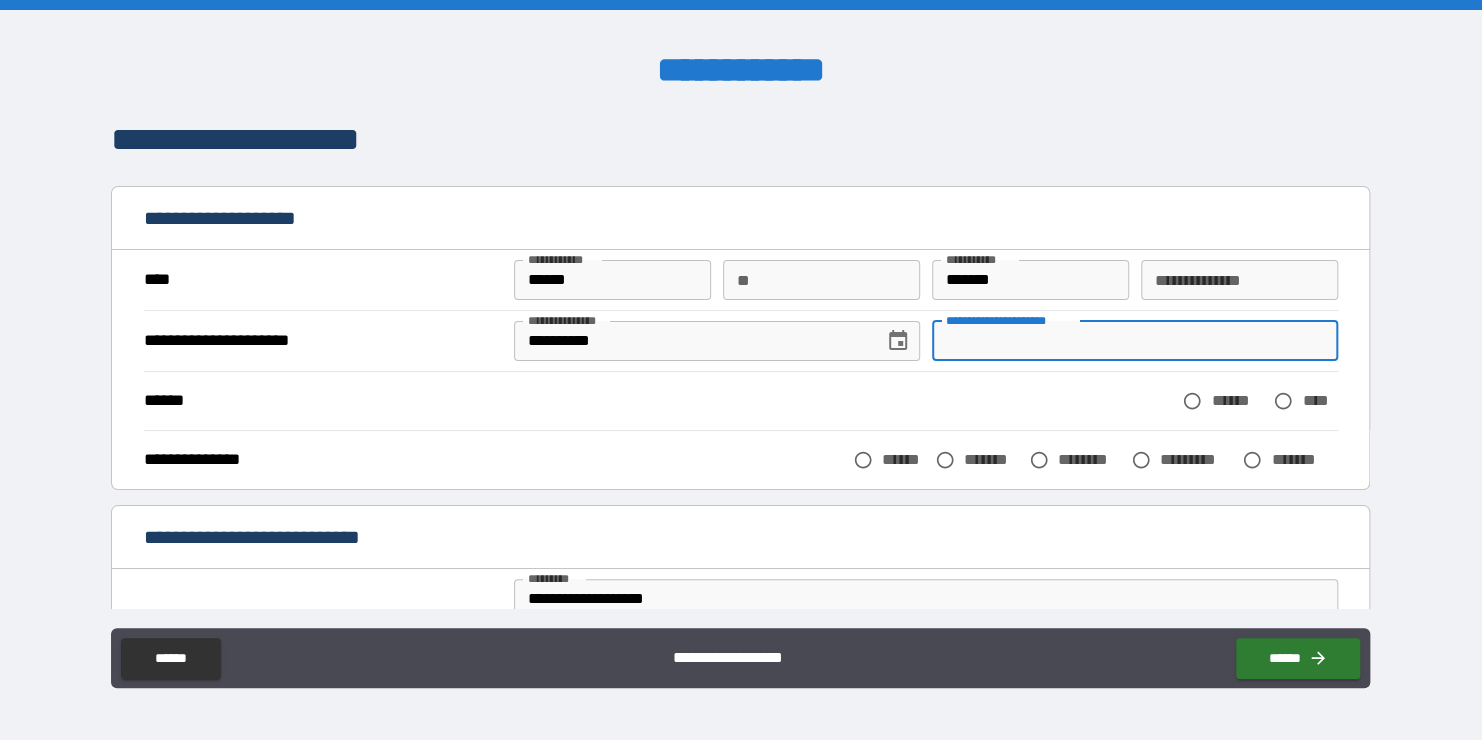 click on "**********" at bounding box center (1135, 341) 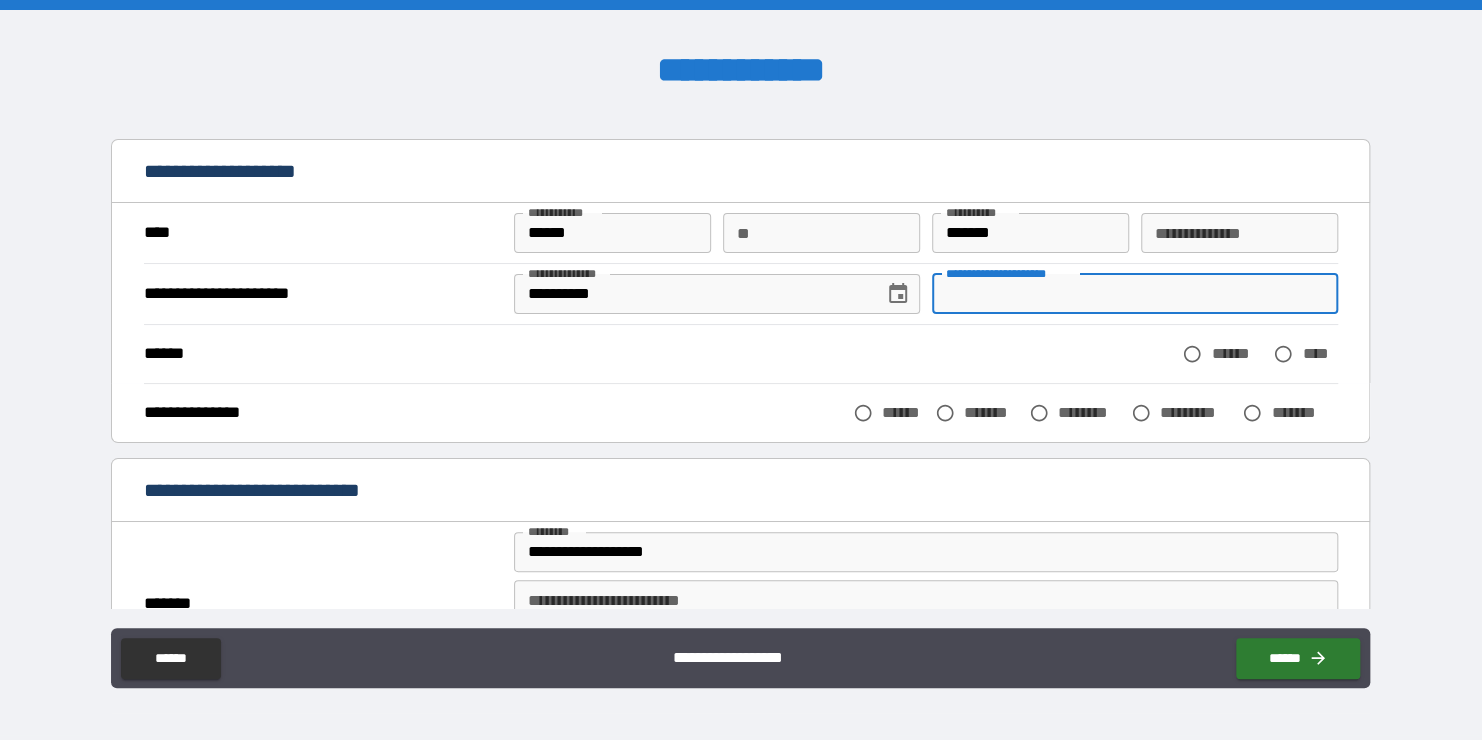 scroll, scrollTop: 63, scrollLeft: 0, axis: vertical 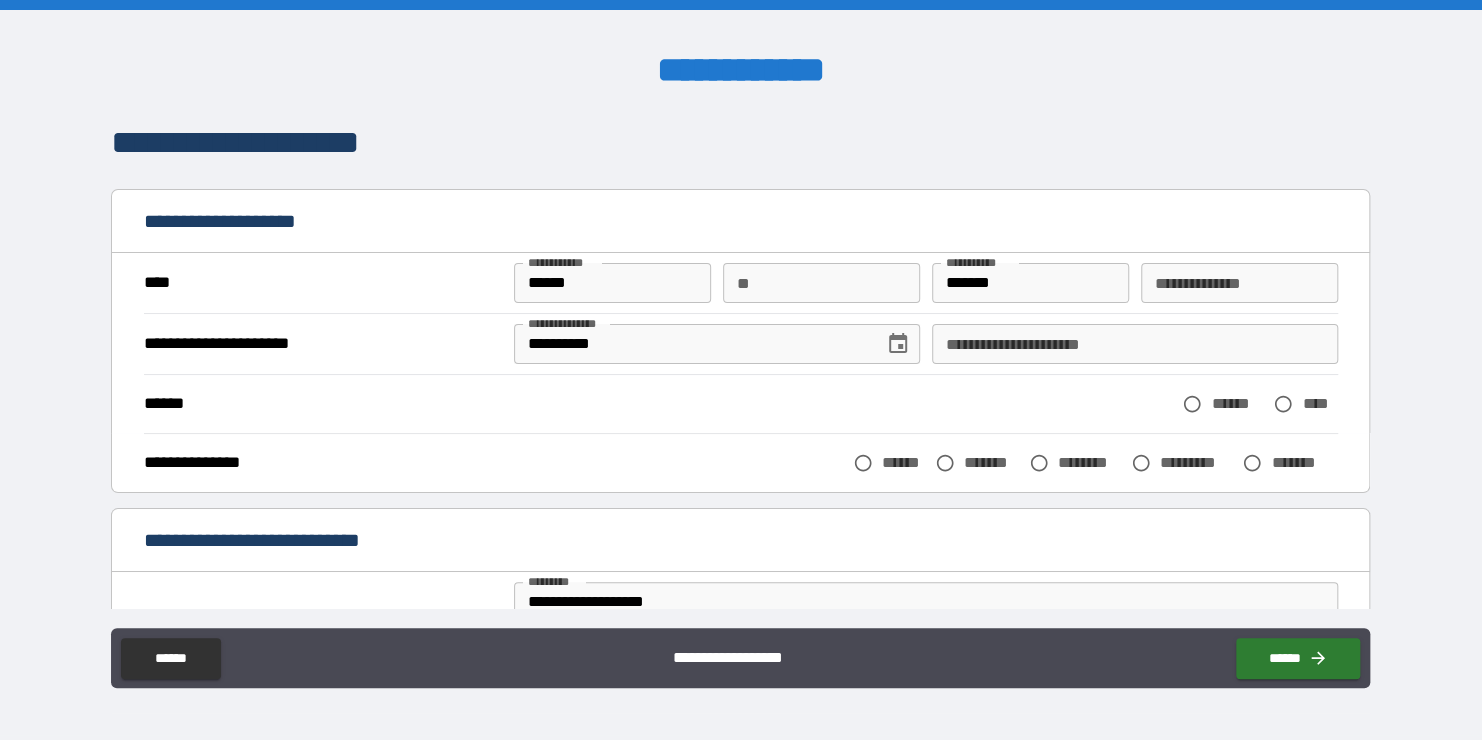 click on "****** ****** ****" at bounding box center [741, 403] 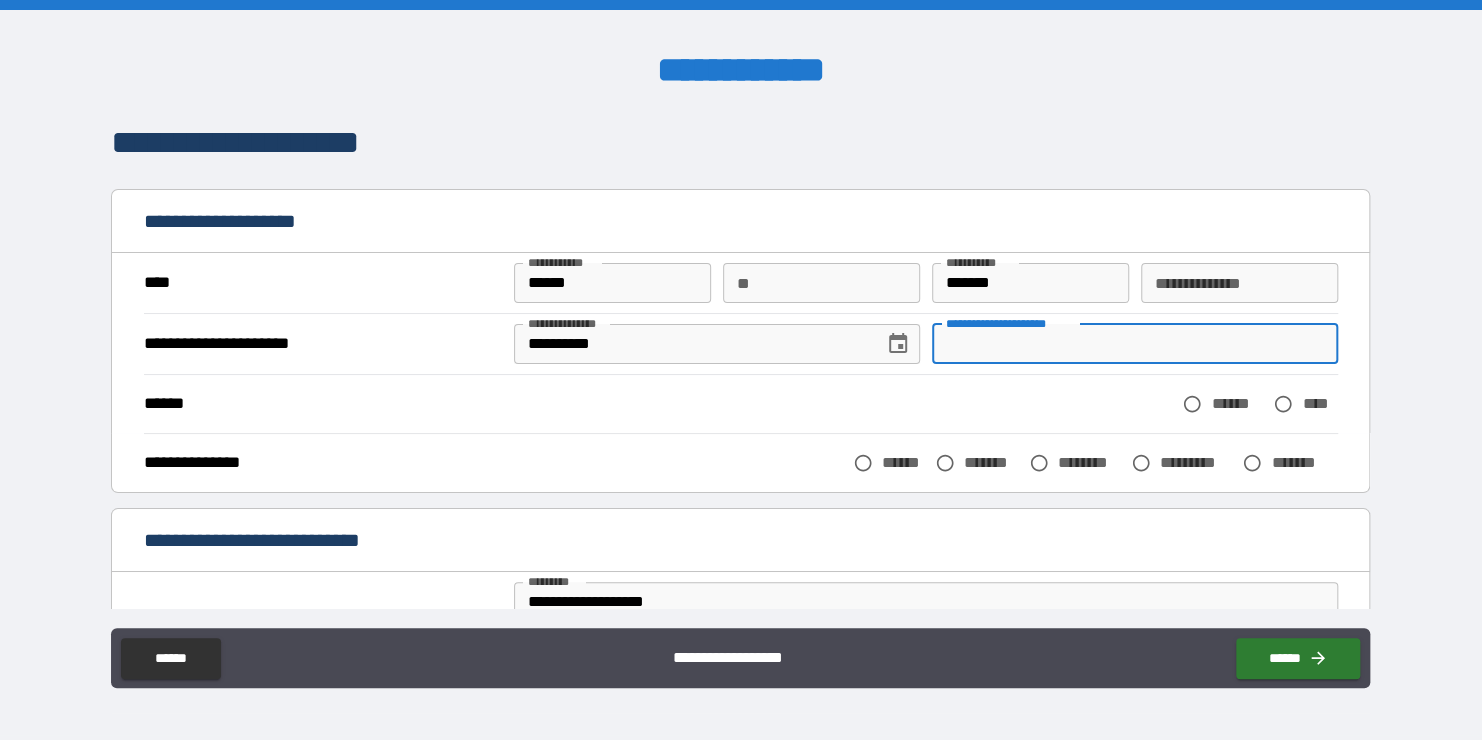 click on "**********" at bounding box center [1135, 344] 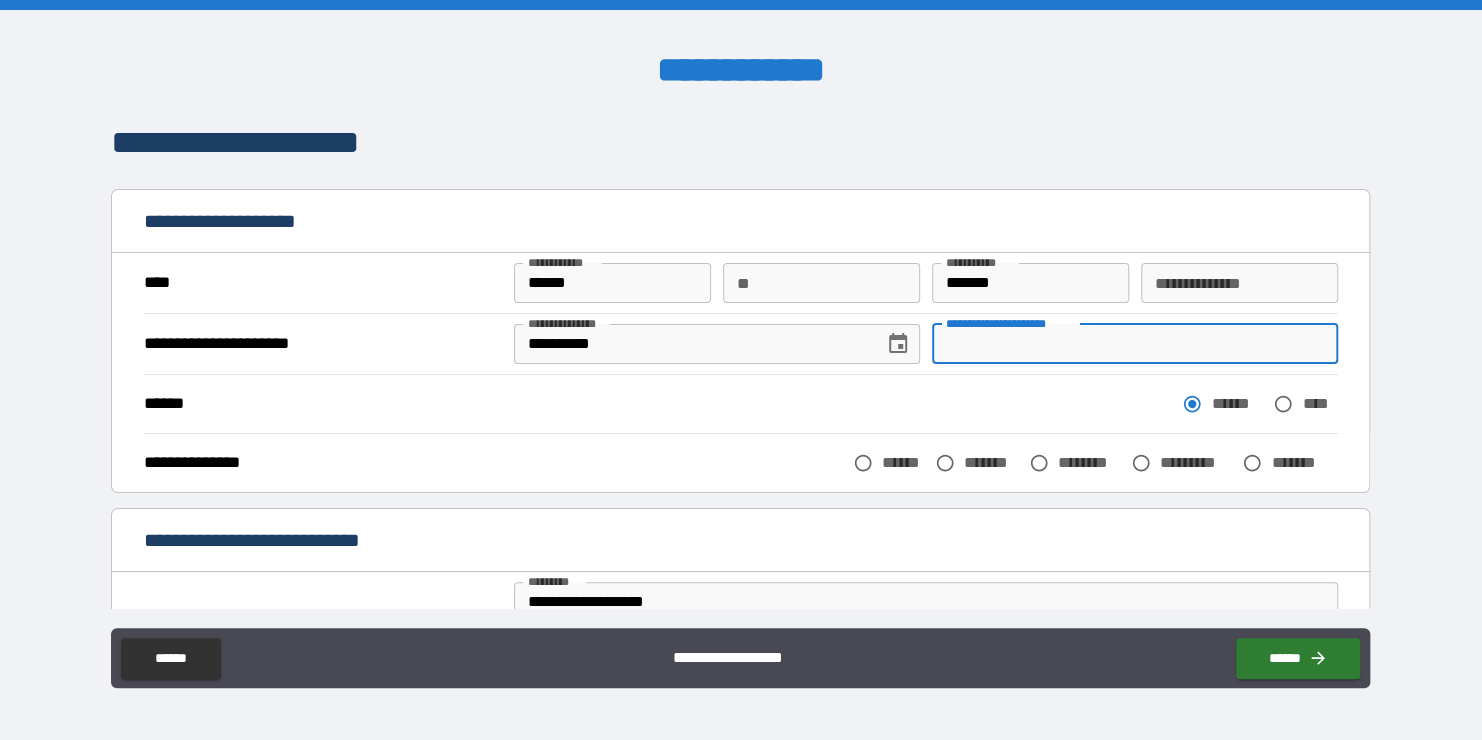 click on "**********" at bounding box center [1135, 344] 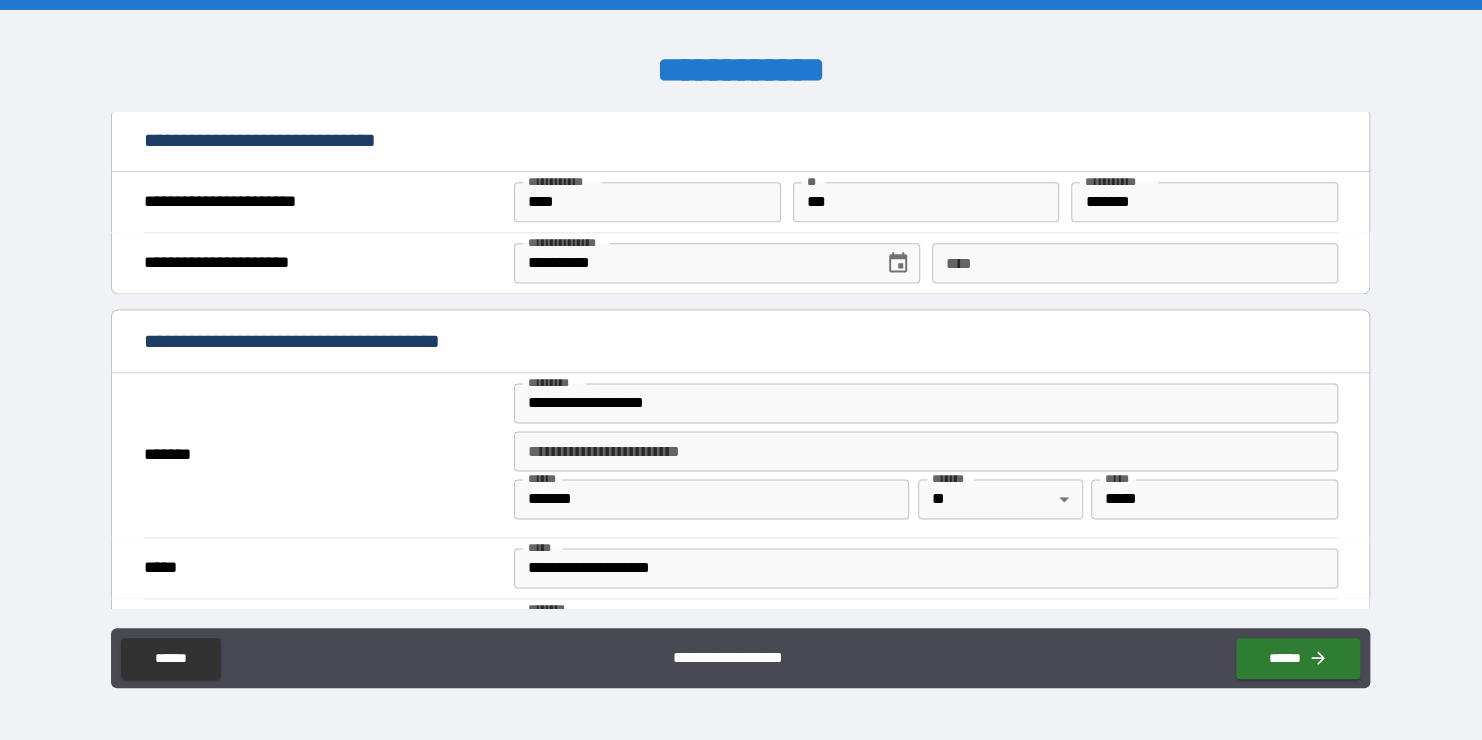 scroll, scrollTop: 0, scrollLeft: 0, axis: both 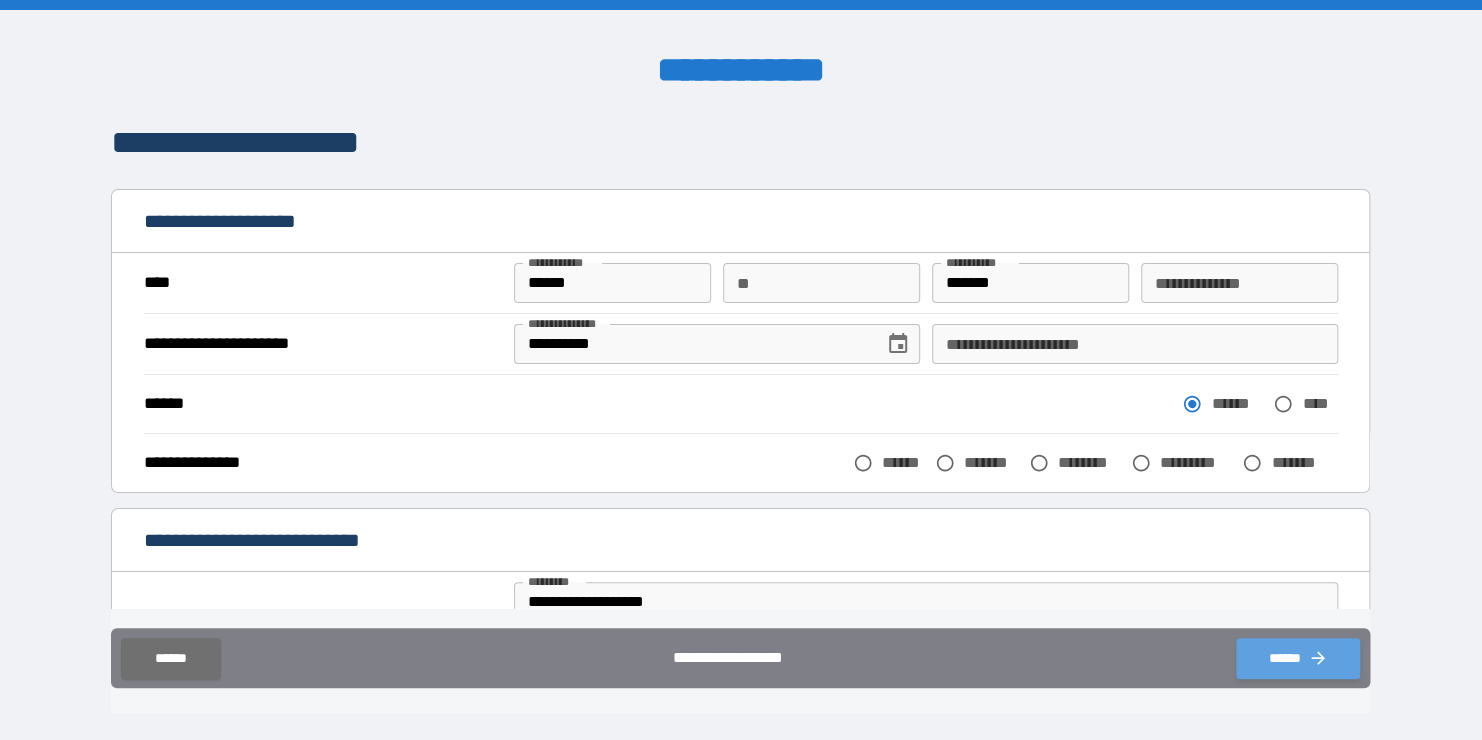 click on "******" at bounding box center [1298, 658] 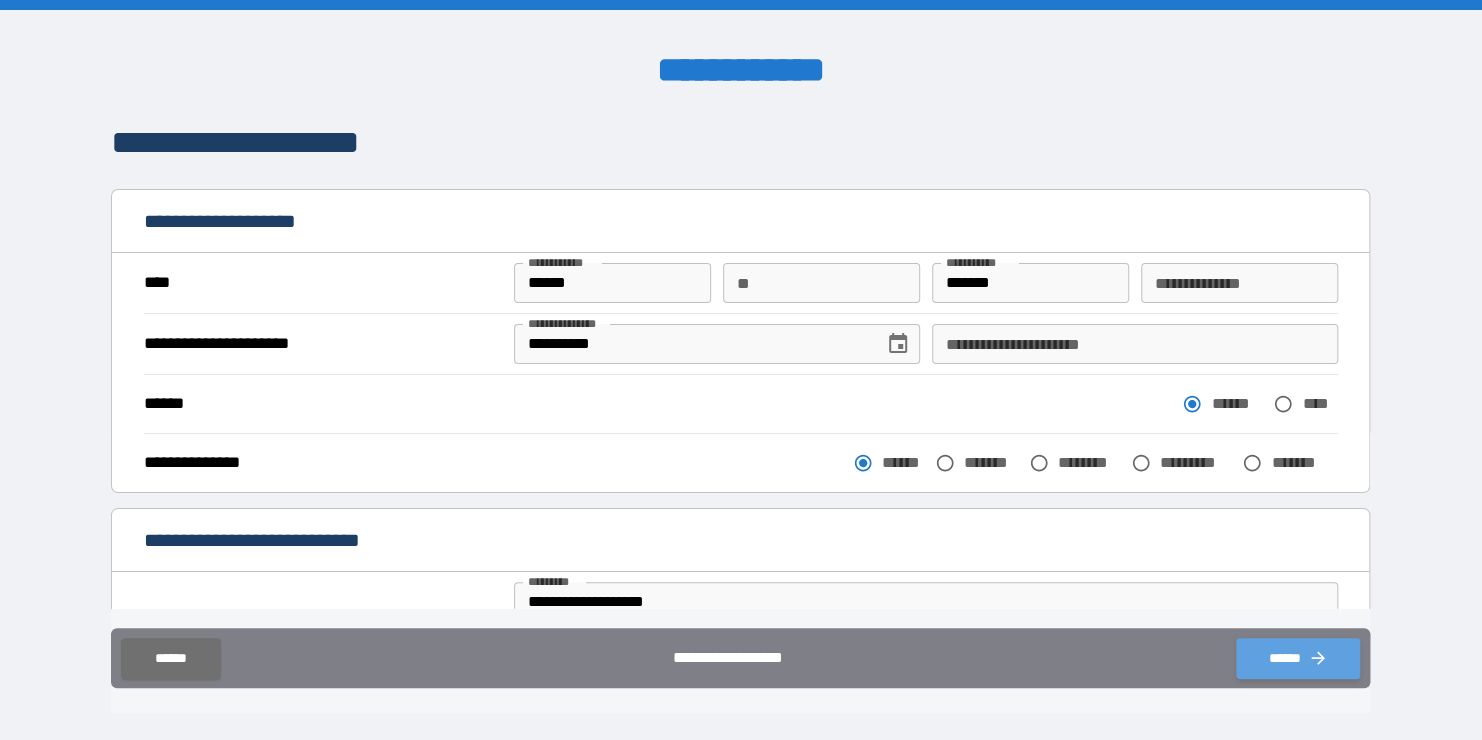 click on "******" at bounding box center (1298, 658) 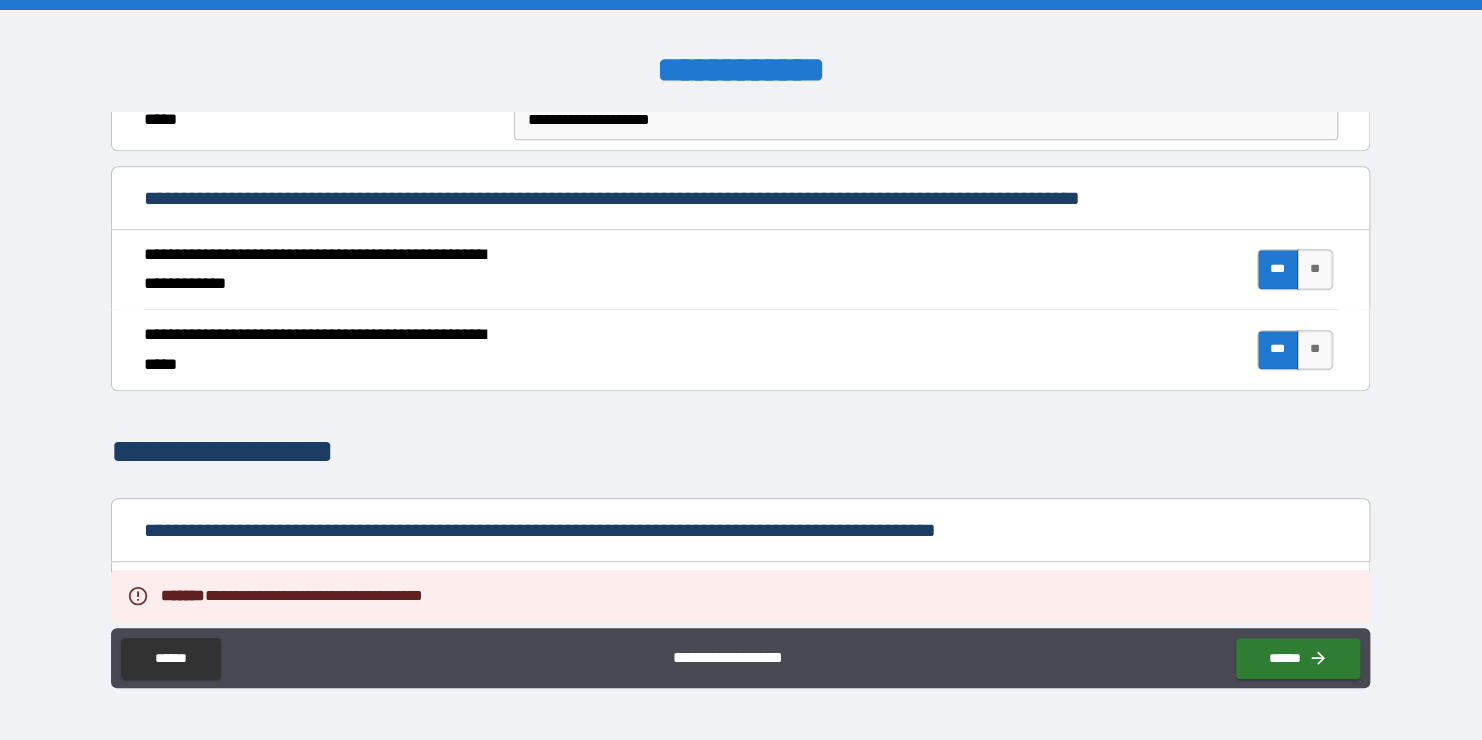 scroll, scrollTop: 735, scrollLeft: 0, axis: vertical 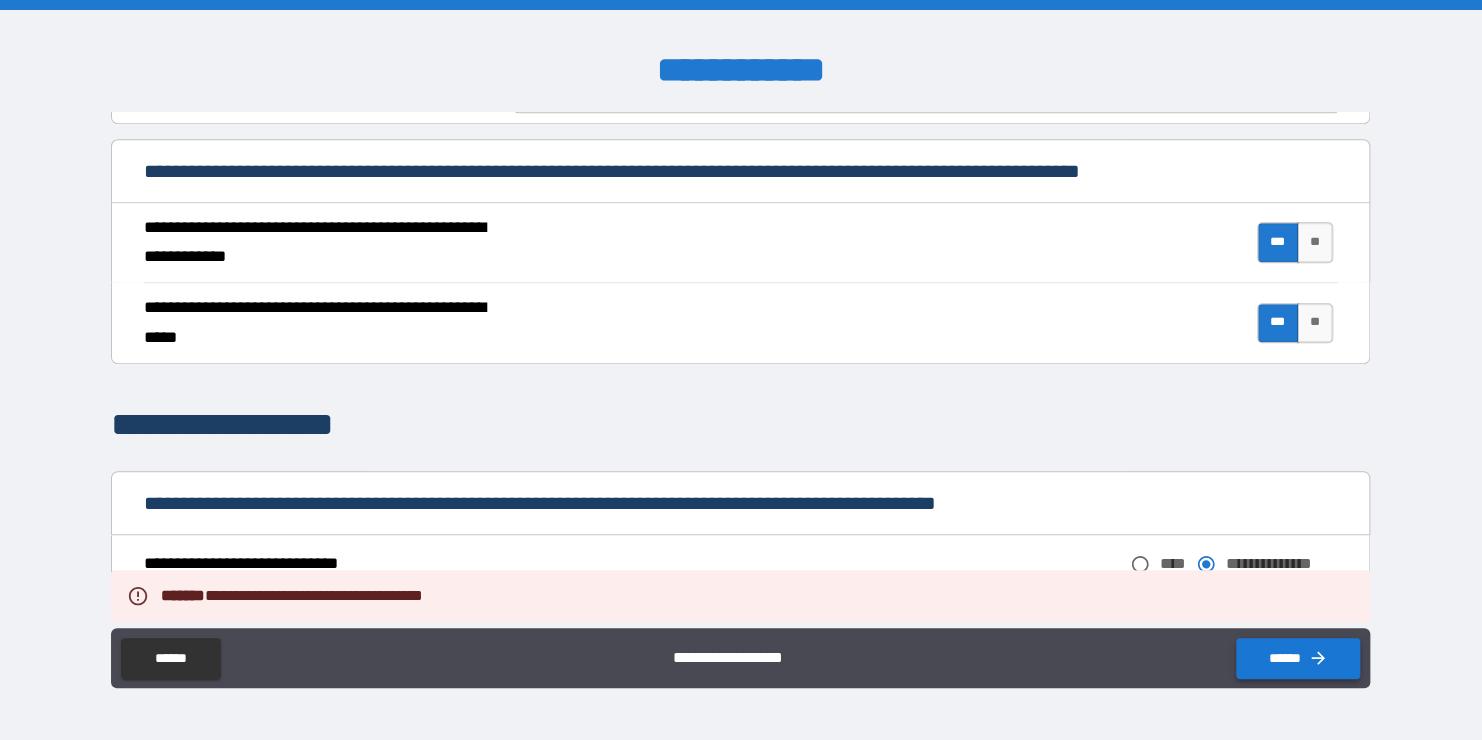 click 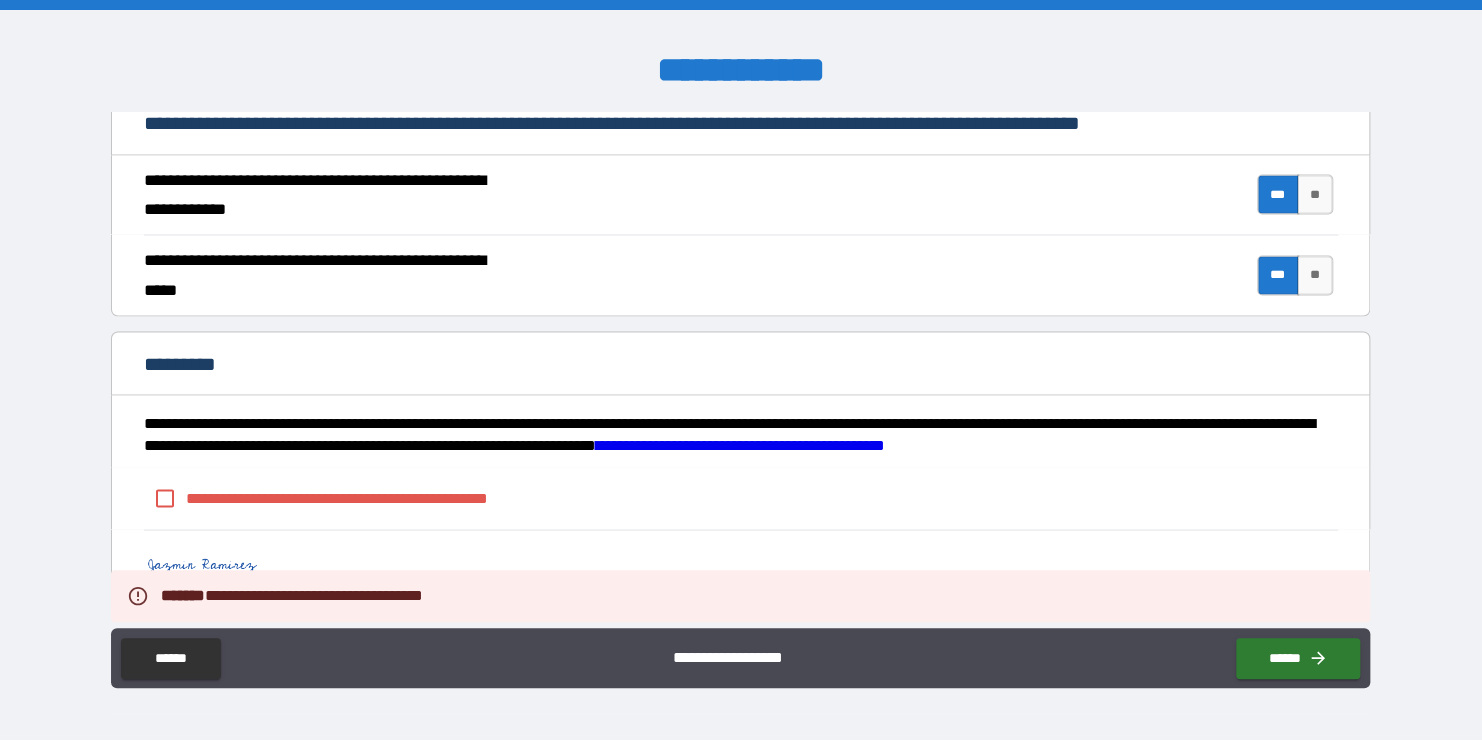 scroll, scrollTop: 1872, scrollLeft: 0, axis: vertical 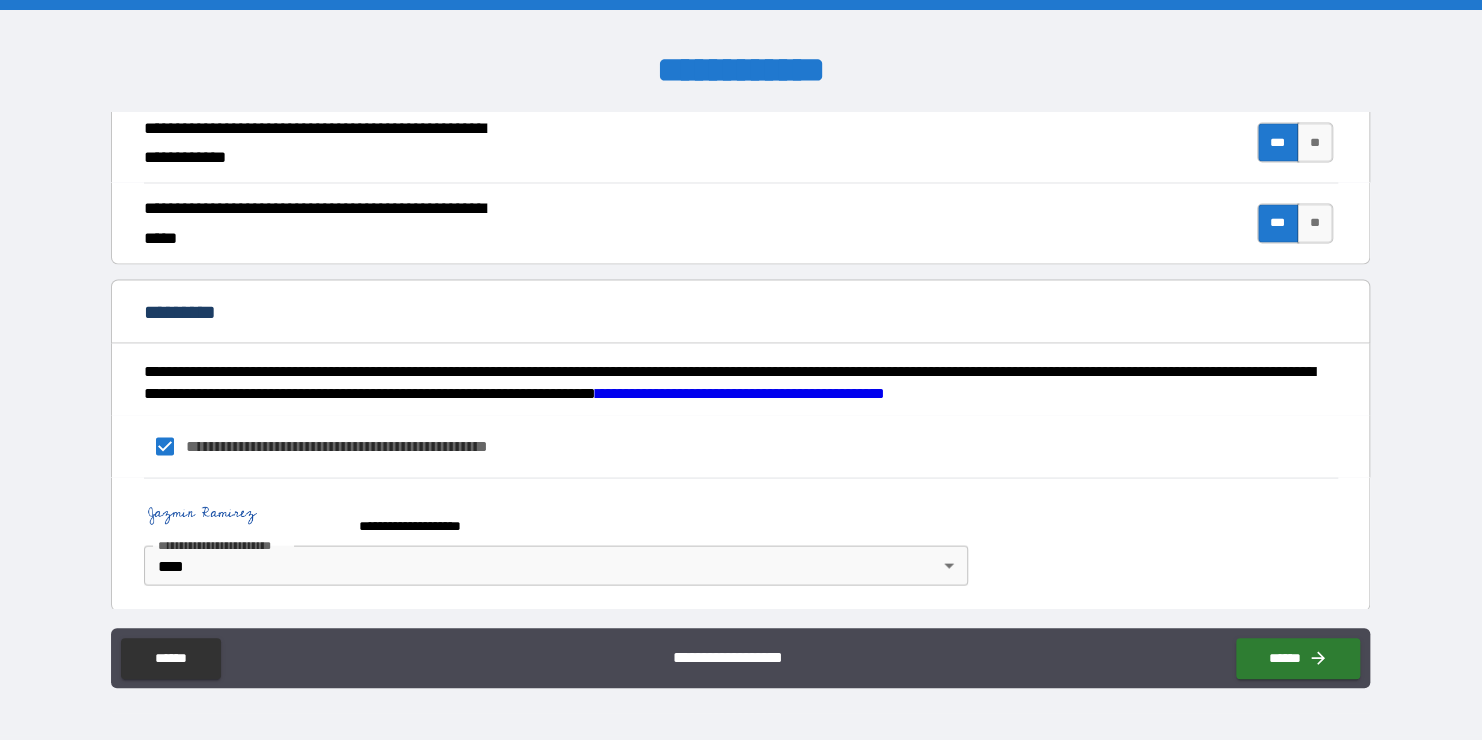 click on "**********" at bounding box center [741, 446] 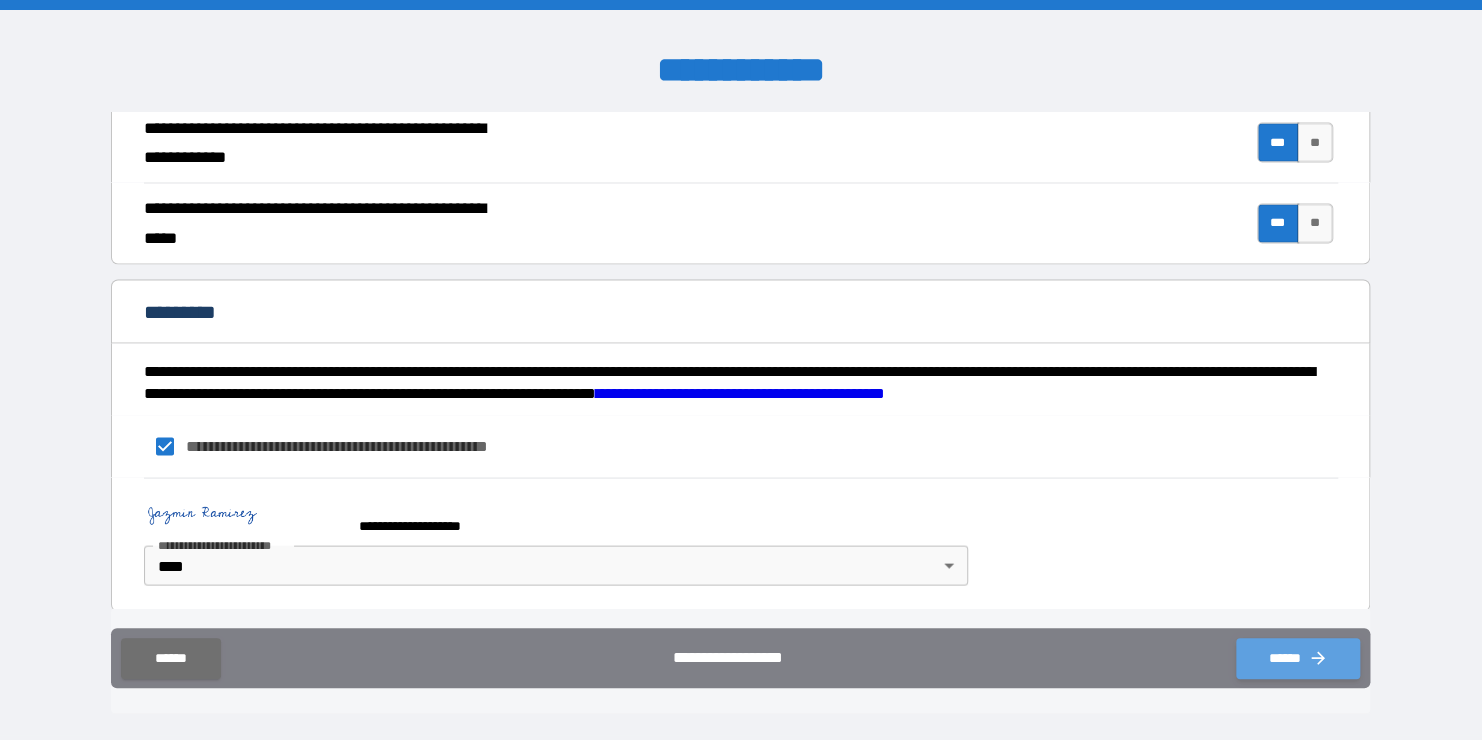 click on "******" at bounding box center (1298, 658) 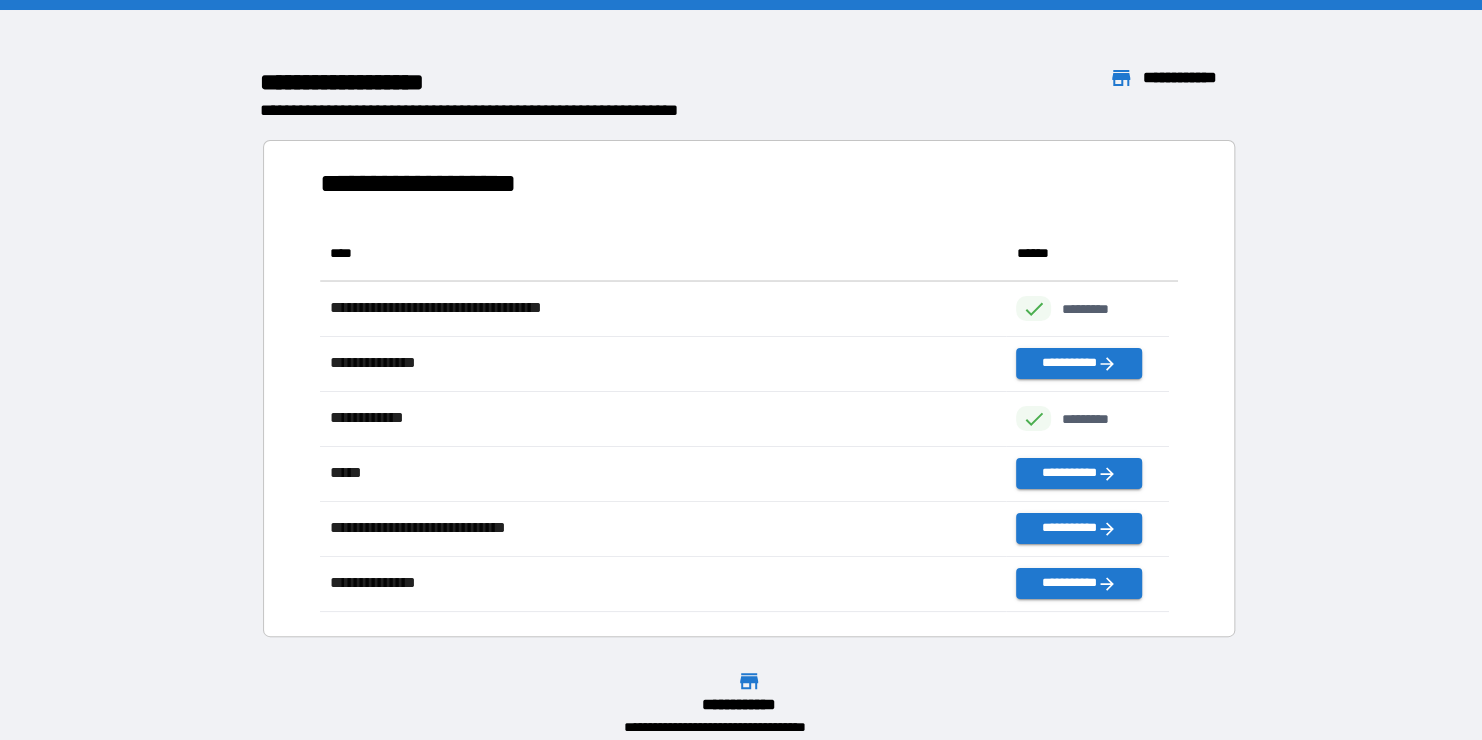 scroll, scrollTop: 16, scrollLeft: 16, axis: both 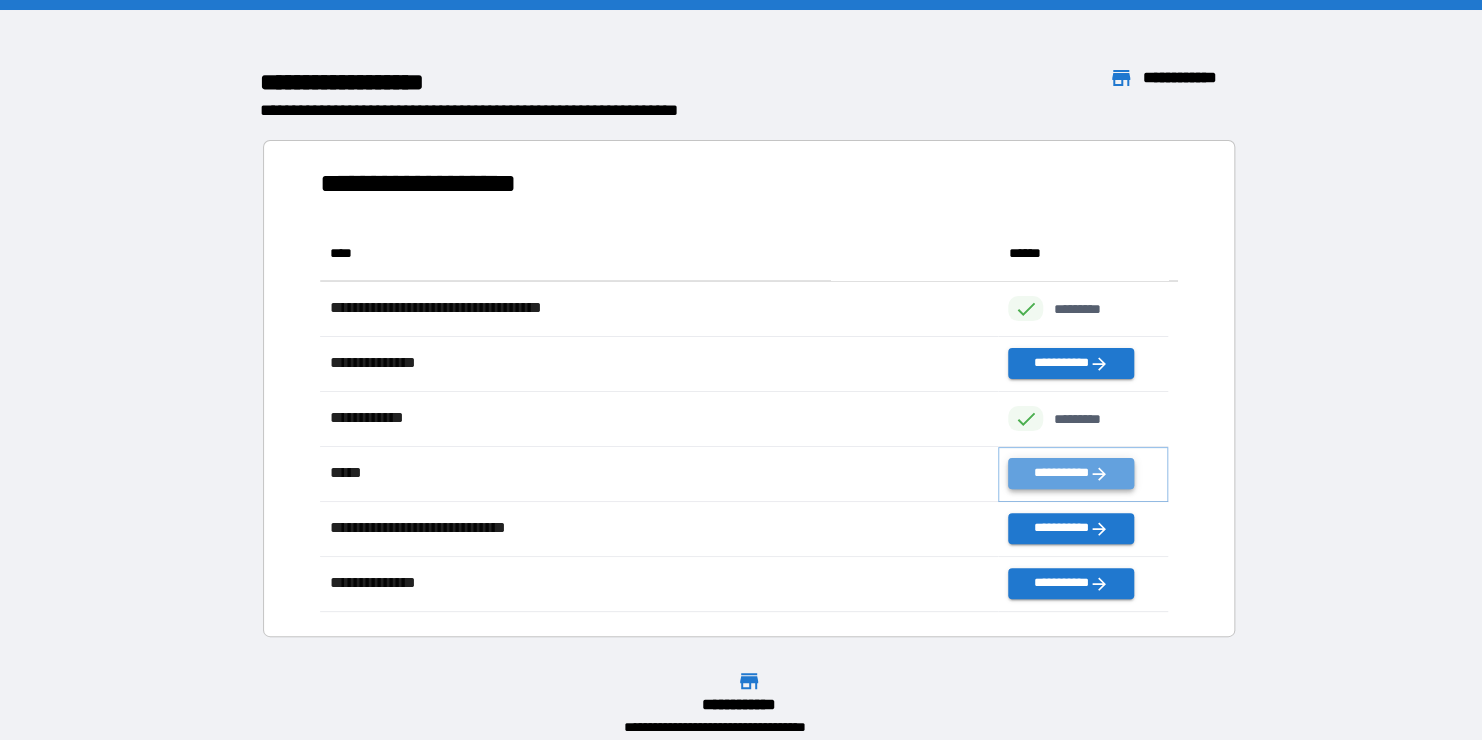 click on "**********" at bounding box center (1070, 473) 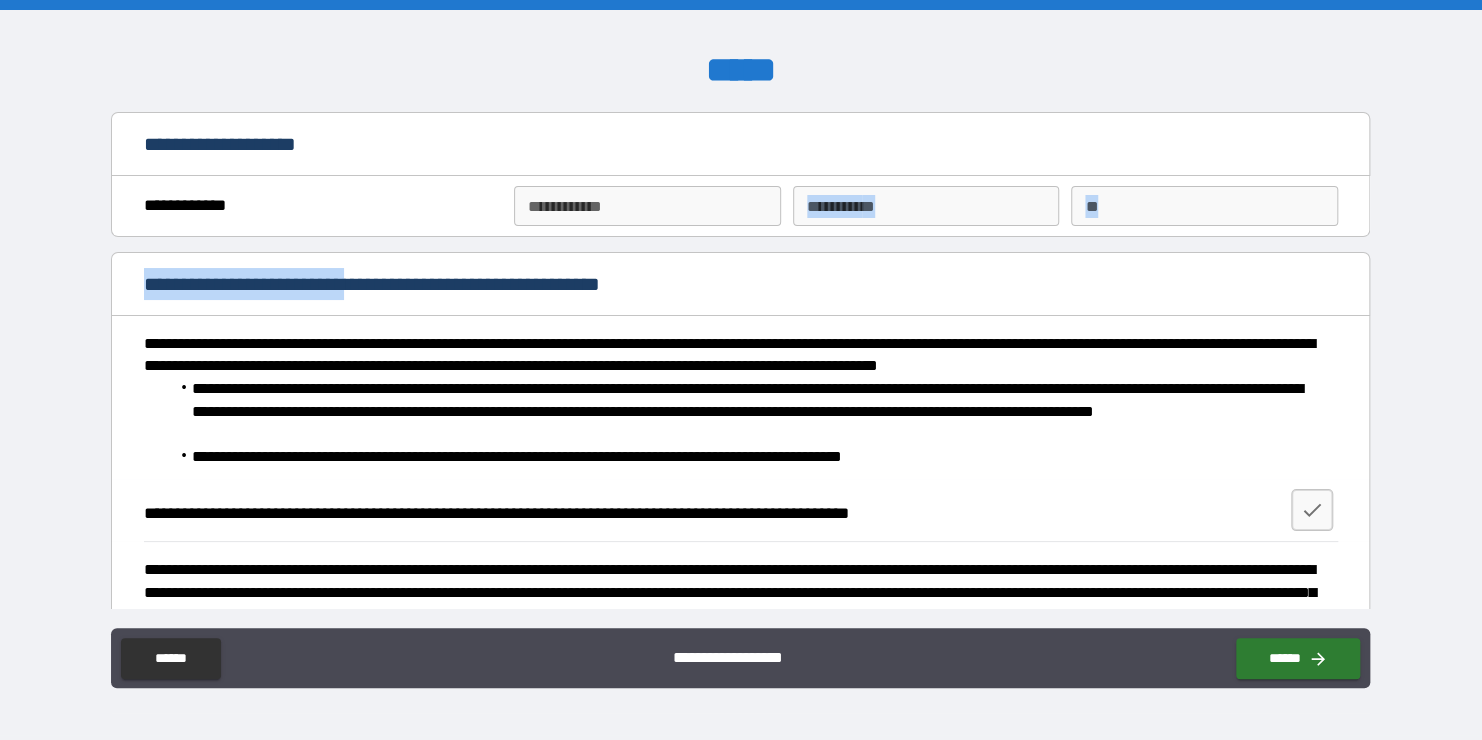 drag, startPoint x: 441, startPoint y: 236, endPoint x: 565, endPoint y: 221, distance: 124.90396 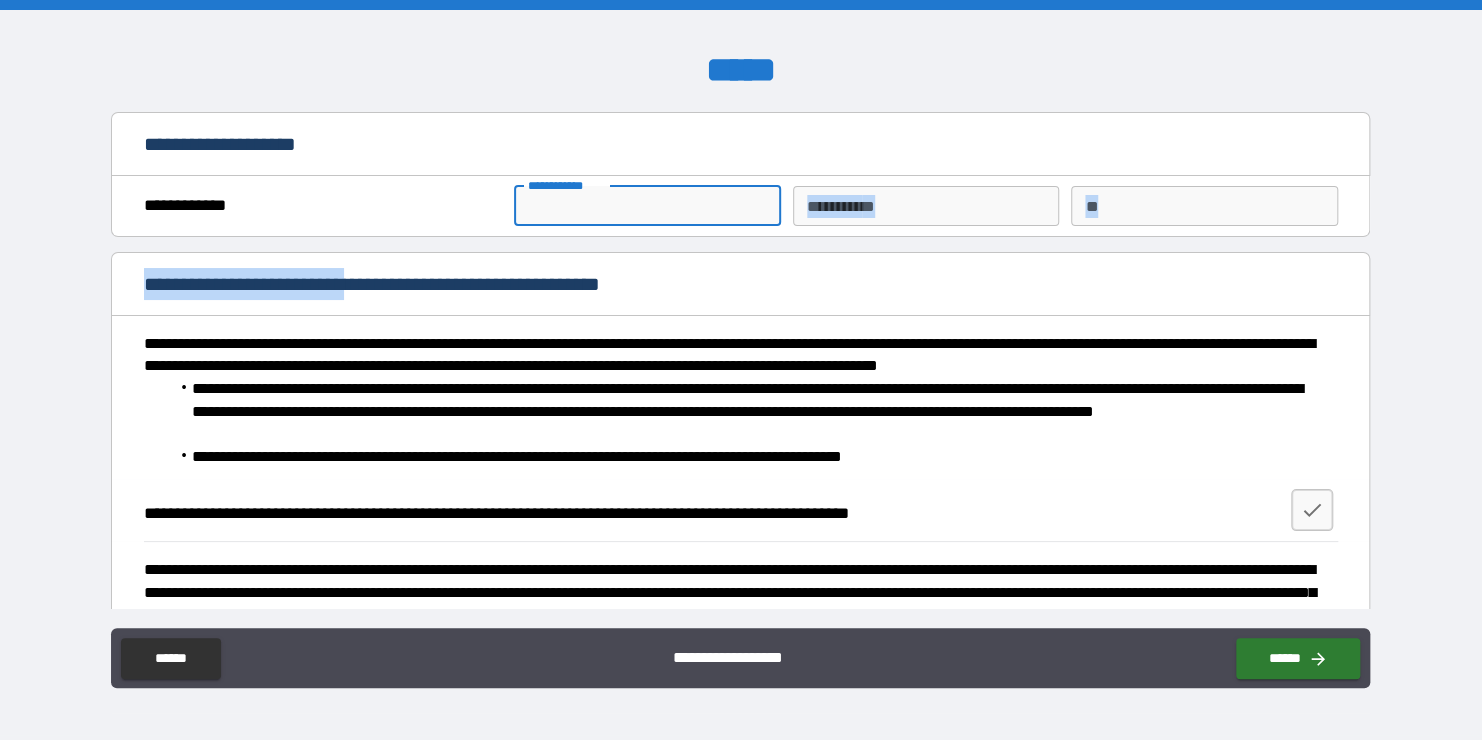 click on "**********" at bounding box center (647, 206) 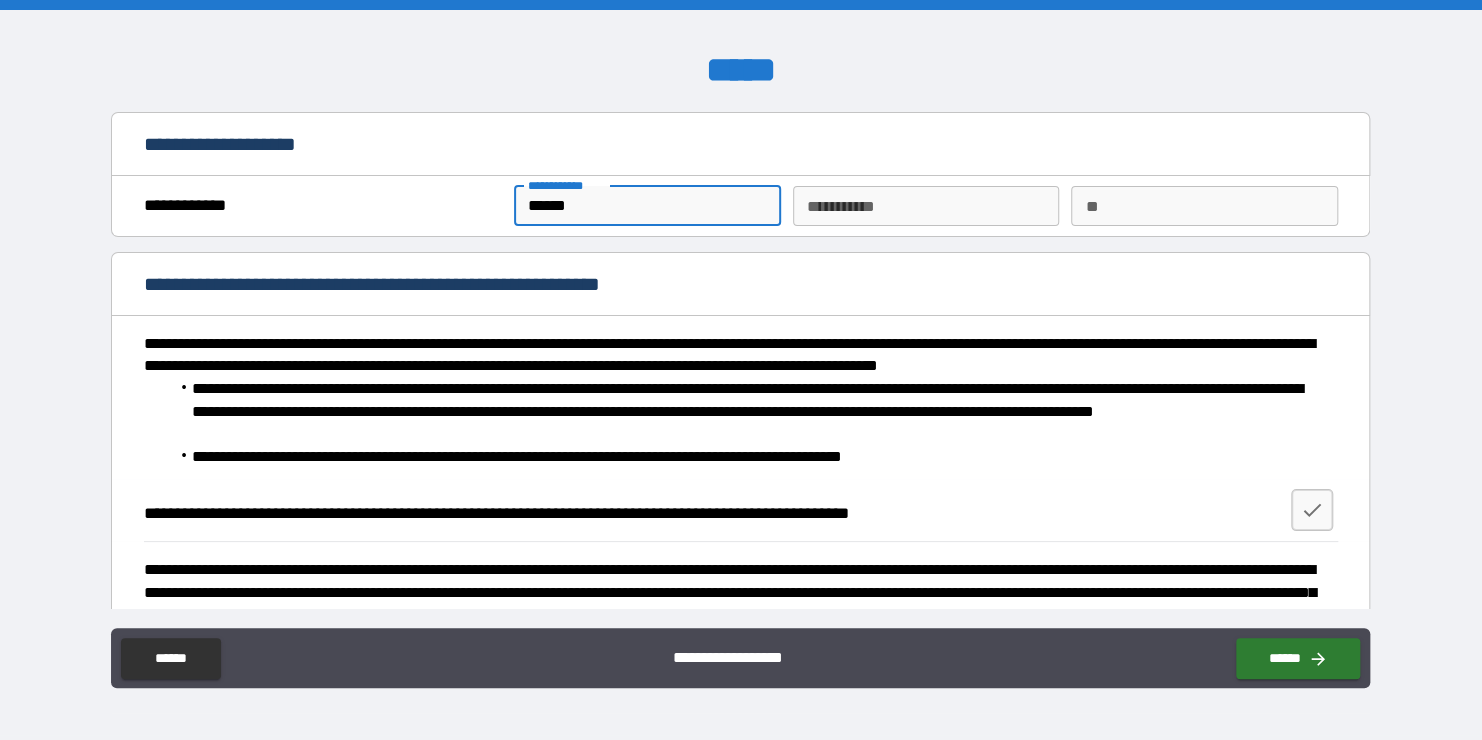 type on "******" 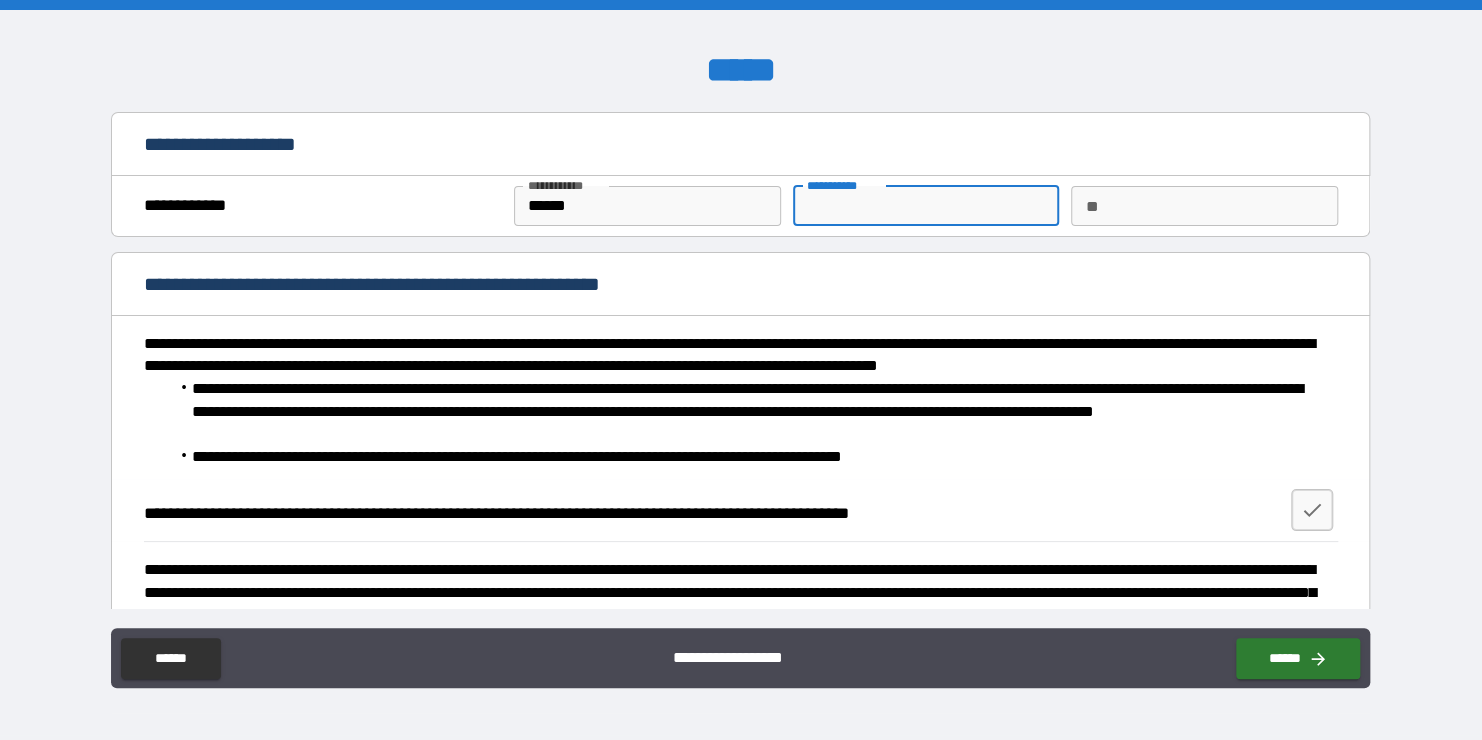 click on "*********   *" at bounding box center [926, 206] 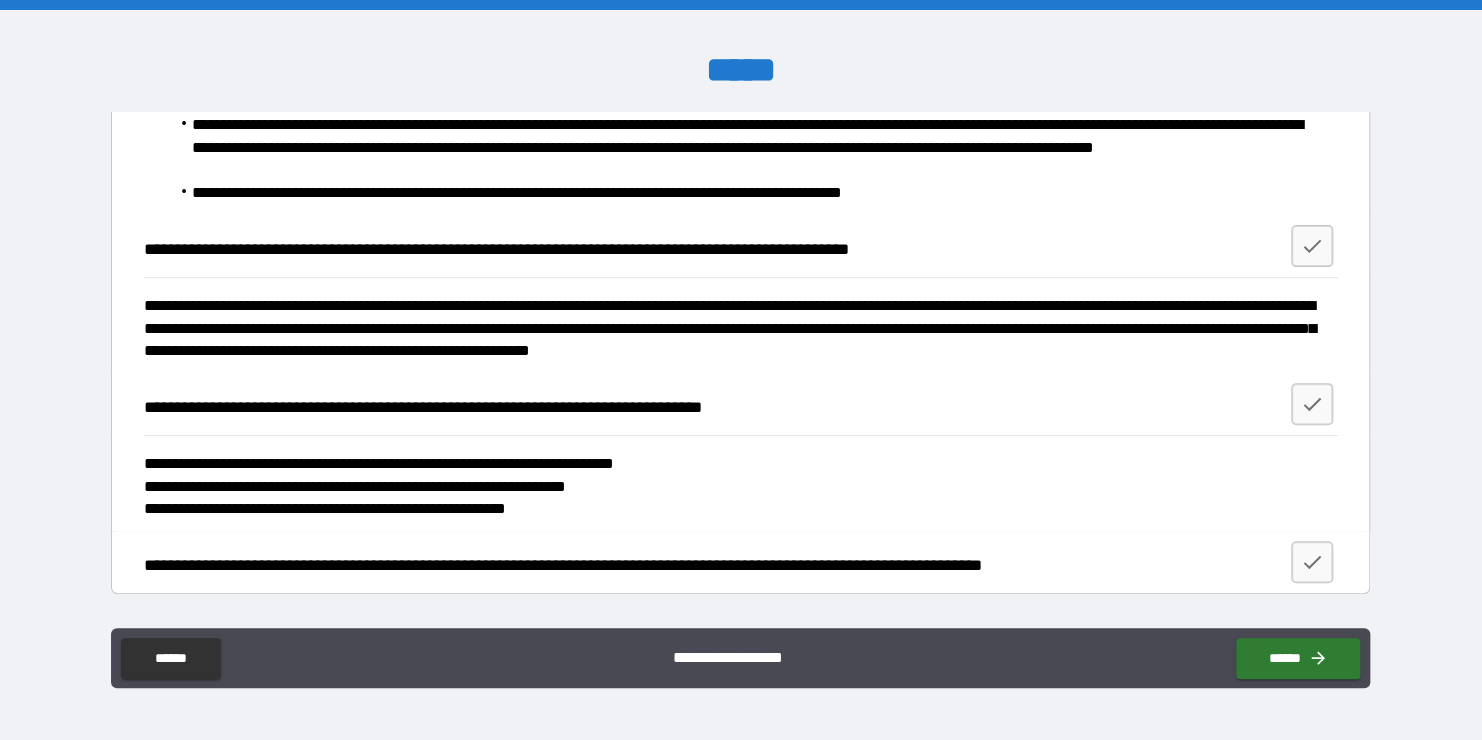 scroll, scrollTop: 0, scrollLeft: 0, axis: both 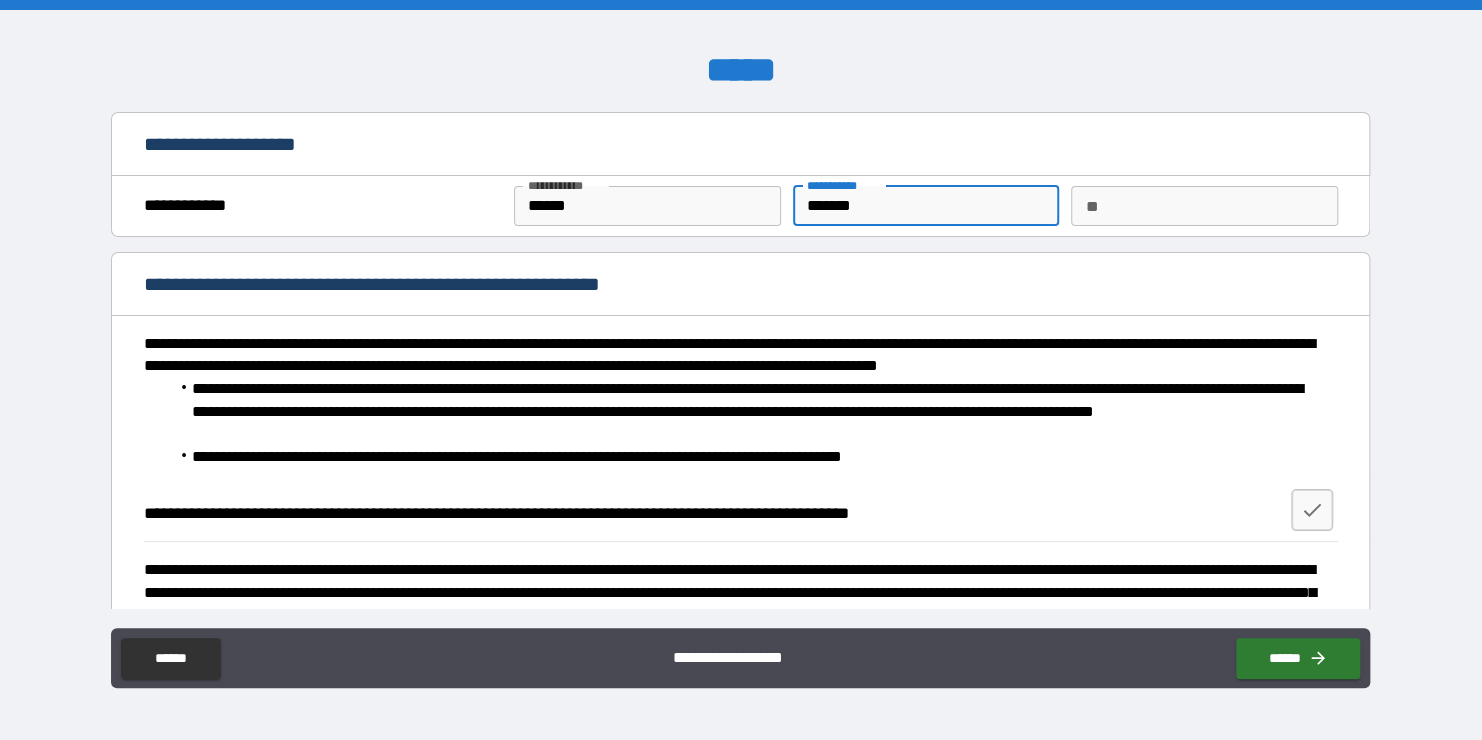 type on "*******" 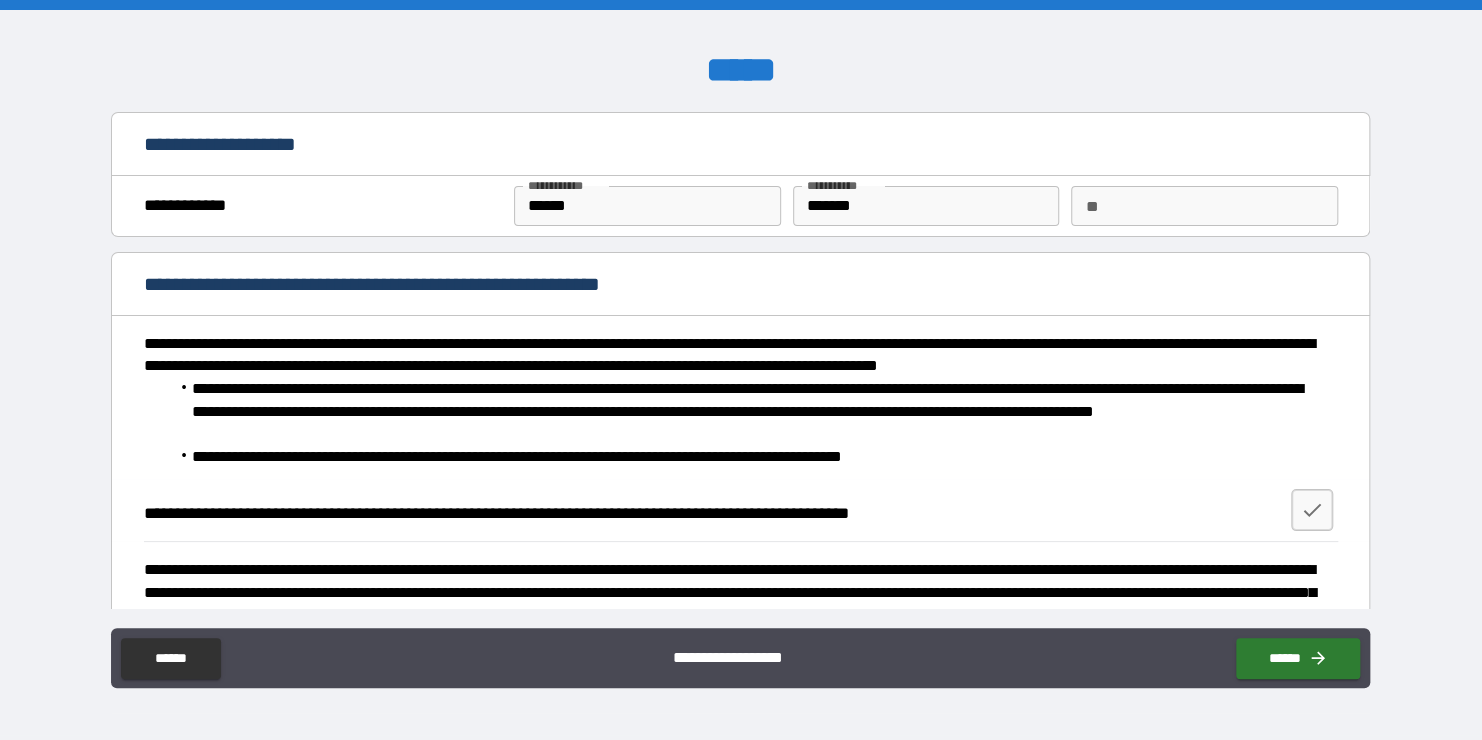 click on "**********" at bounding box center [741, 146] 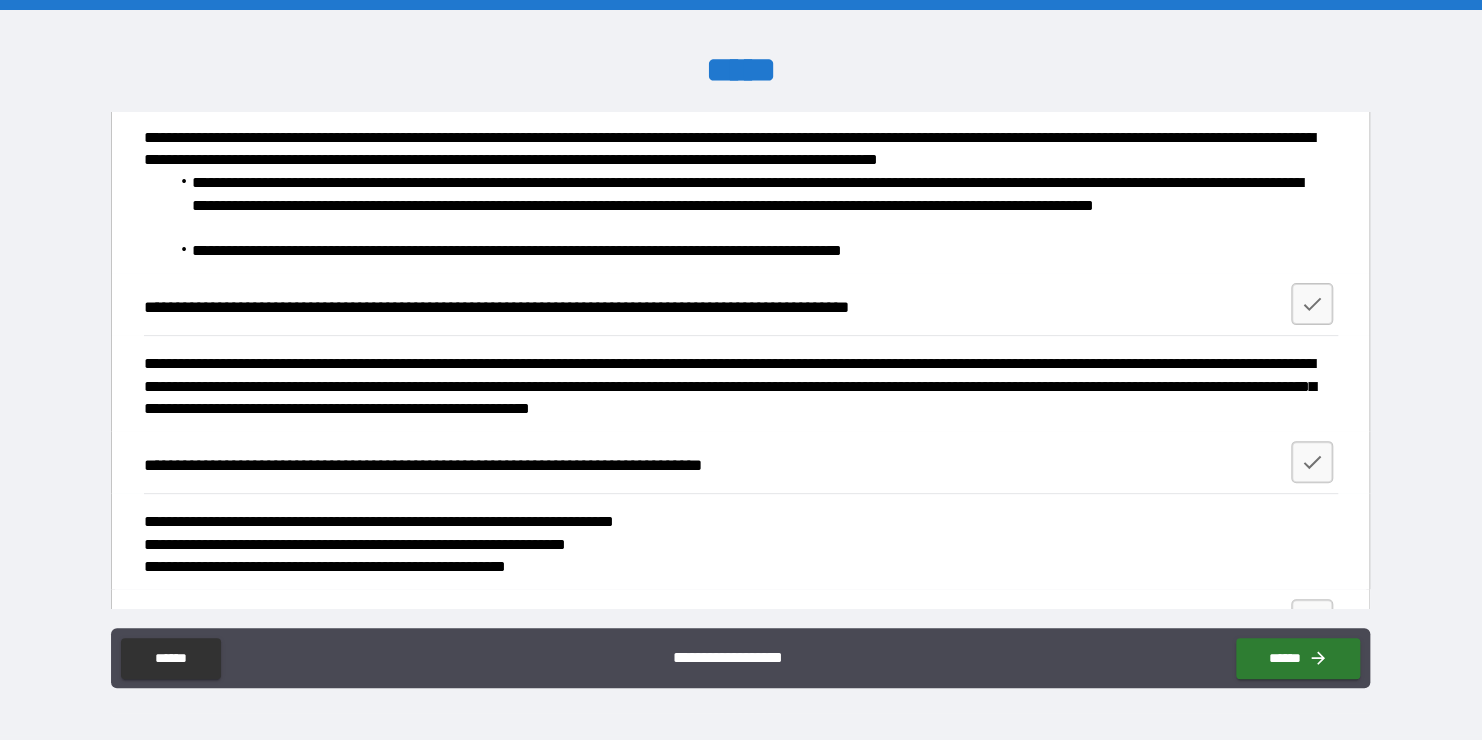 scroll, scrollTop: 254, scrollLeft: 0, axis: vertical 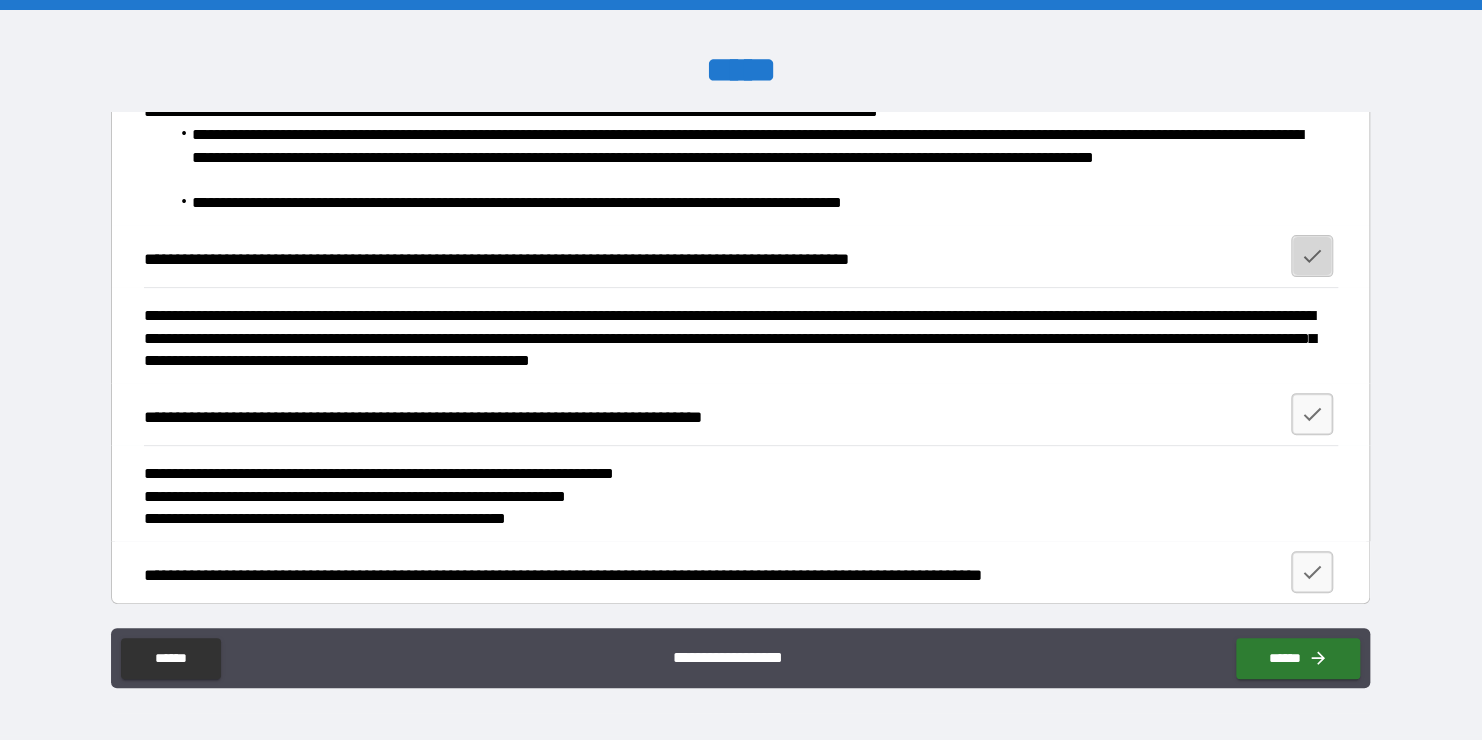 click 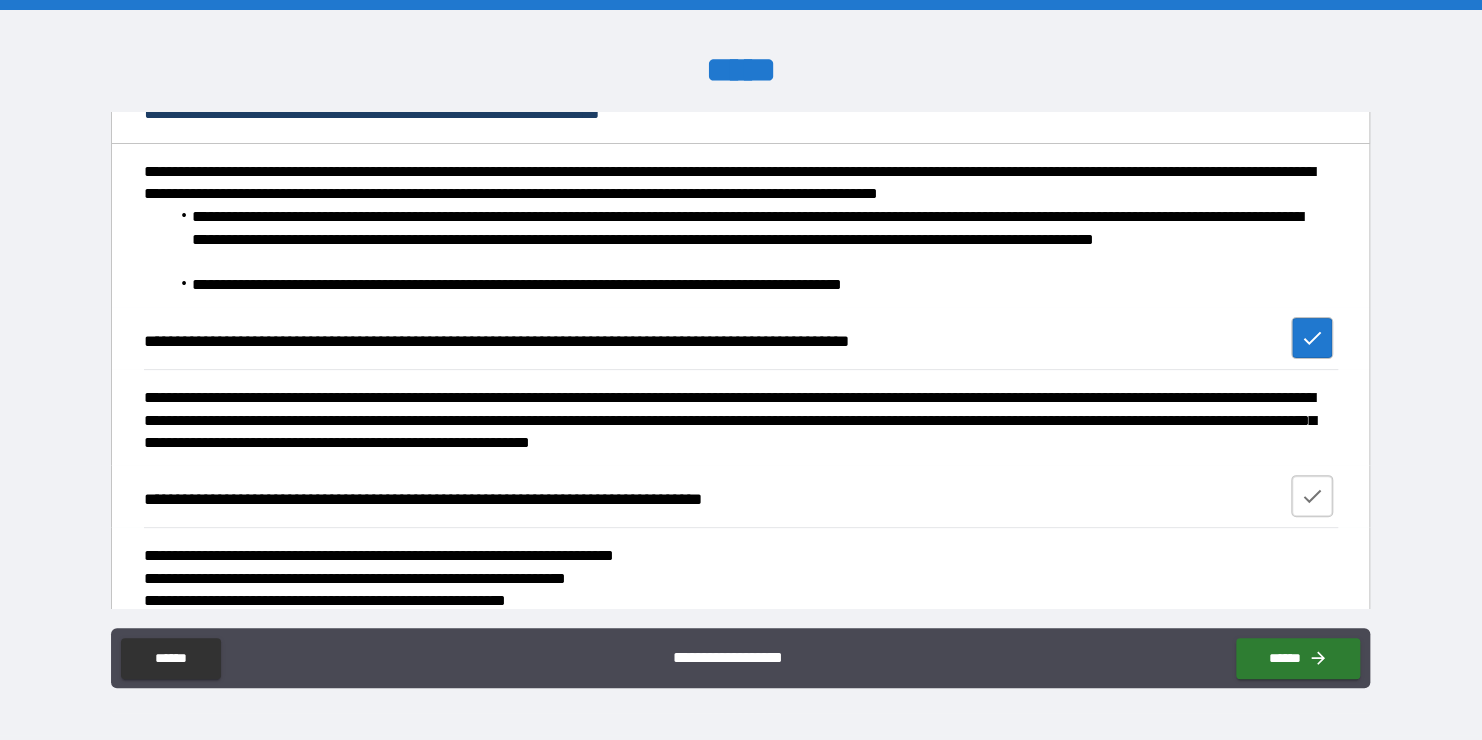 scroll, scrollTop: 168, scrollLeft: 0, axis: vertical 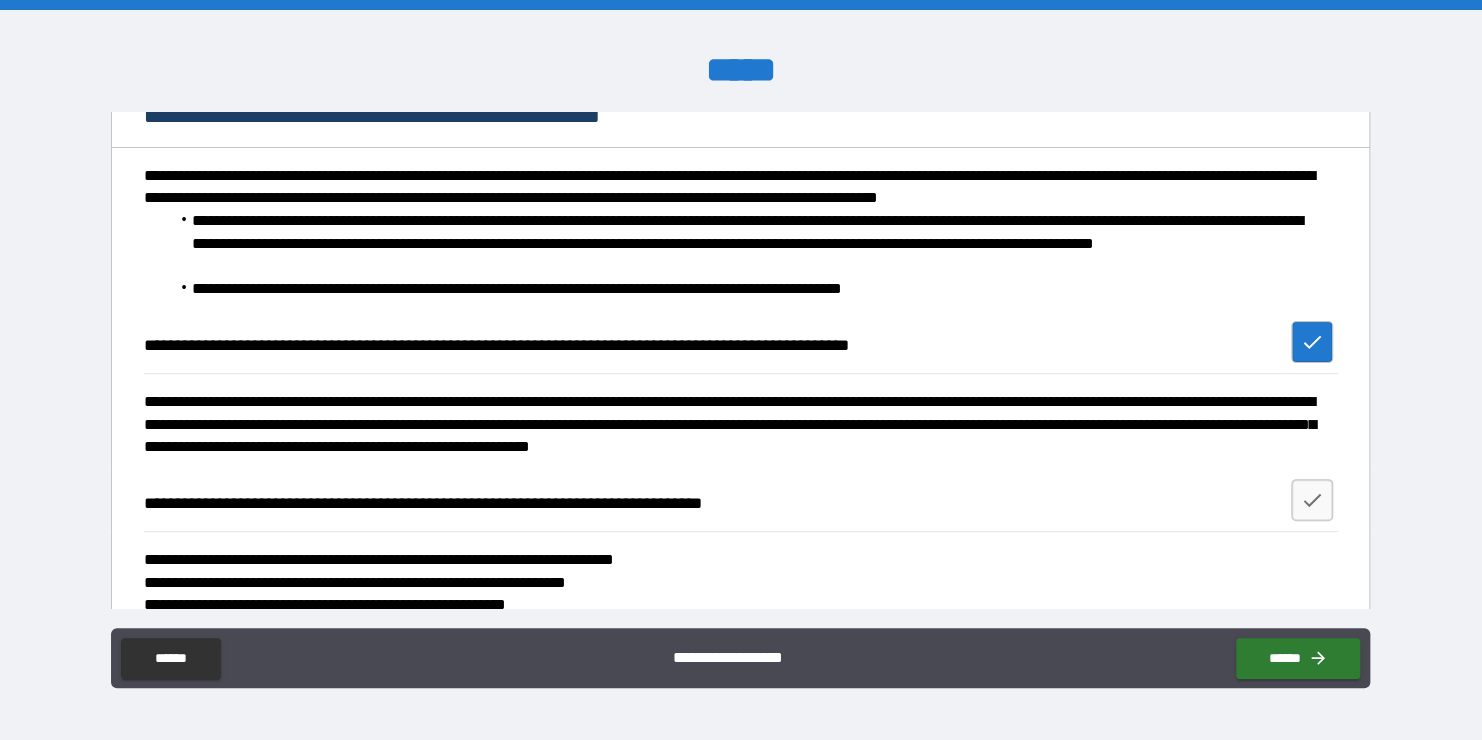 click on "**********" at bounding box center [735, 425] 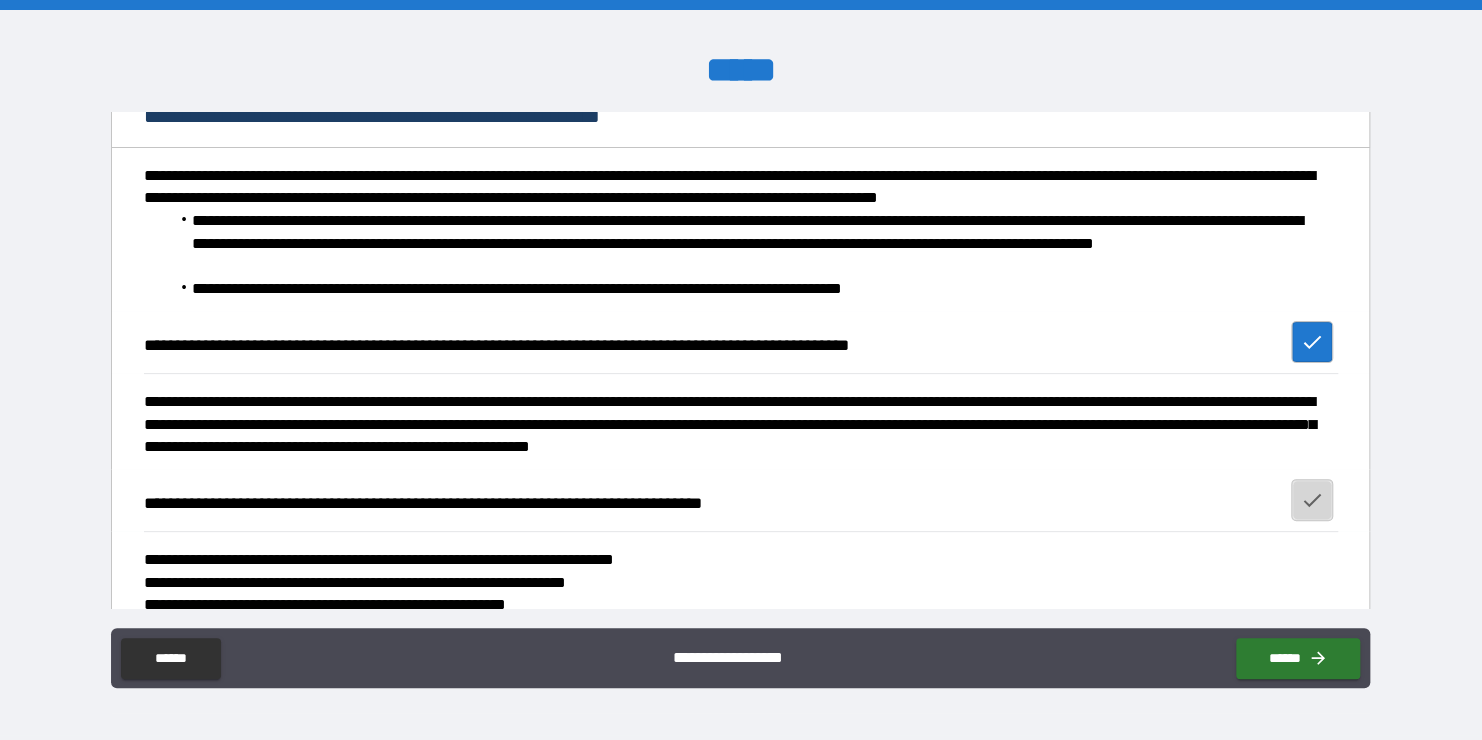 click 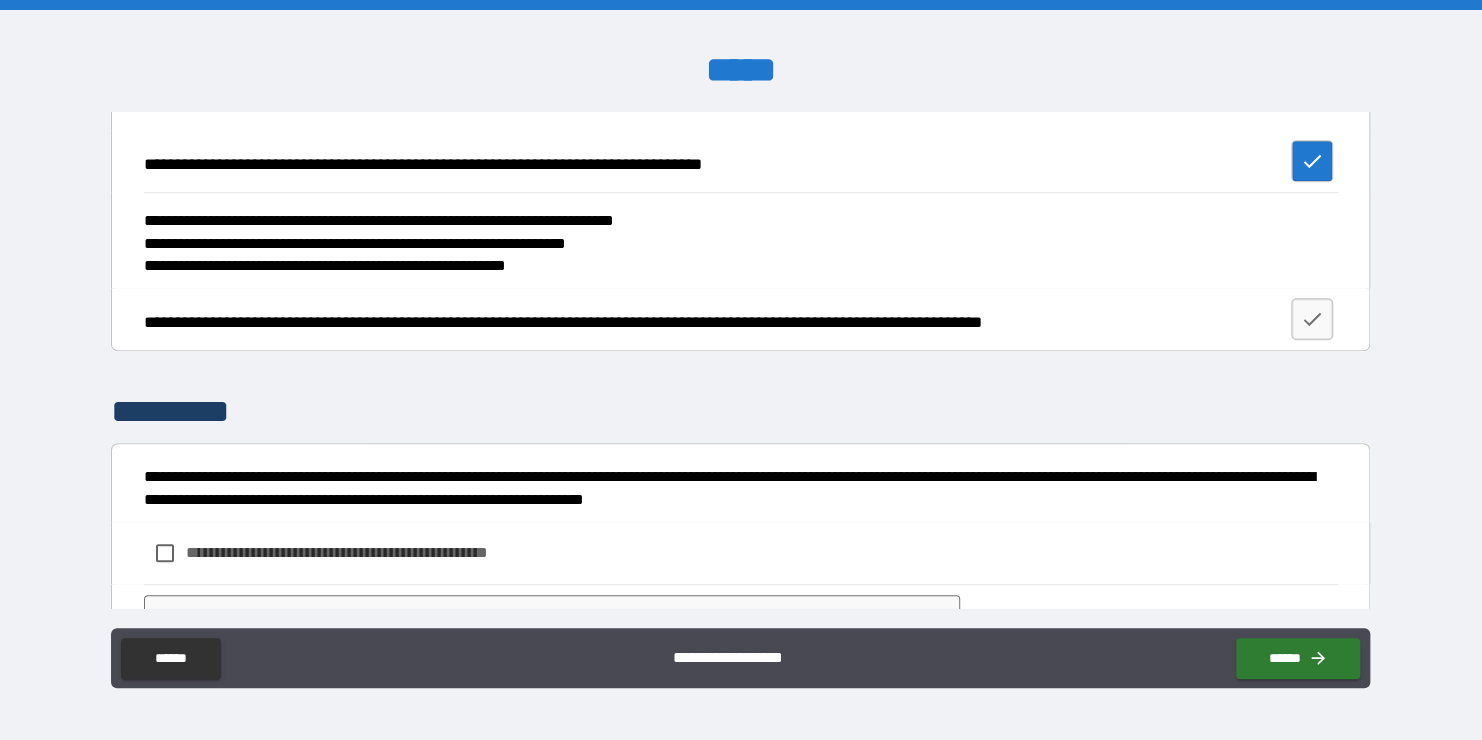 scroll, scrollTop: 516, scrollLeft: 0, axis: vertical 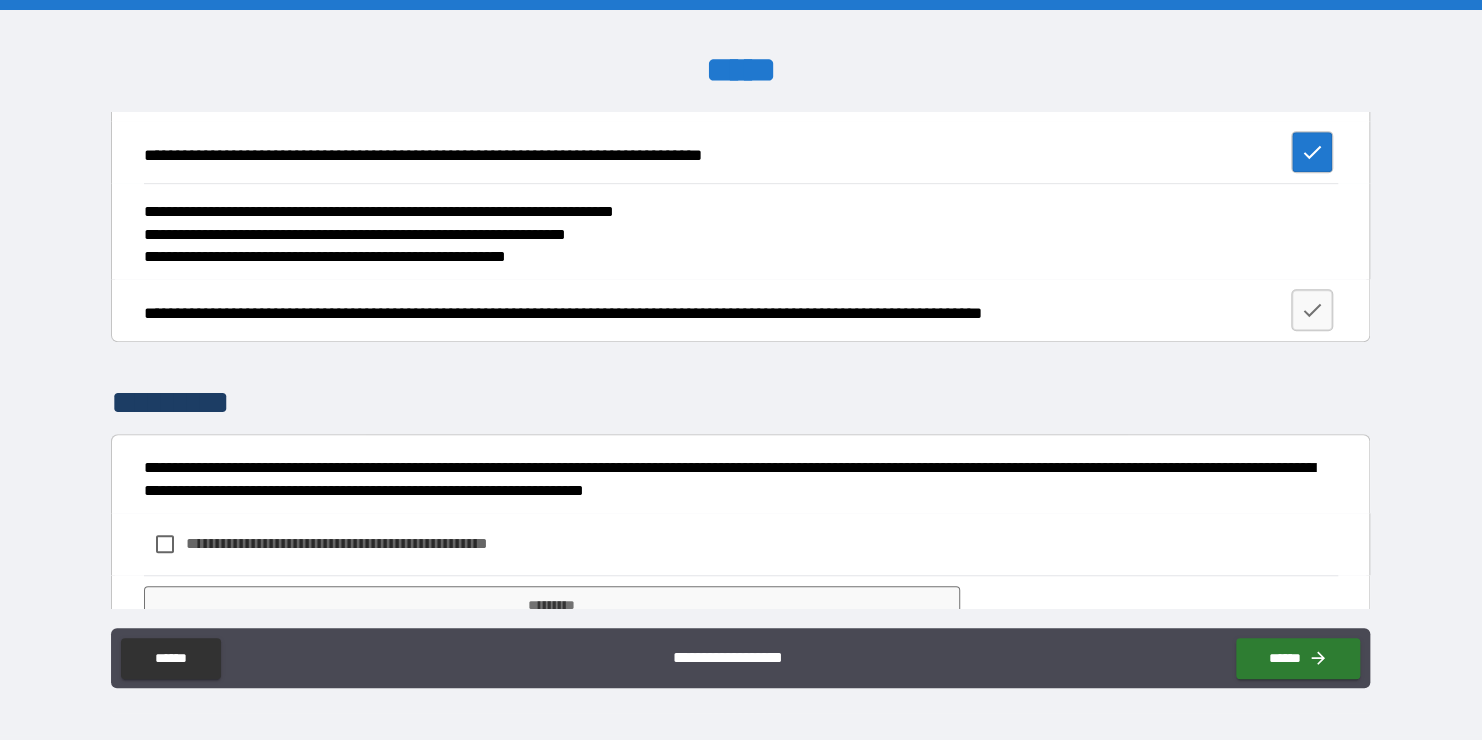 click on "**********" at bounding box center [738, 310] 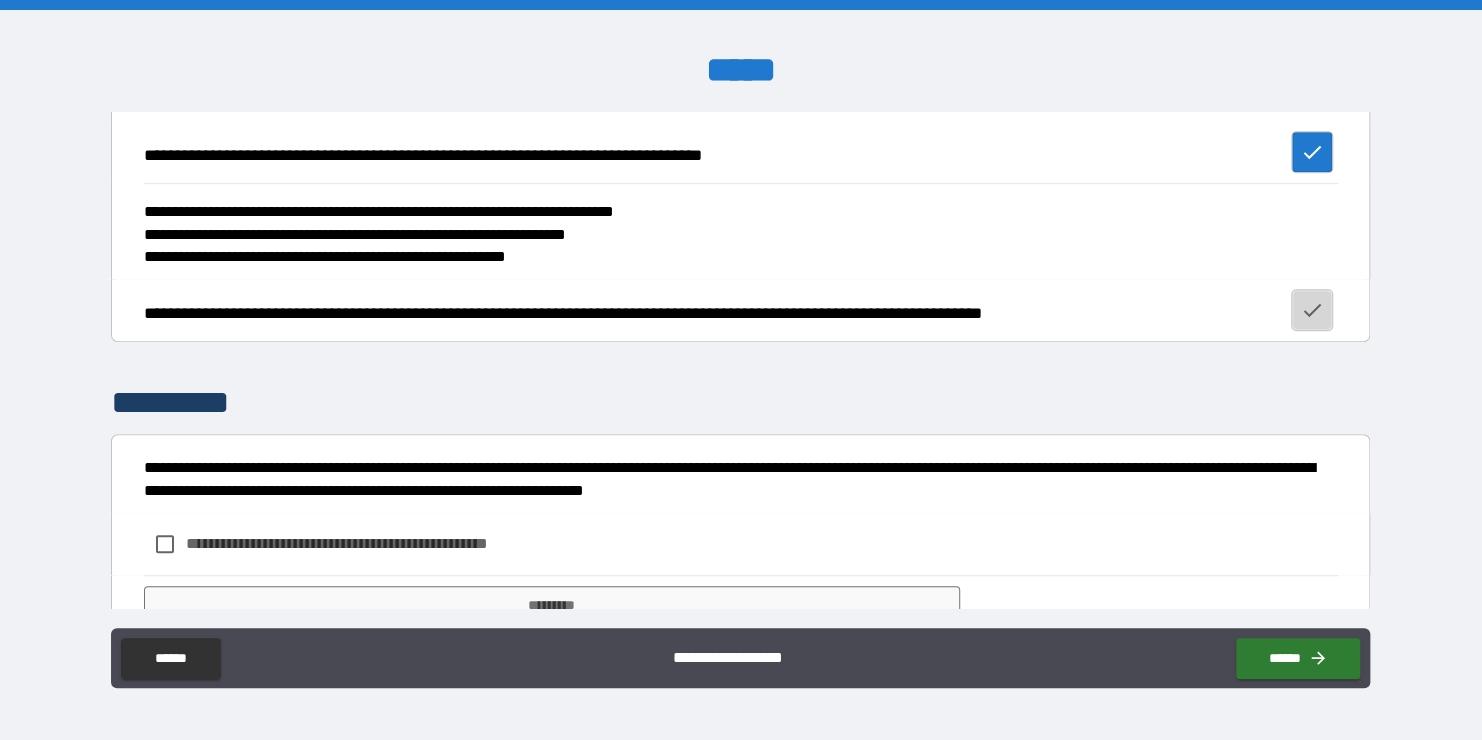 click 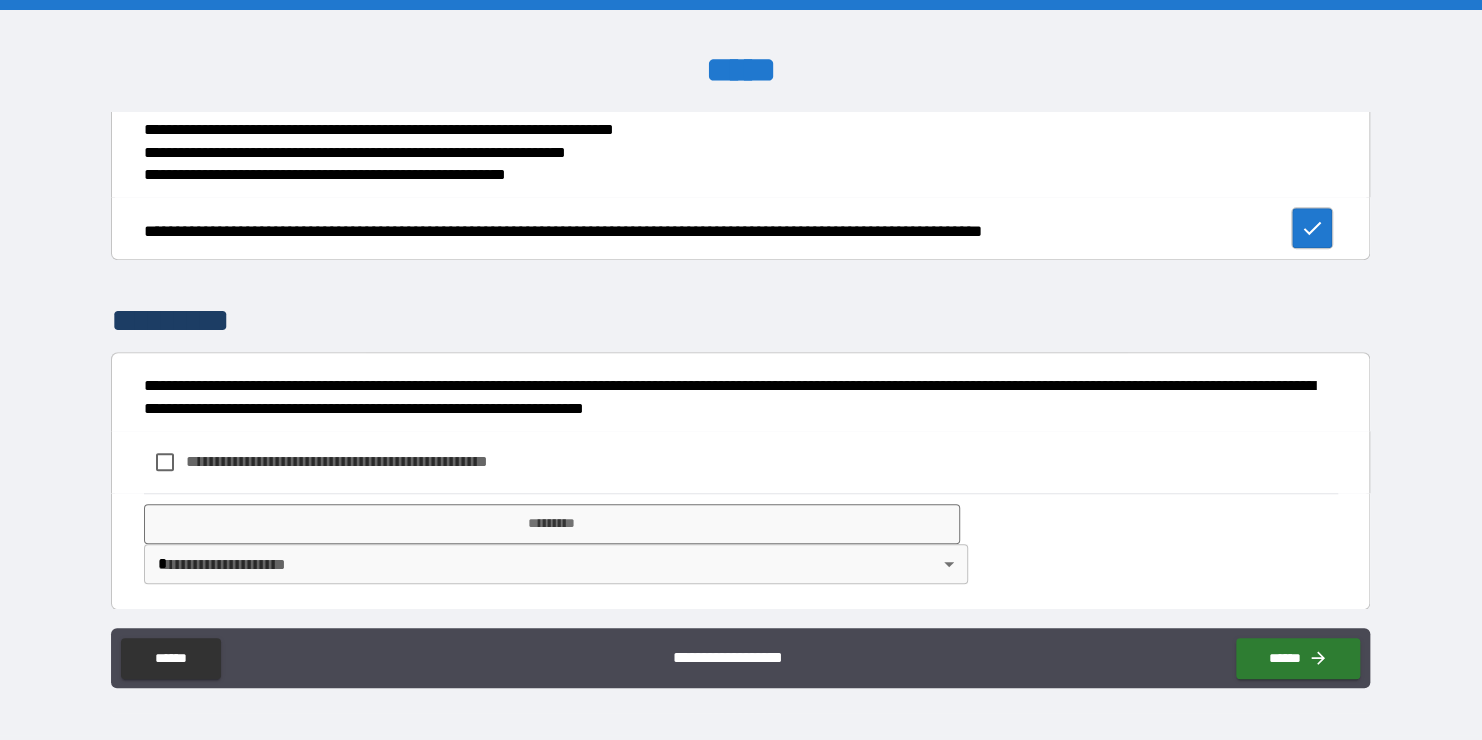scroll, scrollTop: 600, scrollLeft: 0, axis: vertical 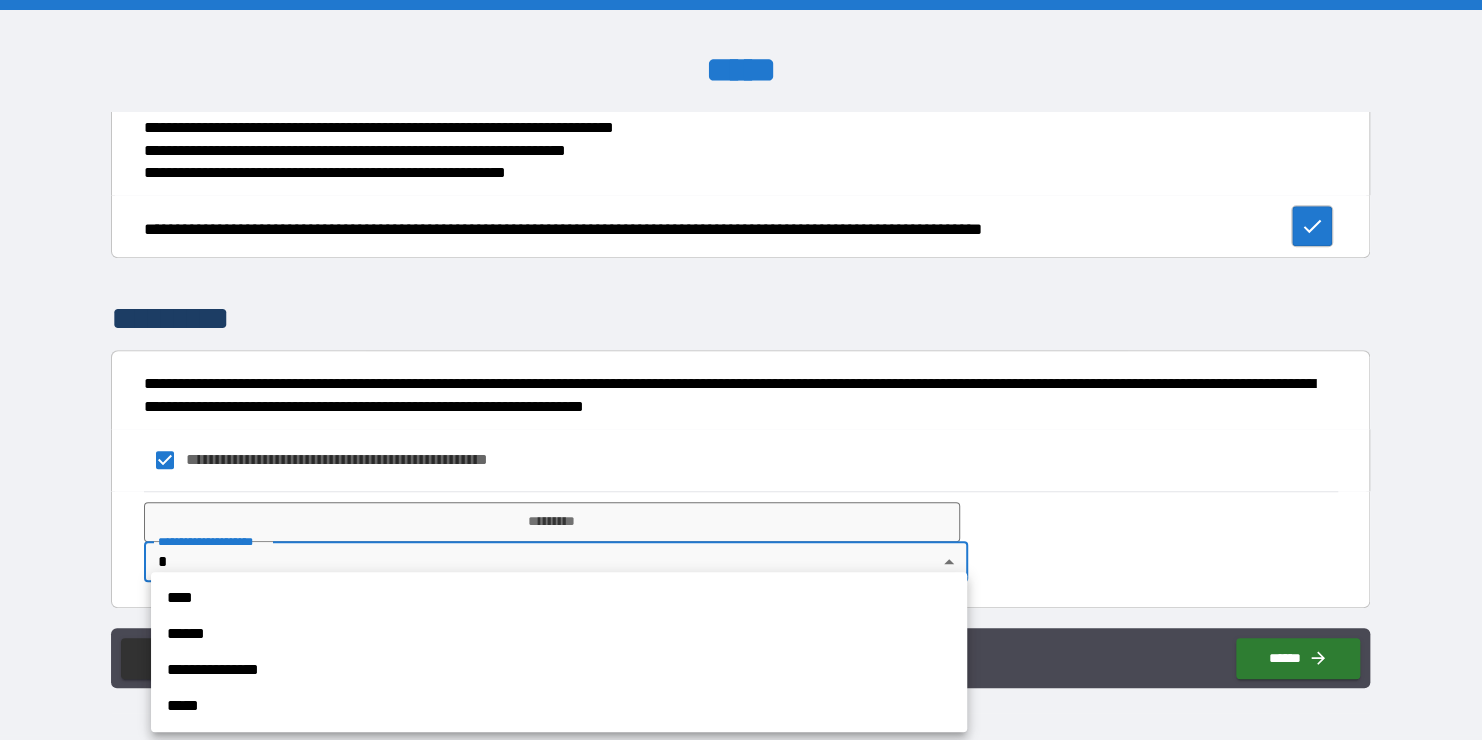 click on "**********" at bounding box center (741, 370) 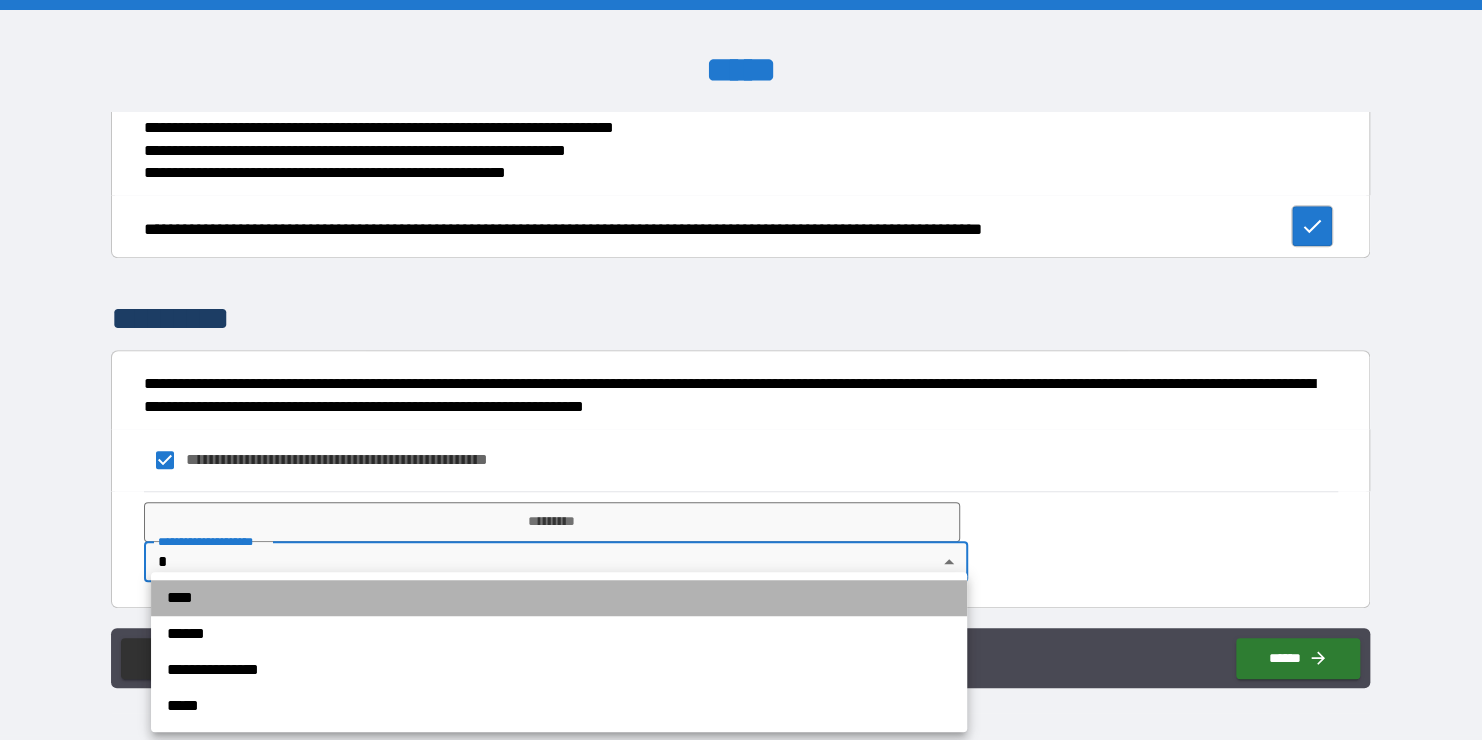 click on "****" at bounding box center (559, 598) 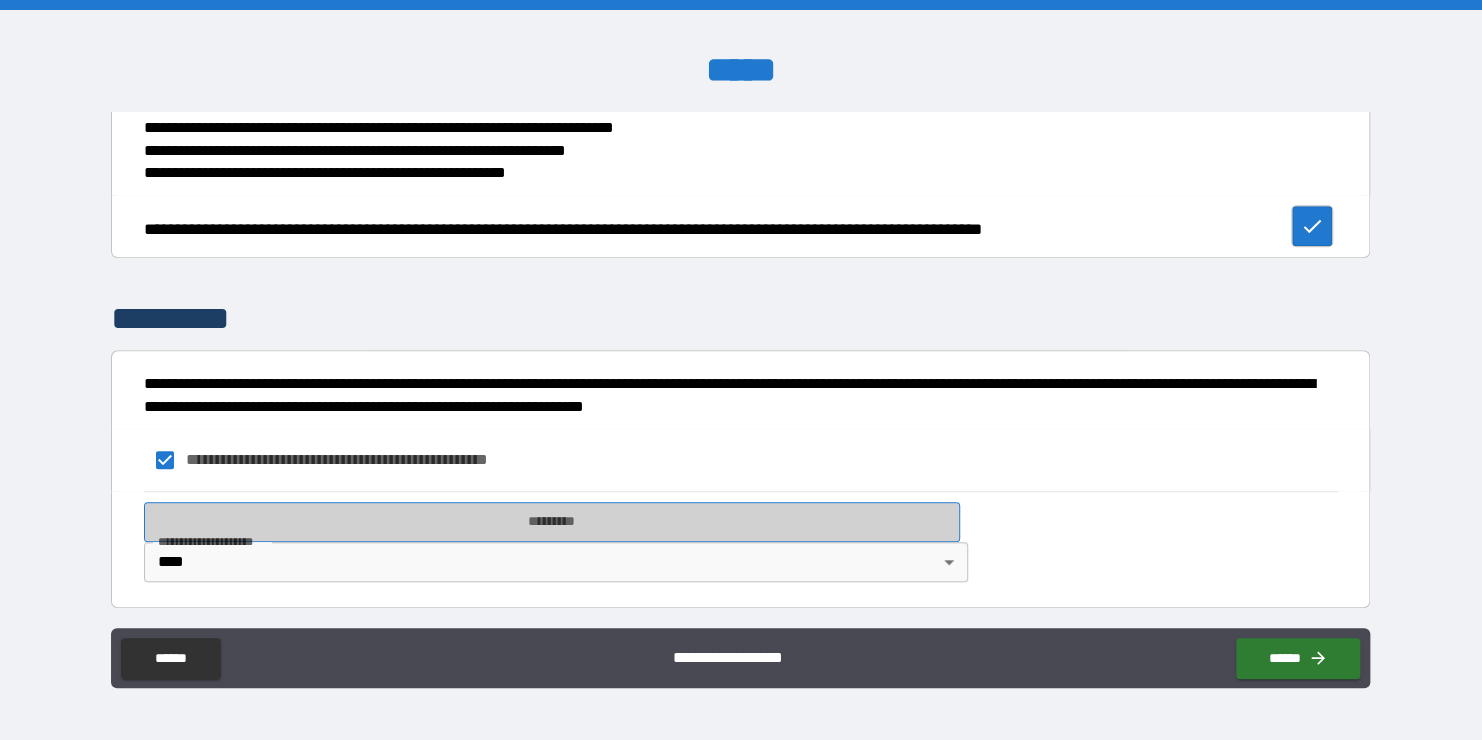 click on "*********" at bounding box center (552, 522) 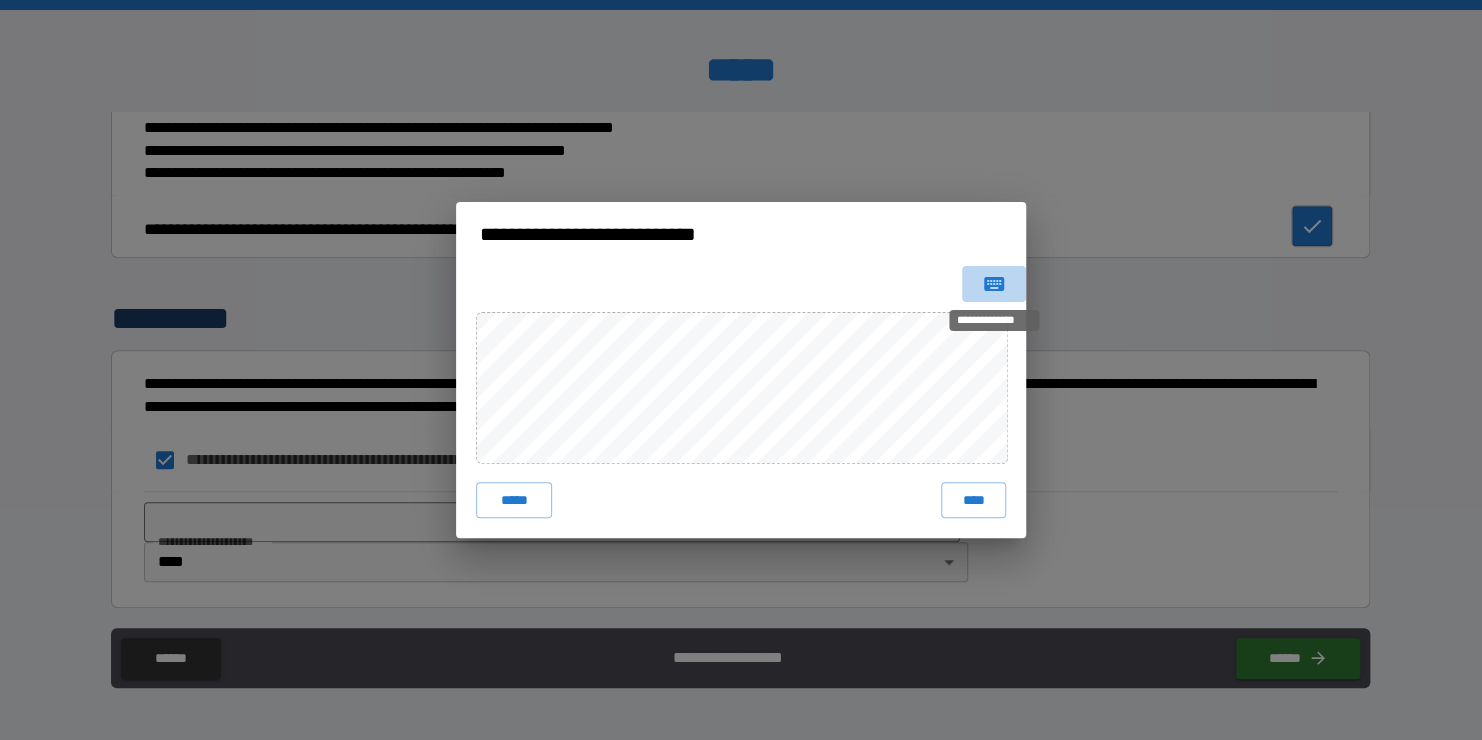 click 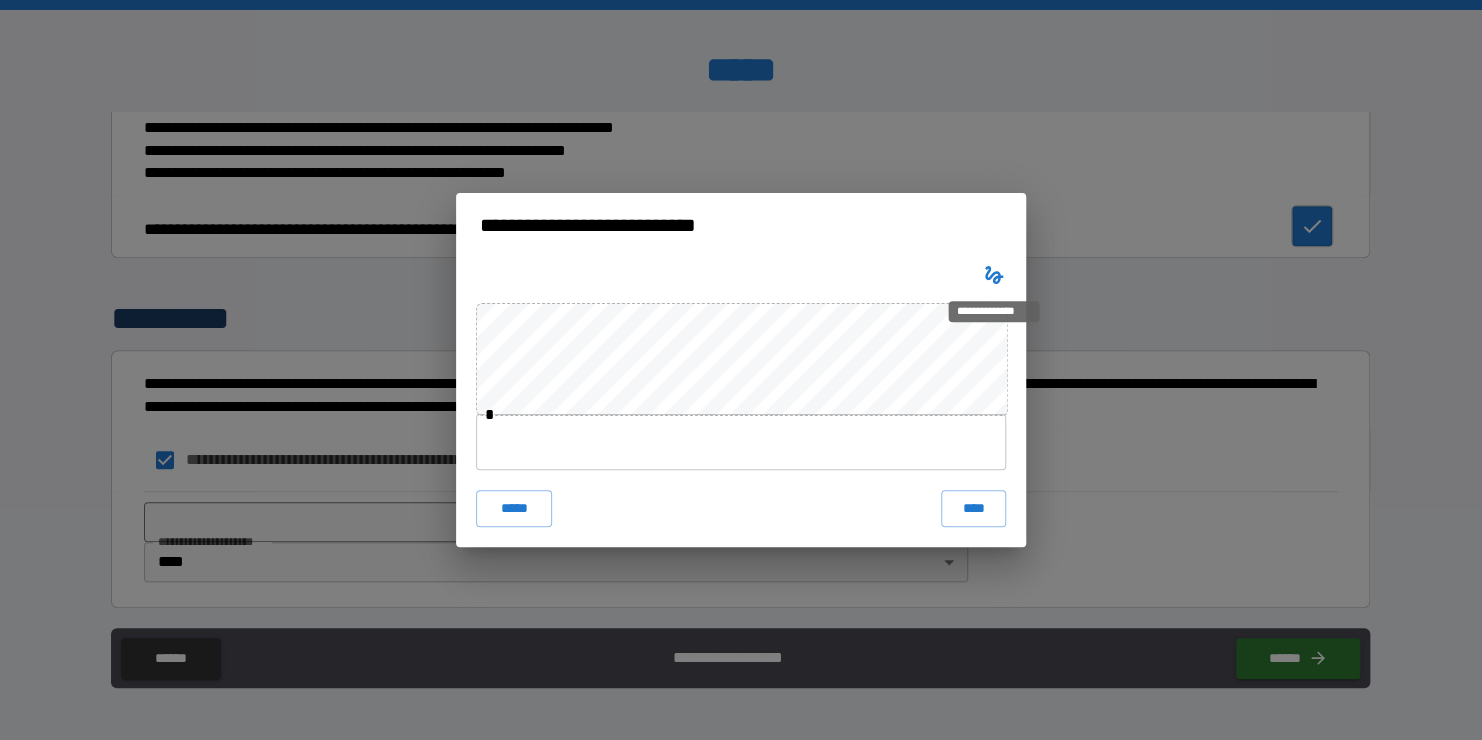 type 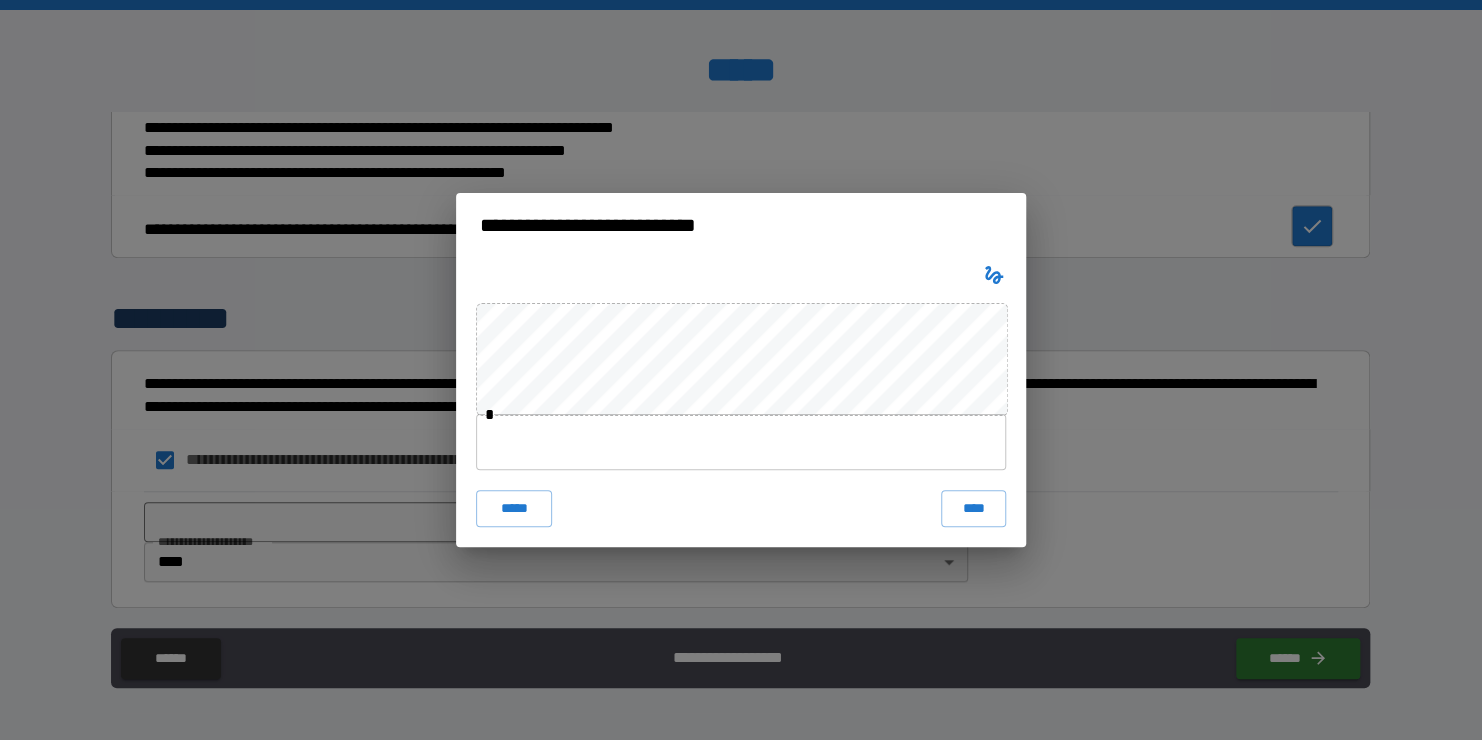 click at bounding box center [741, 442] 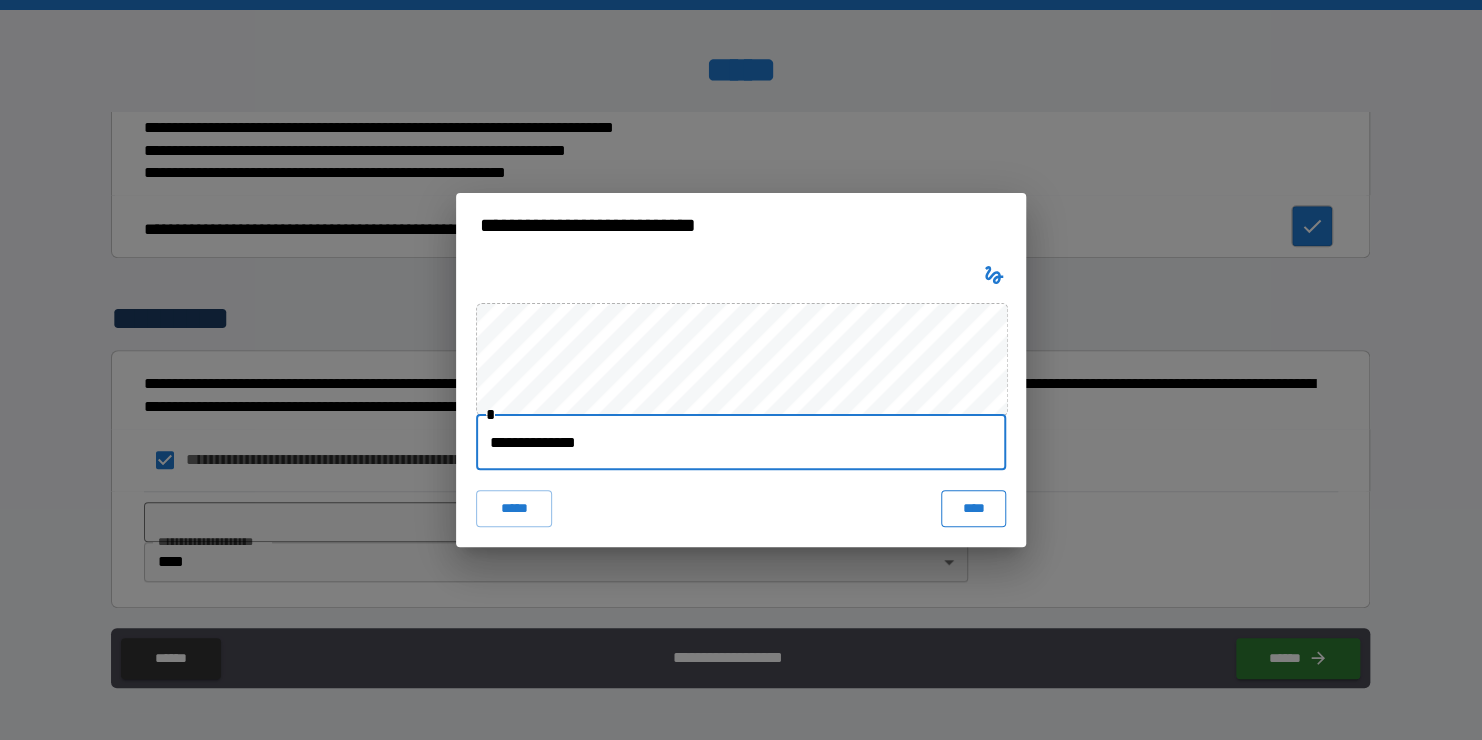 type on "**********" 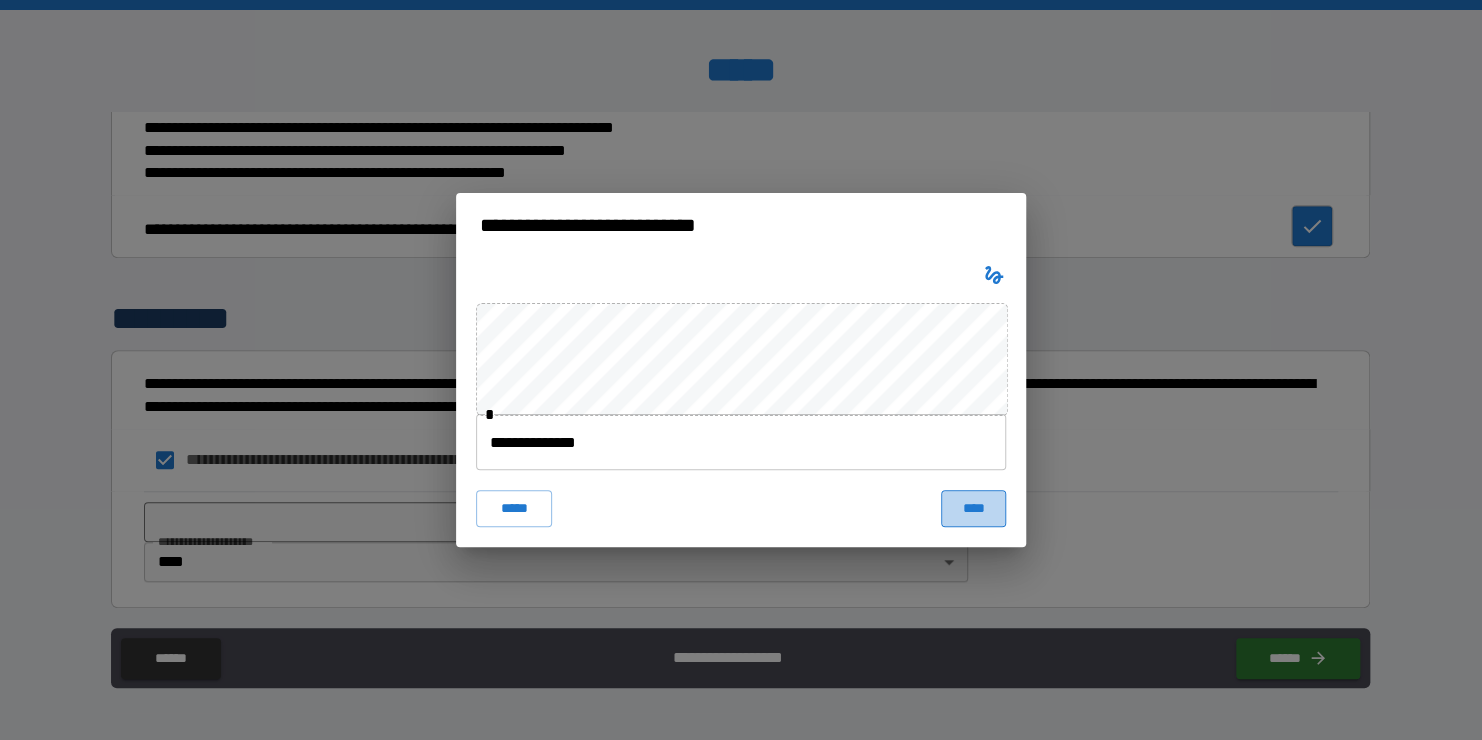 click on "****" at bounding box center [973, 508] 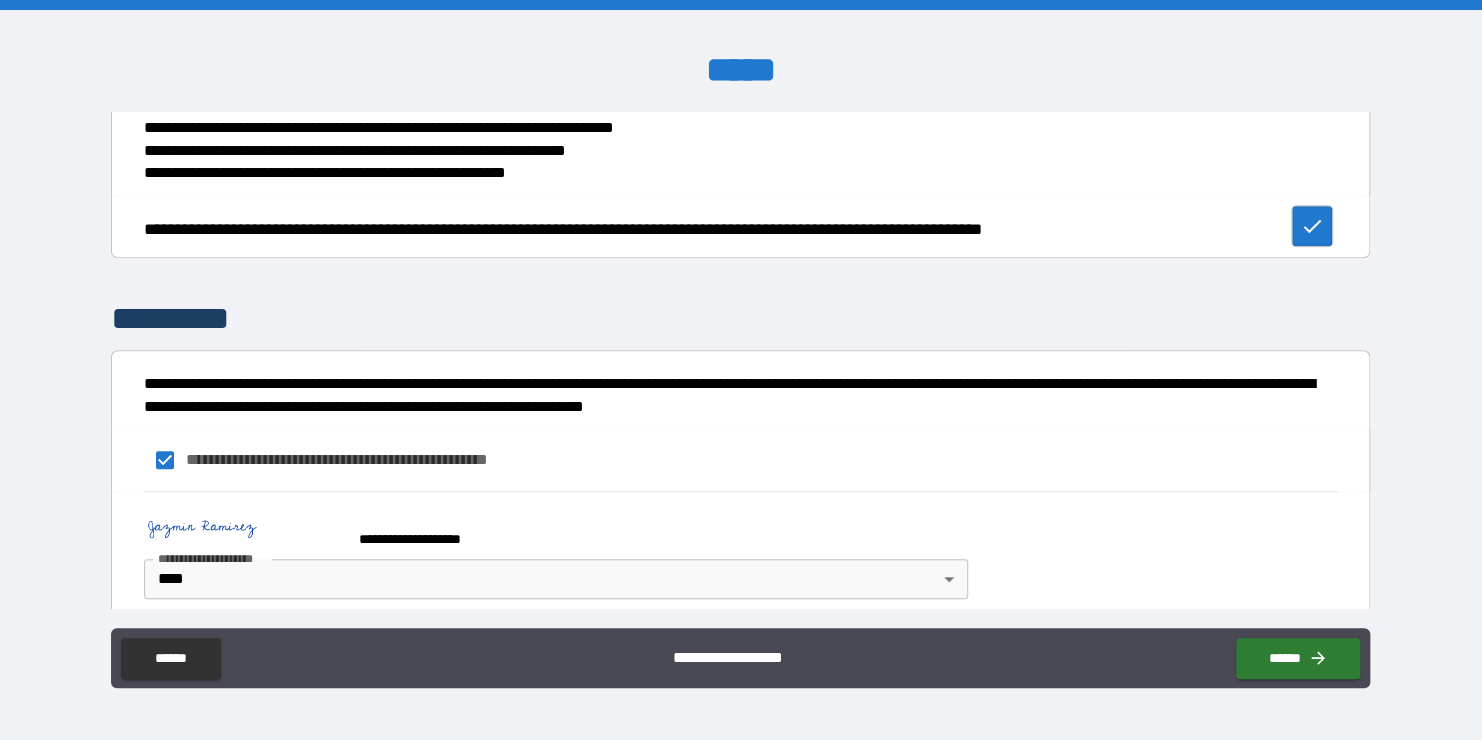 scroll, scrollTop: 617, scrollLeft: 0, axis: vertical 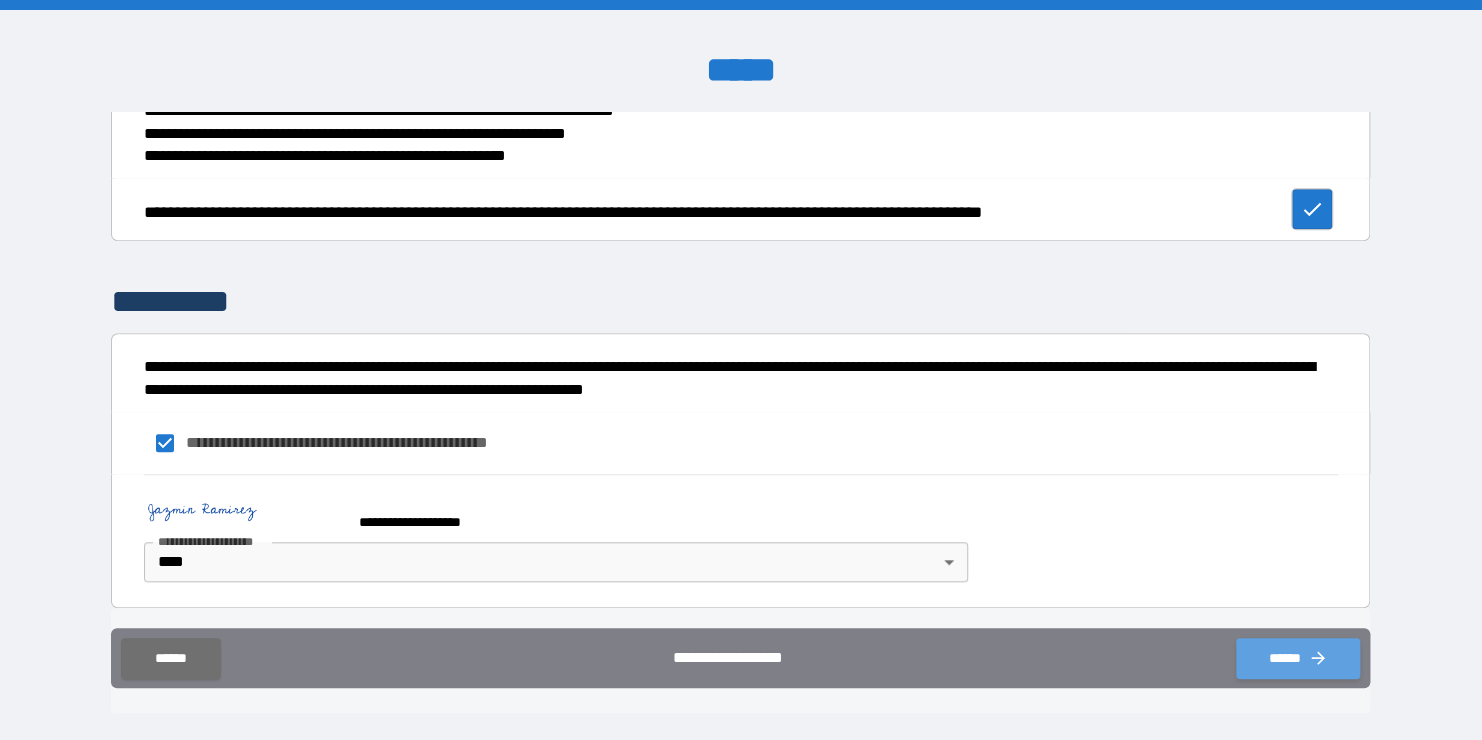 click 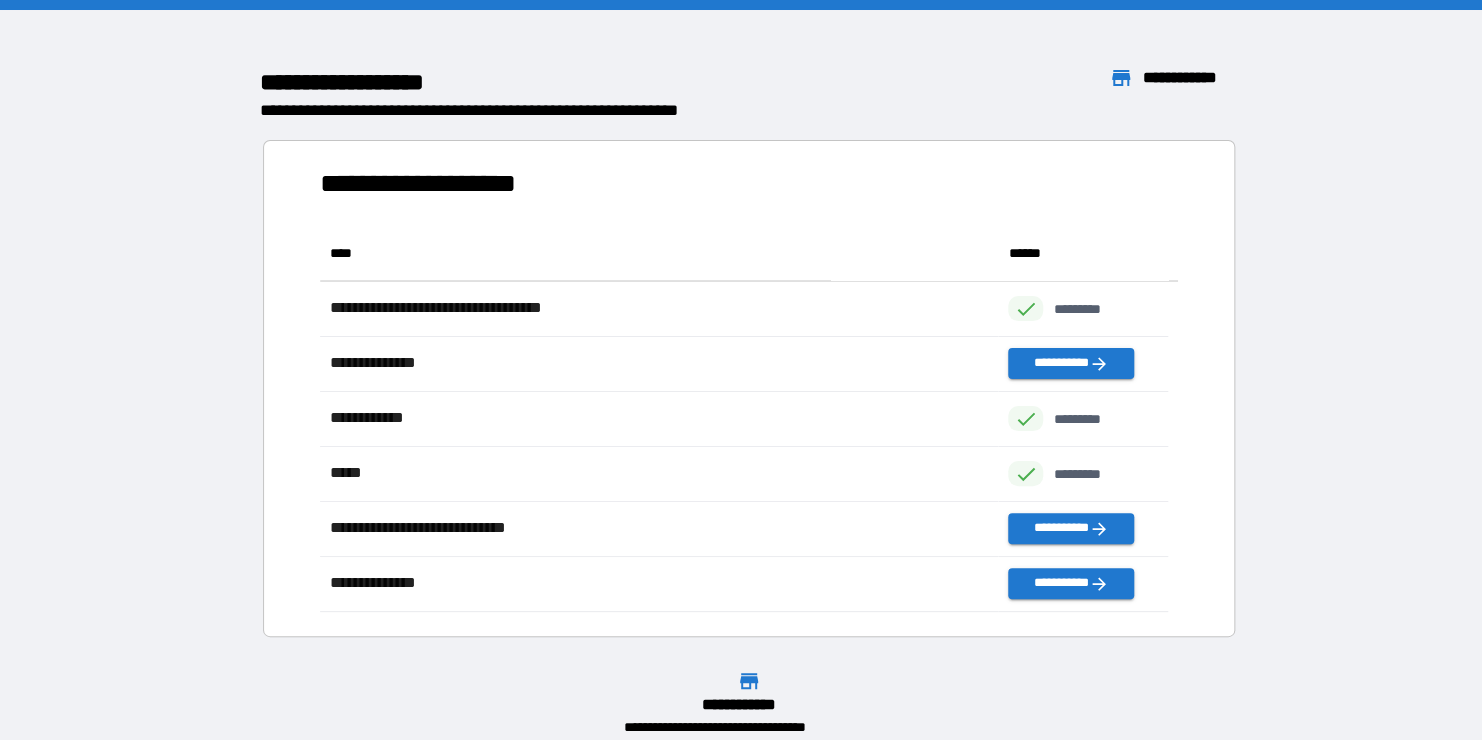 scroll, scrollTop: 16, scrollLeft: 16, axis: both 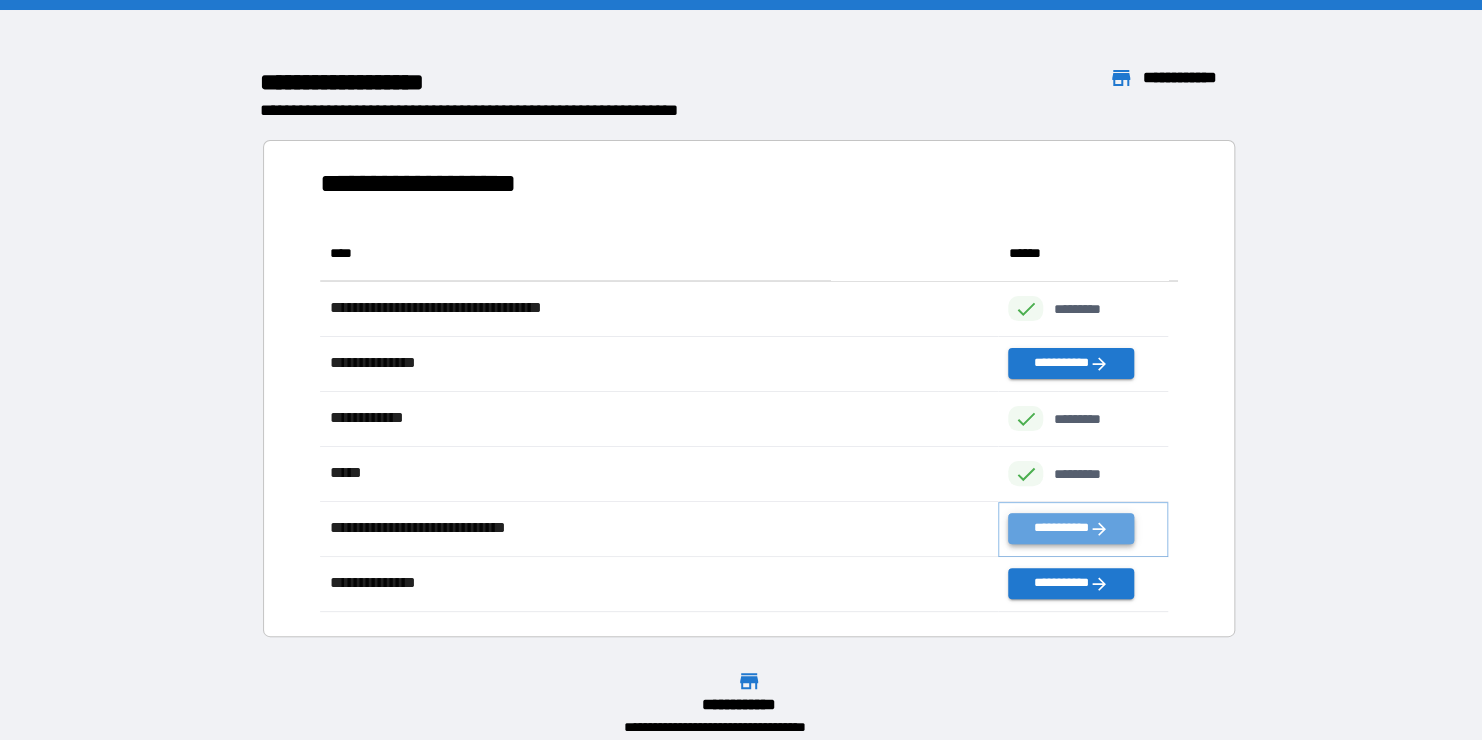 click 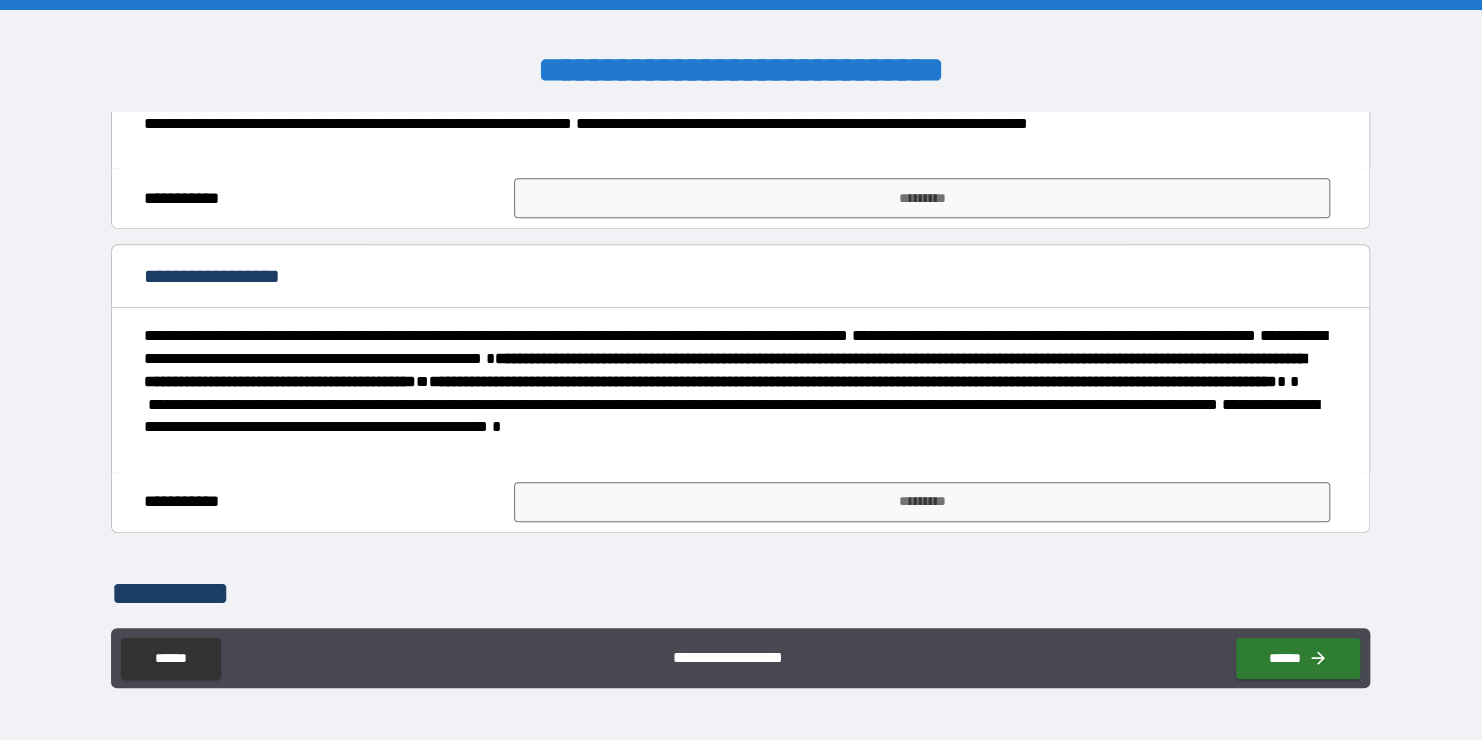 scroll, scrollTop: 422, scrollLeft: 0, axis: vertical 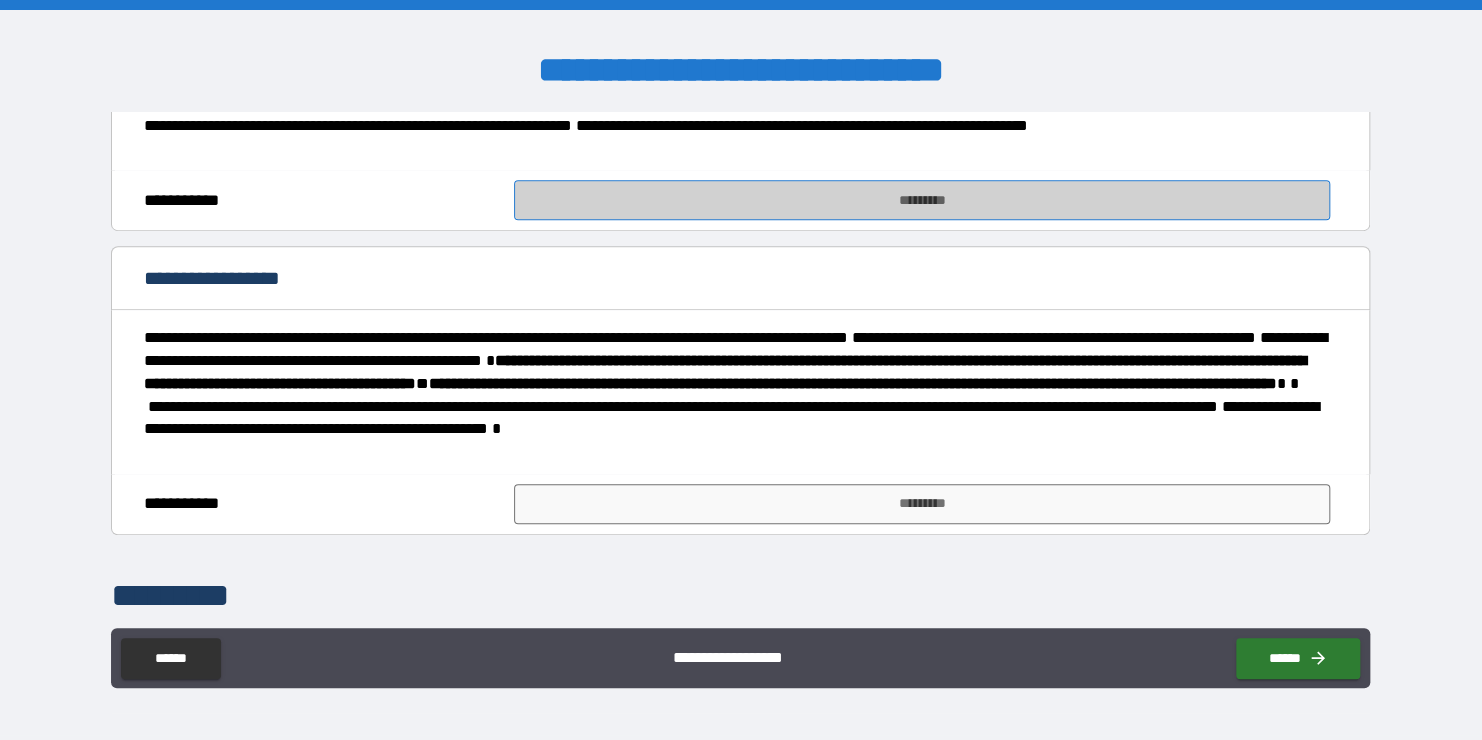 click on "*********" at bounding box center (922, 200) 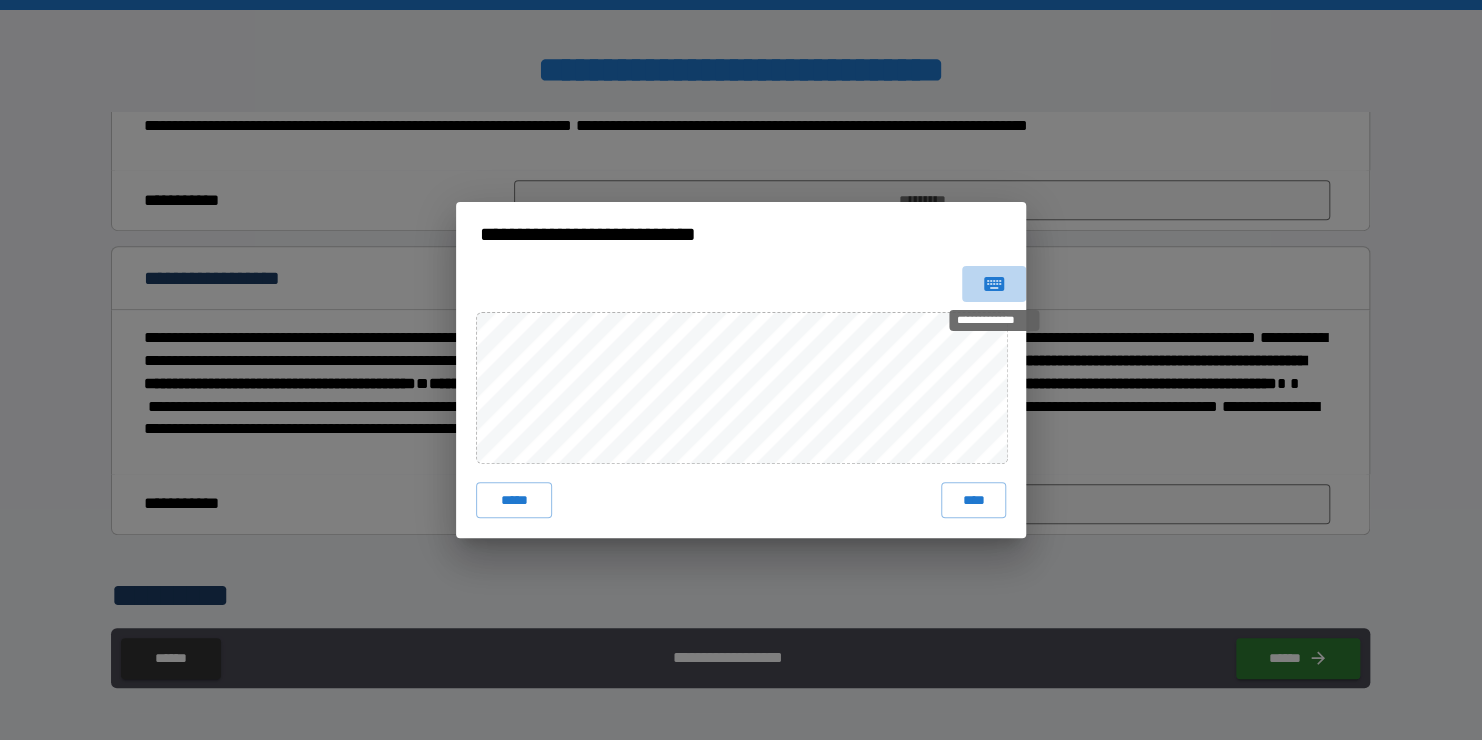 click 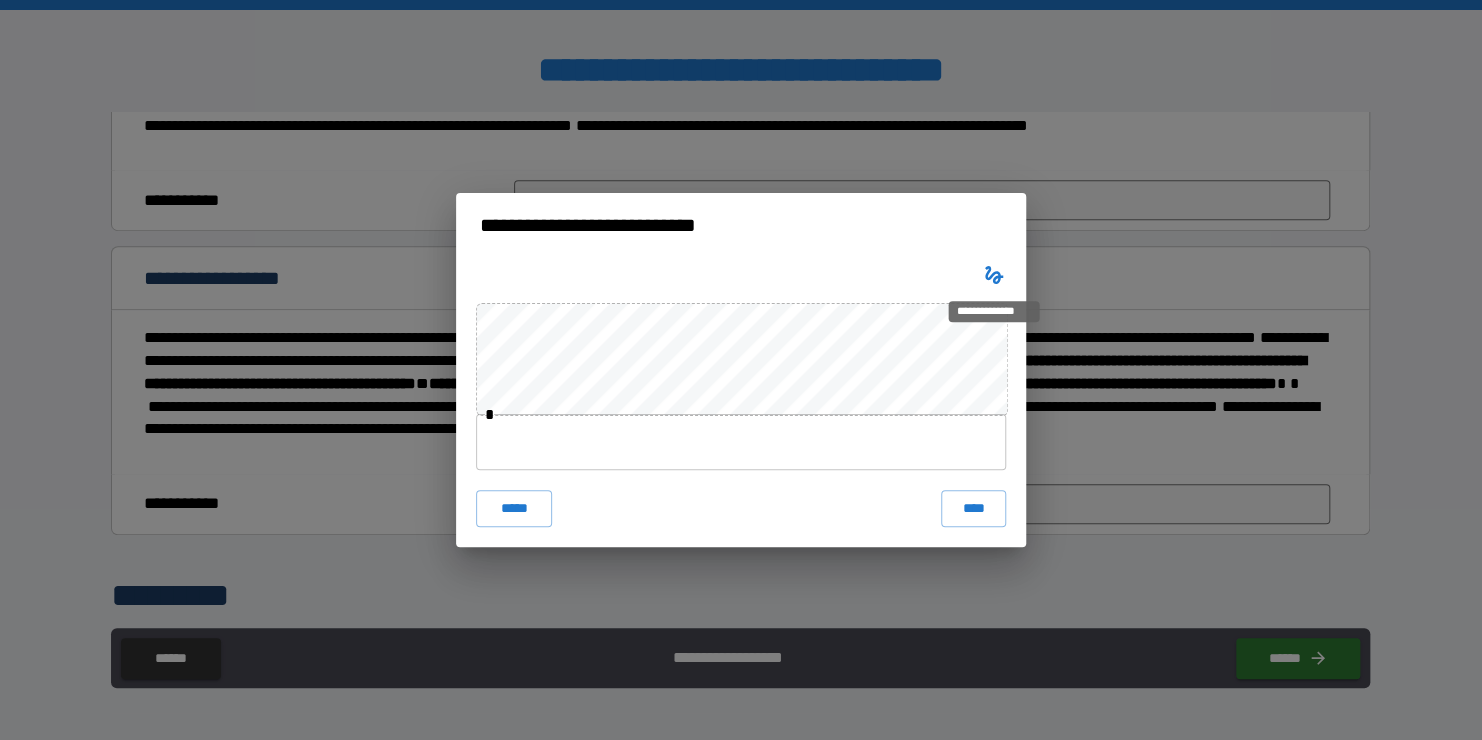 type 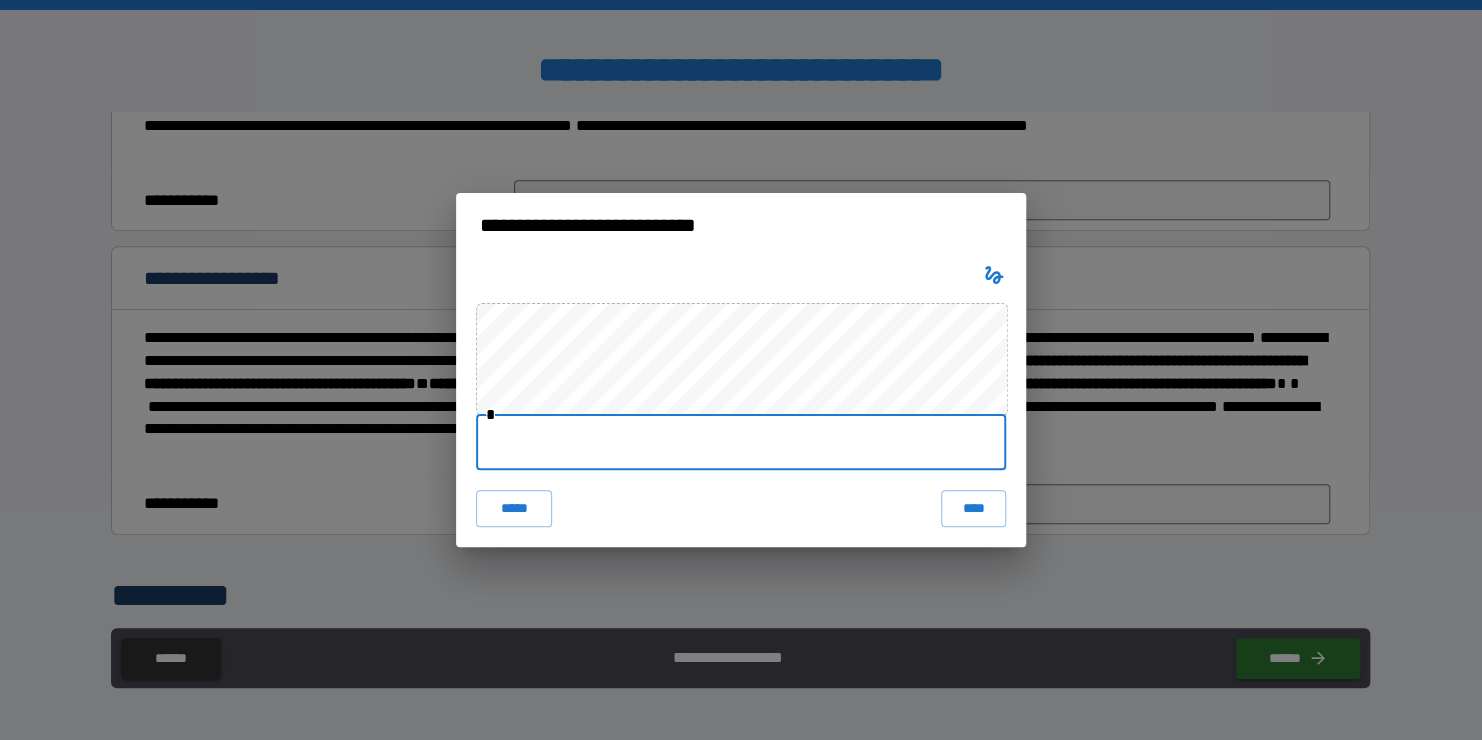 click at bounding box center [741, 442] 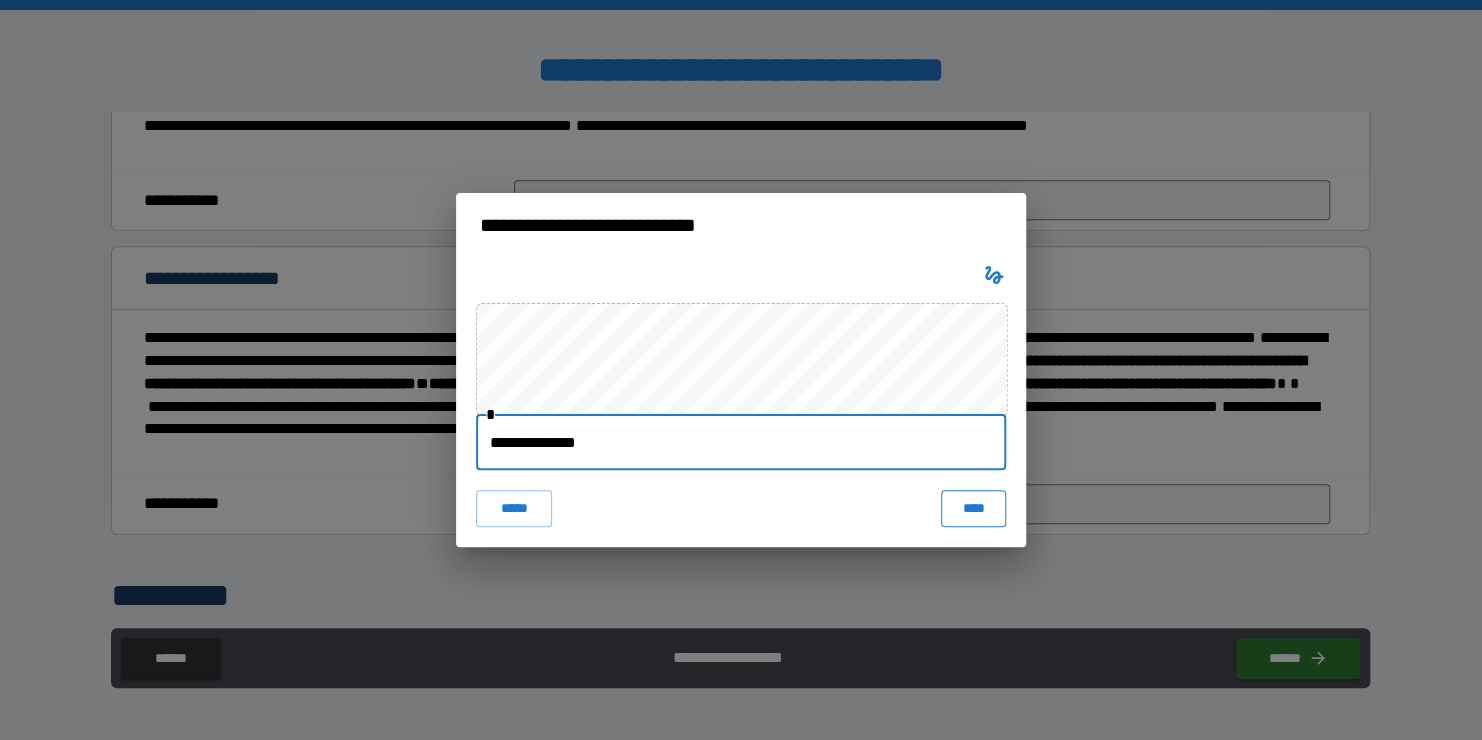 type on "**********" 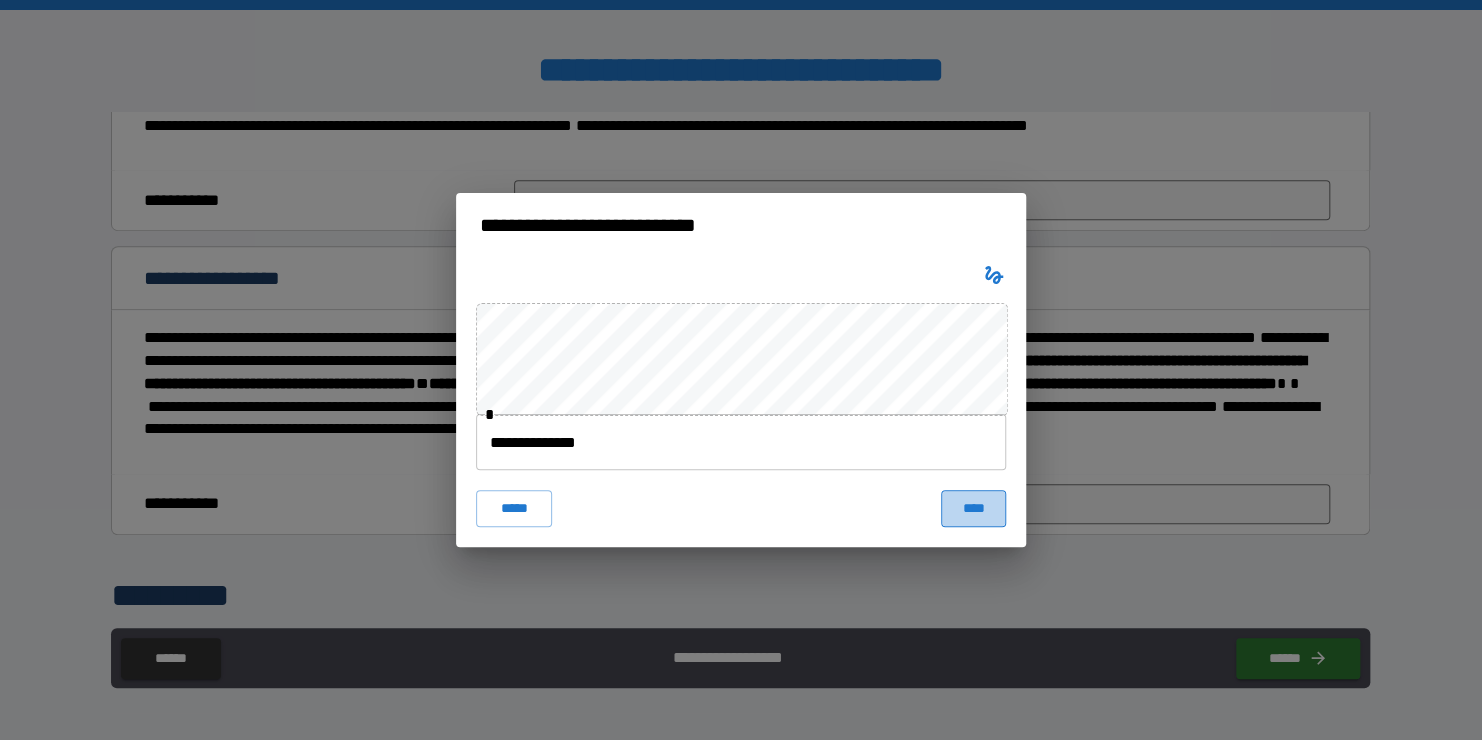click on "****" at bounding box center (973, 508) 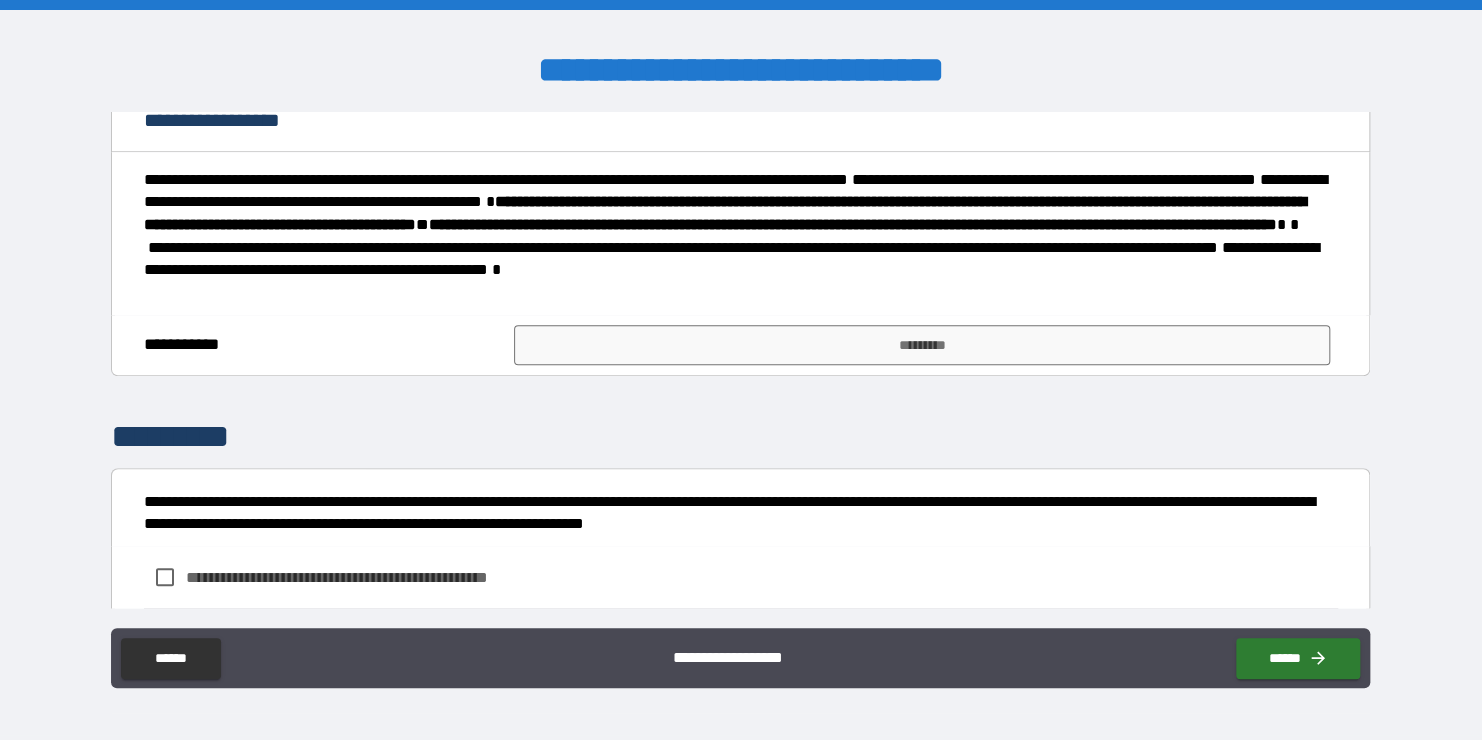scroll, scrollTop: 600, scrollLeft: 0, axis: vertical 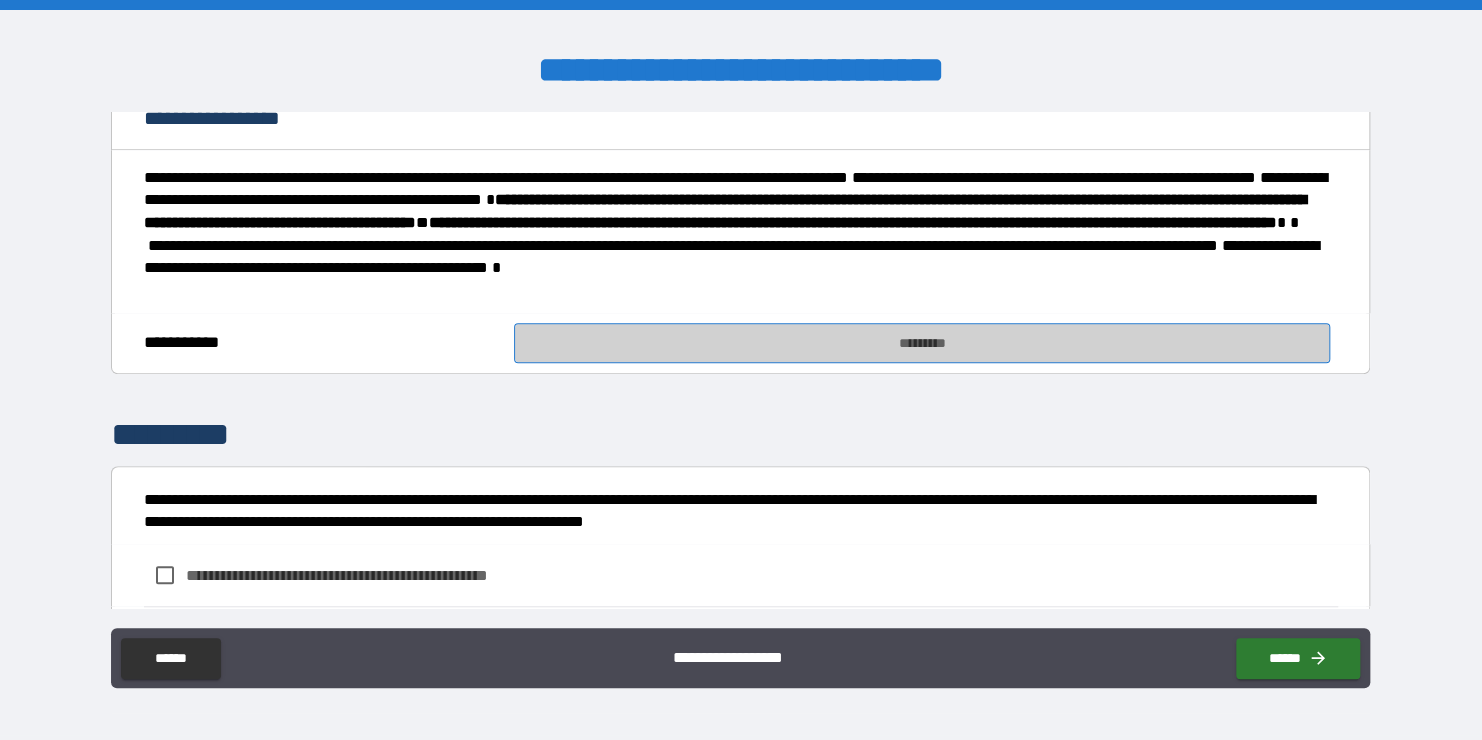 click on "*********" at bounding box center (922, 343) 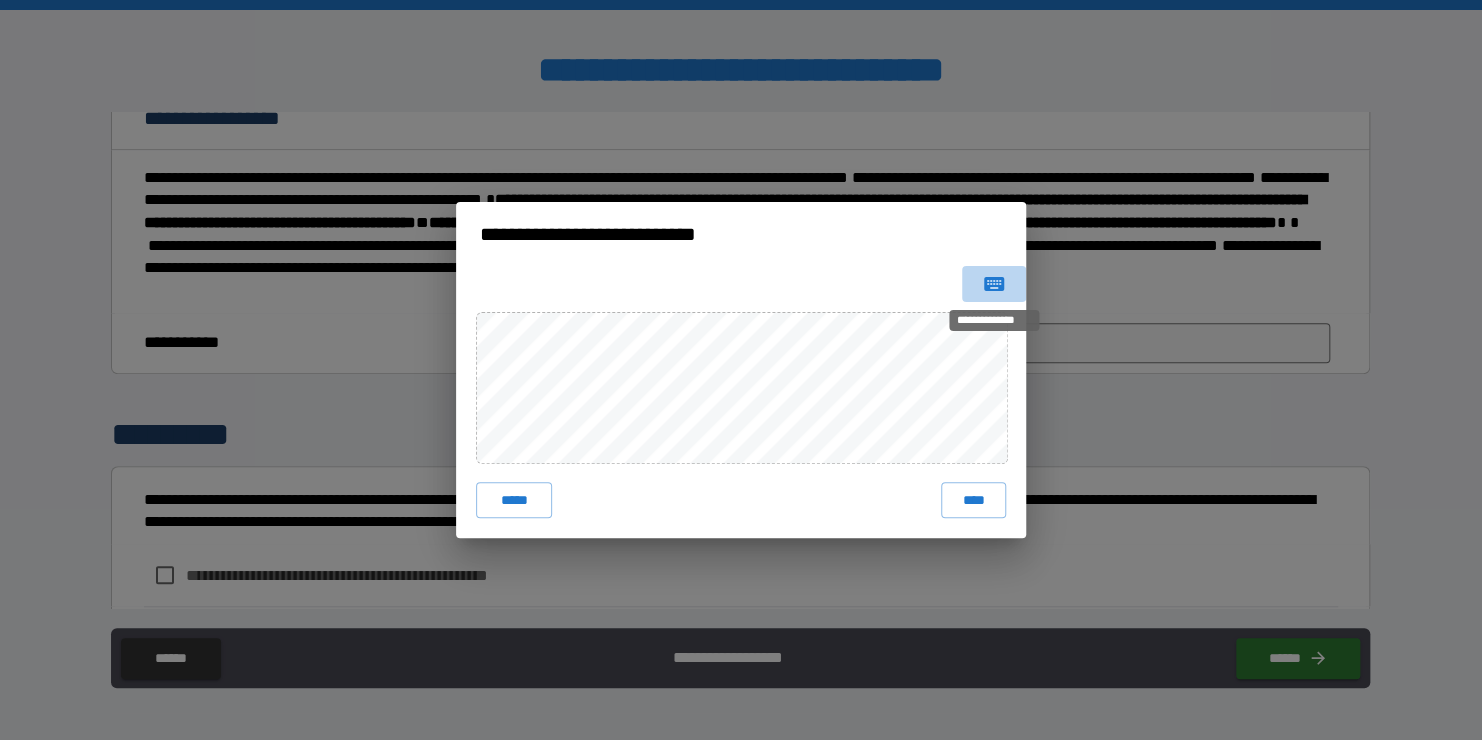 click 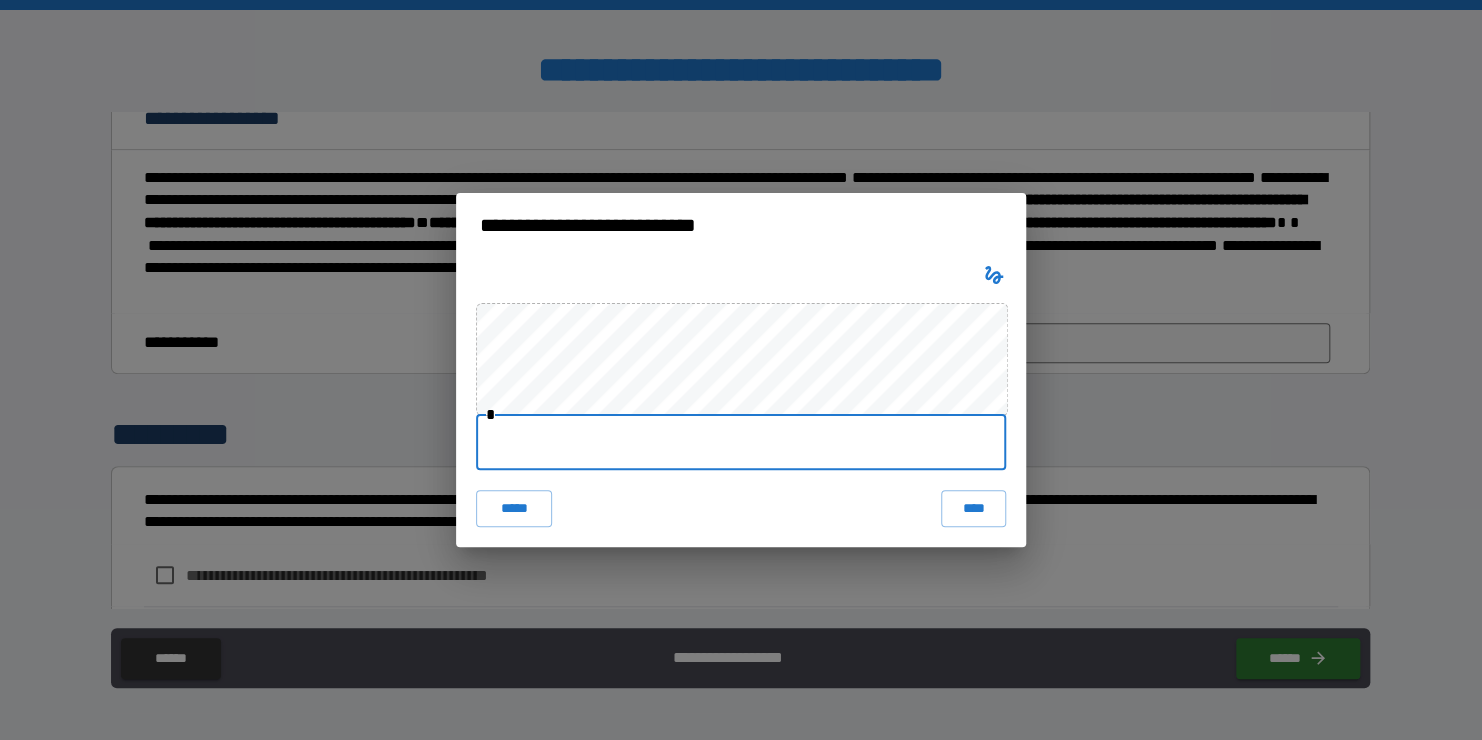 click at bounding box center [741, 442] 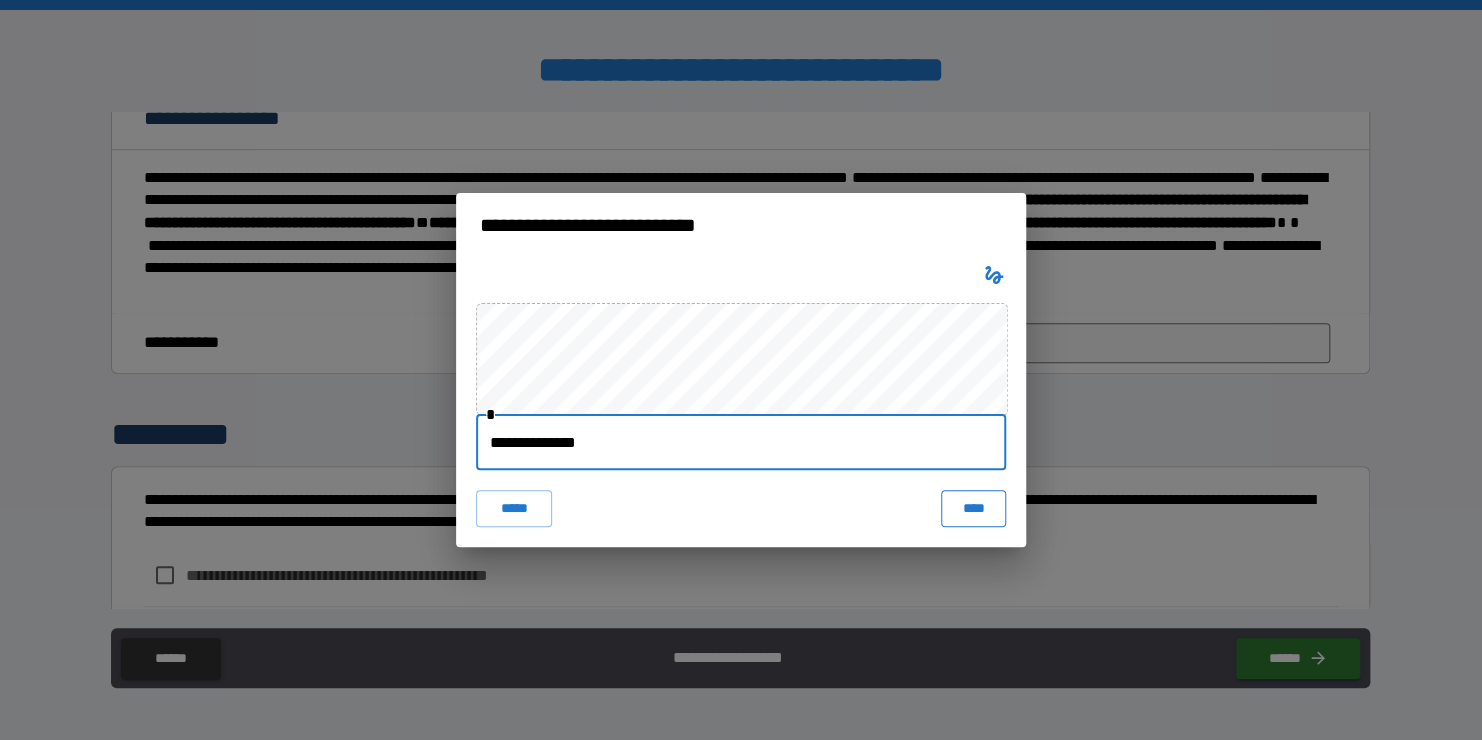 type on "**********" 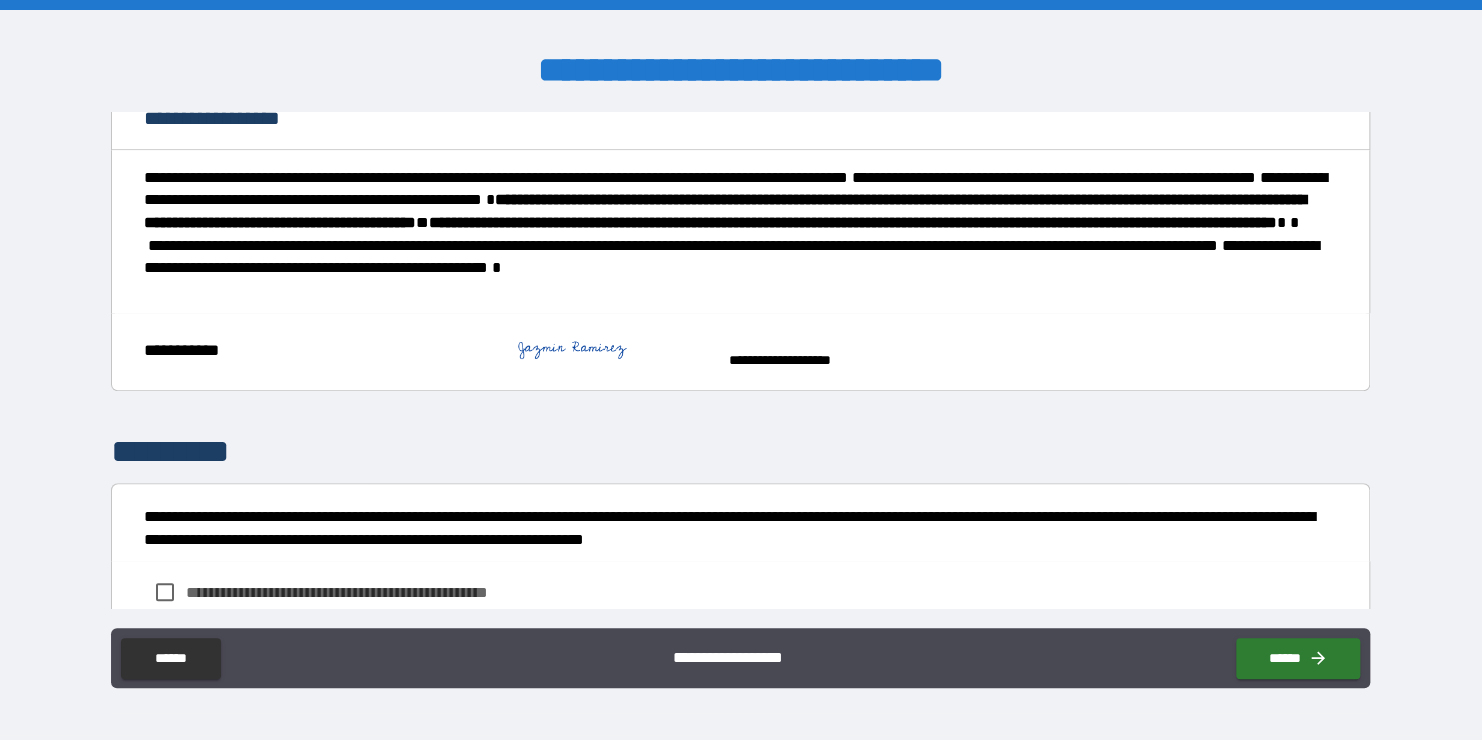 scroll, scrollTop: 734, scrollLeft: 0, axis: vertical 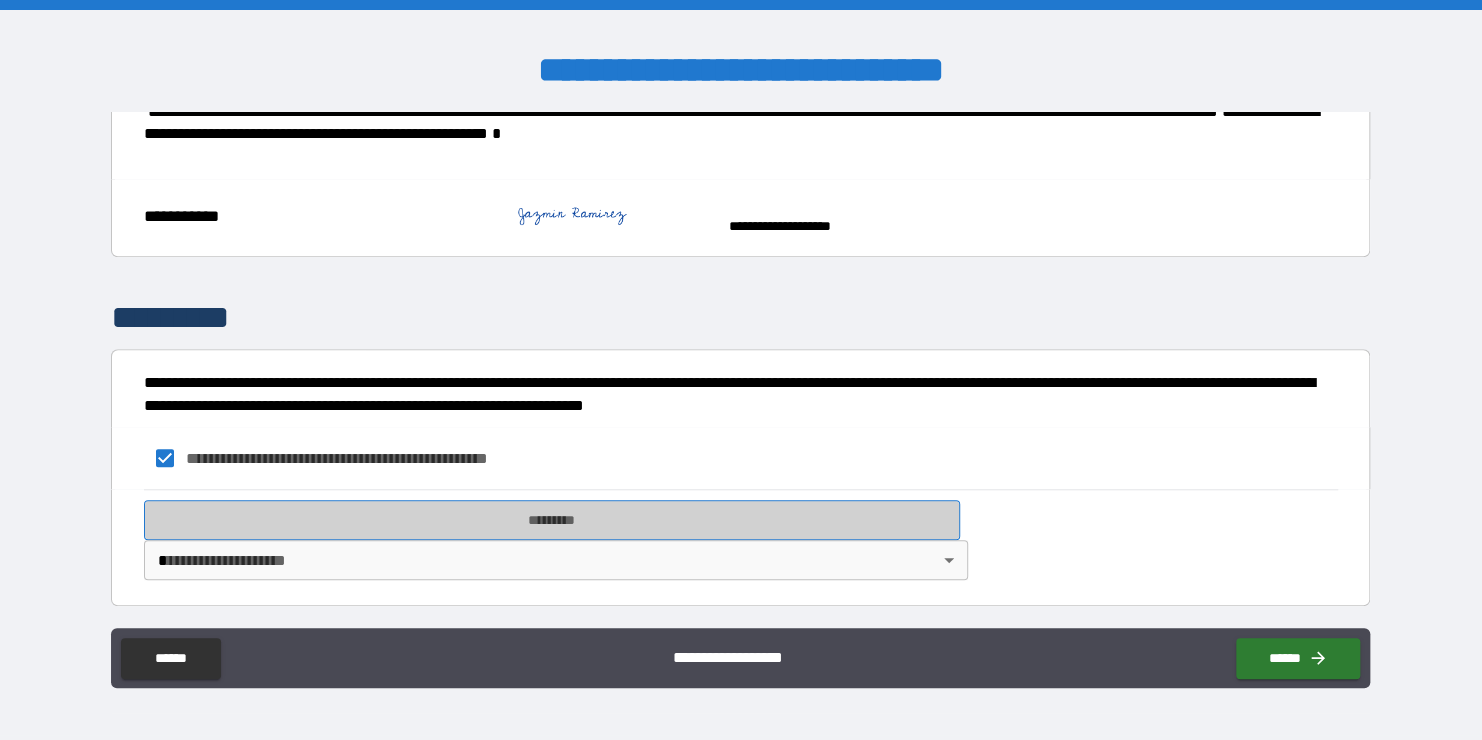 click on "*********" at bounding box center (552, 520) 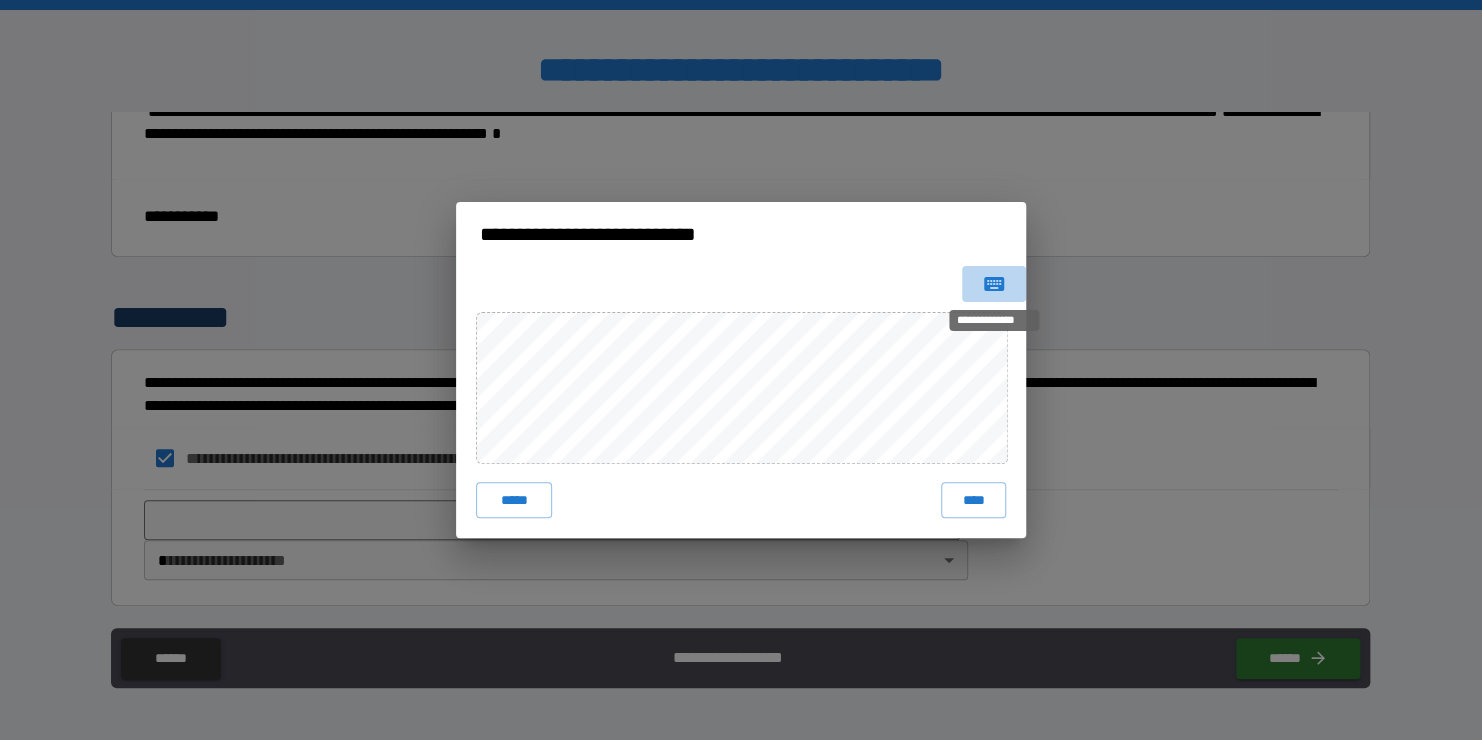click 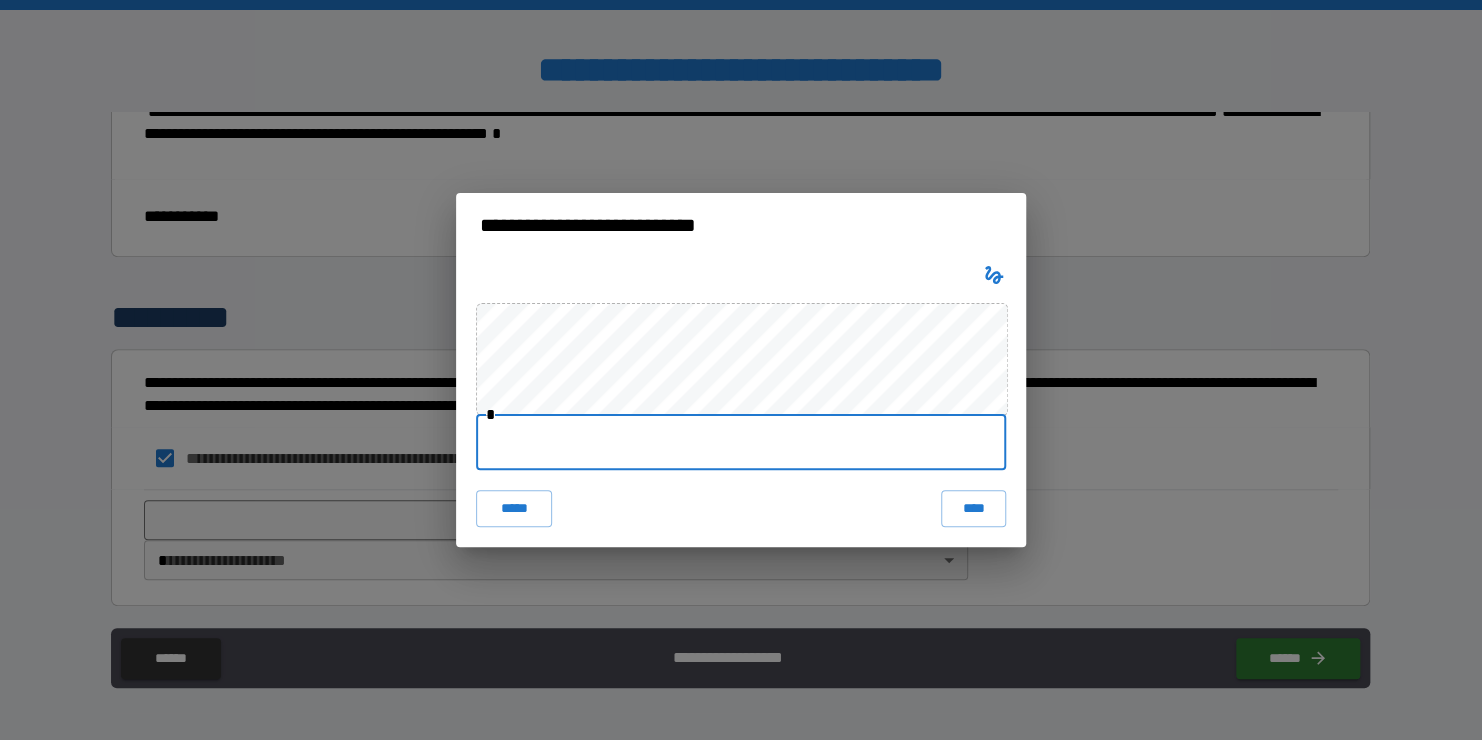 click at bounding box center (741, 442) 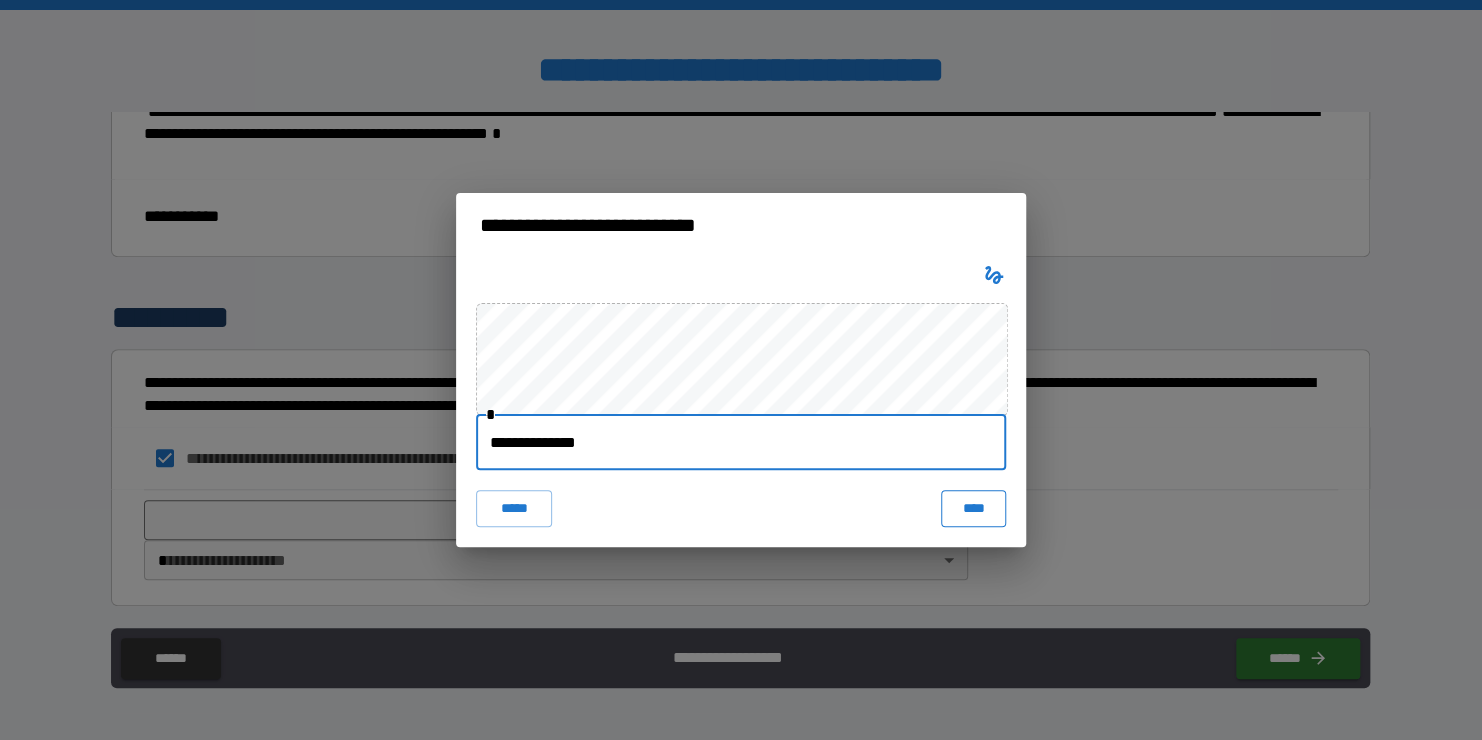 type on "**********" 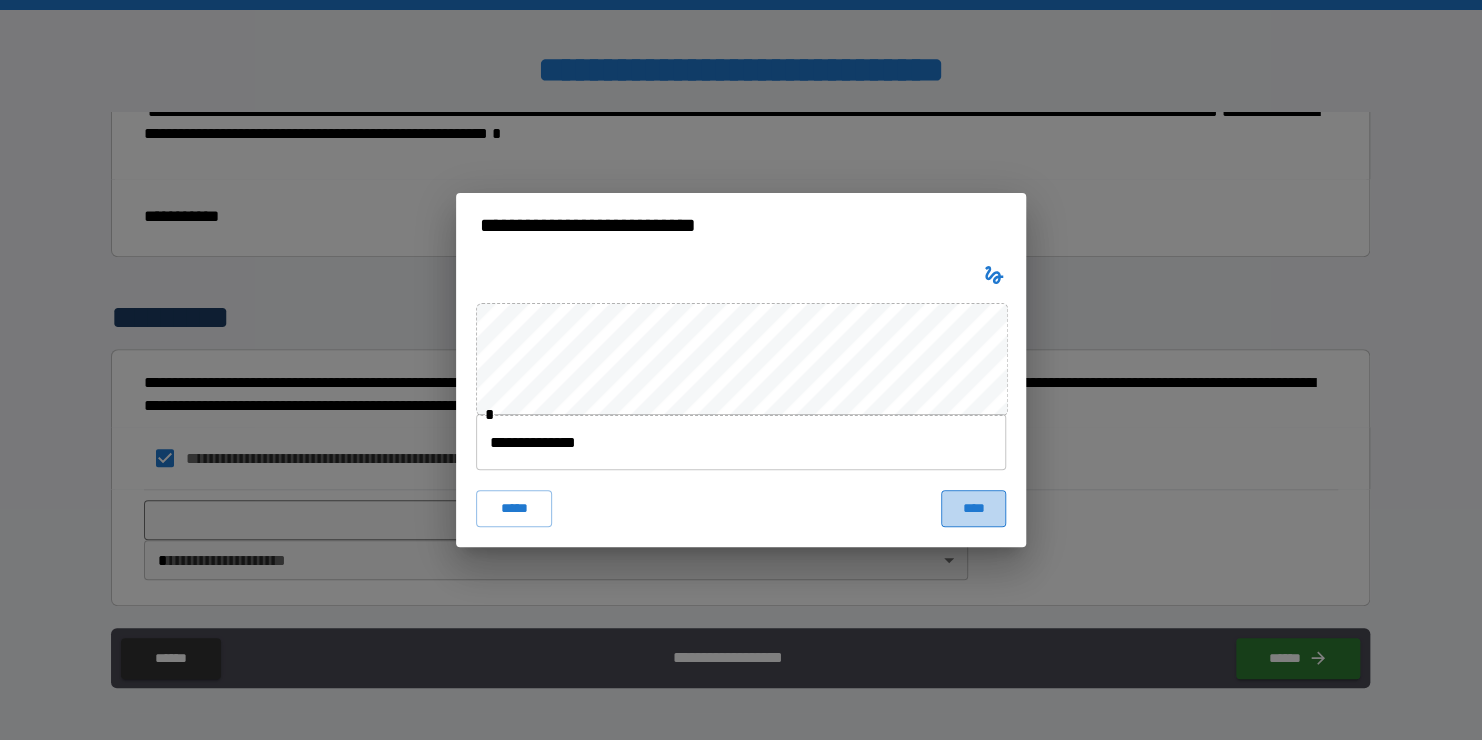 click on "****" at bounding box center [973, 508] 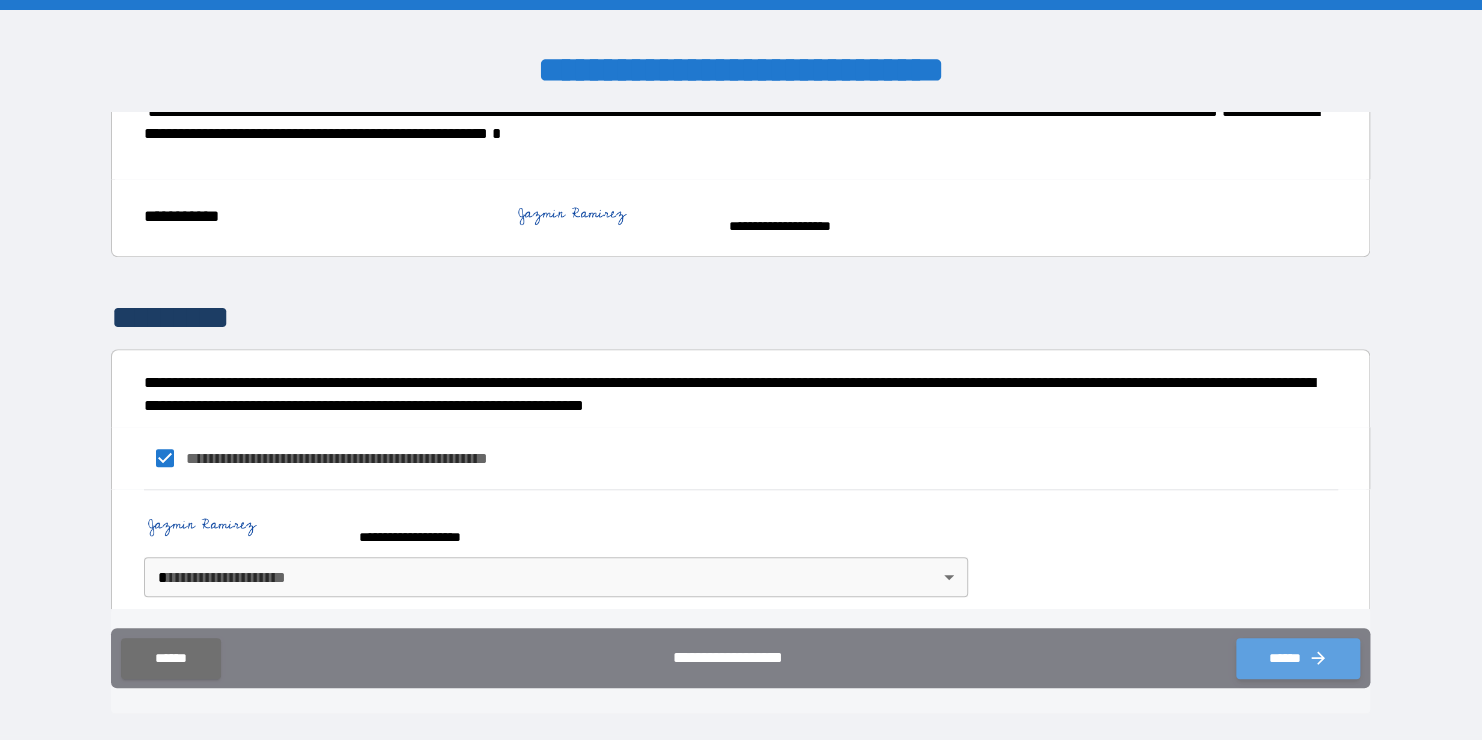 click 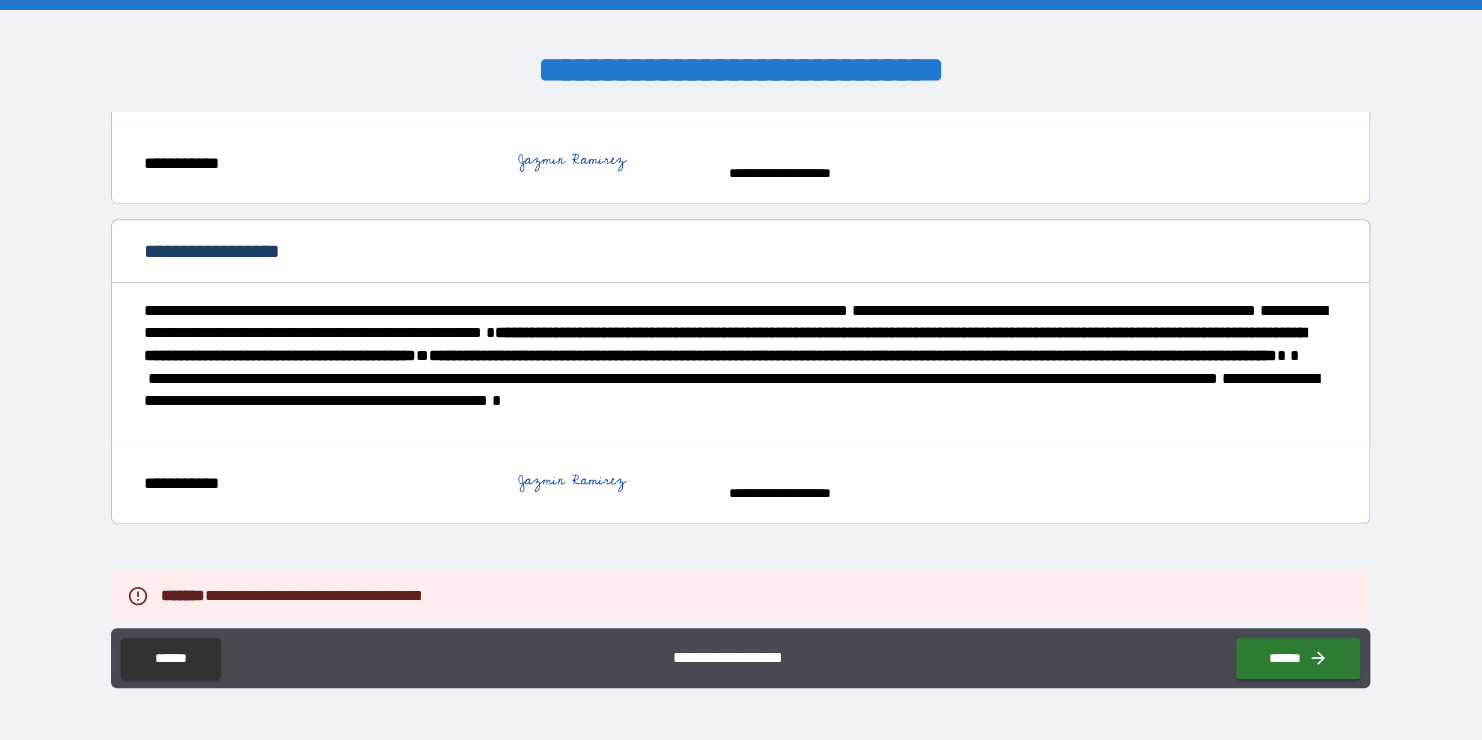 scroll, scrollTop: 752, scrollLeft: 0, axis: vertical 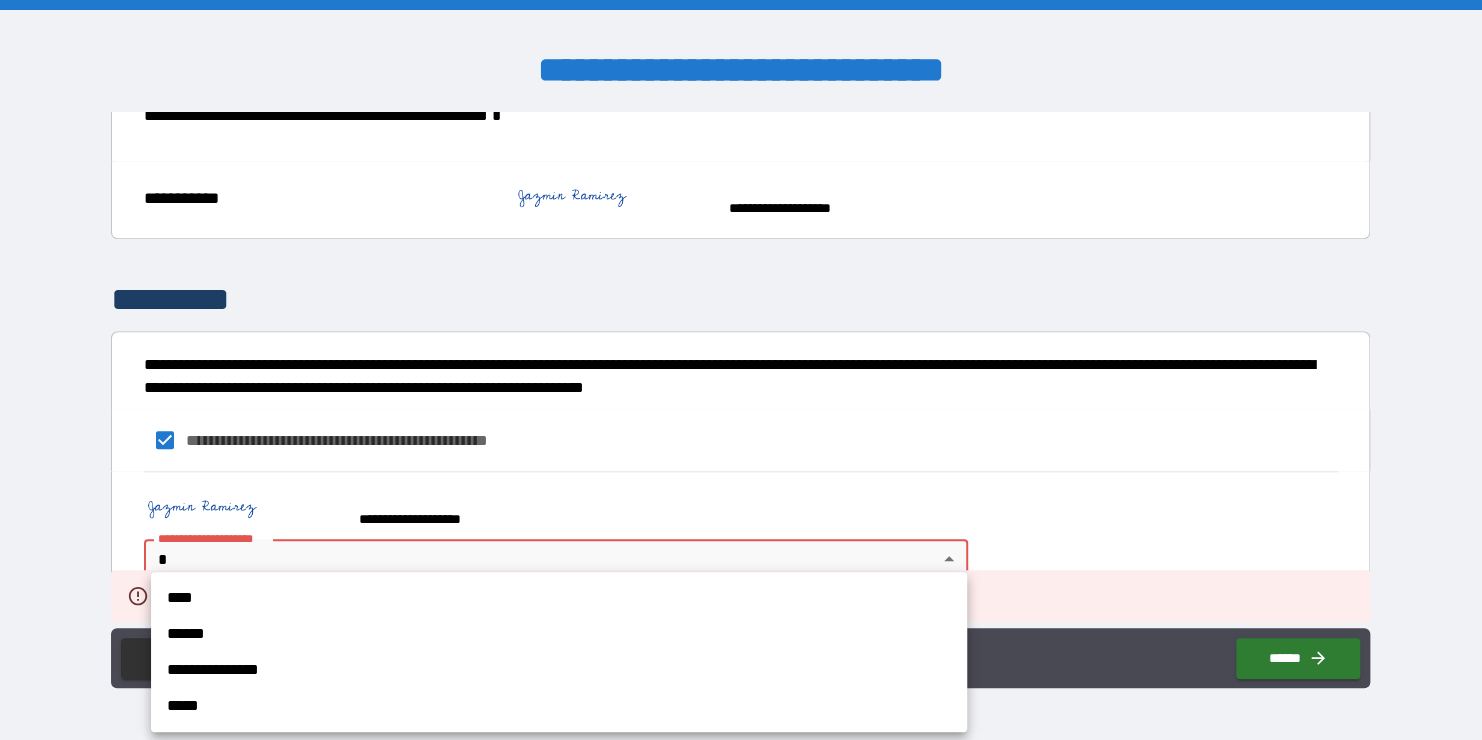 click on "**********" at bounding box center (741, 370) 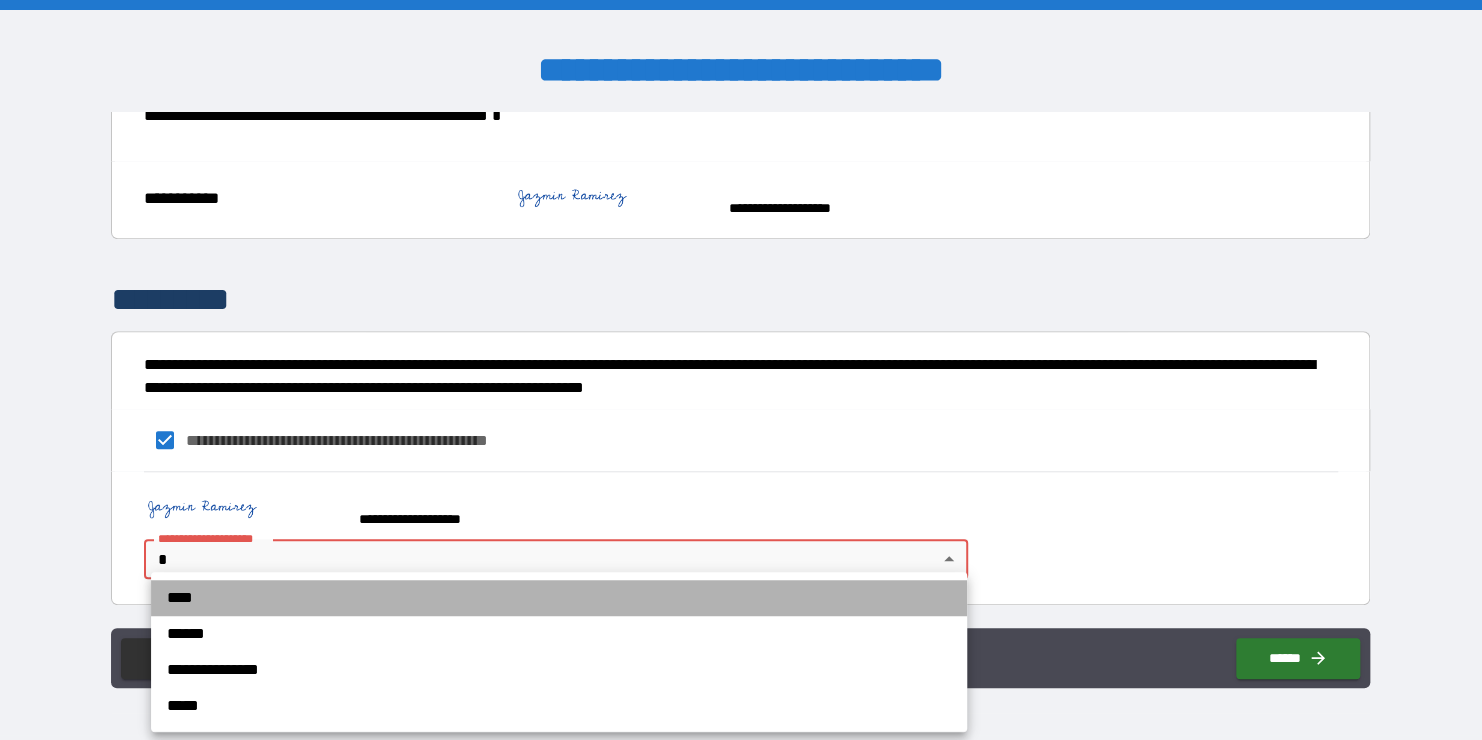 click on "****" at bounding box center [559, 598] 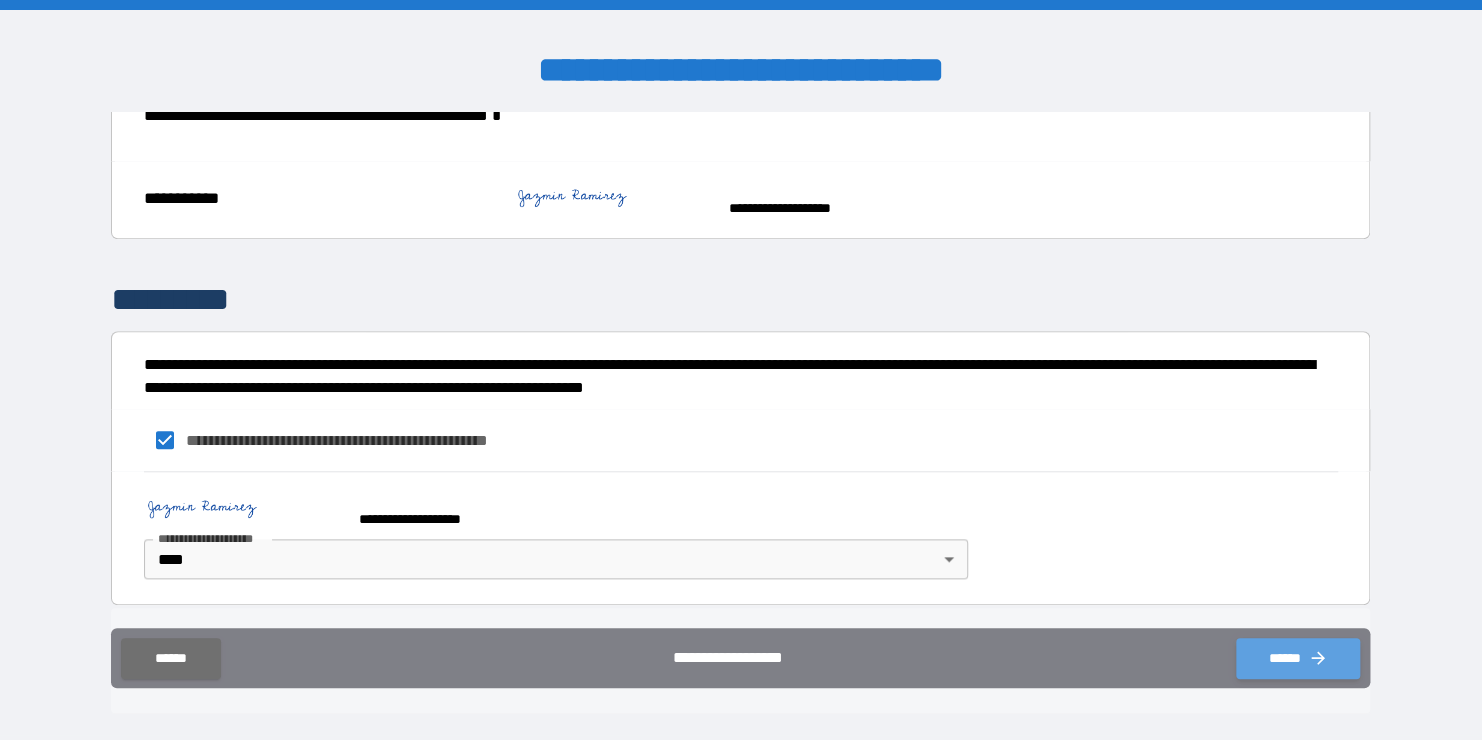 click on "******" at bounding box center [1298, 658] 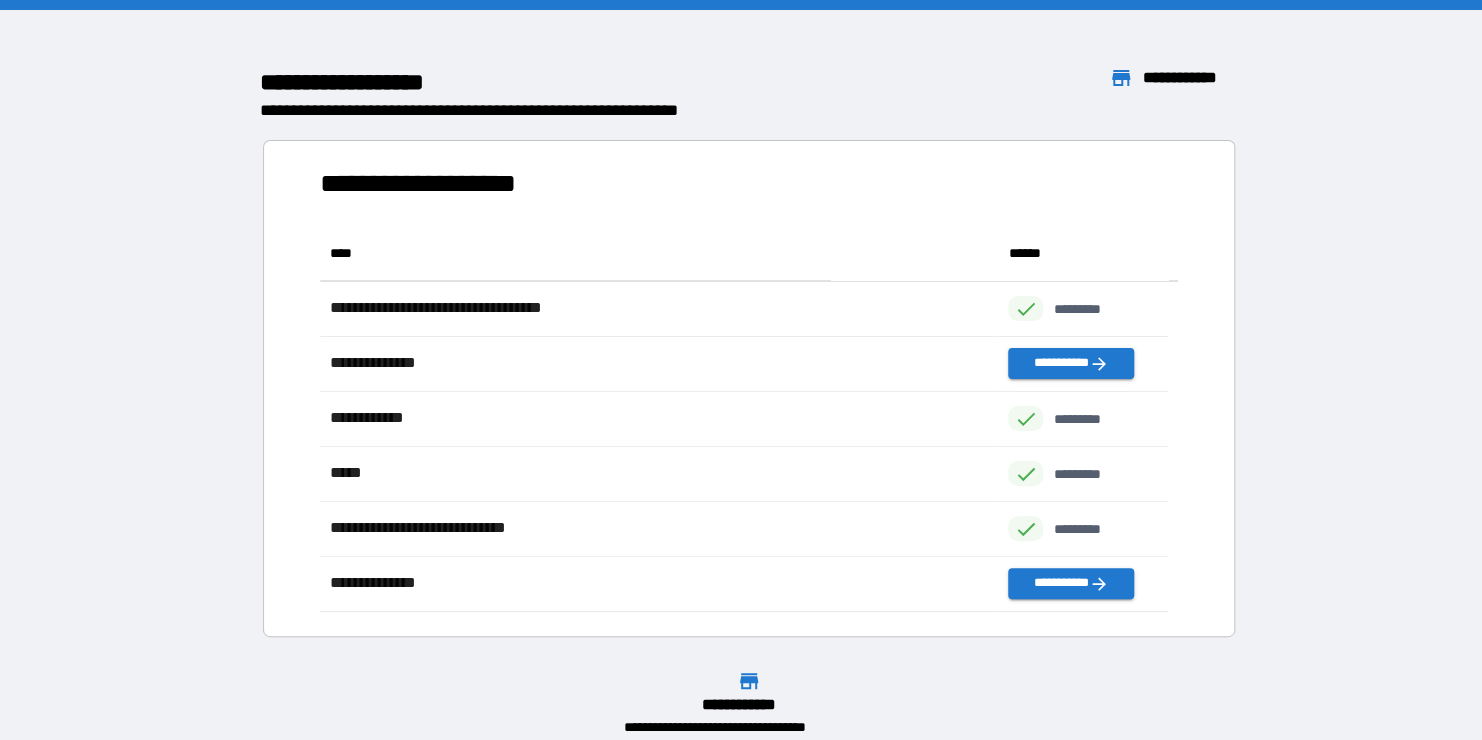 scroll, scrollTop: 16, scrollLeft: 16, axis: both 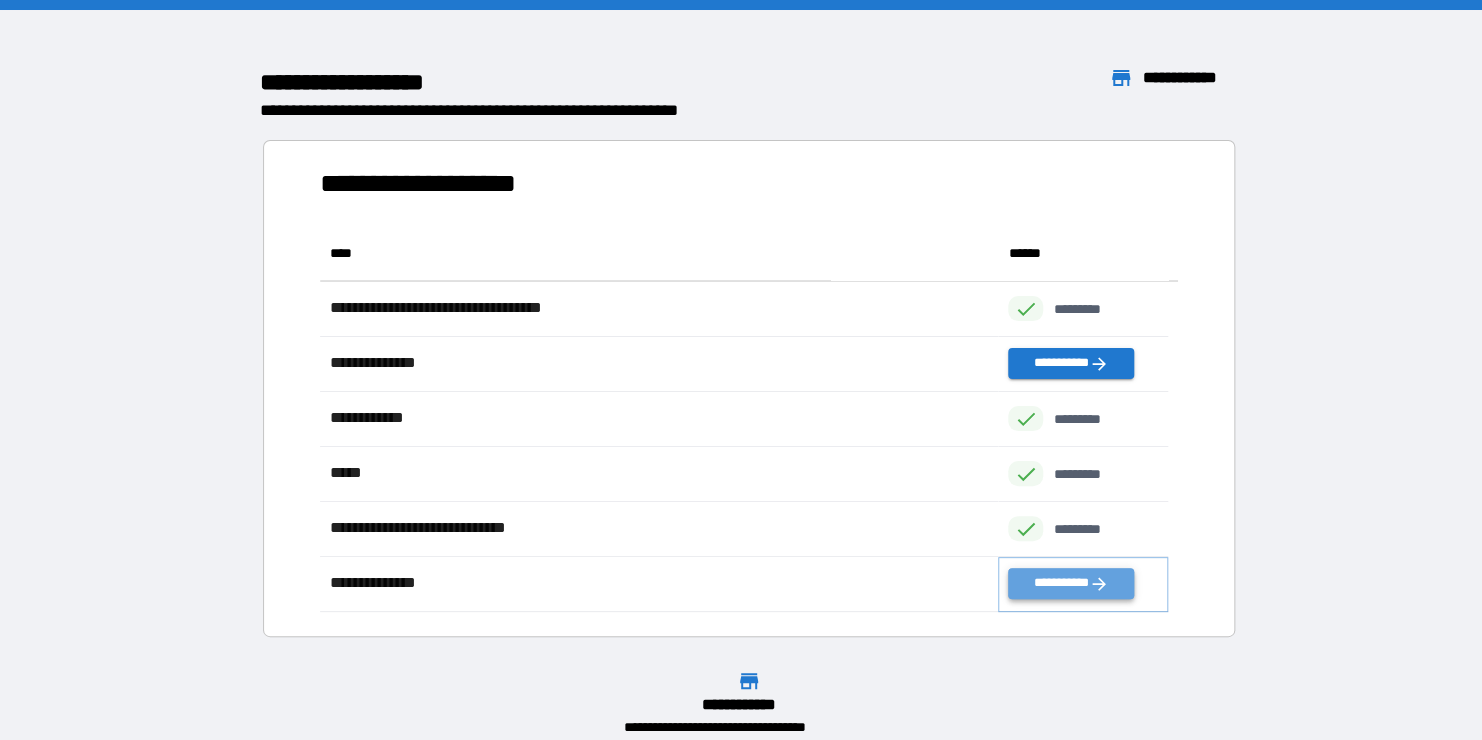 click on "**********" at bounding box center [1070, 583] 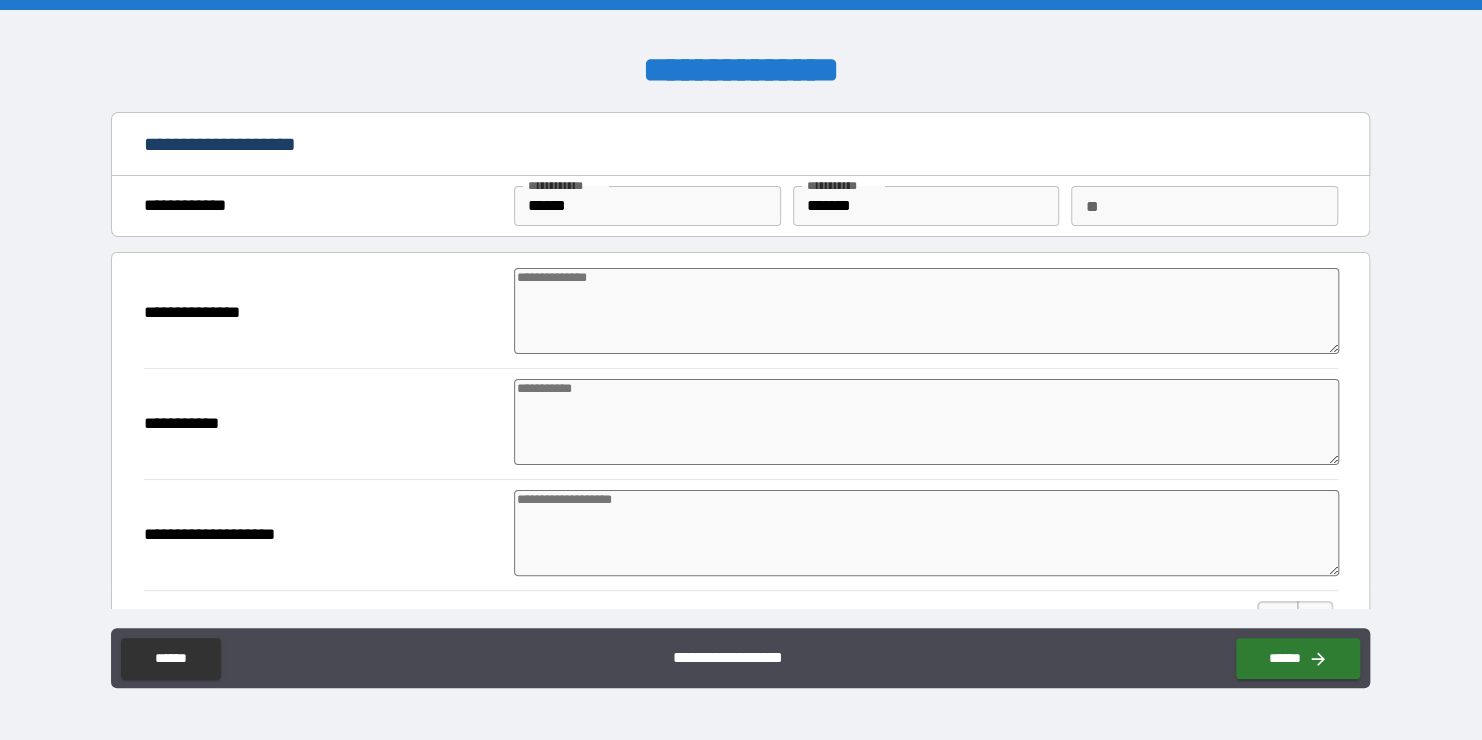 type on "*" 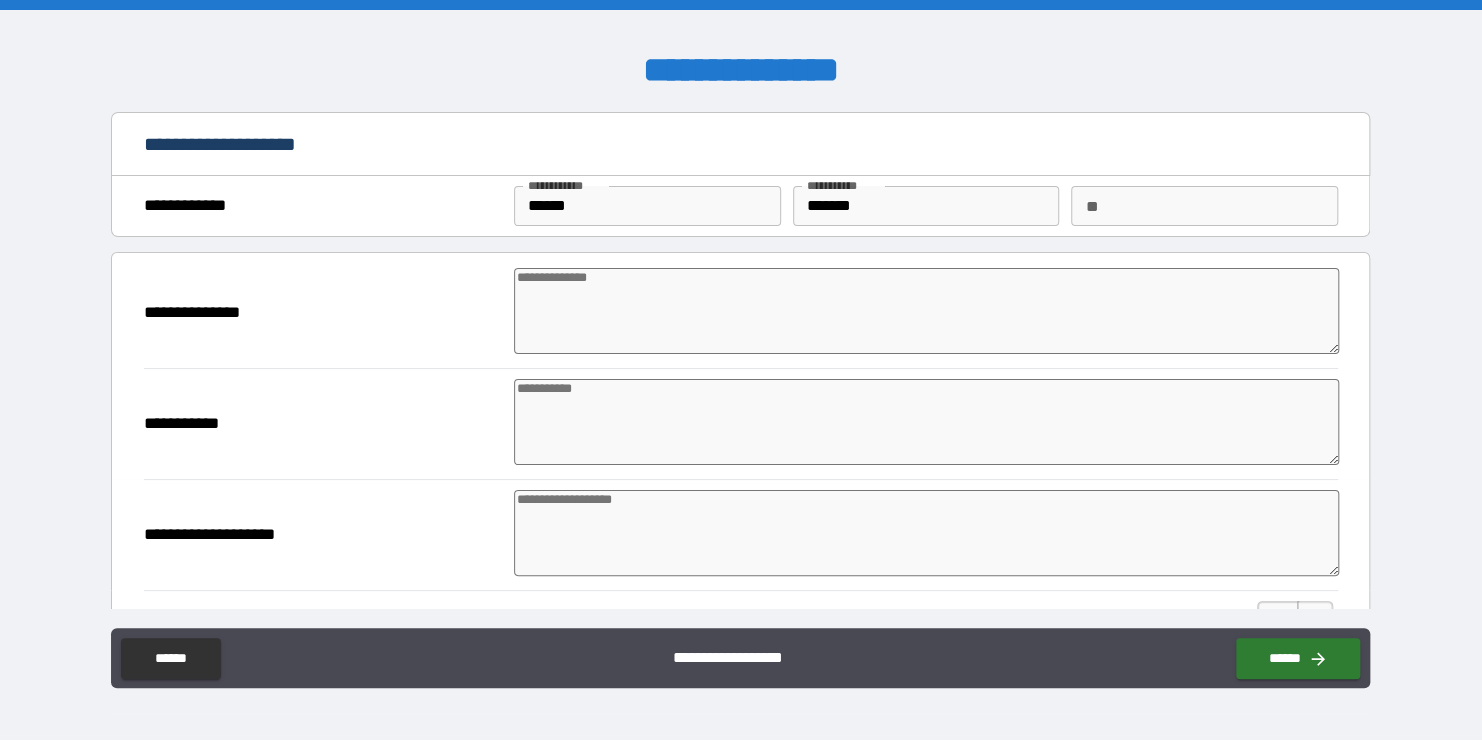 type on "*" 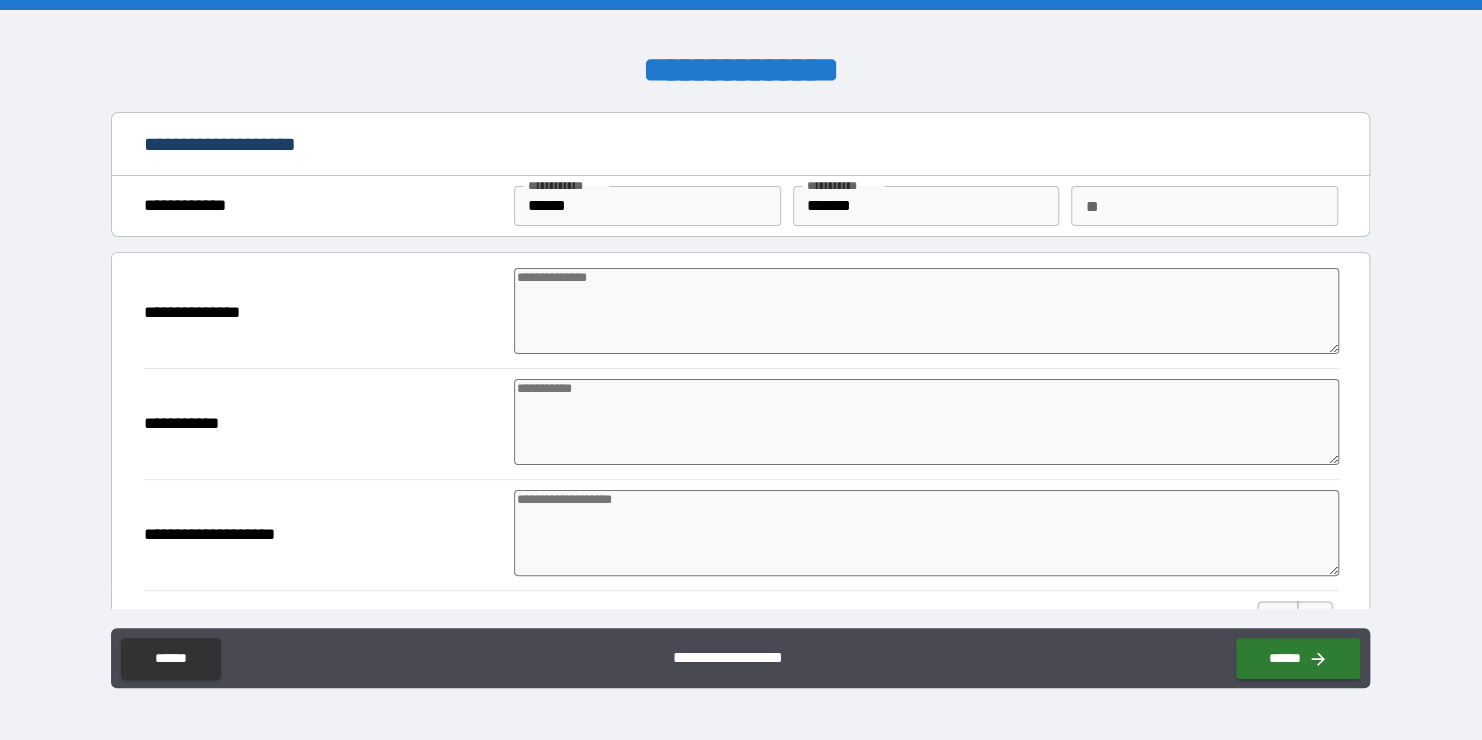 type on "*" 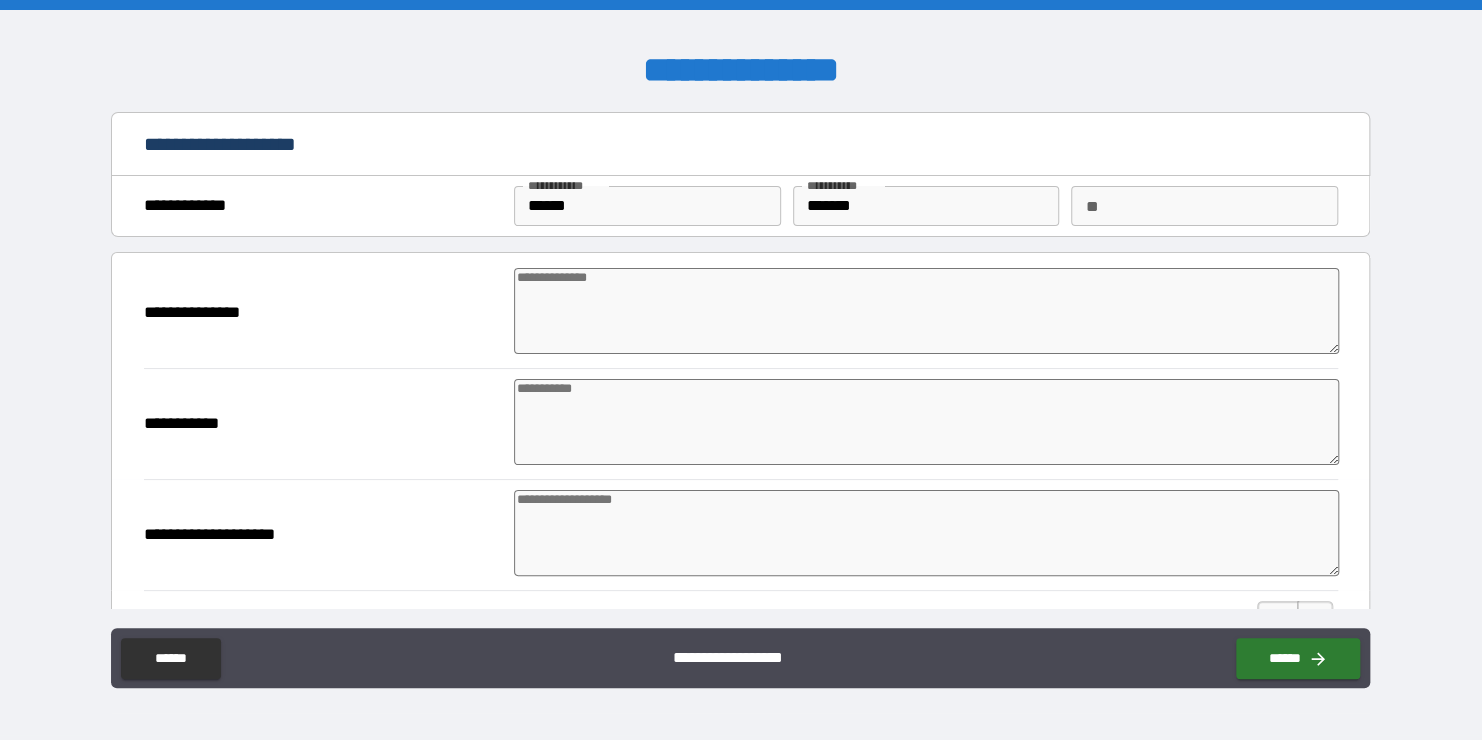 type on "*" 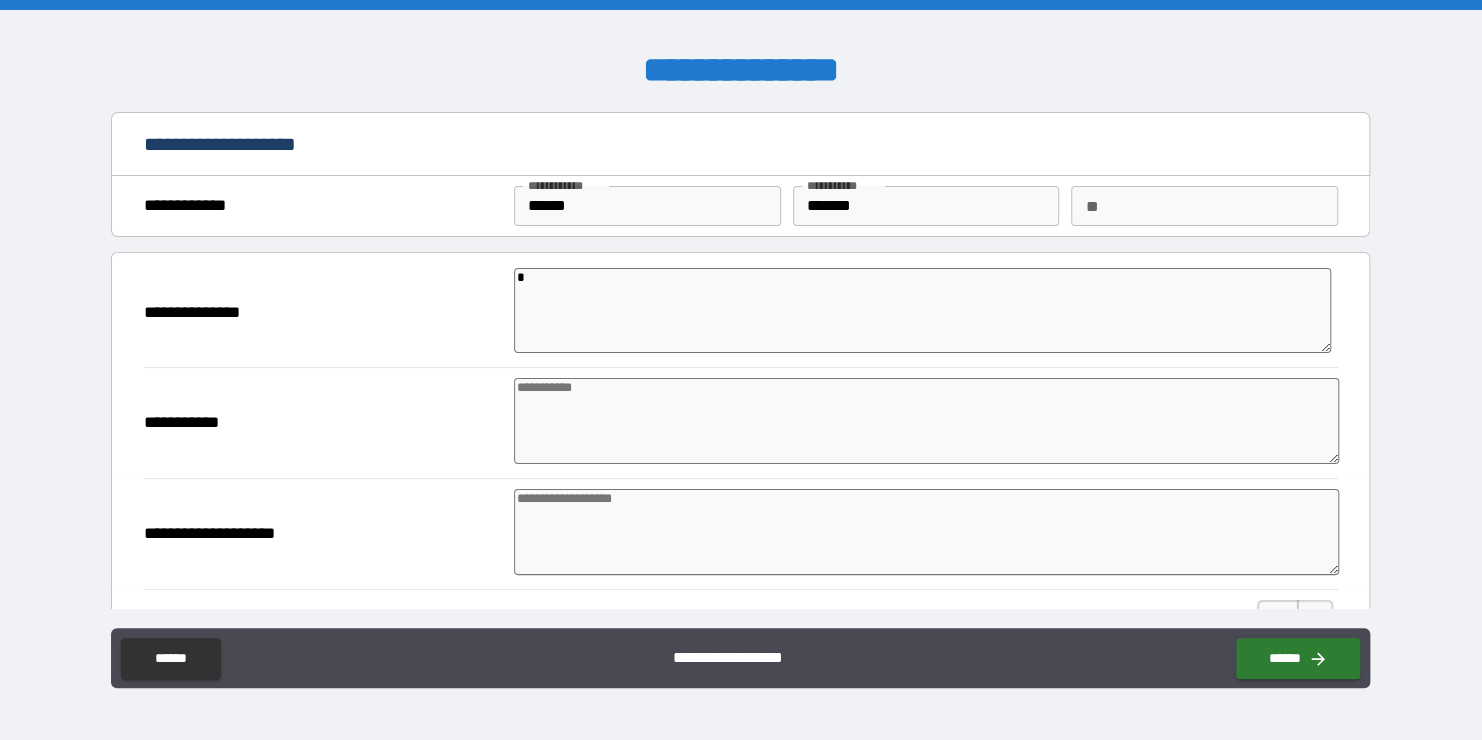 type on "*" 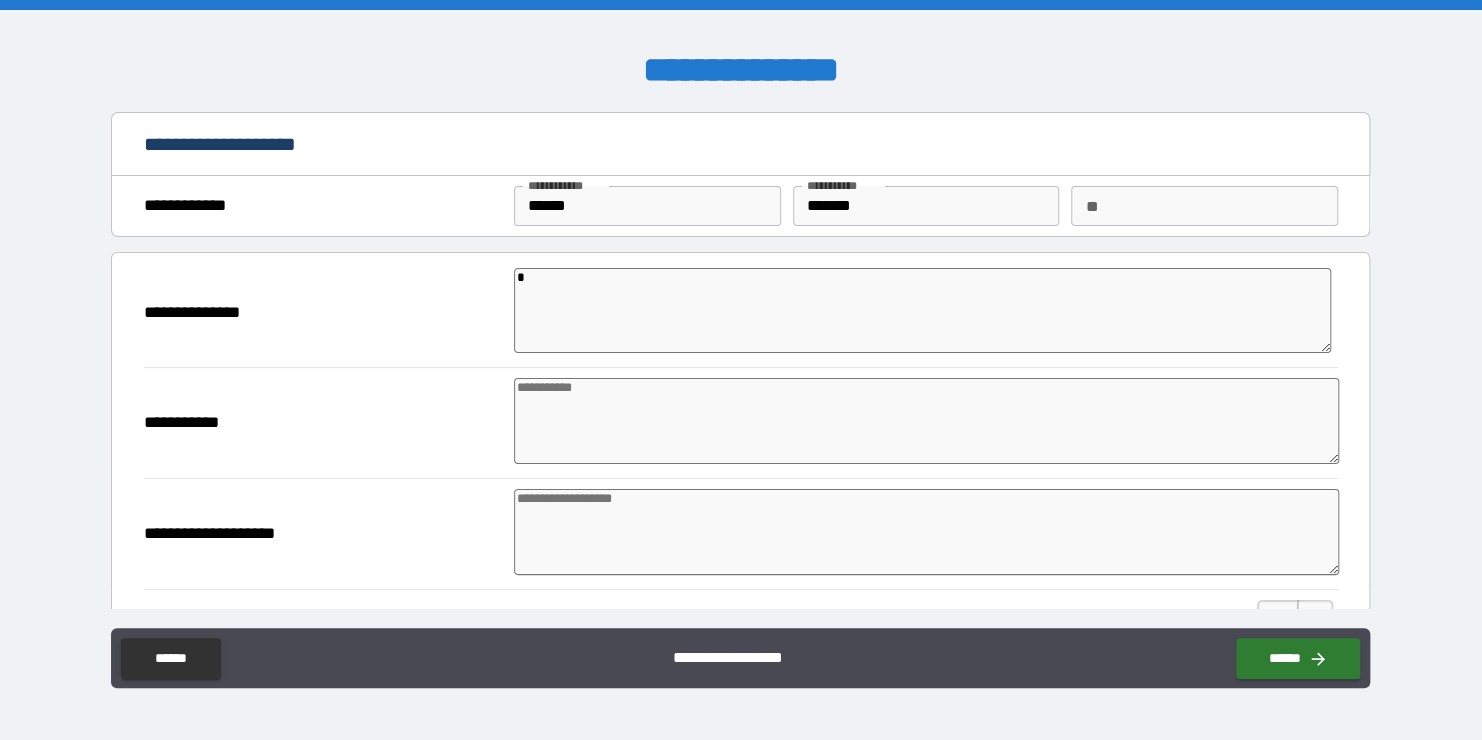 type on "*" 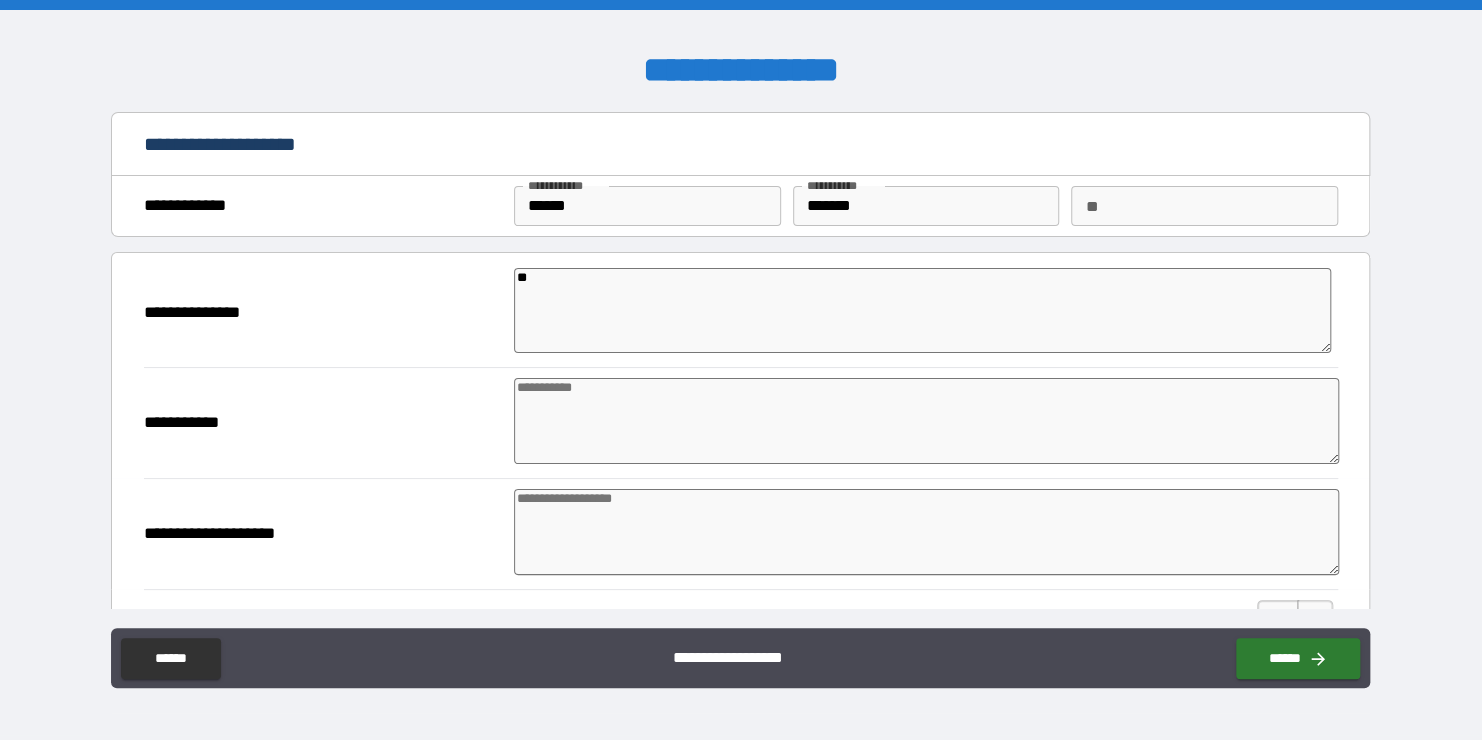 type on "*" 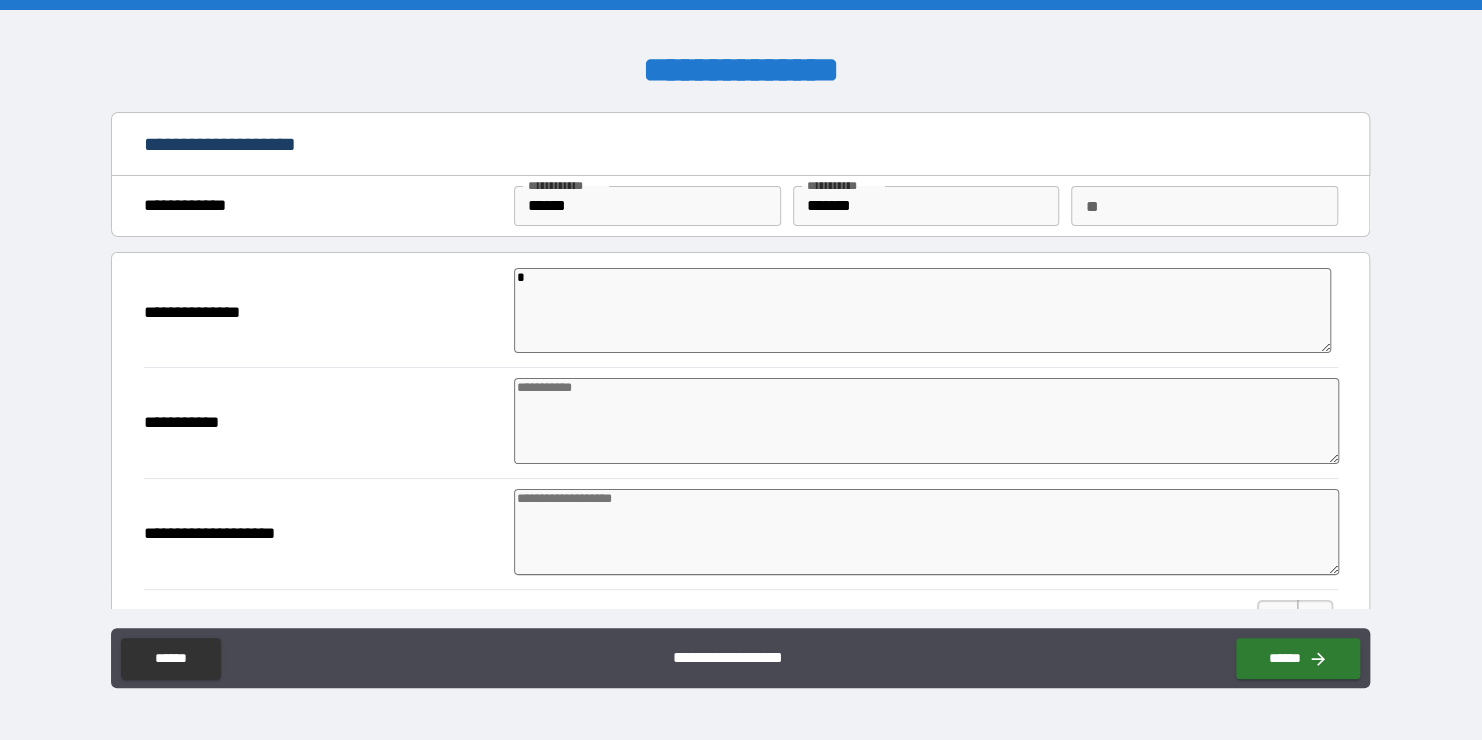 type on "*" 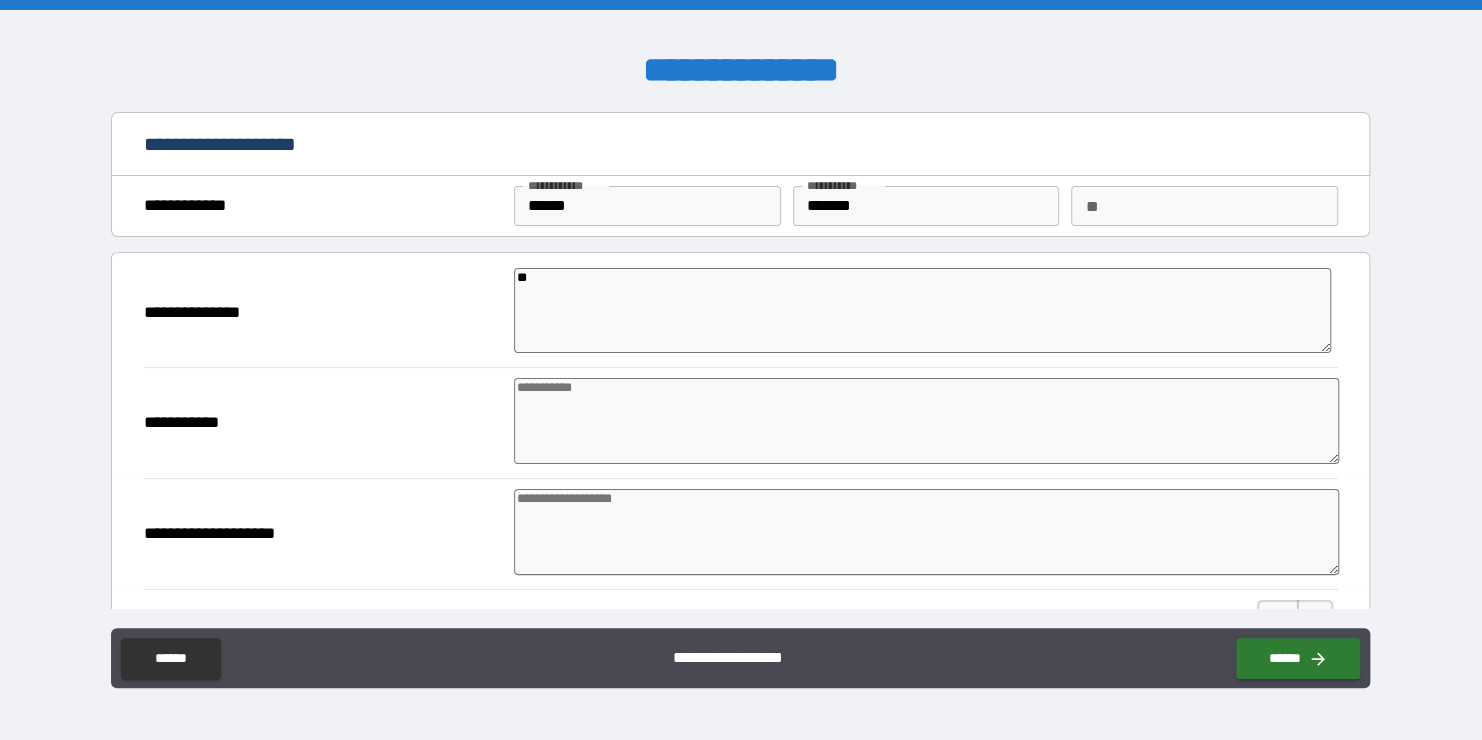 type on "*" 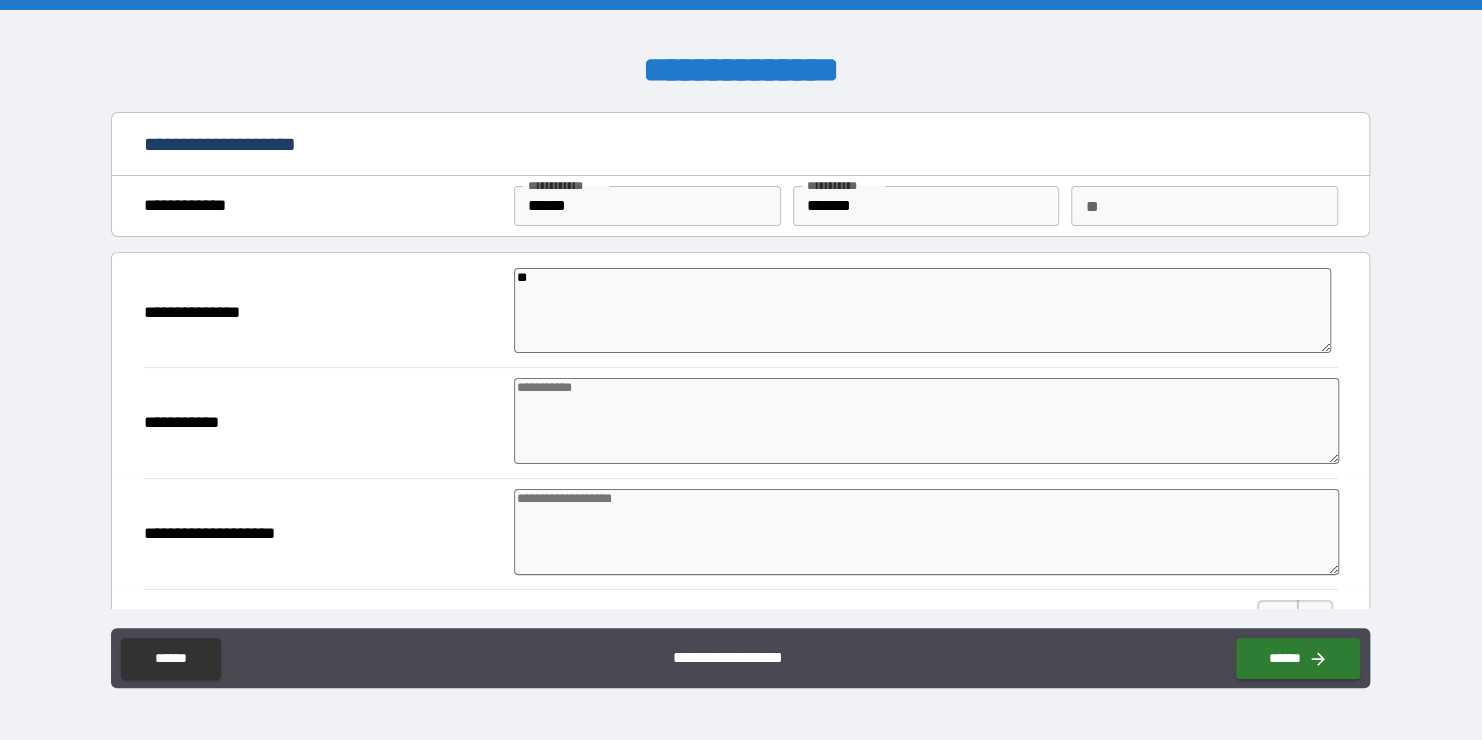 type on "***" 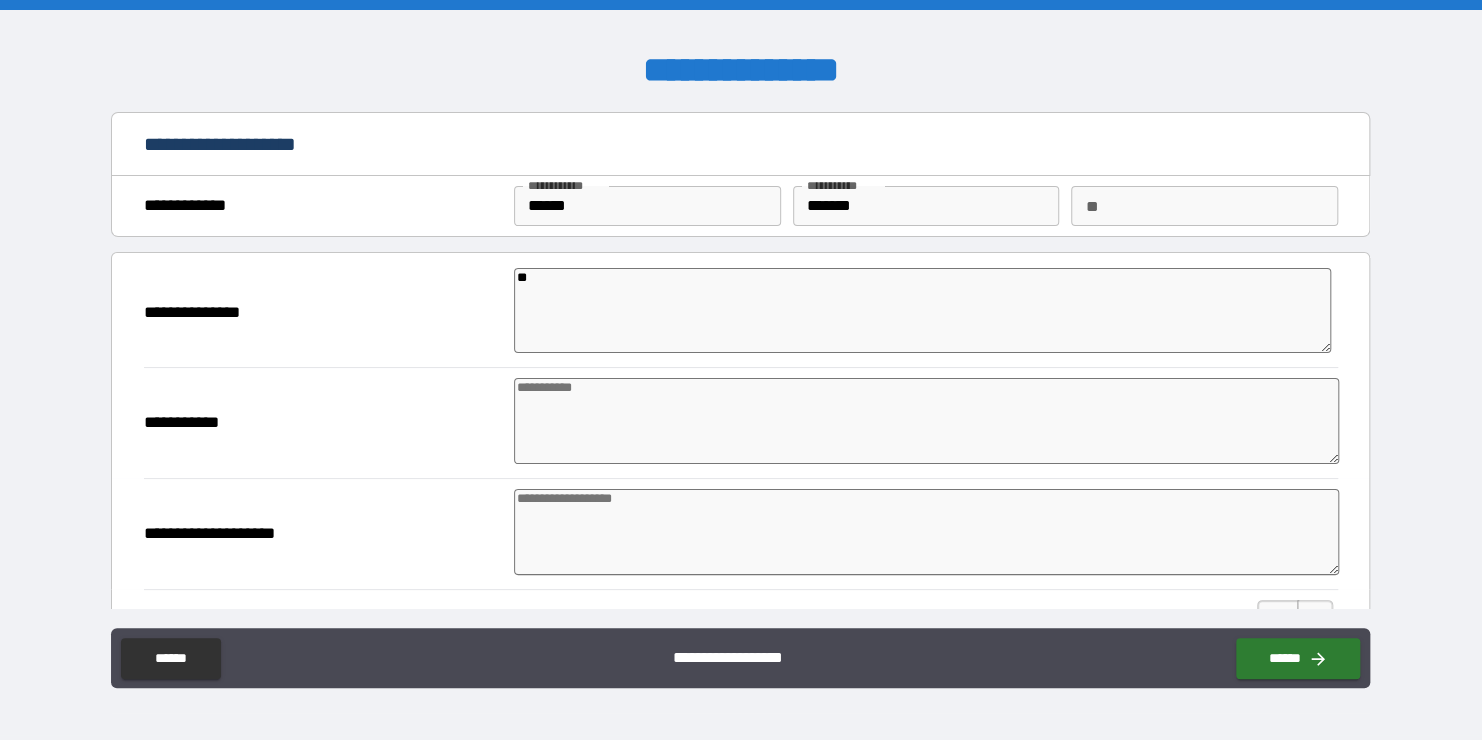 type on "*" 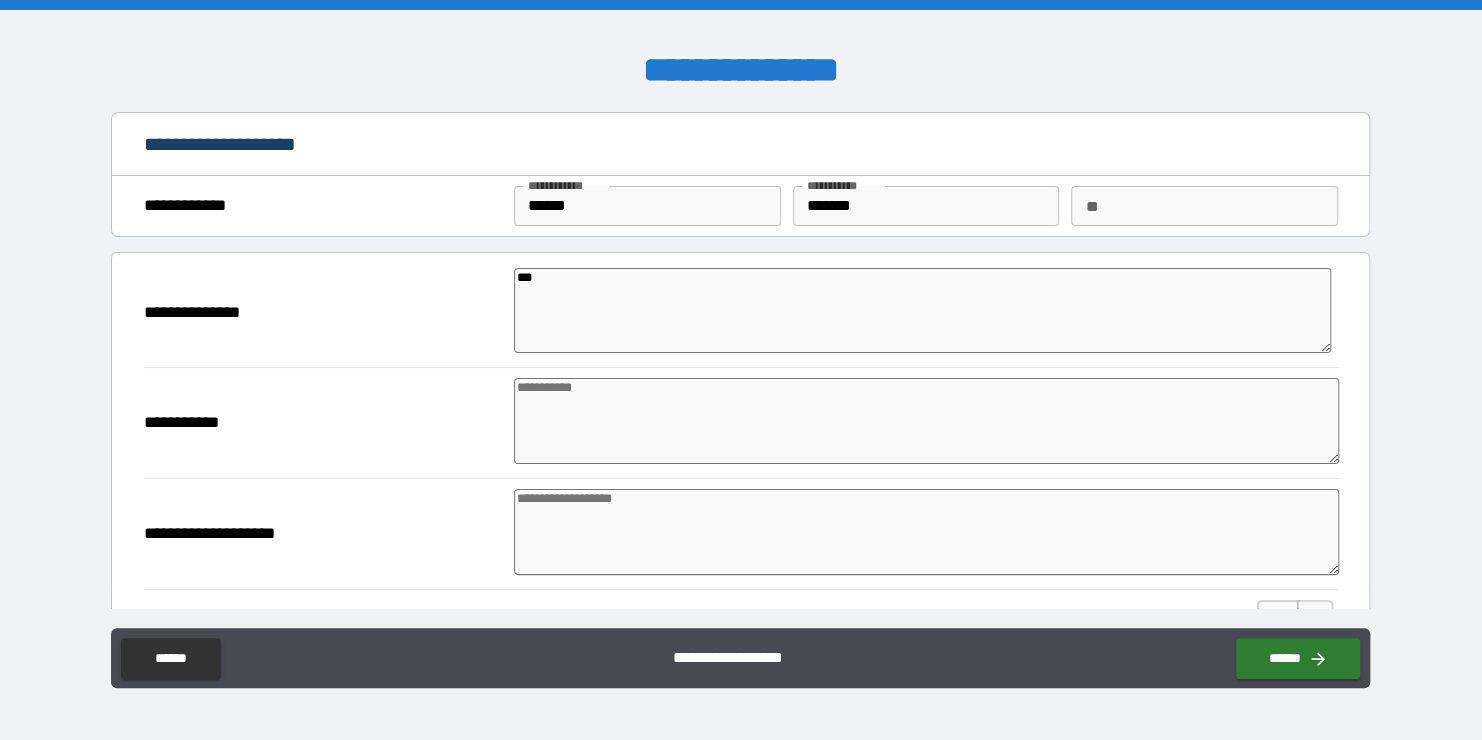 type on "*" 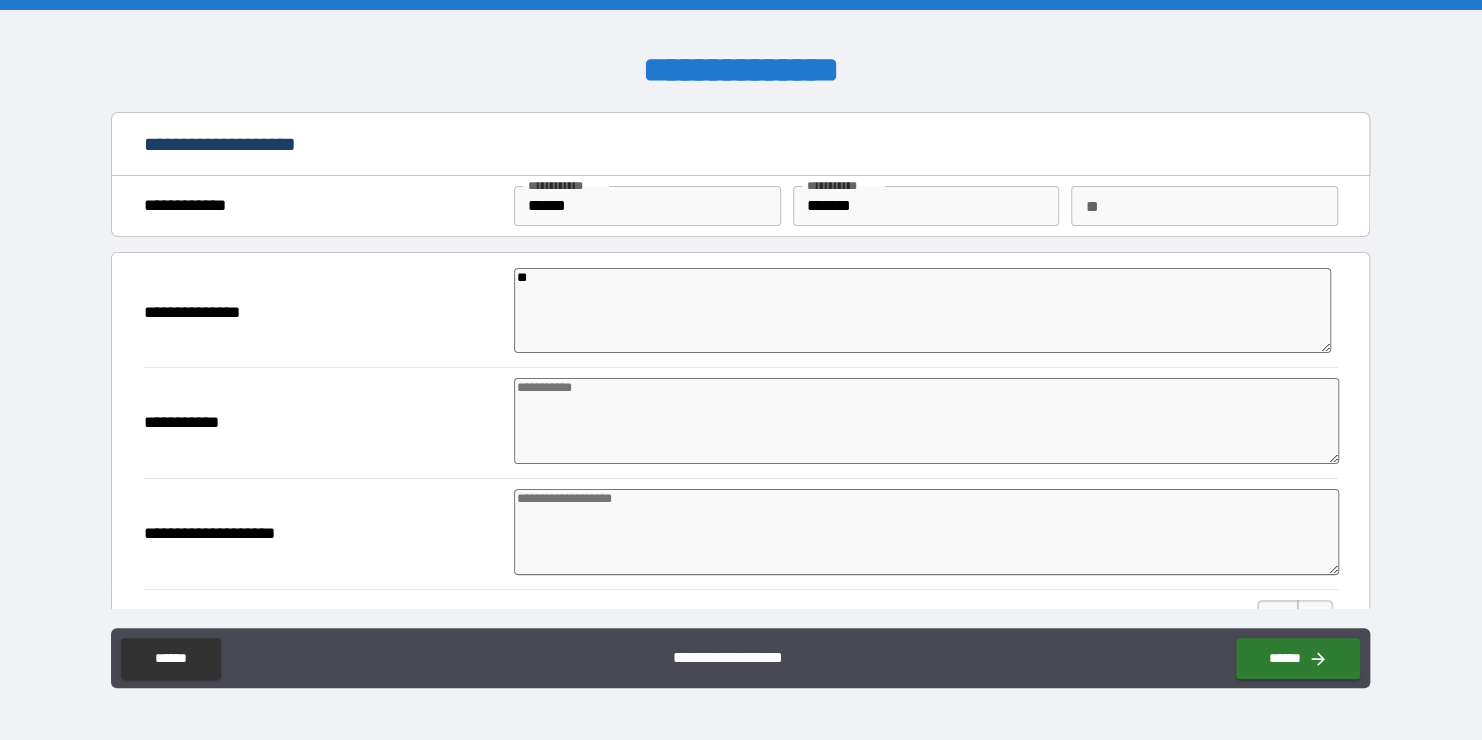type on "*" 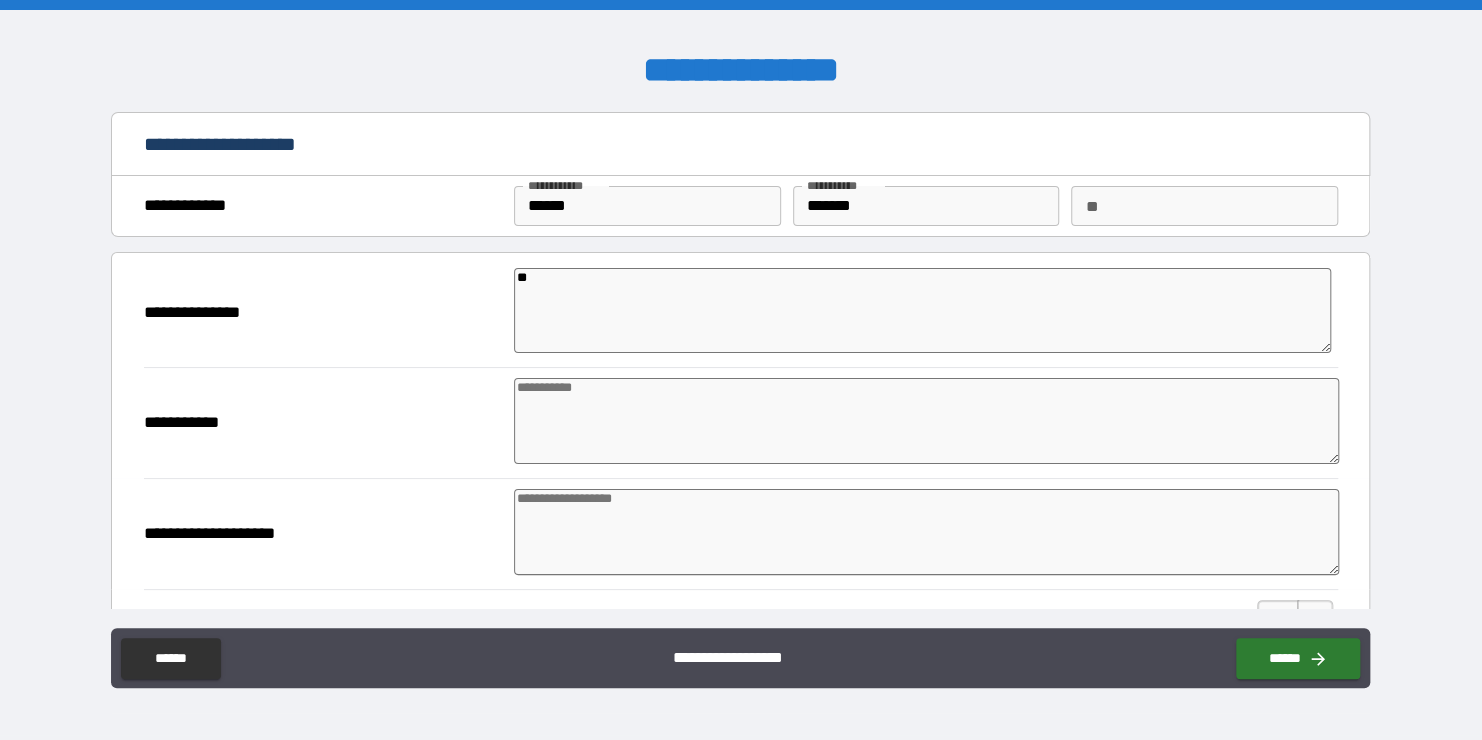 type on "***" 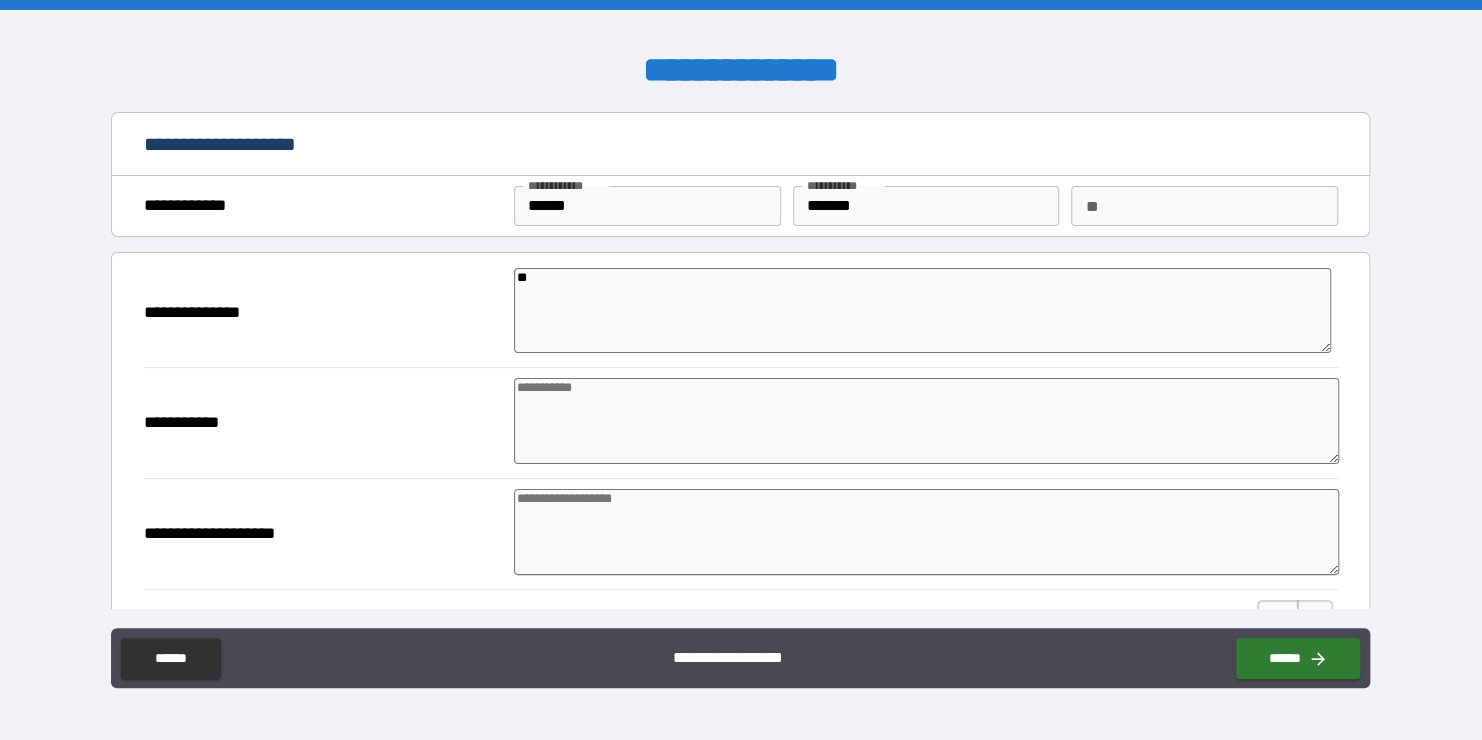 type on "*" 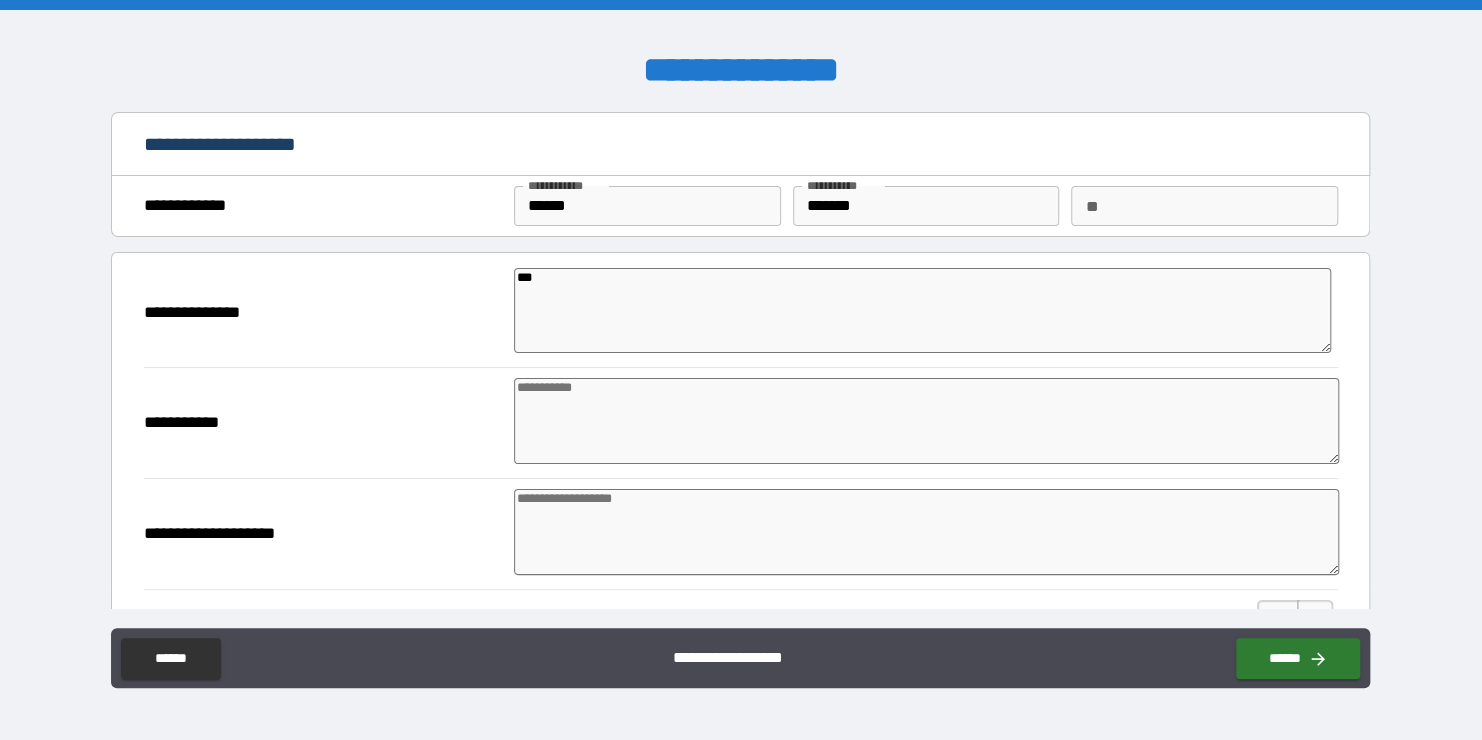type on "*" 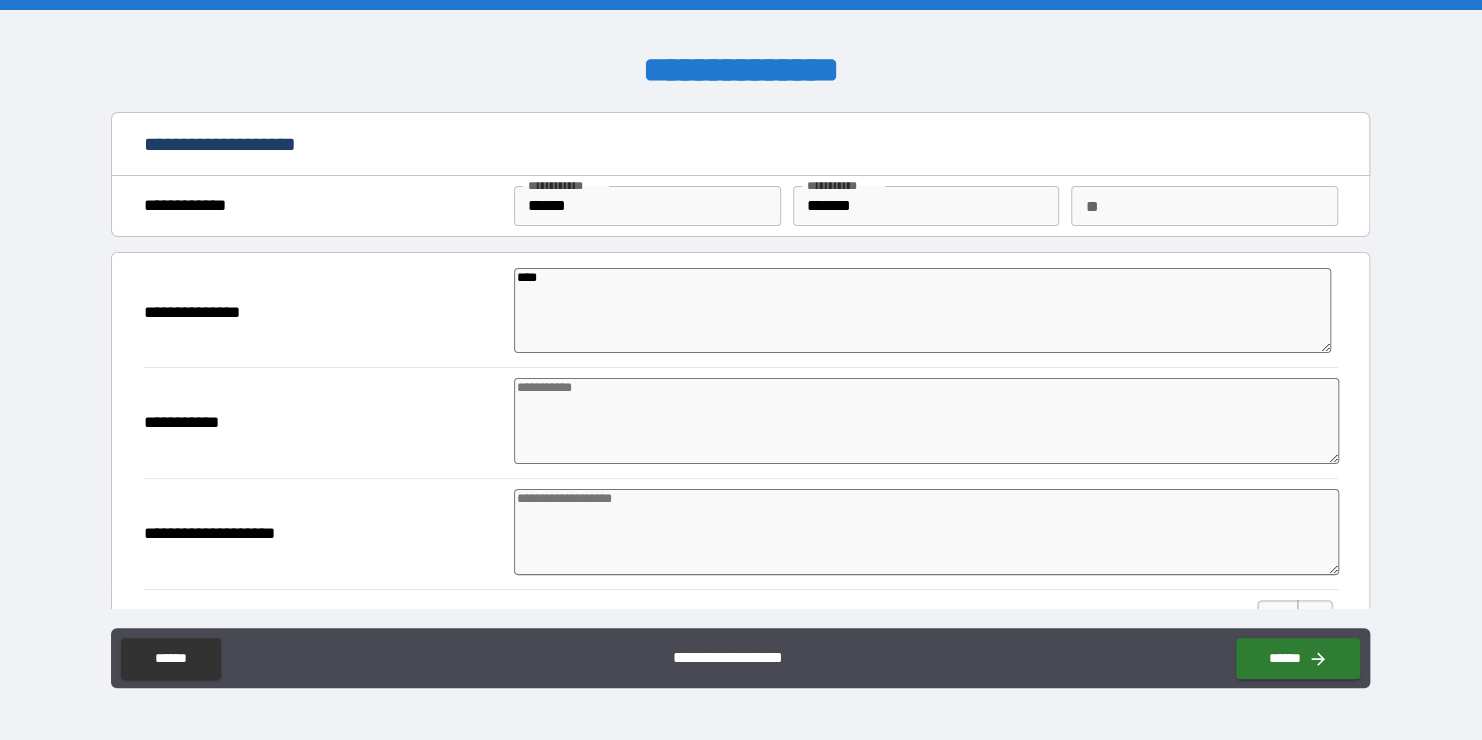 type on "*" 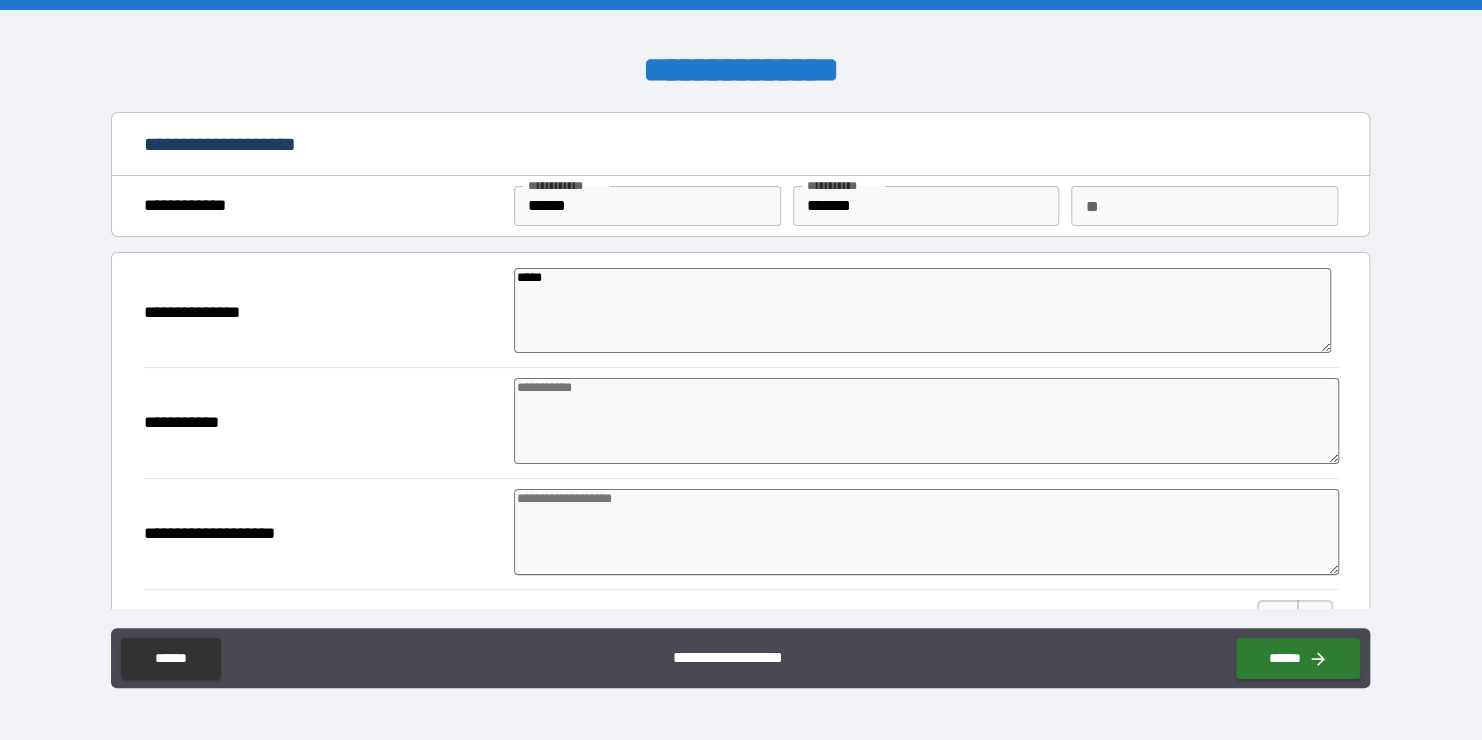 type on "*" 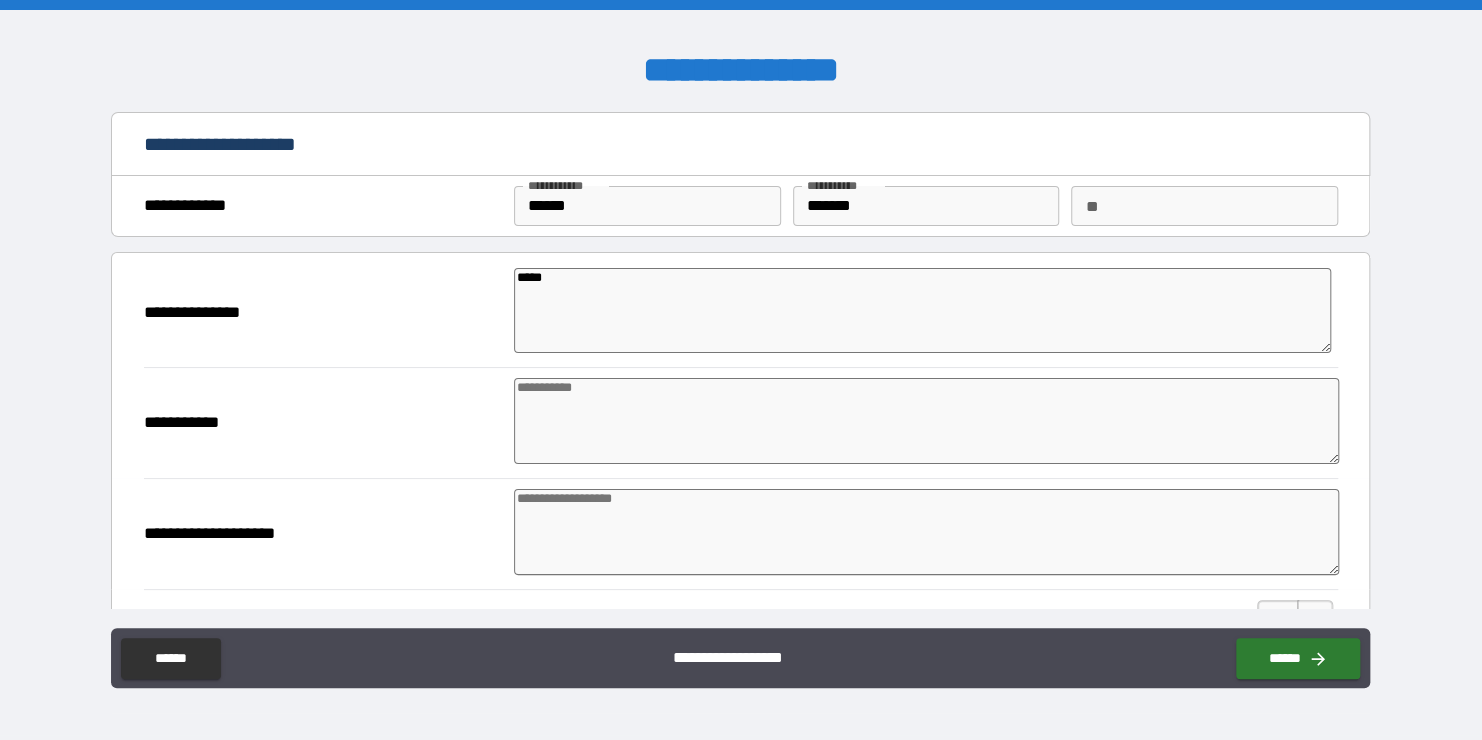 type on "*****" 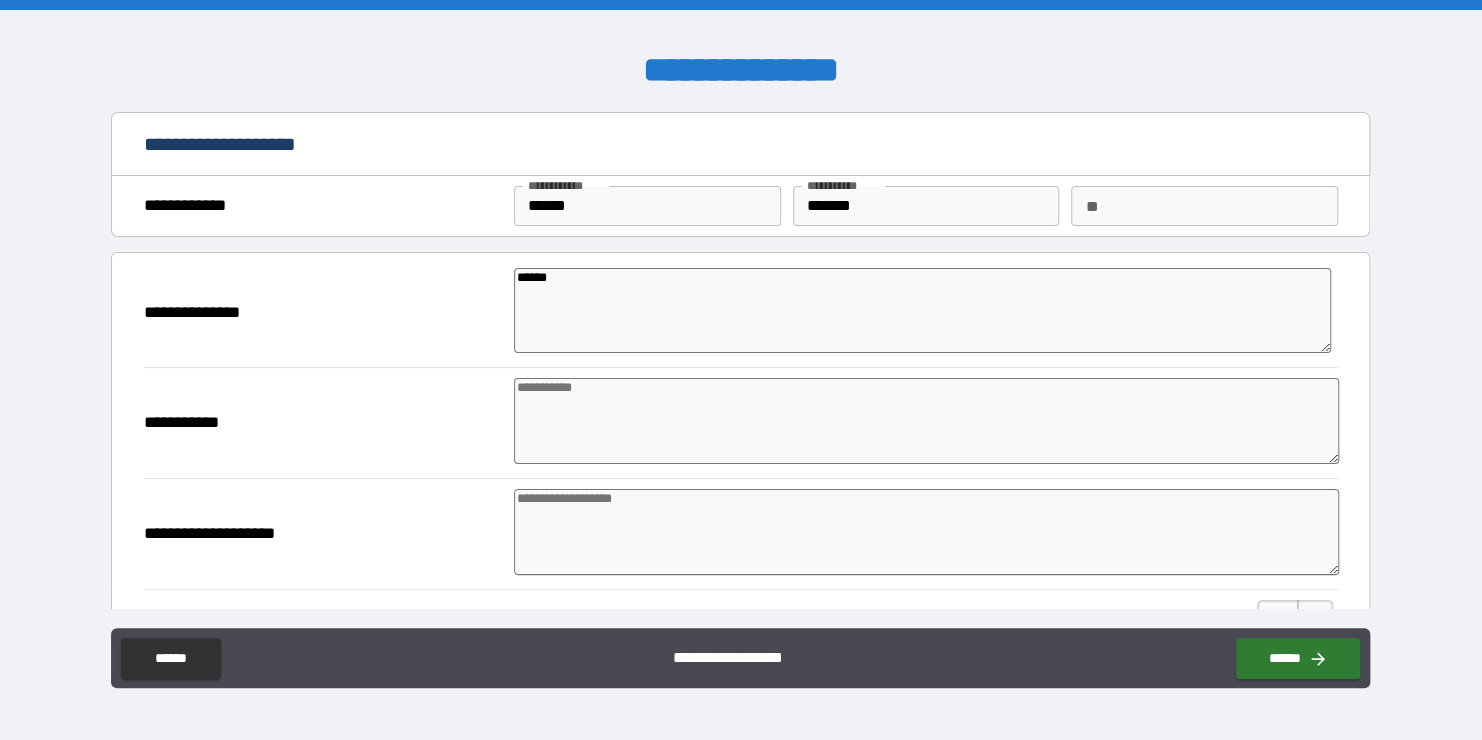 type on "*" 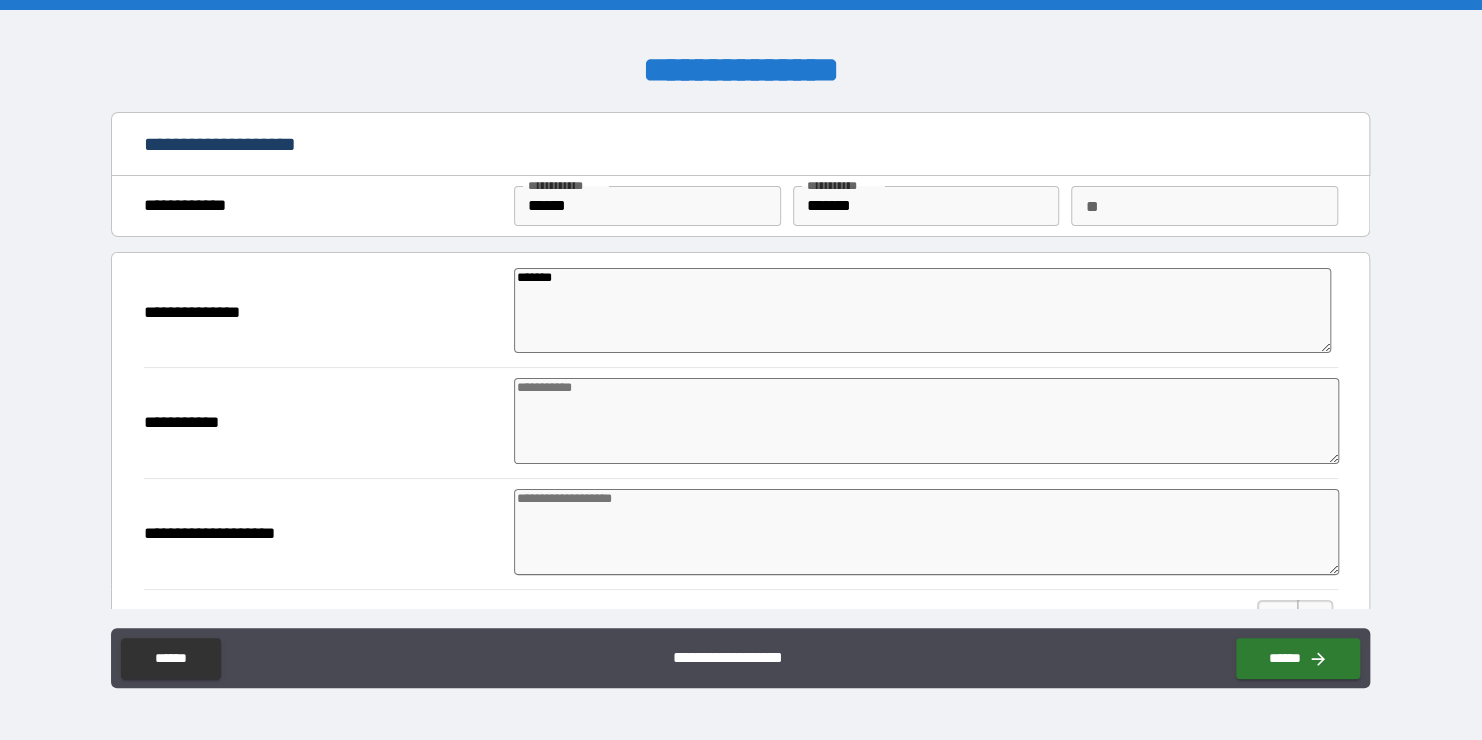 type on "*" 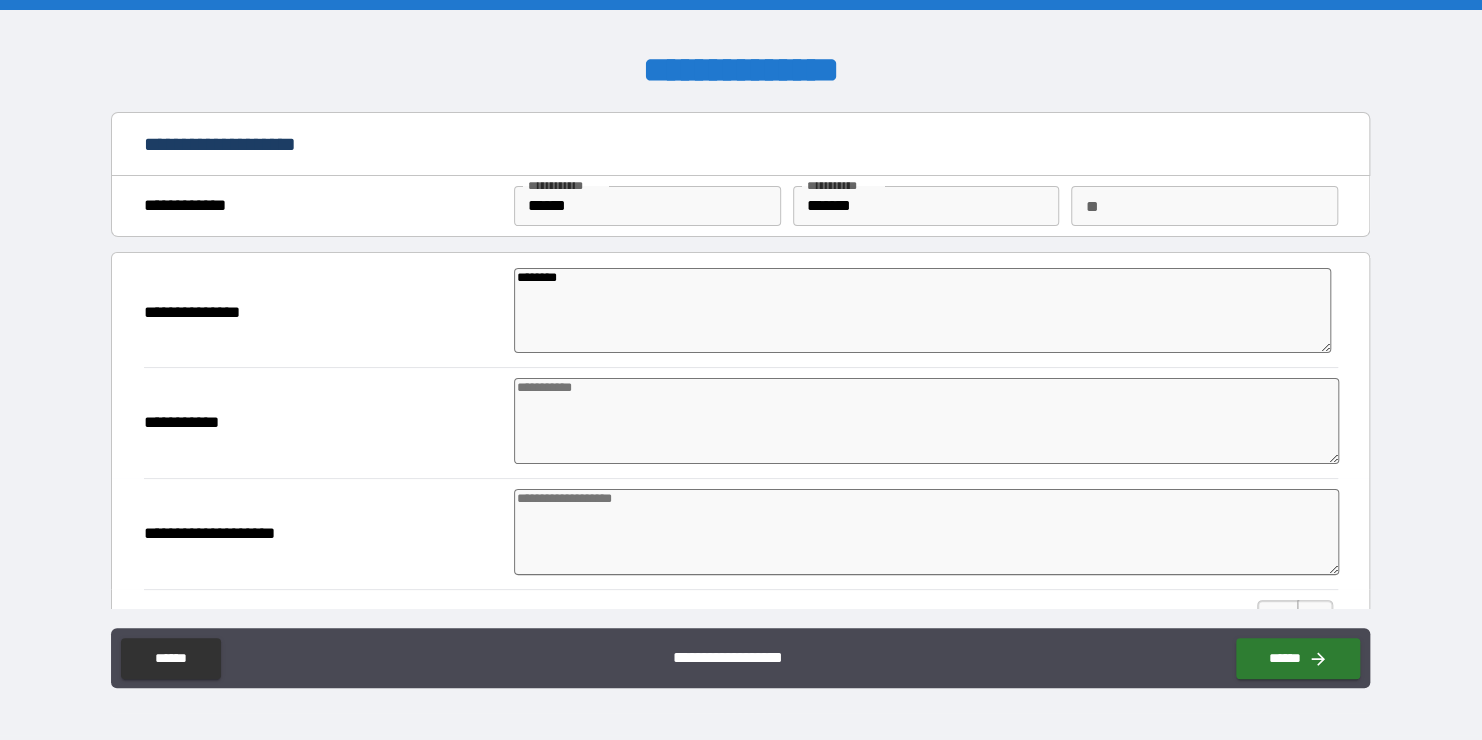 type on "*********" 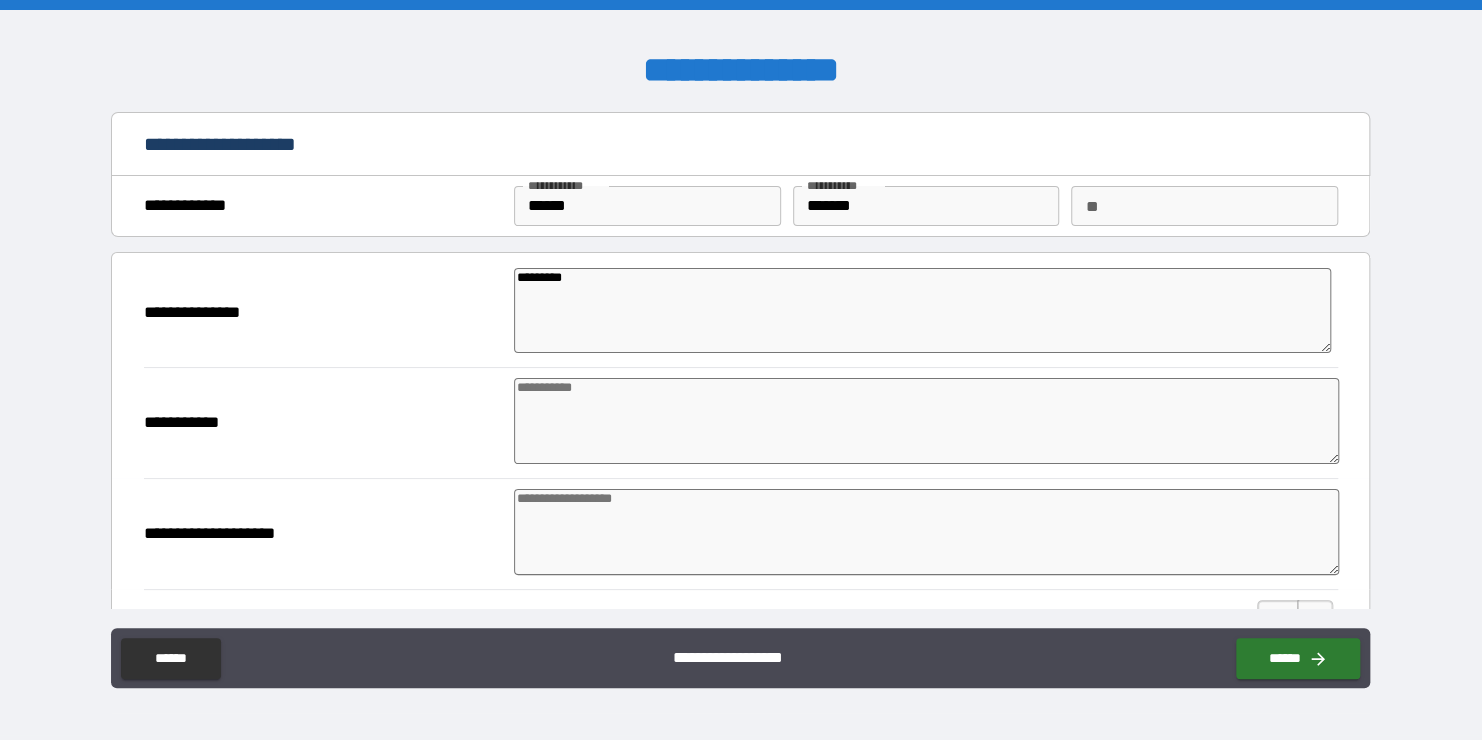 type on "*" 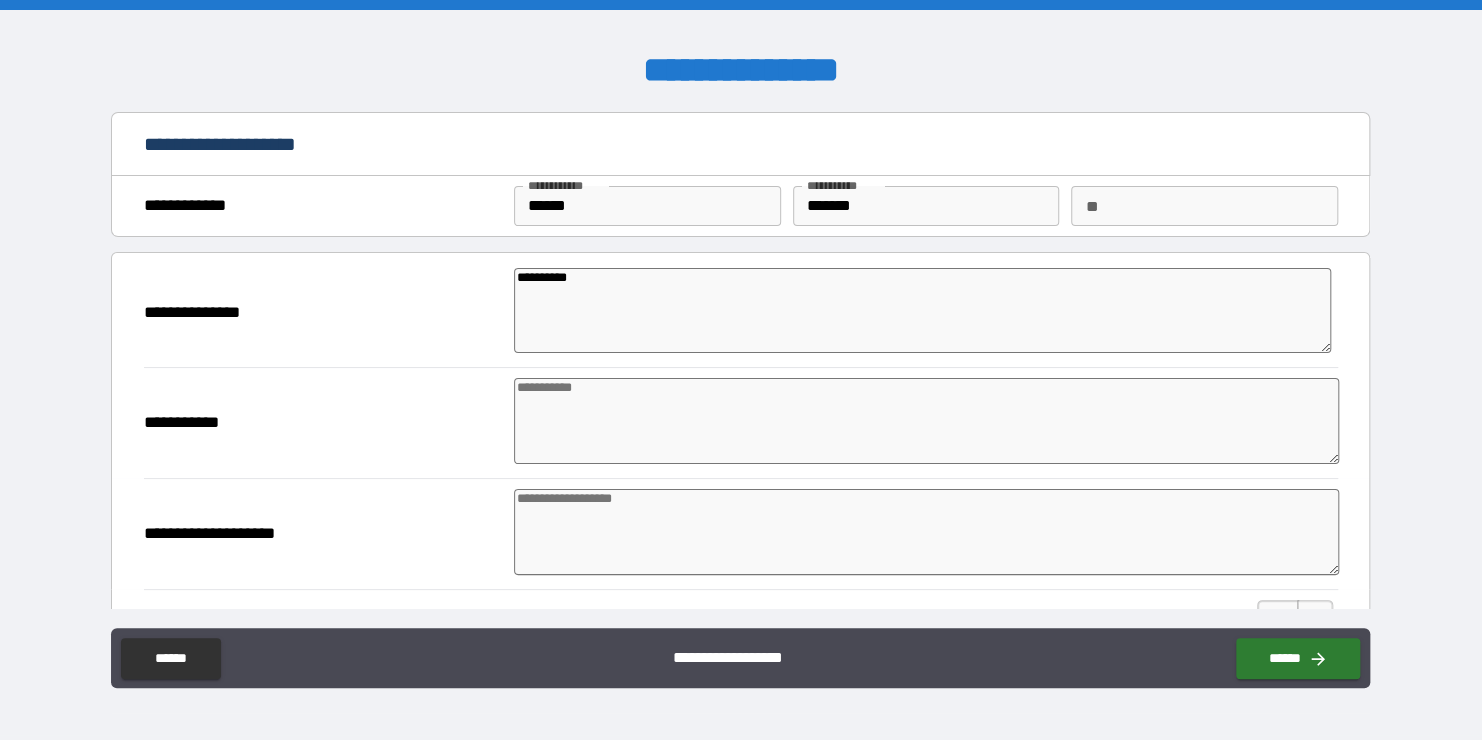 type on "**********" 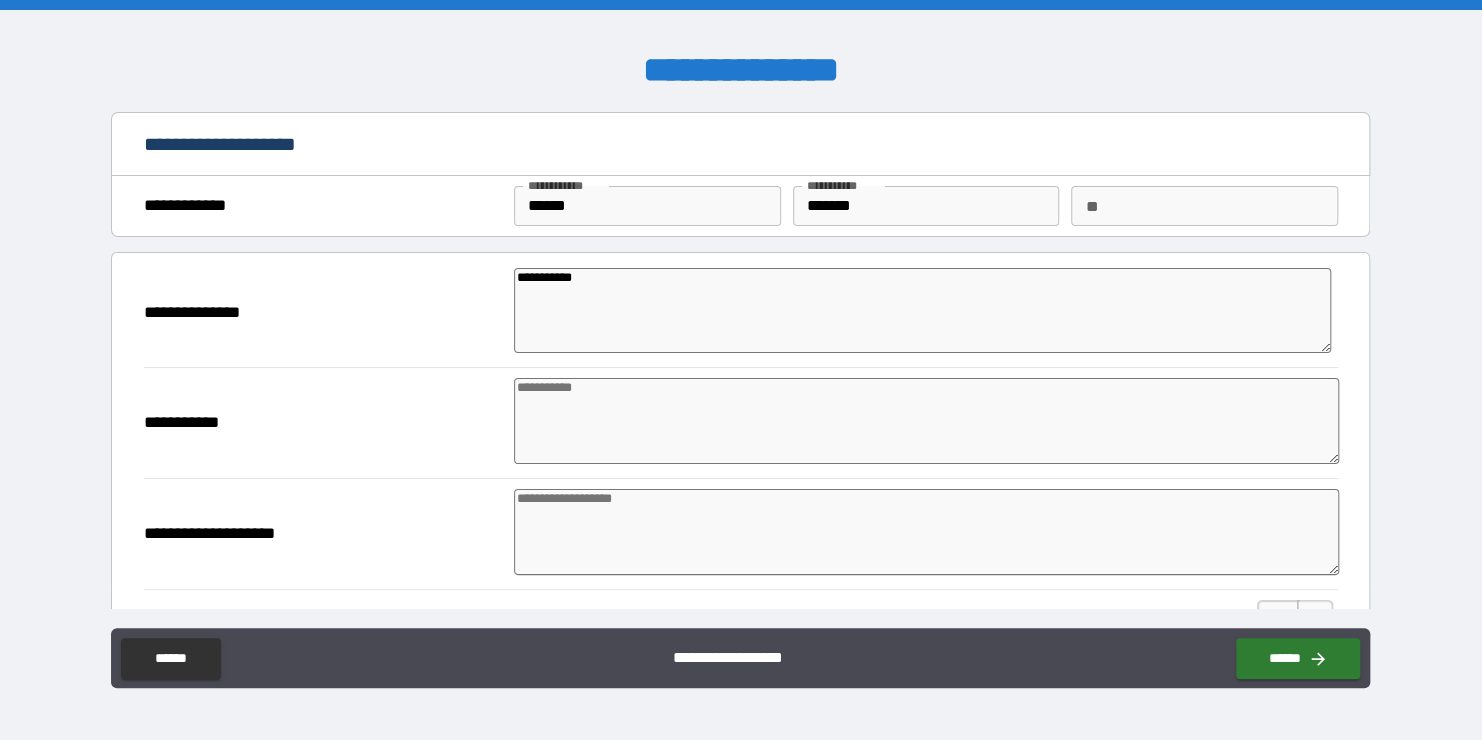 type on "*" 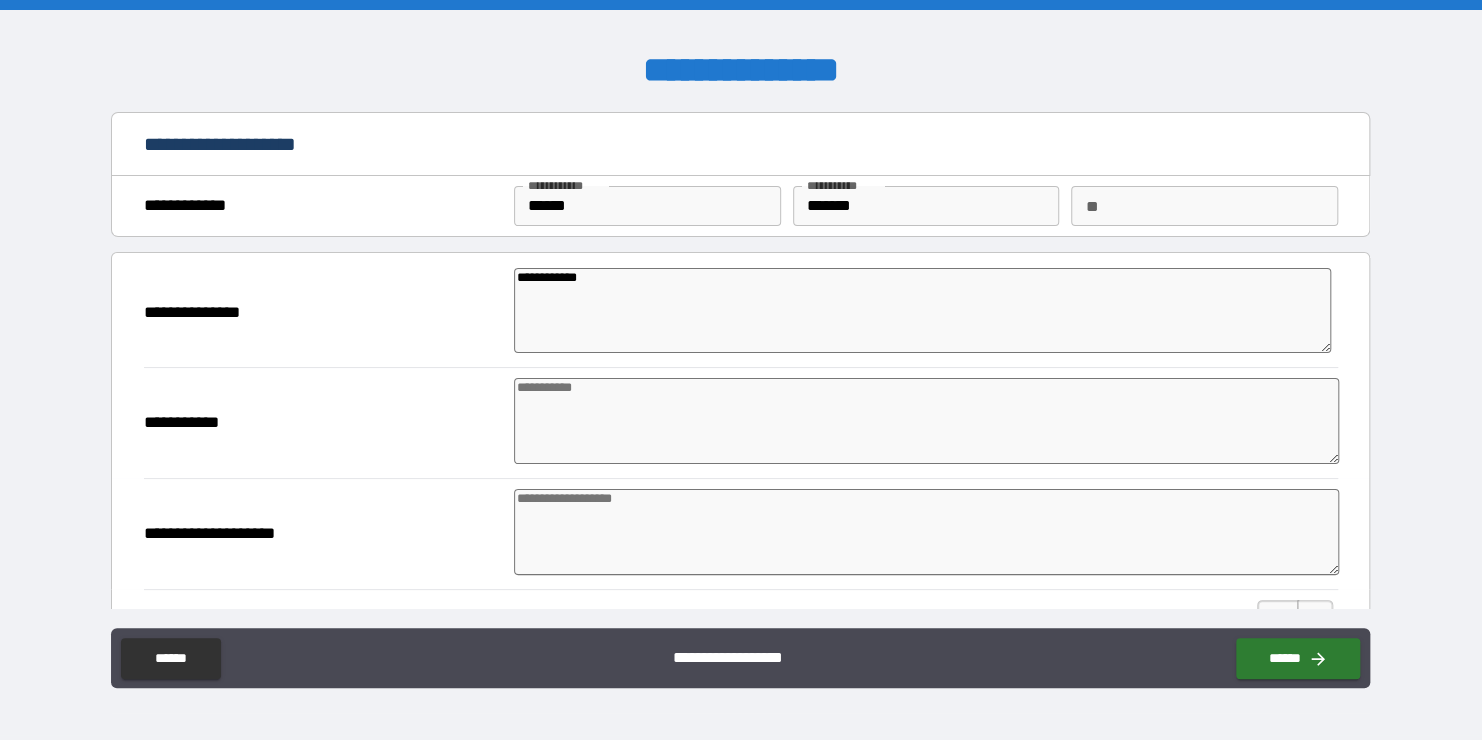 type on "*" 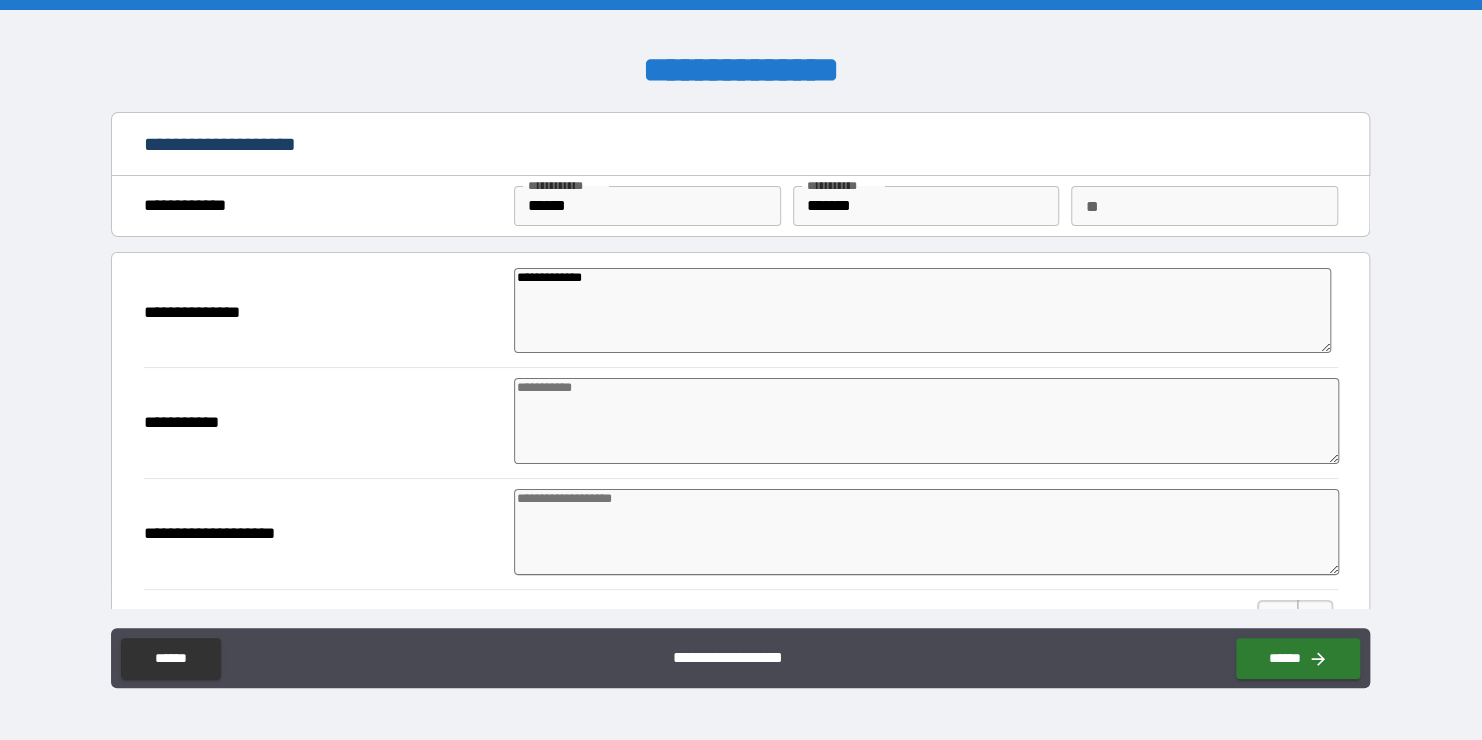 type on "*" 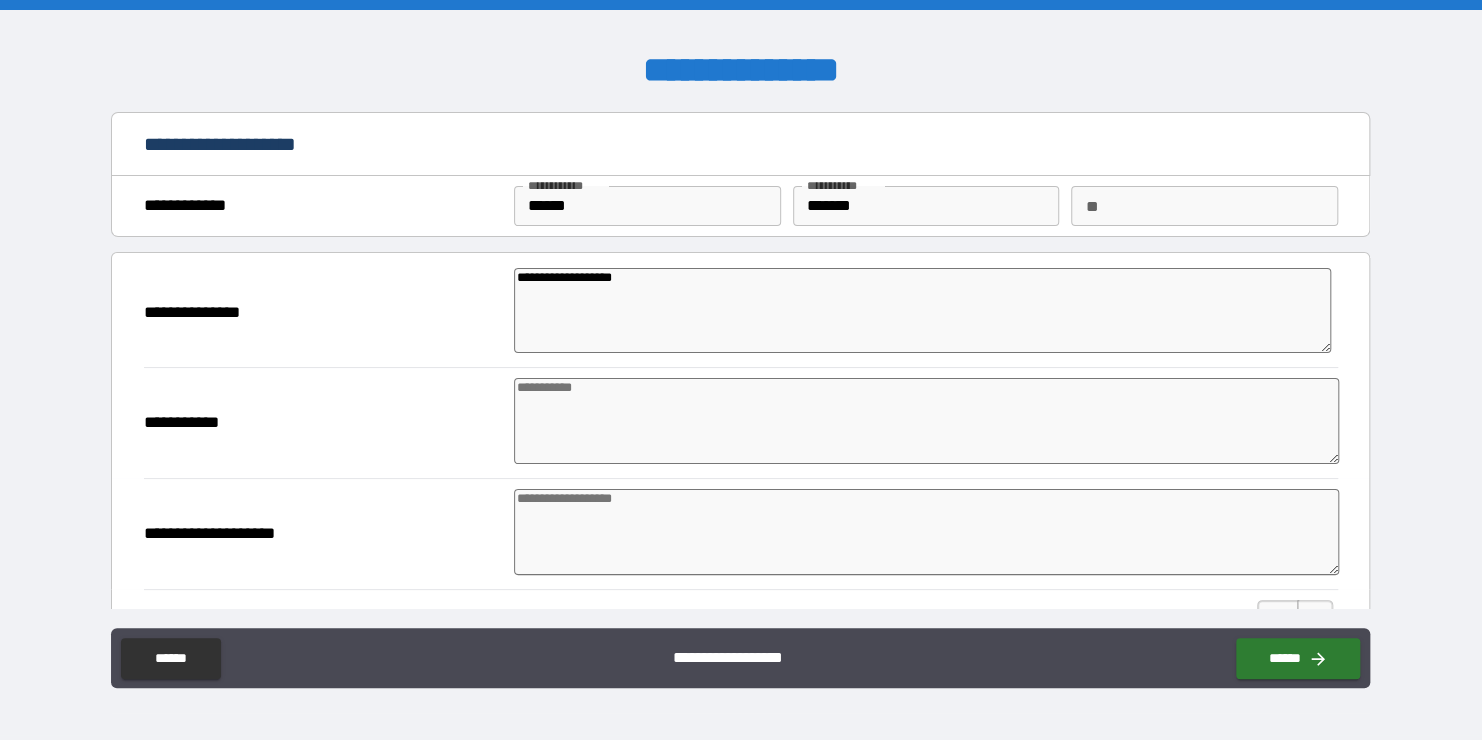 click at bounding box center [926, 421] 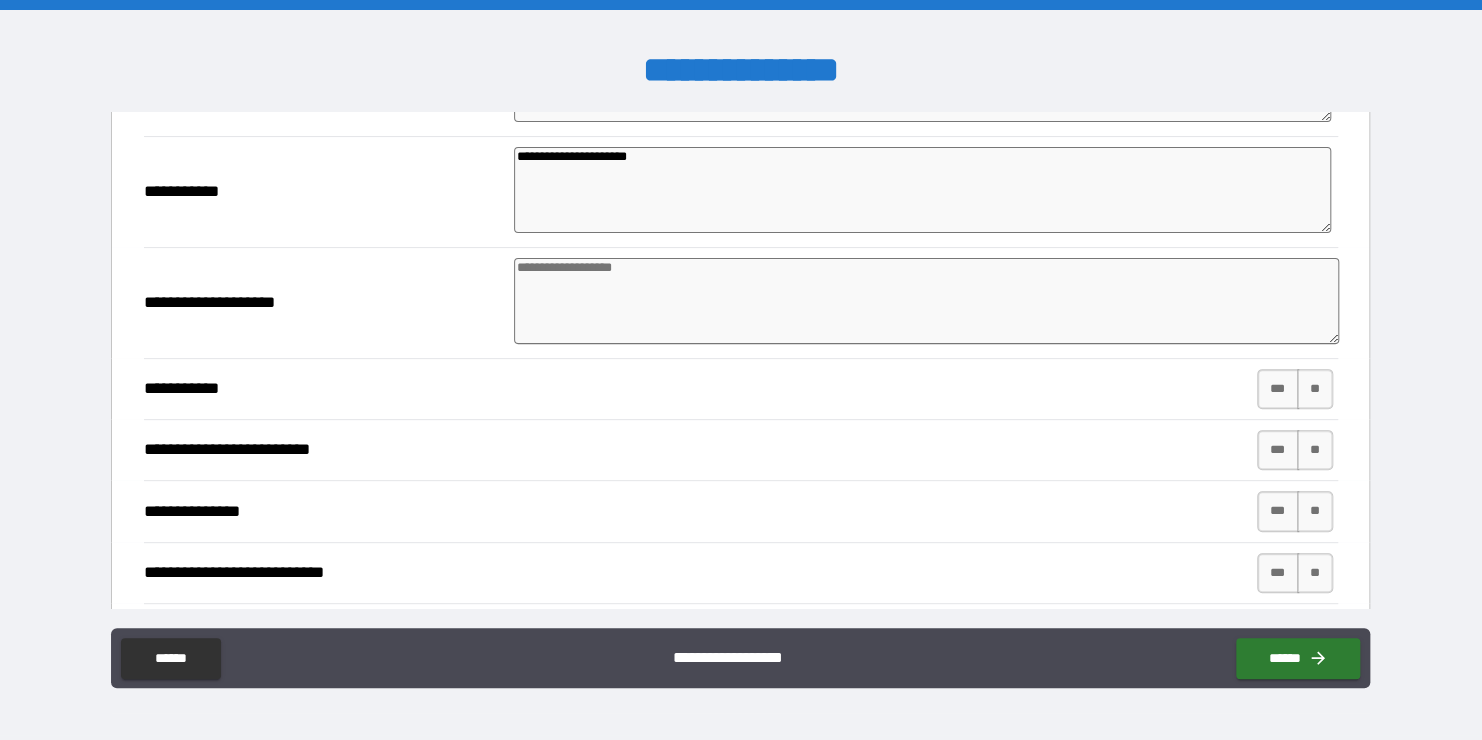 scroll, scrollTop: 240, scrollLeft: 0, axis: vertical 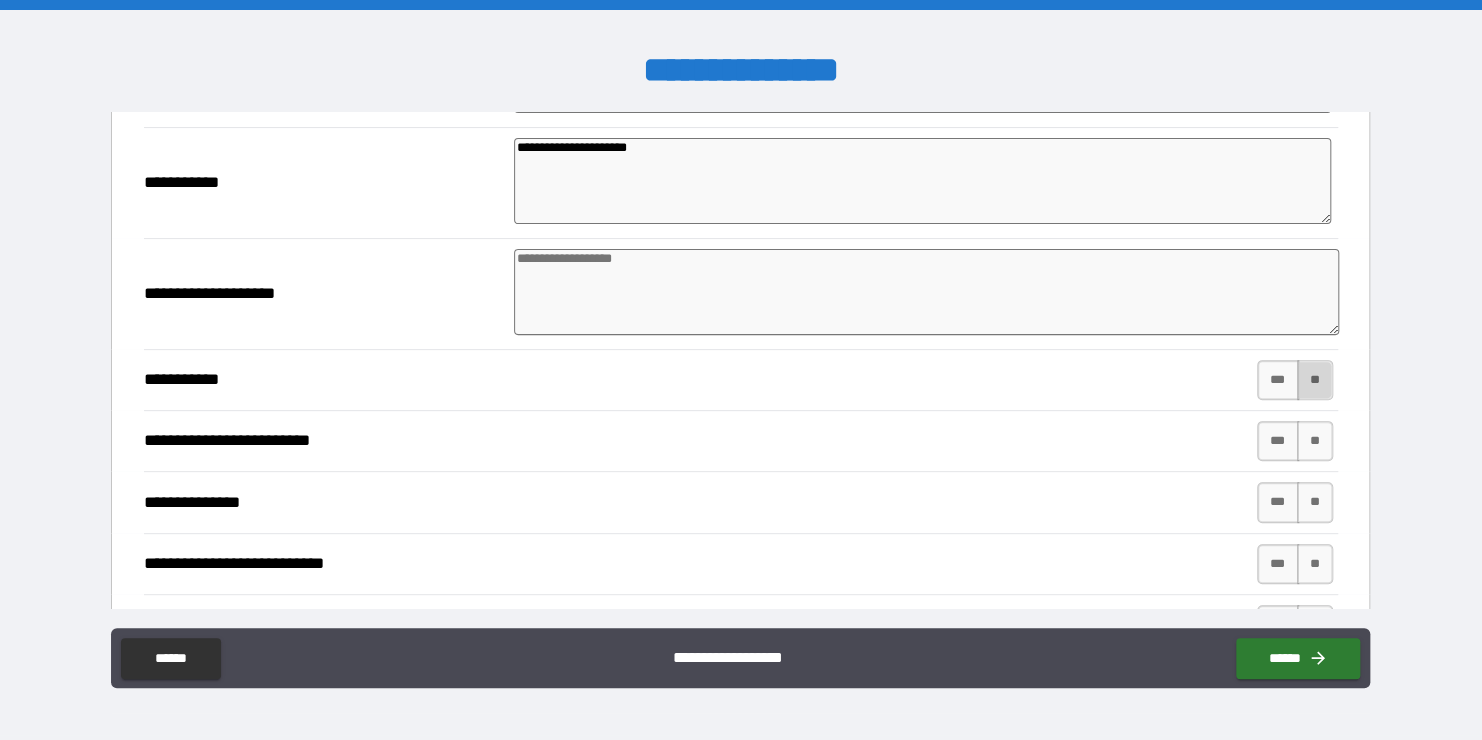 click on "**" at bounding box center (1315, 380) 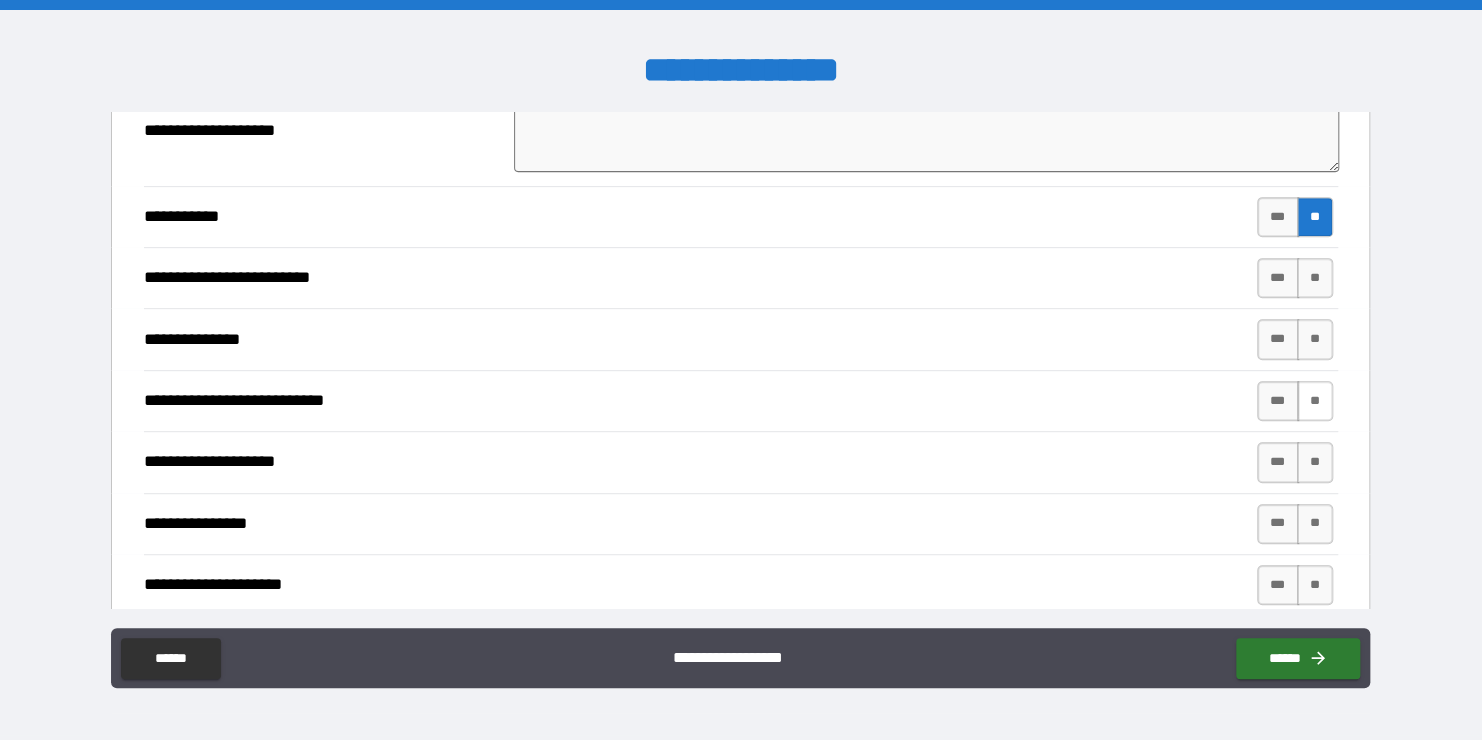 scroll, scrollTop: 411, scrollLeft: 0, axis: vertical 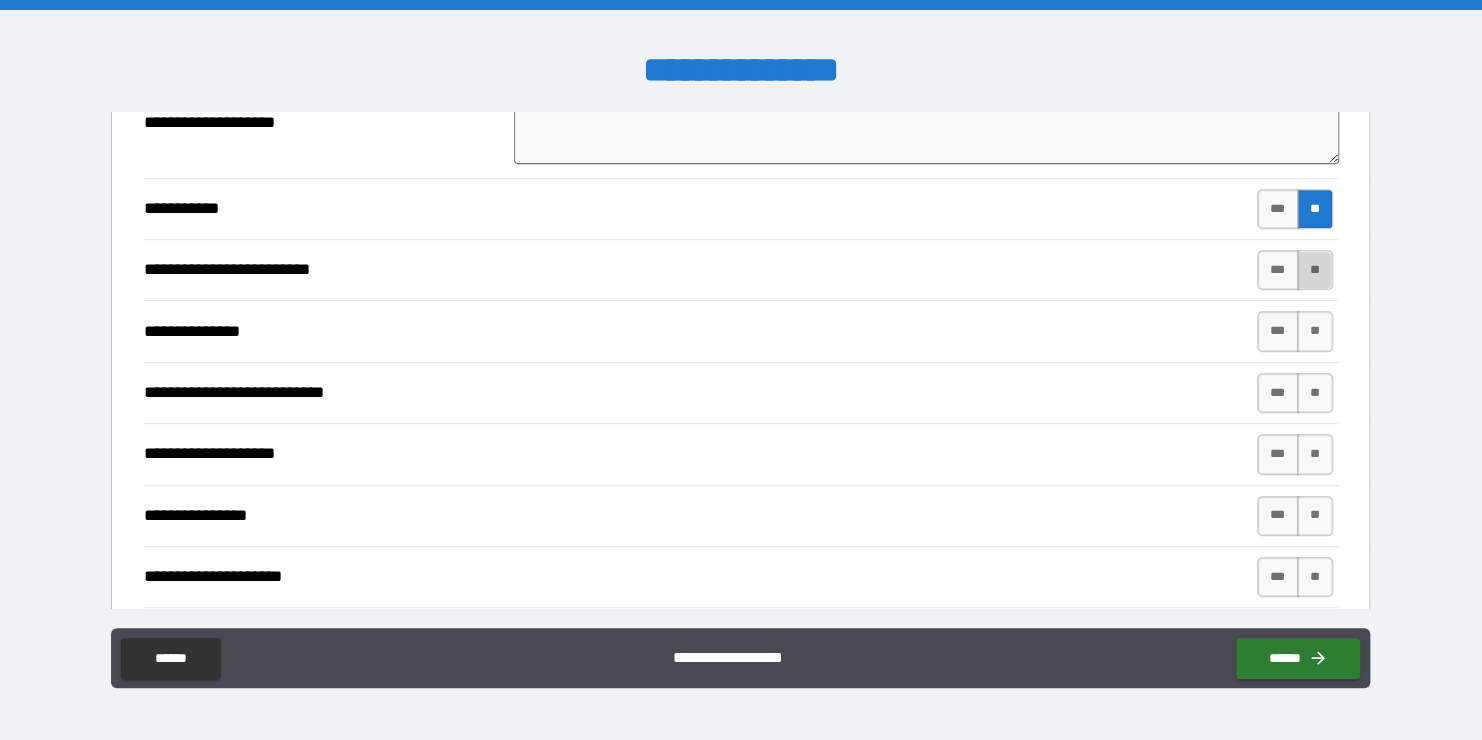 click on "**" at bounding box center (1315, 270) 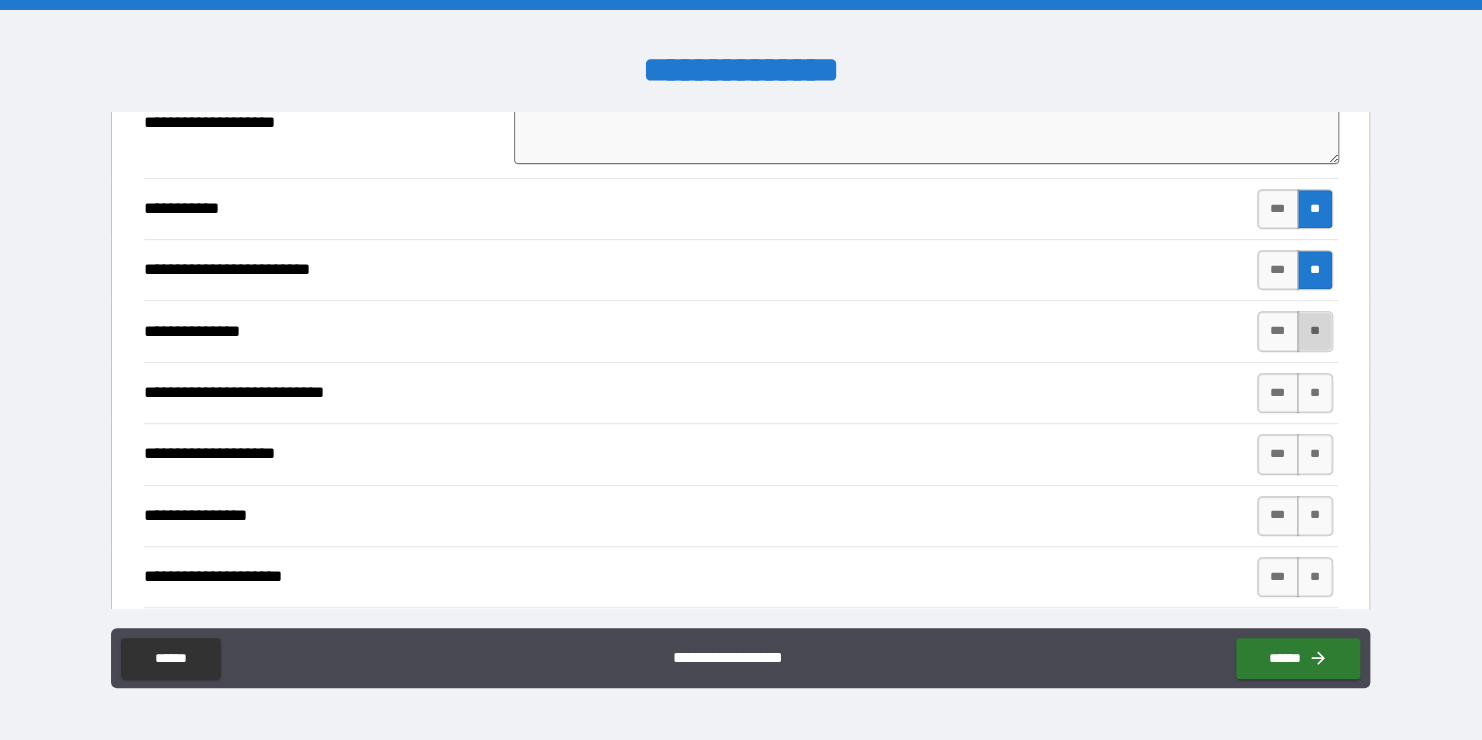 click on "**" at bounding box center [1315, 331] 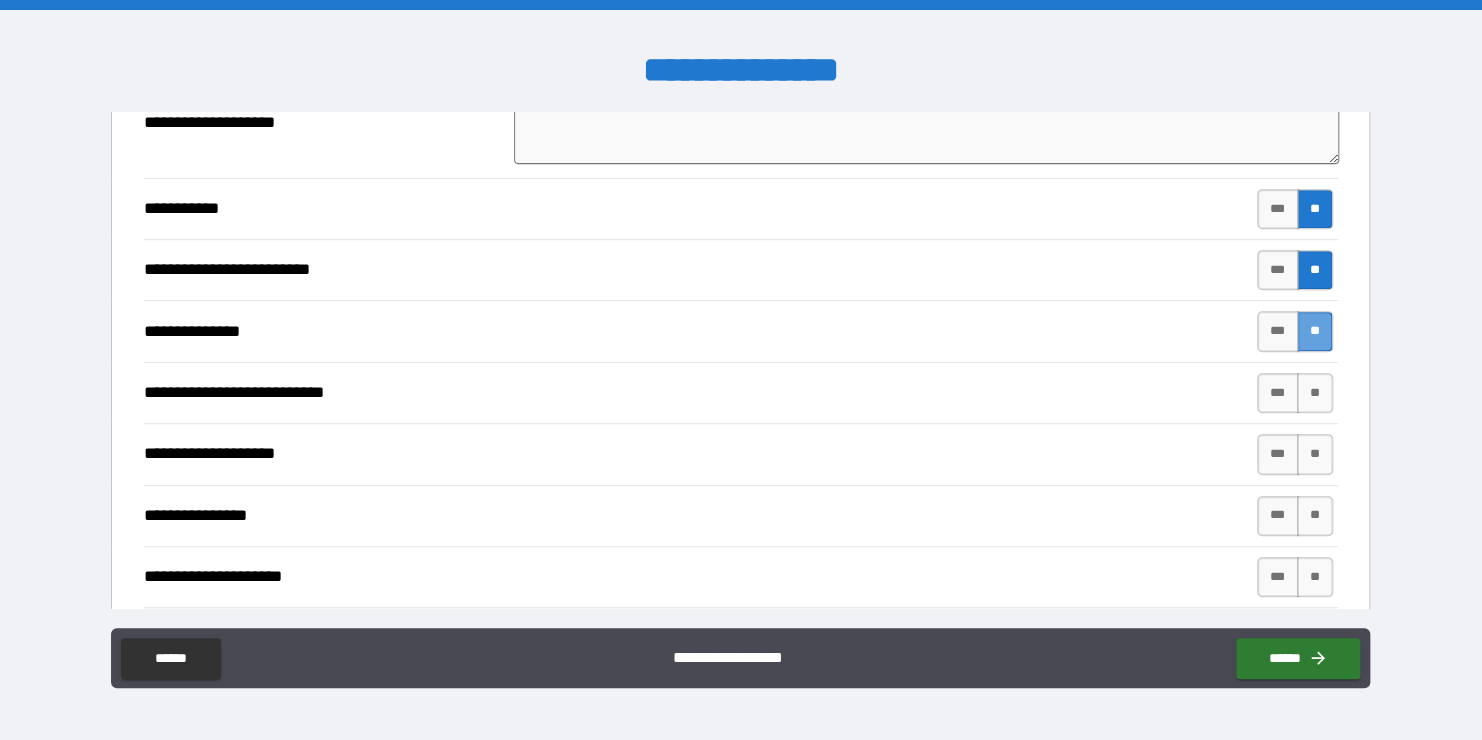 click on "**" at bounding box center [1315, 331] 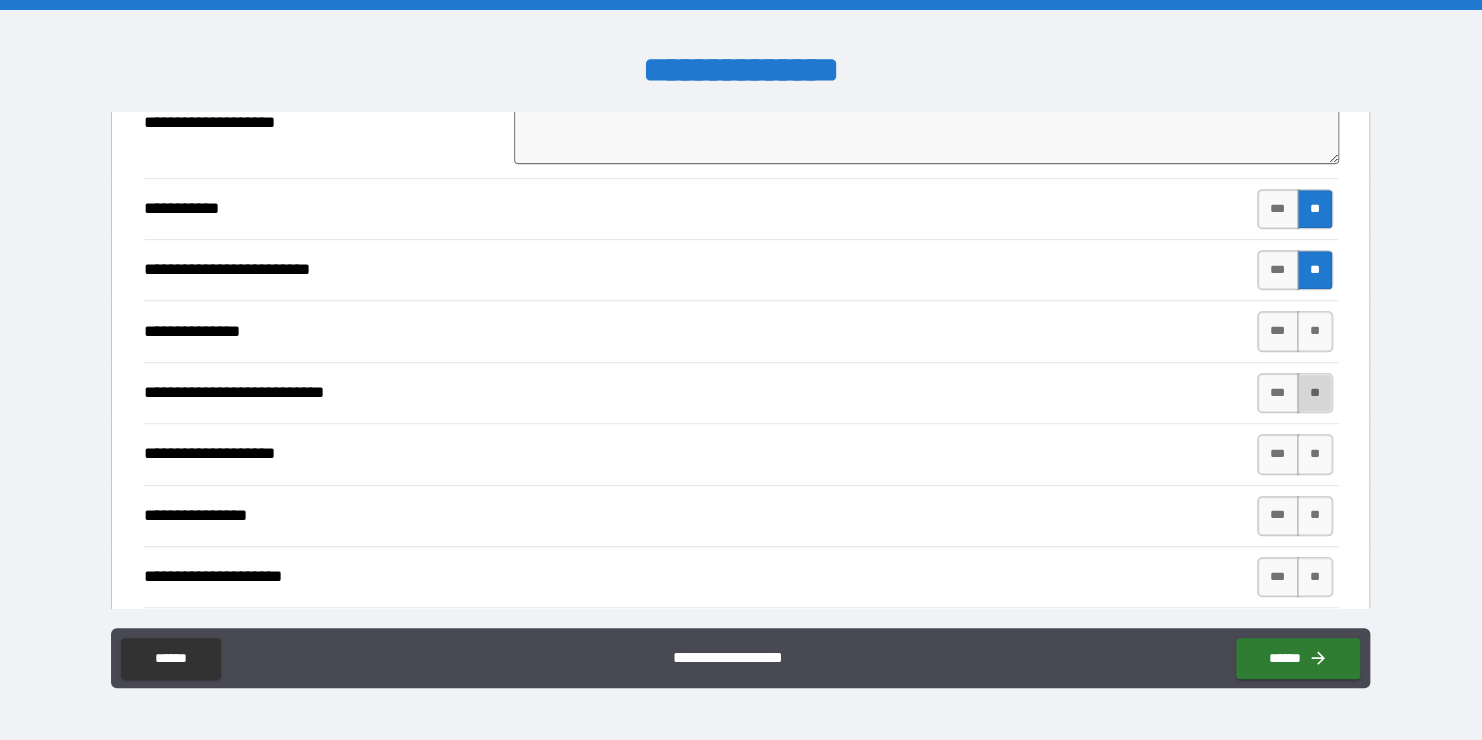 click on "**" at bounding box center [1315, 393] 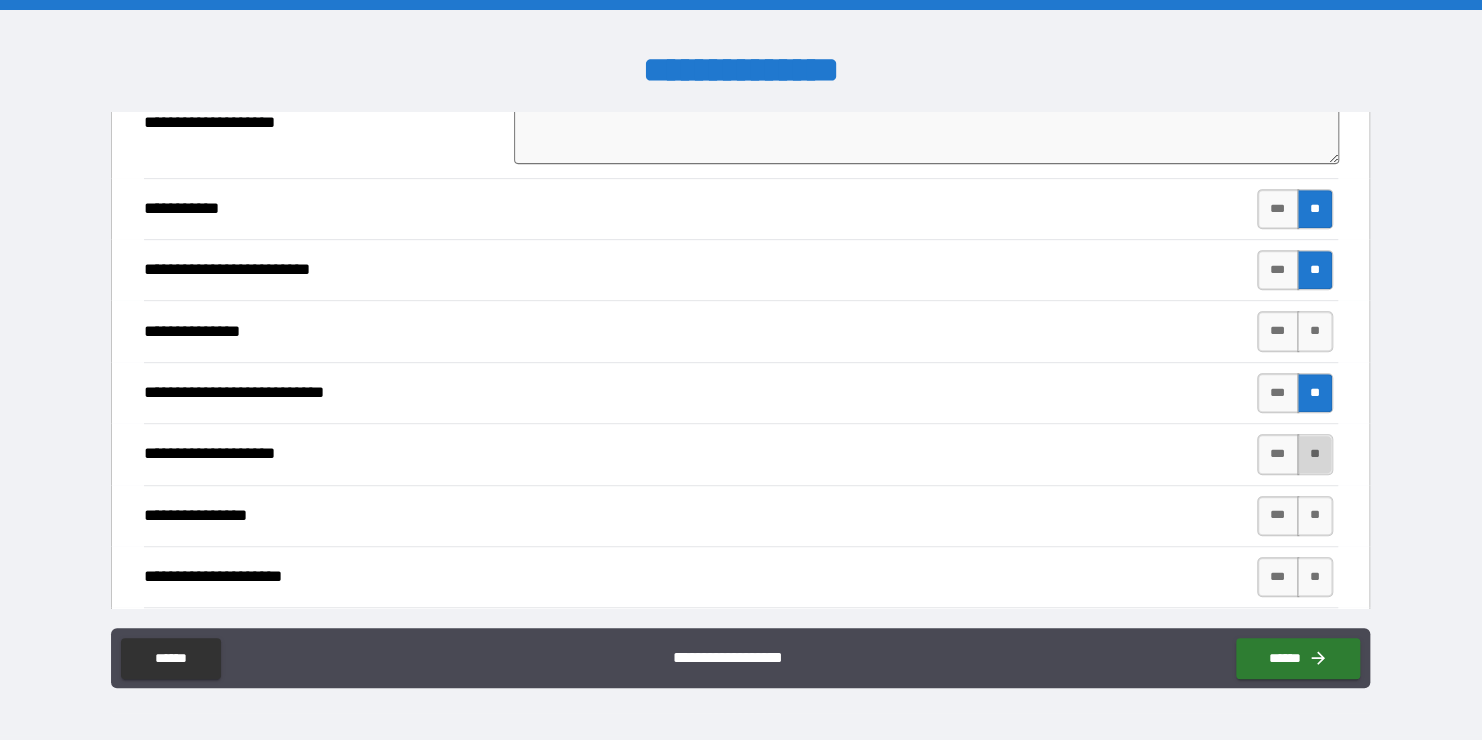 click on "**" at bounding box center (1315, 454) 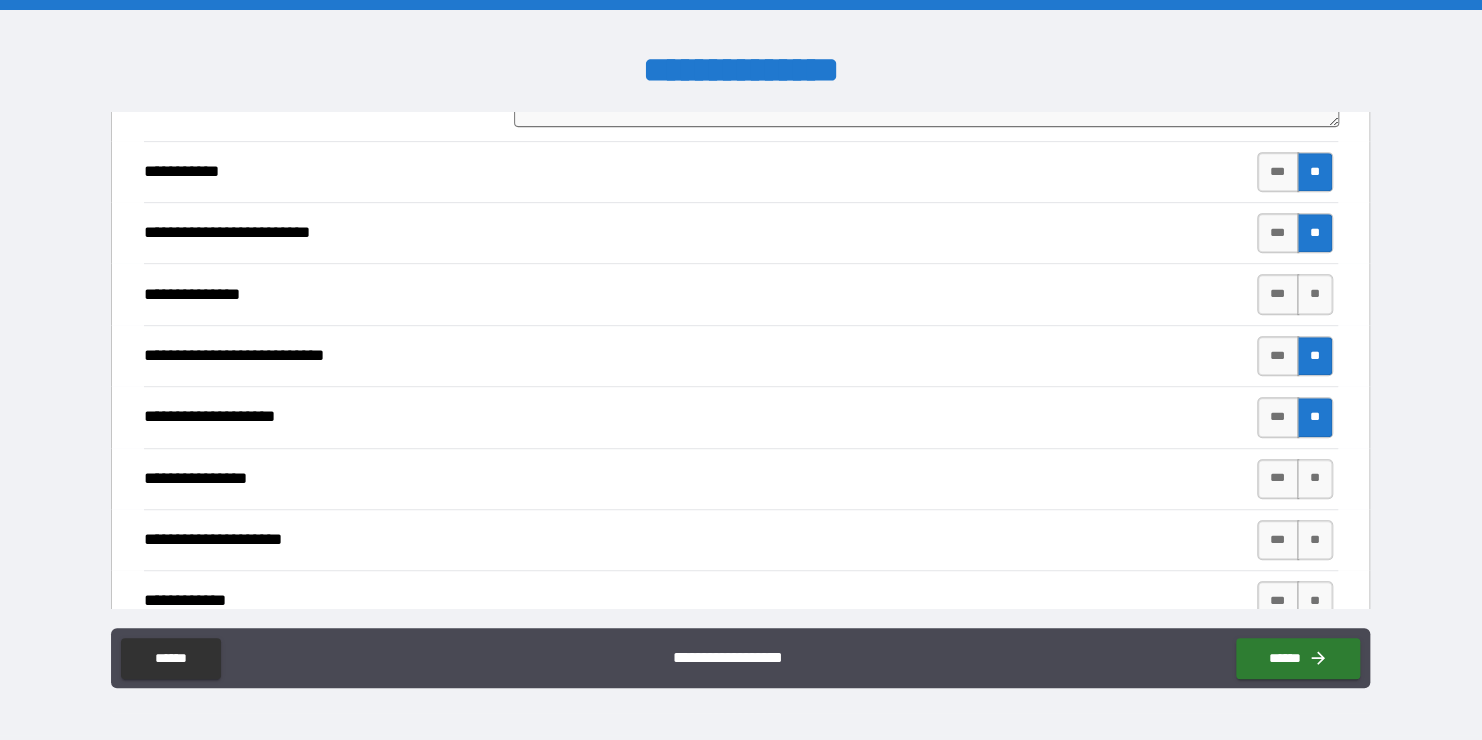 scroll, scrollTop: 450, scrollLeft: 0, axis: vertical 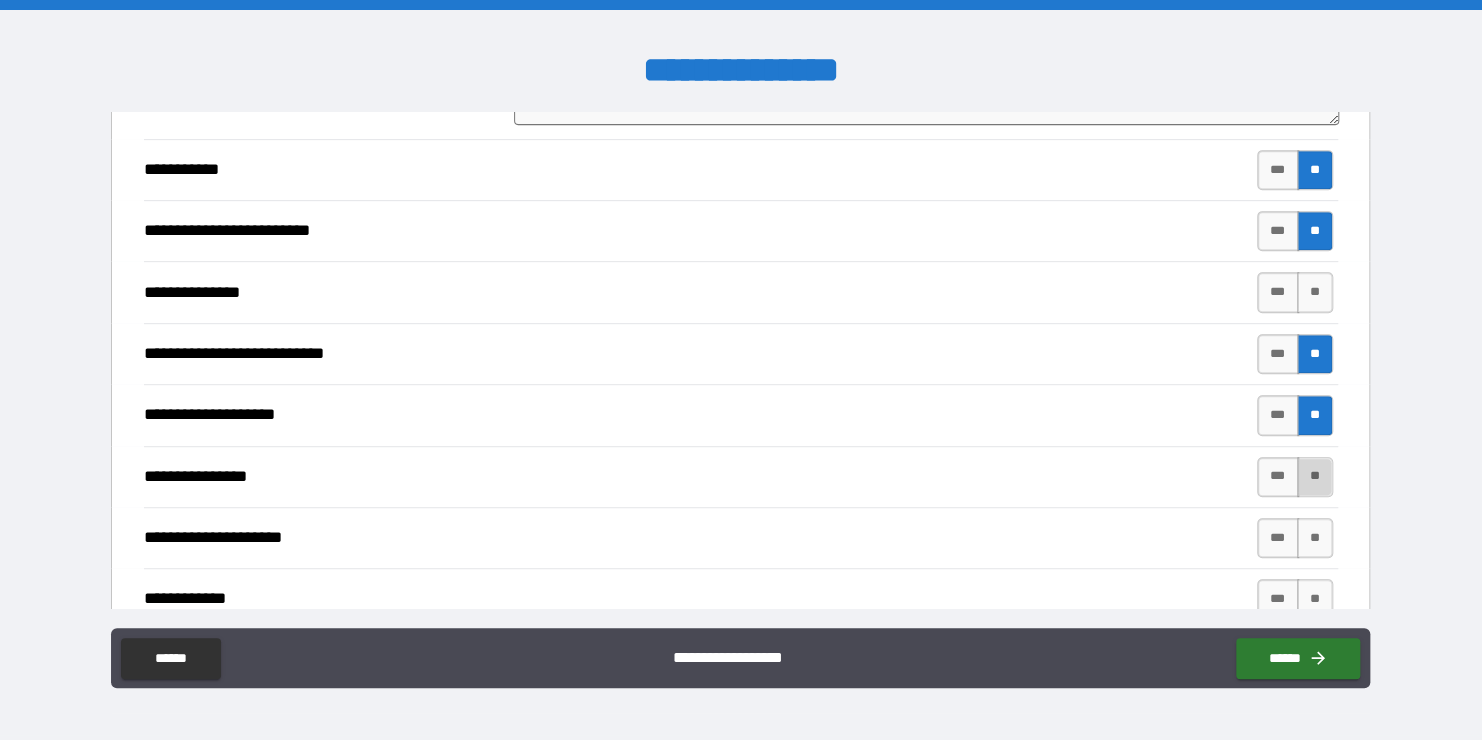click on "**" at bounding box center [1315, 477] 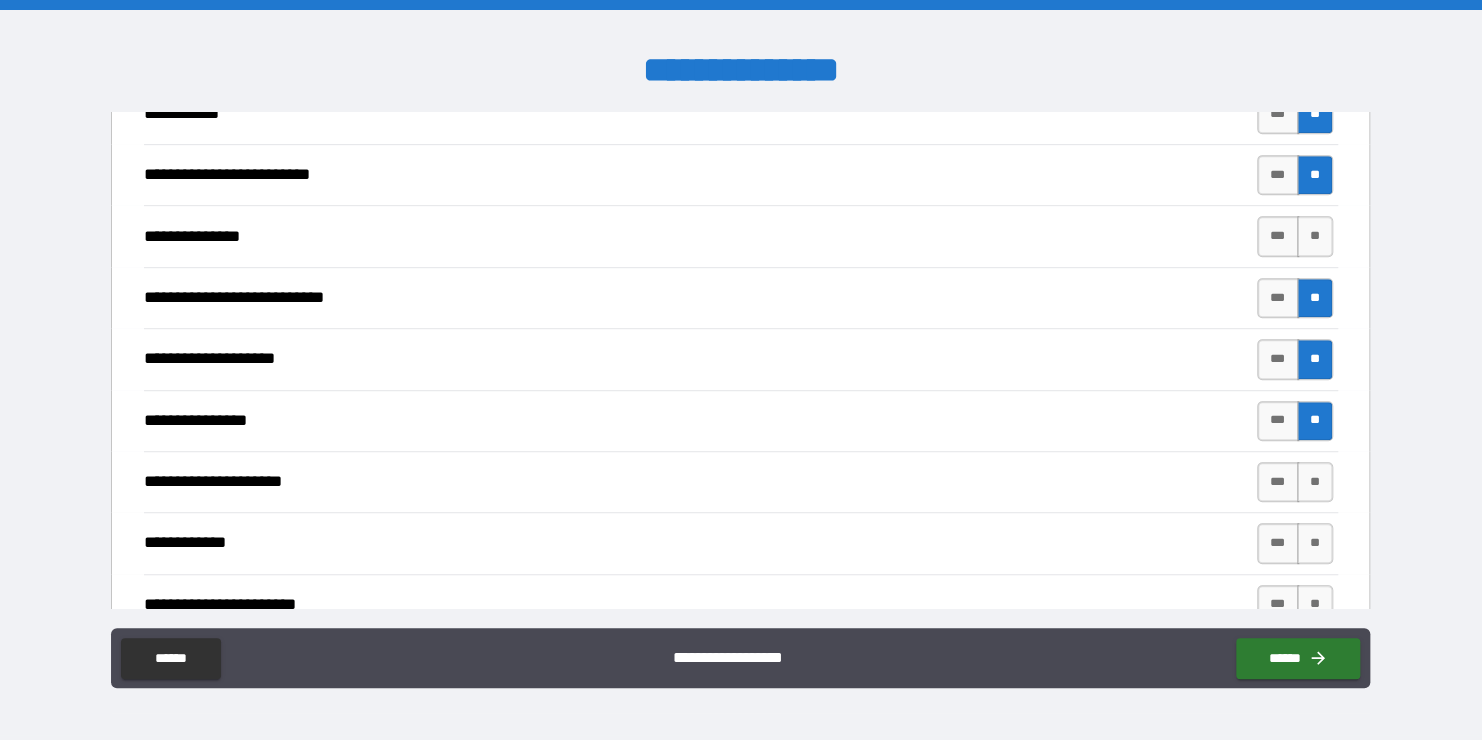 scroll, scrollTop: 548, scrollLeft: 0, axis: vertical 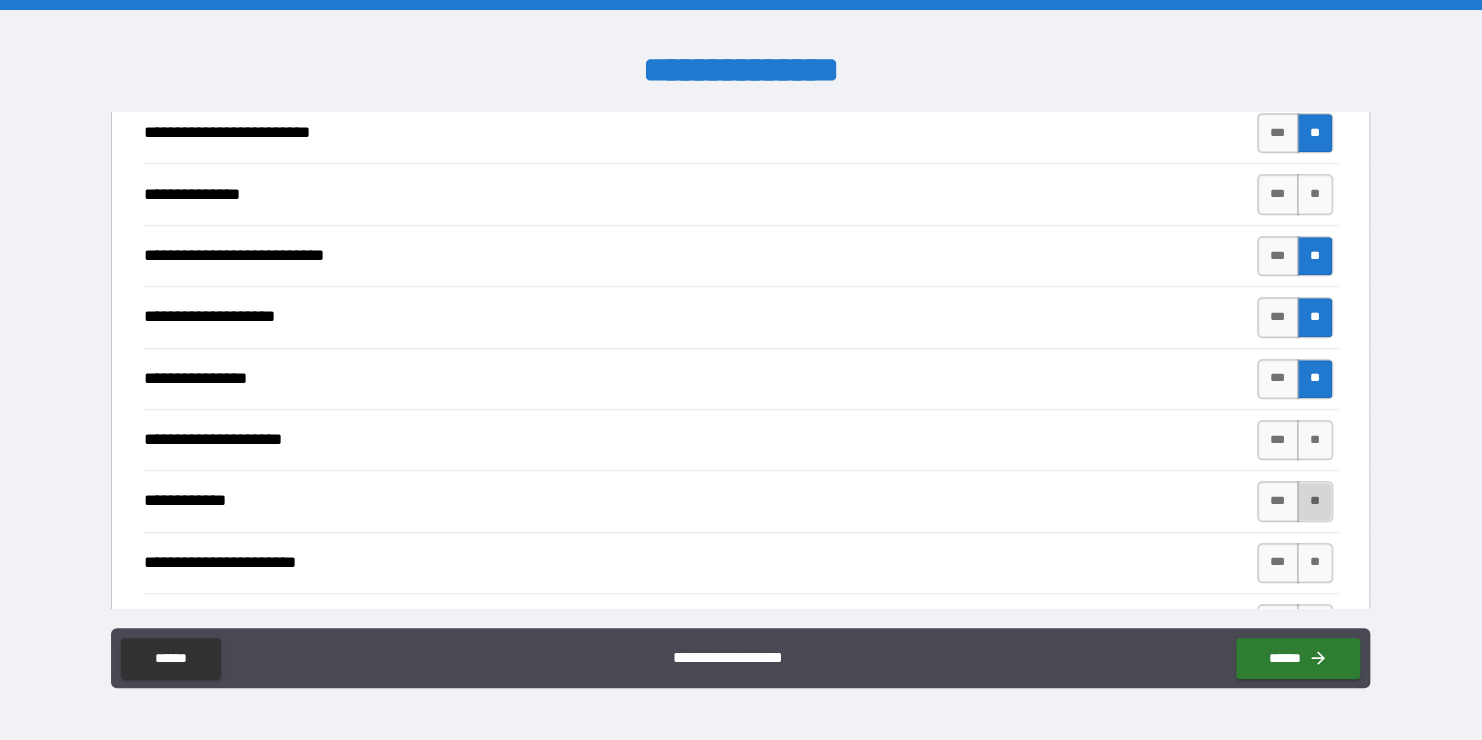 click on "**" at bounding box center (1315, 501) 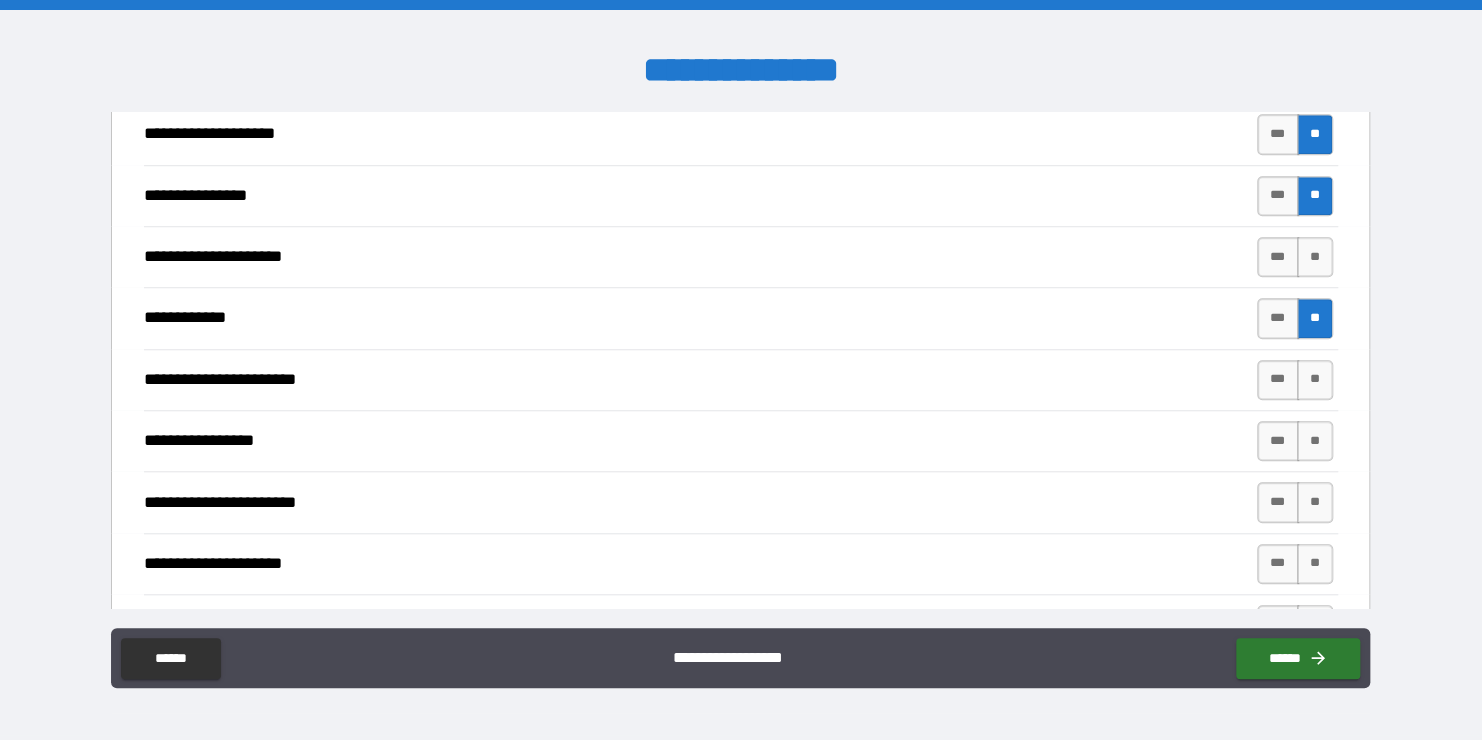 scroll, scrollTop: 732, scrollLeft: 0, axis: vertical 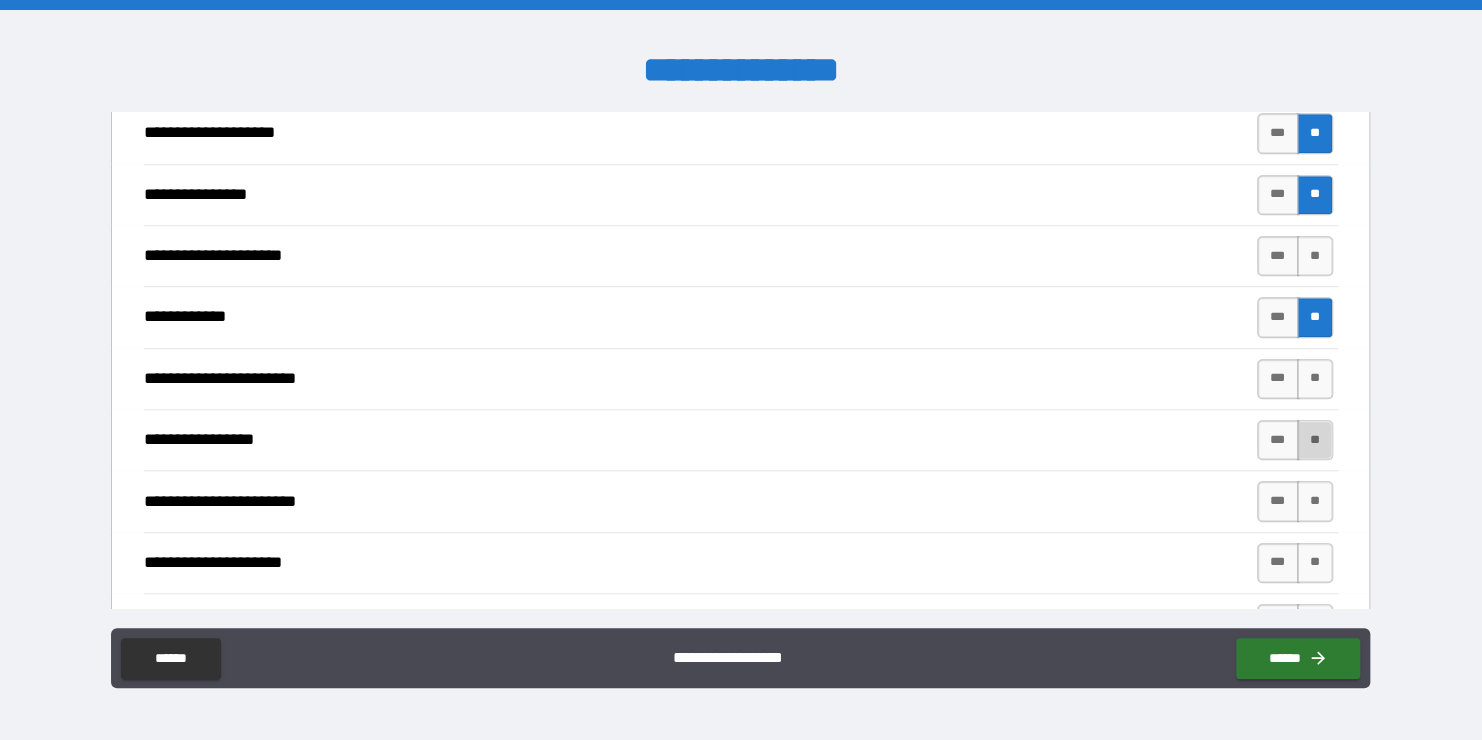 click on "**" at bounding box center [1315, 440] 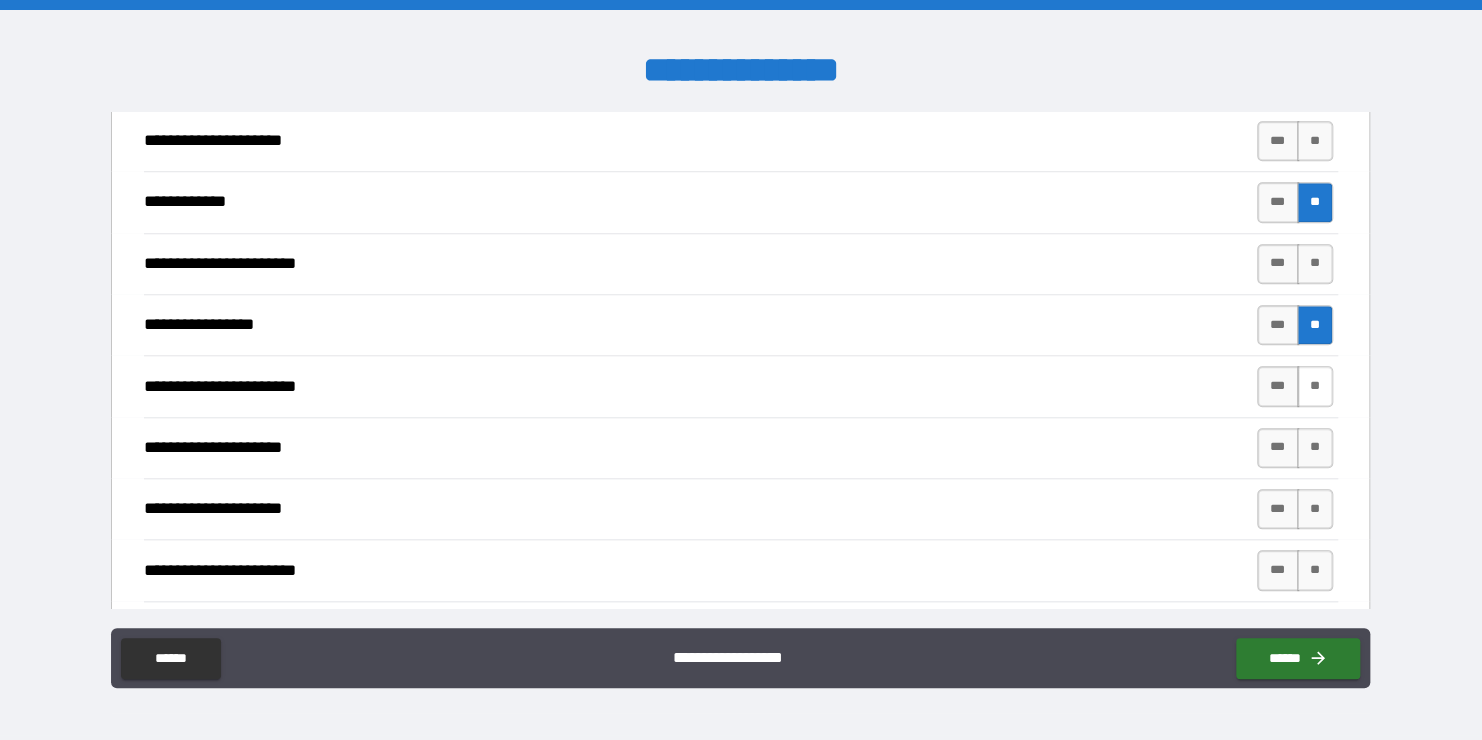 scroll, scrollTop: 848, scrollLeft: 0, axis: vertical 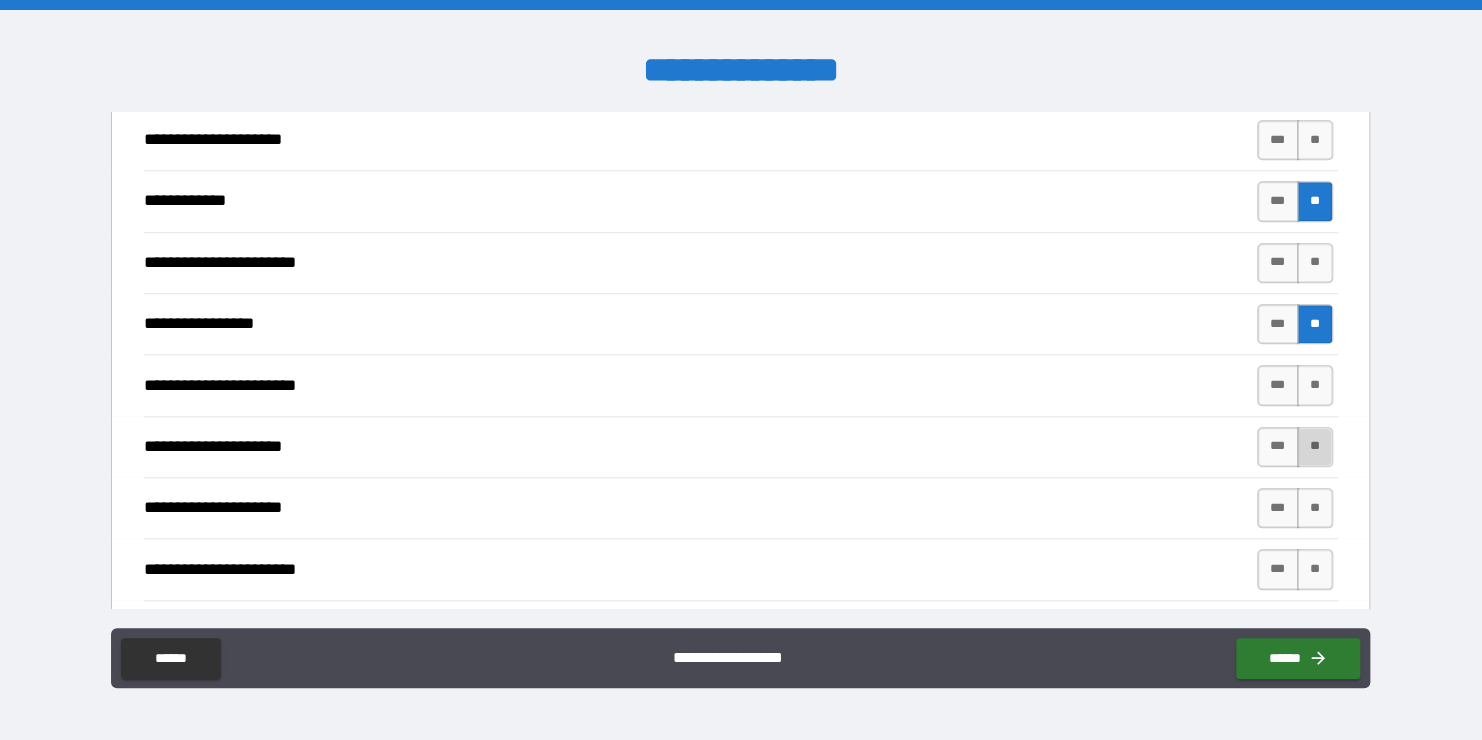 click on "**" at bounding box center (1315, 447) 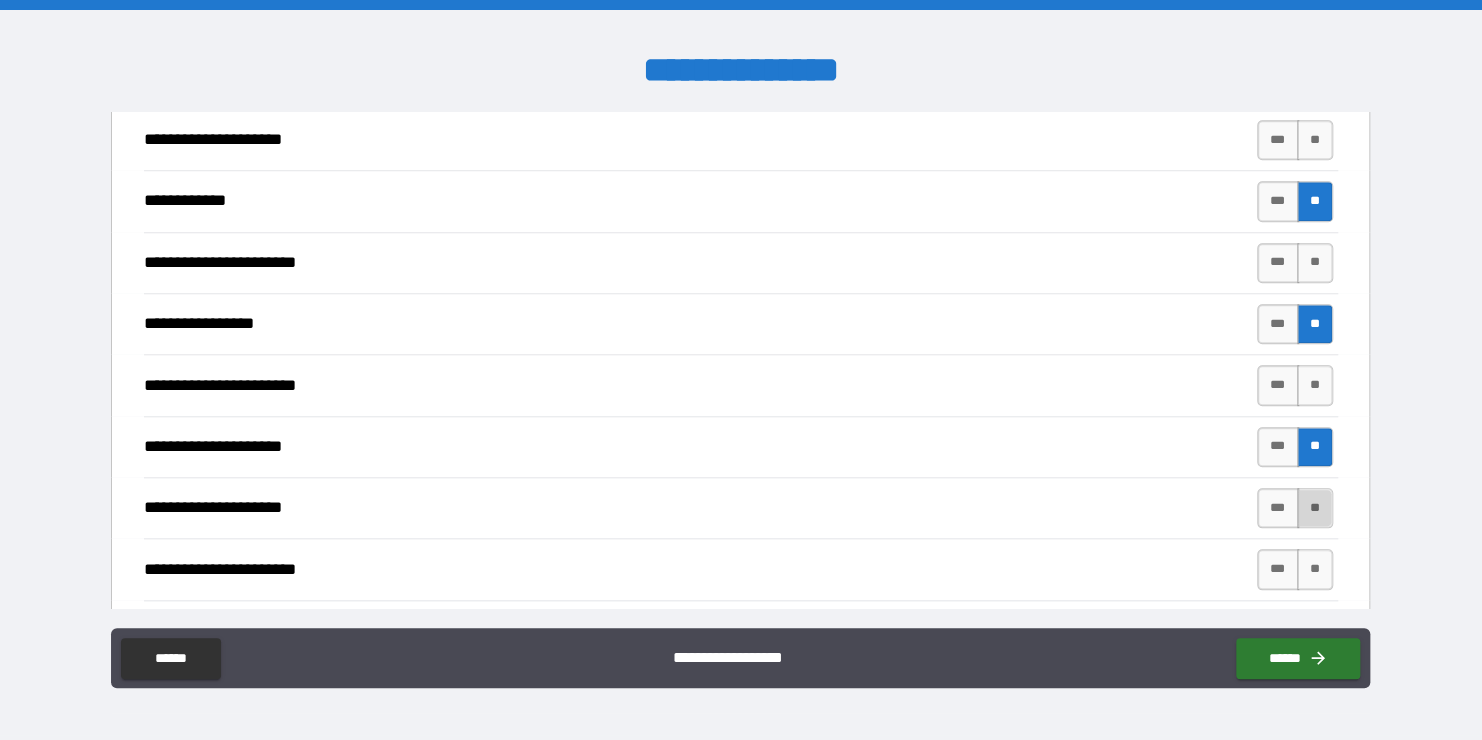 click on "**" at bounding box center [1315, 508] 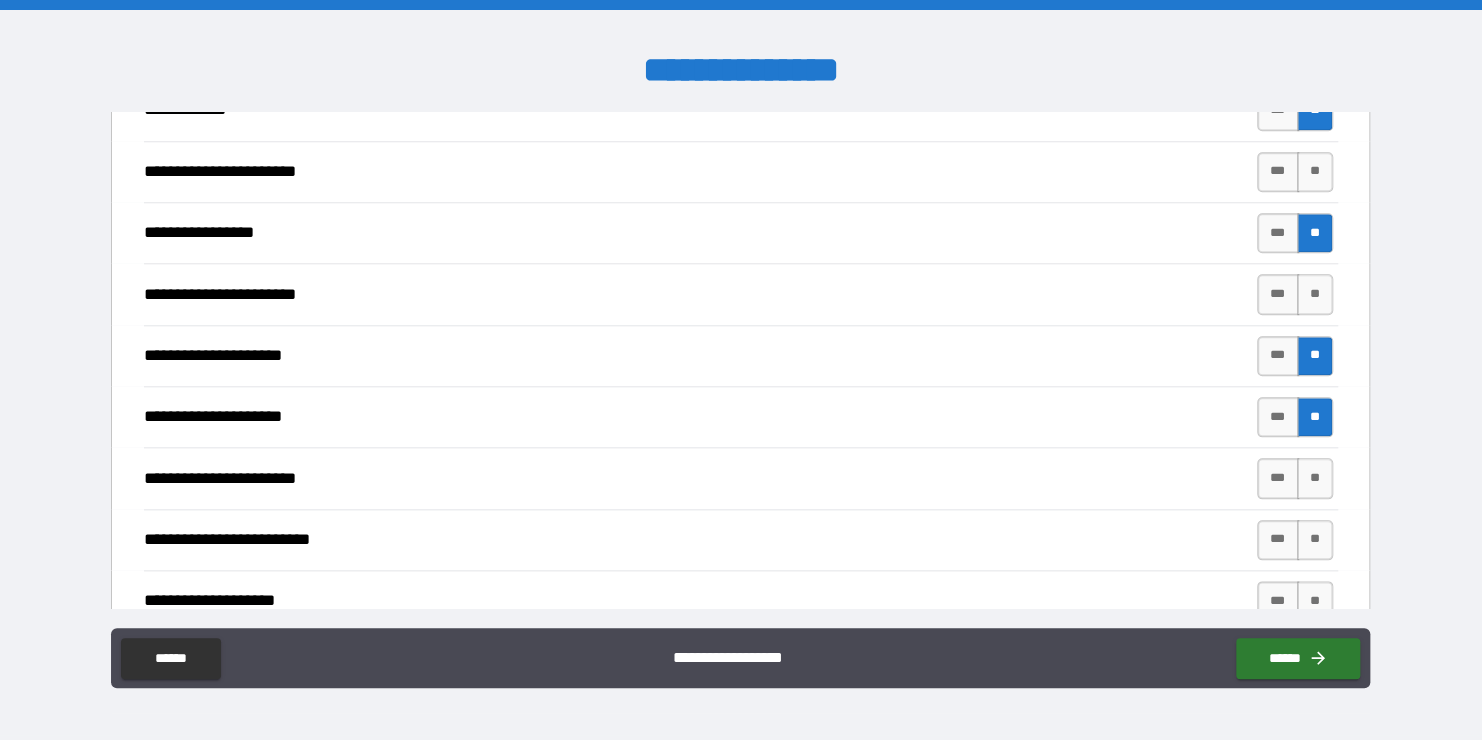 scroll, scrollTop: 956, scrollLeft: 0, axis: vertical 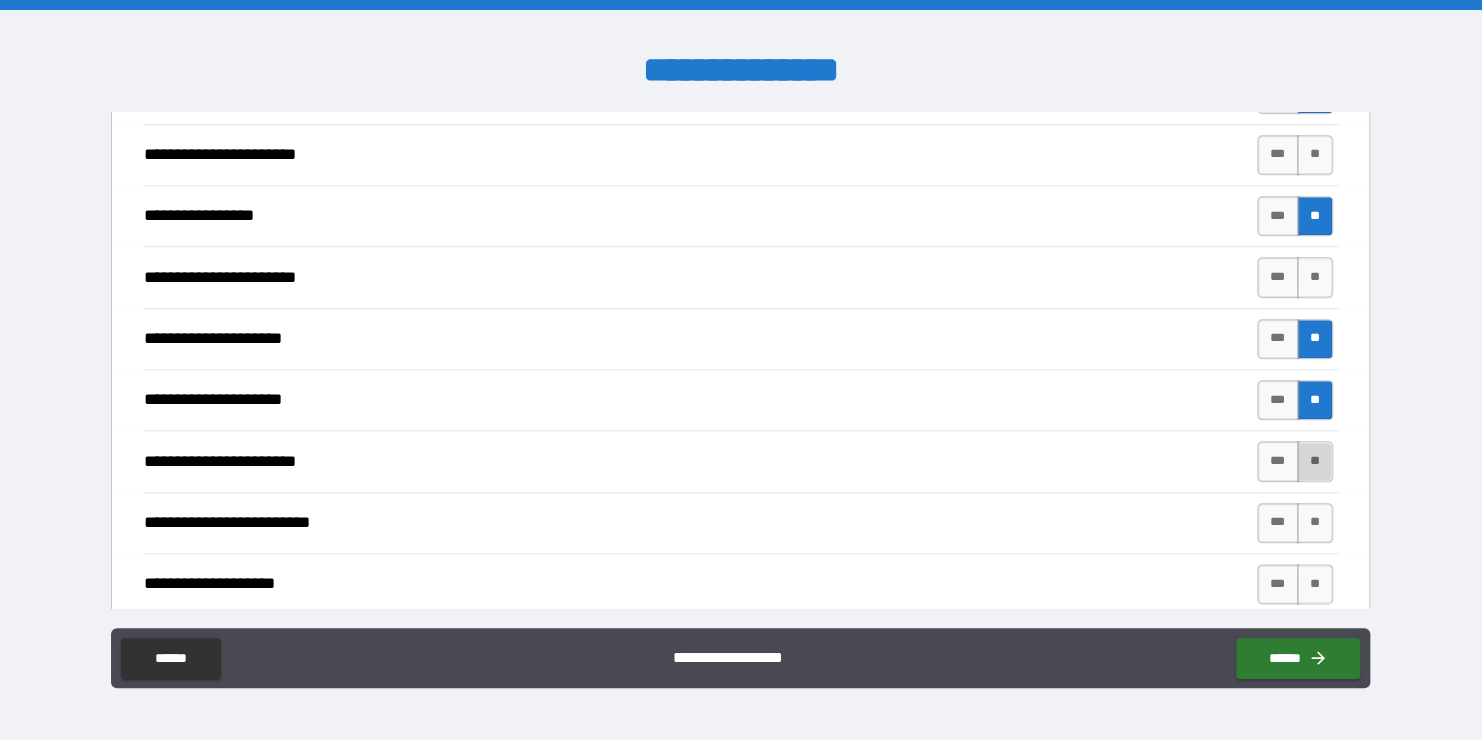 click on "**" at bounding box center [1315, 461] 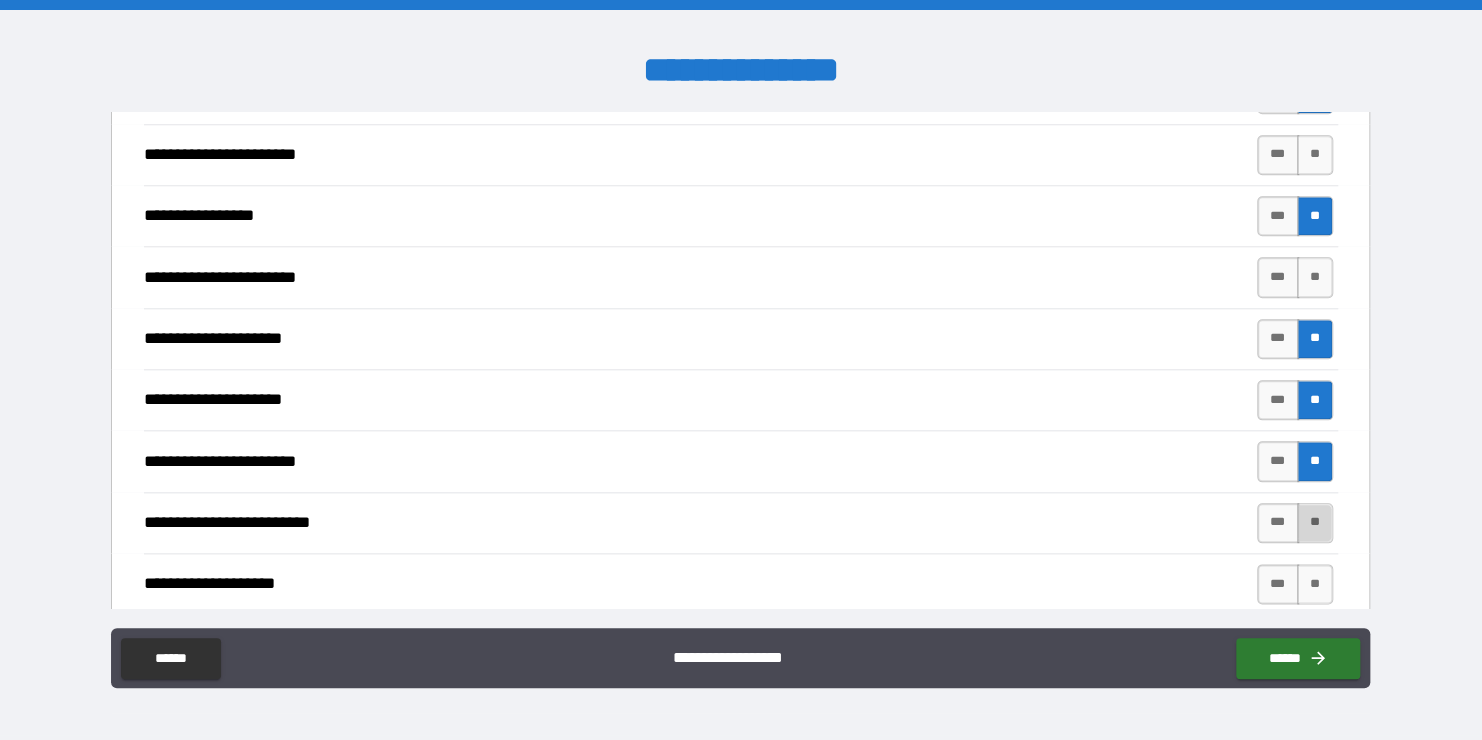 click on "**" at bounding box center (1315, 523) 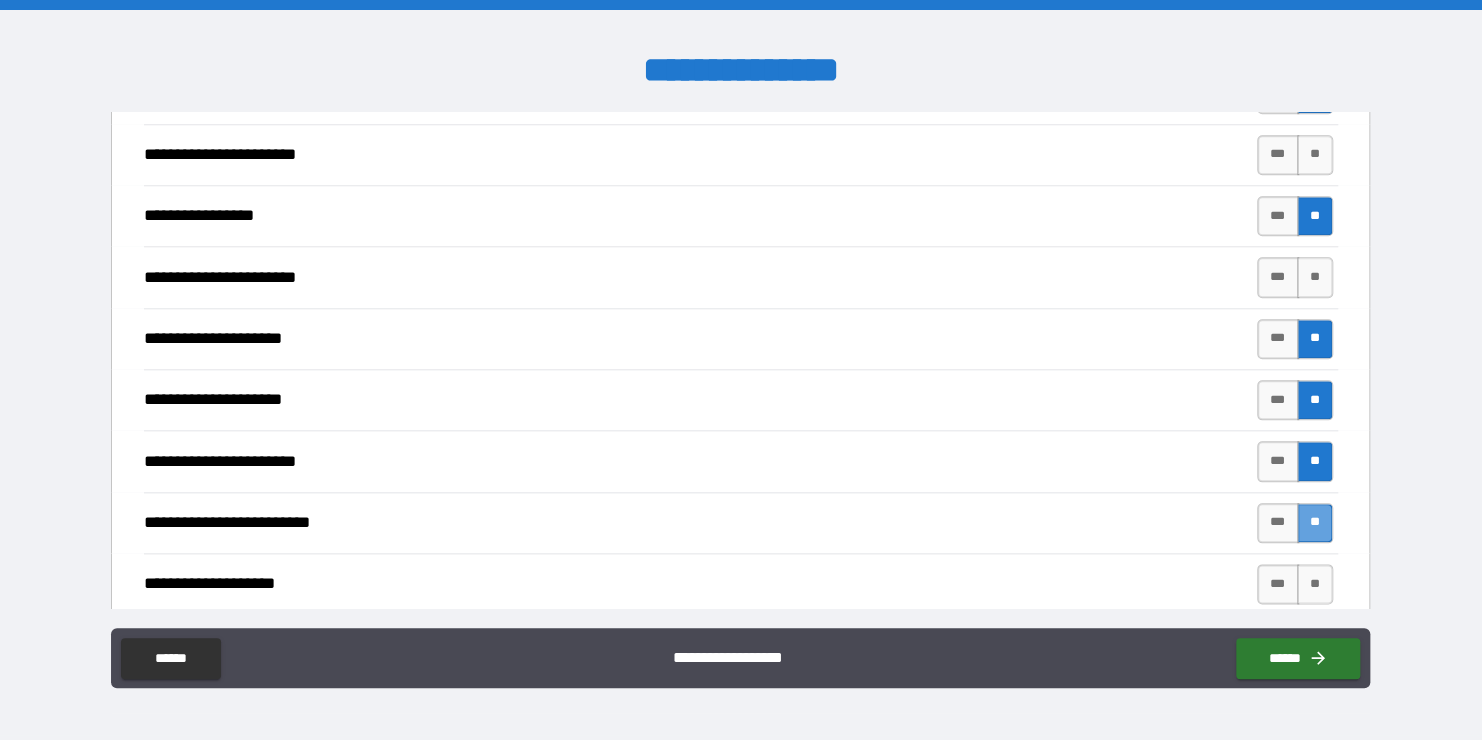 click on "**" at bounding box center (1315, 523) 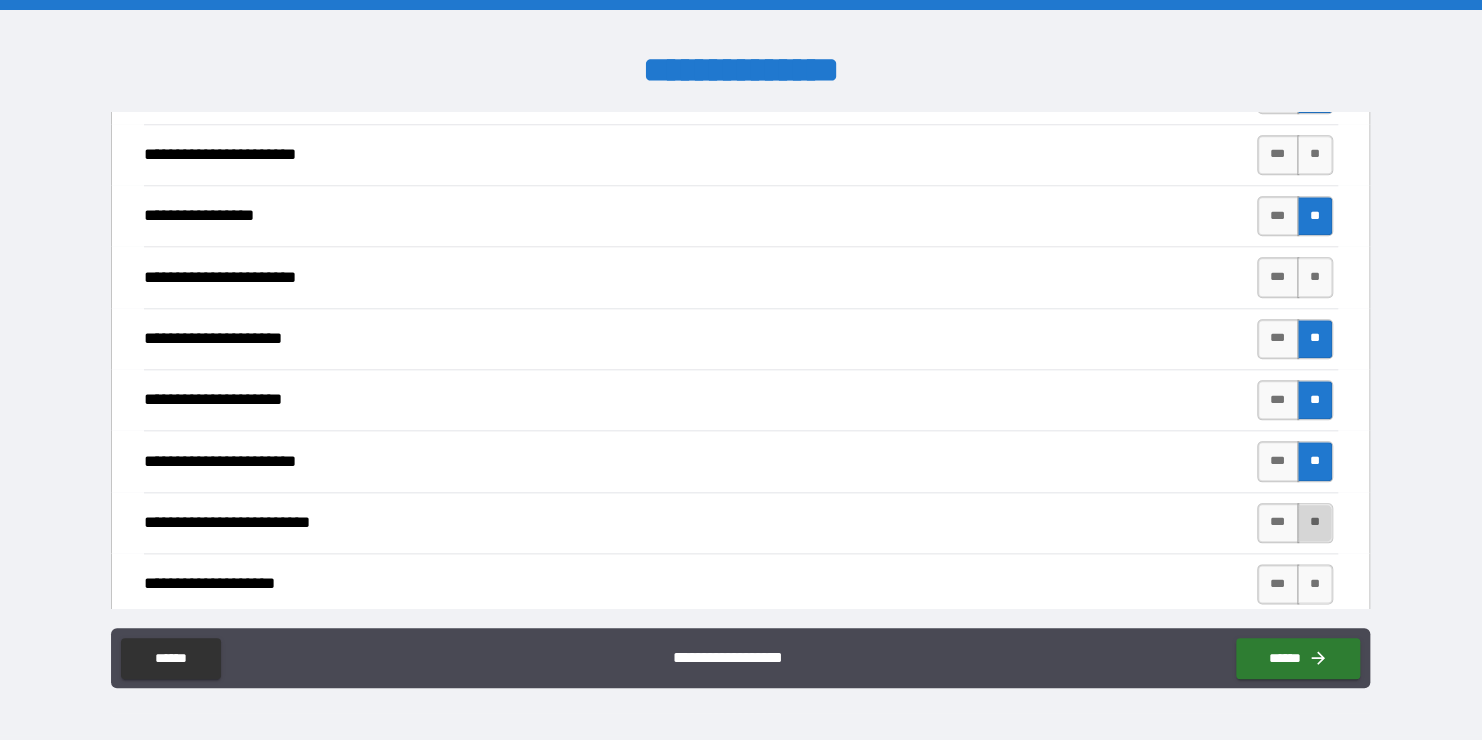 click on "**" at bounding box center (1315, 523) 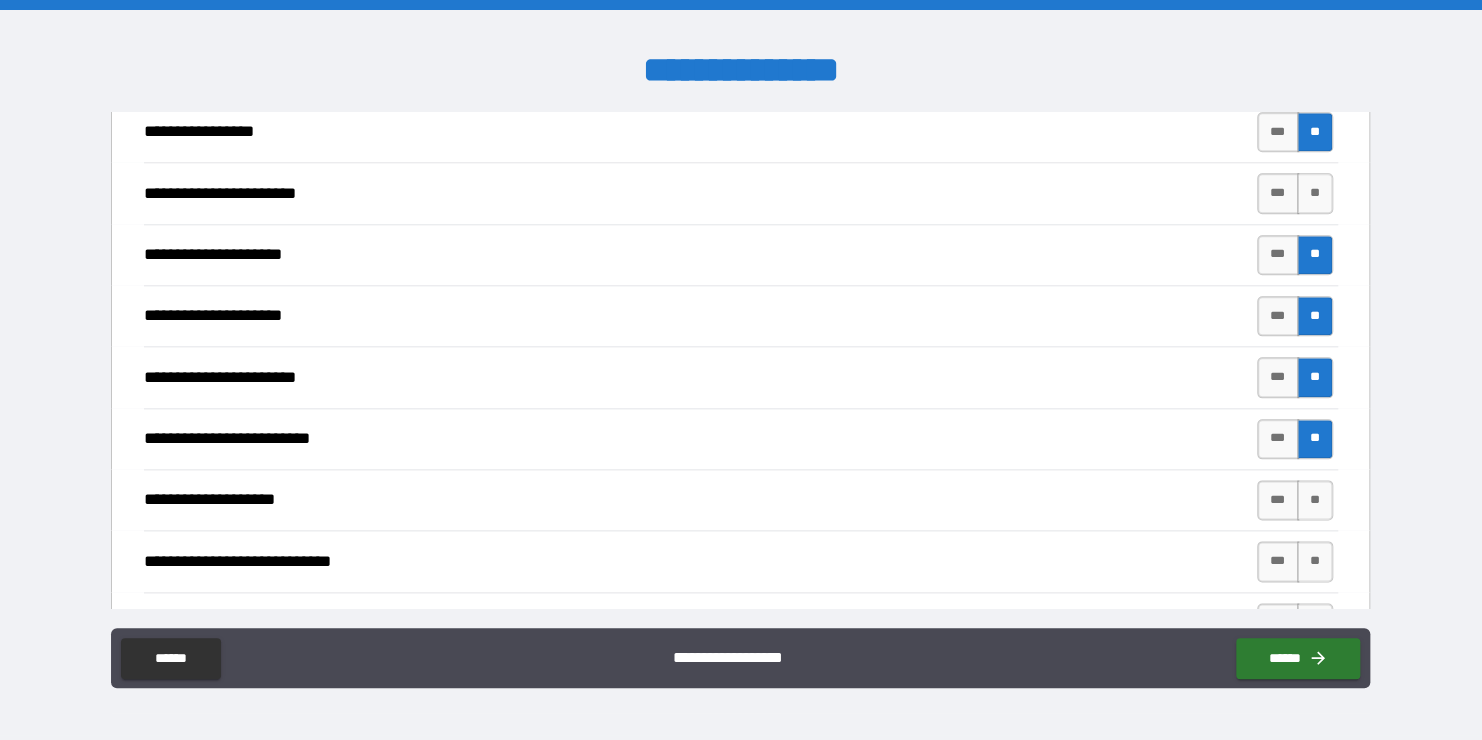 scroll, scrollTop: 1044, scrollLeft: 0, axis: vertical 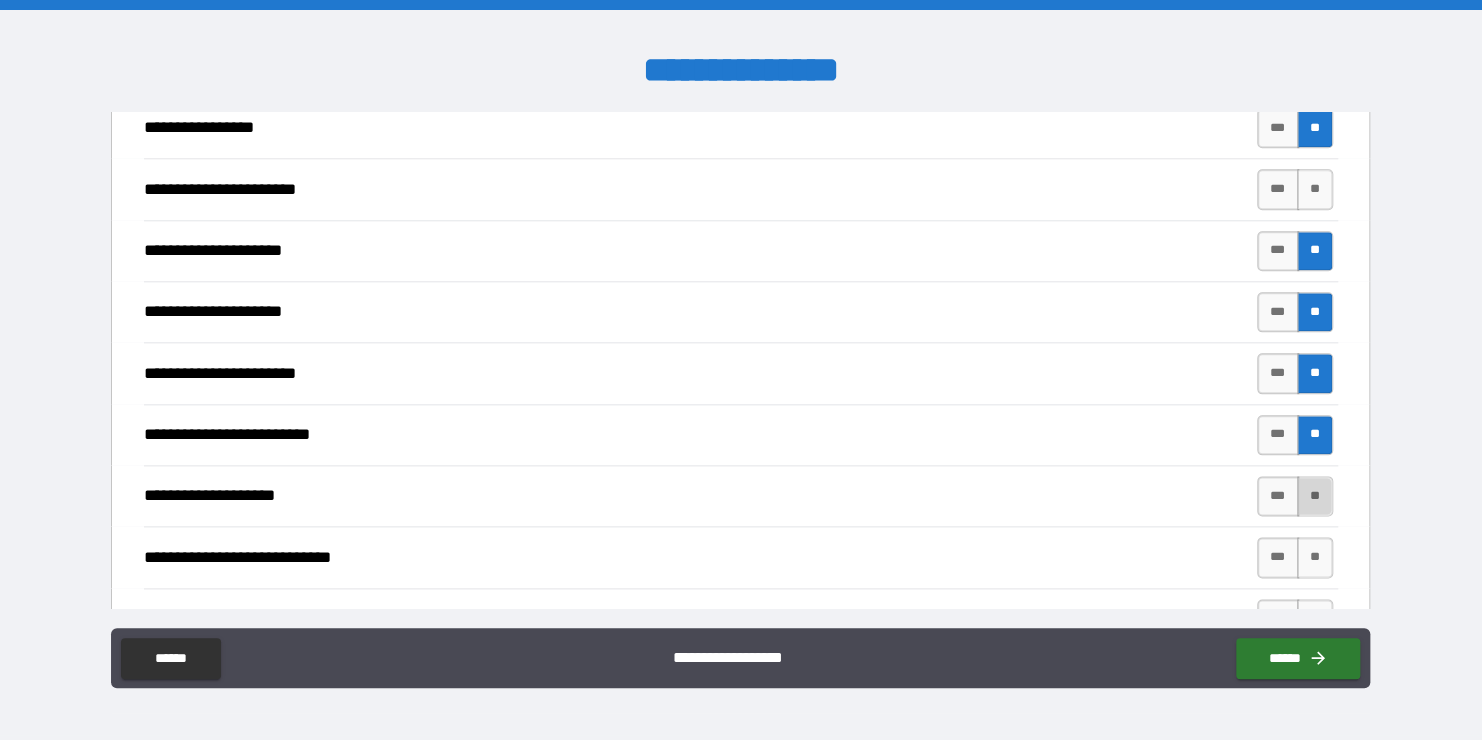 click on "**" at bounding box center [1315, 496] 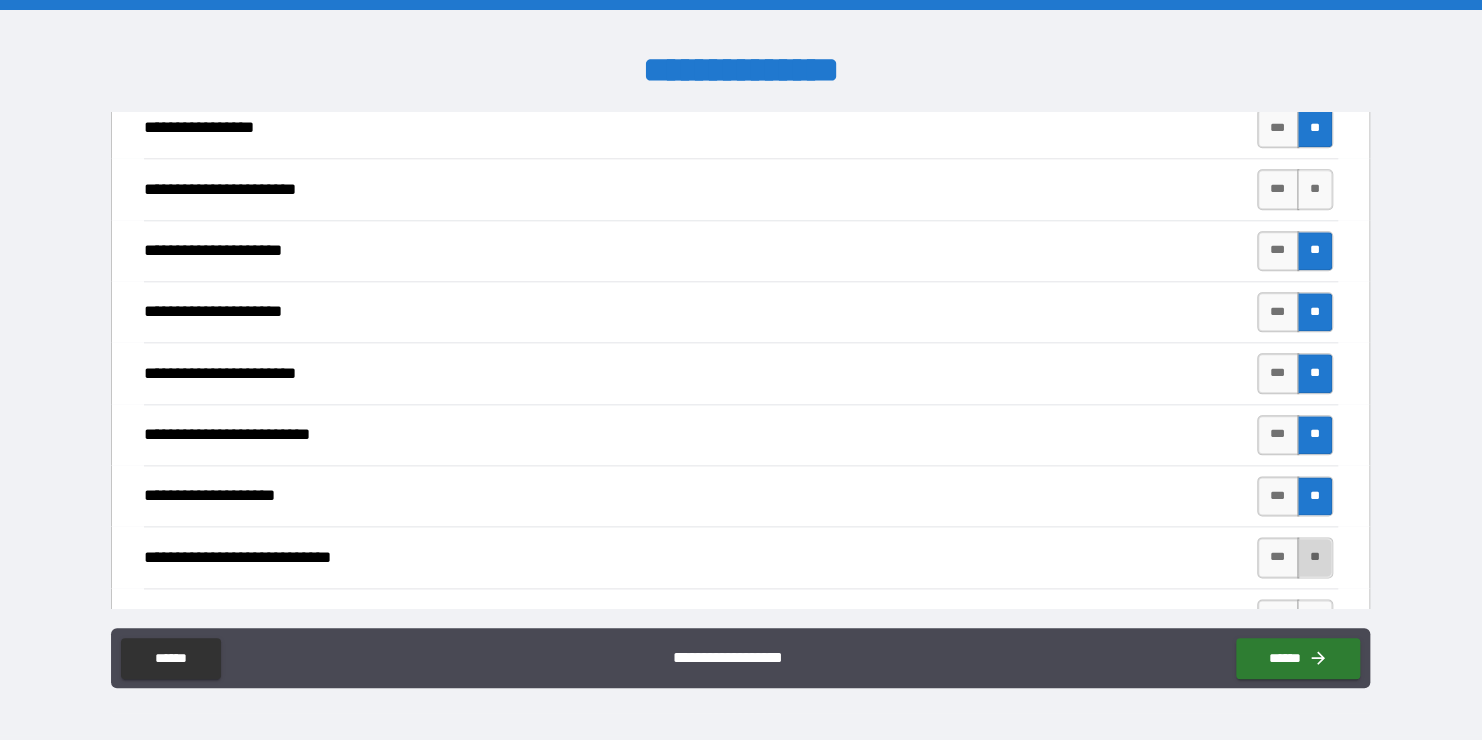 click on "**" at bounding box center [1315, 557] 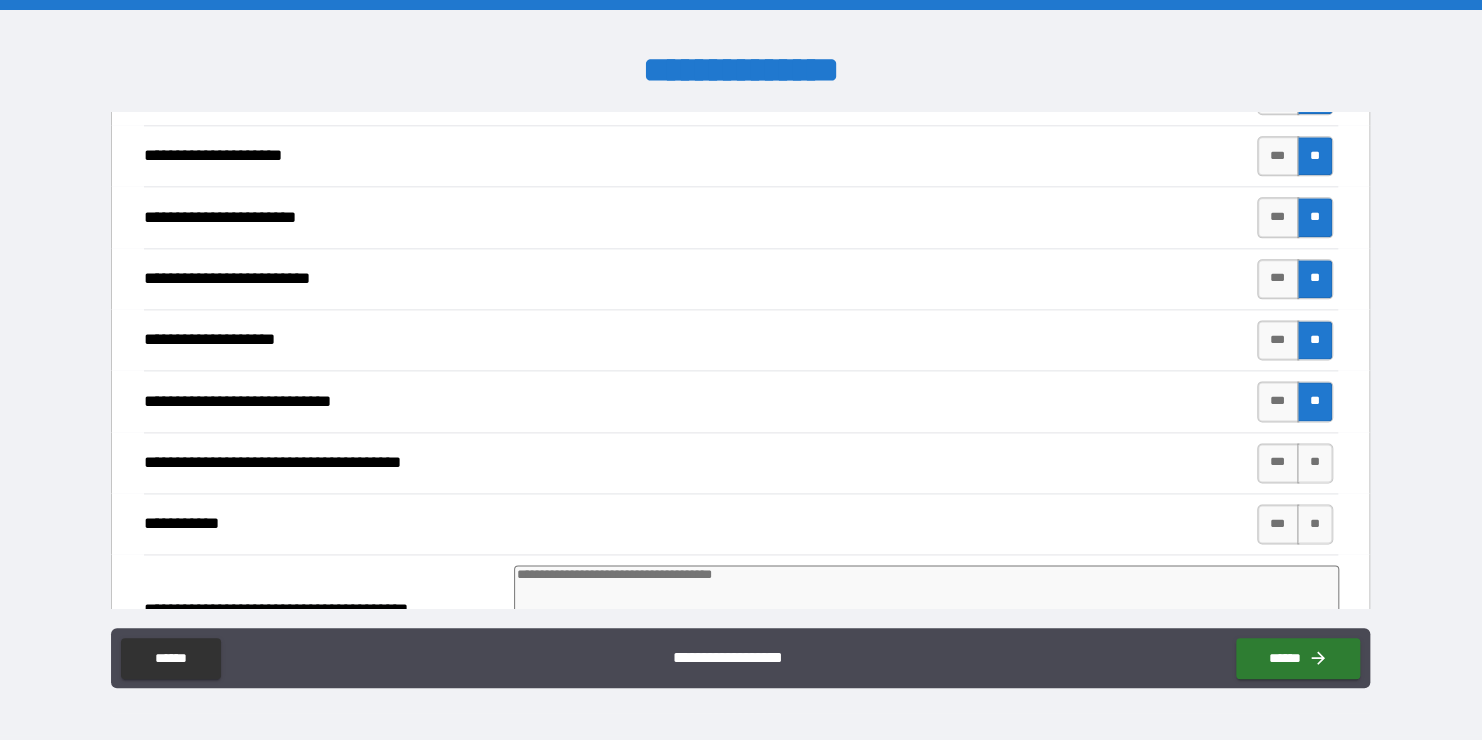 scroll, scrollTop: 1211, scrollLeft: 0, axis: vertical 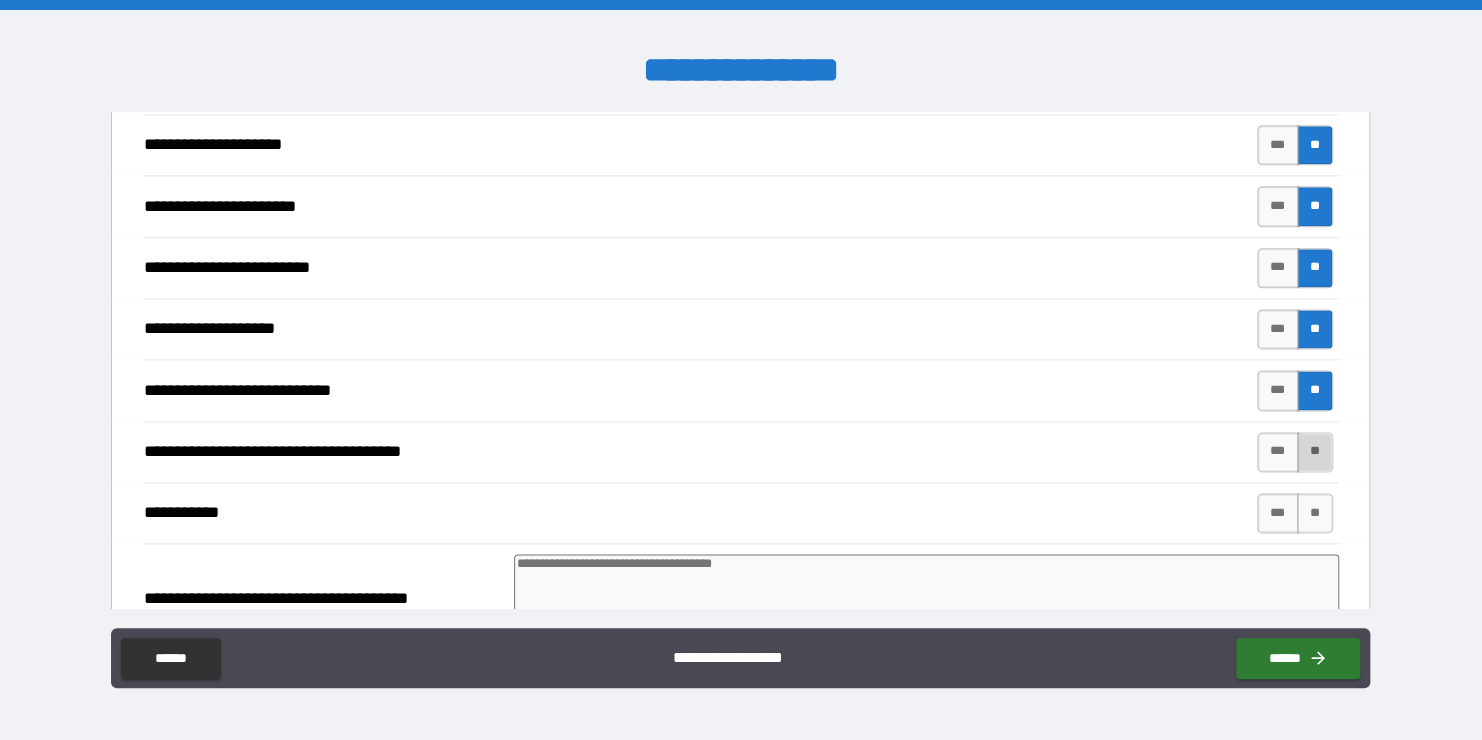click on "**" at bounding box center [1315, 452] 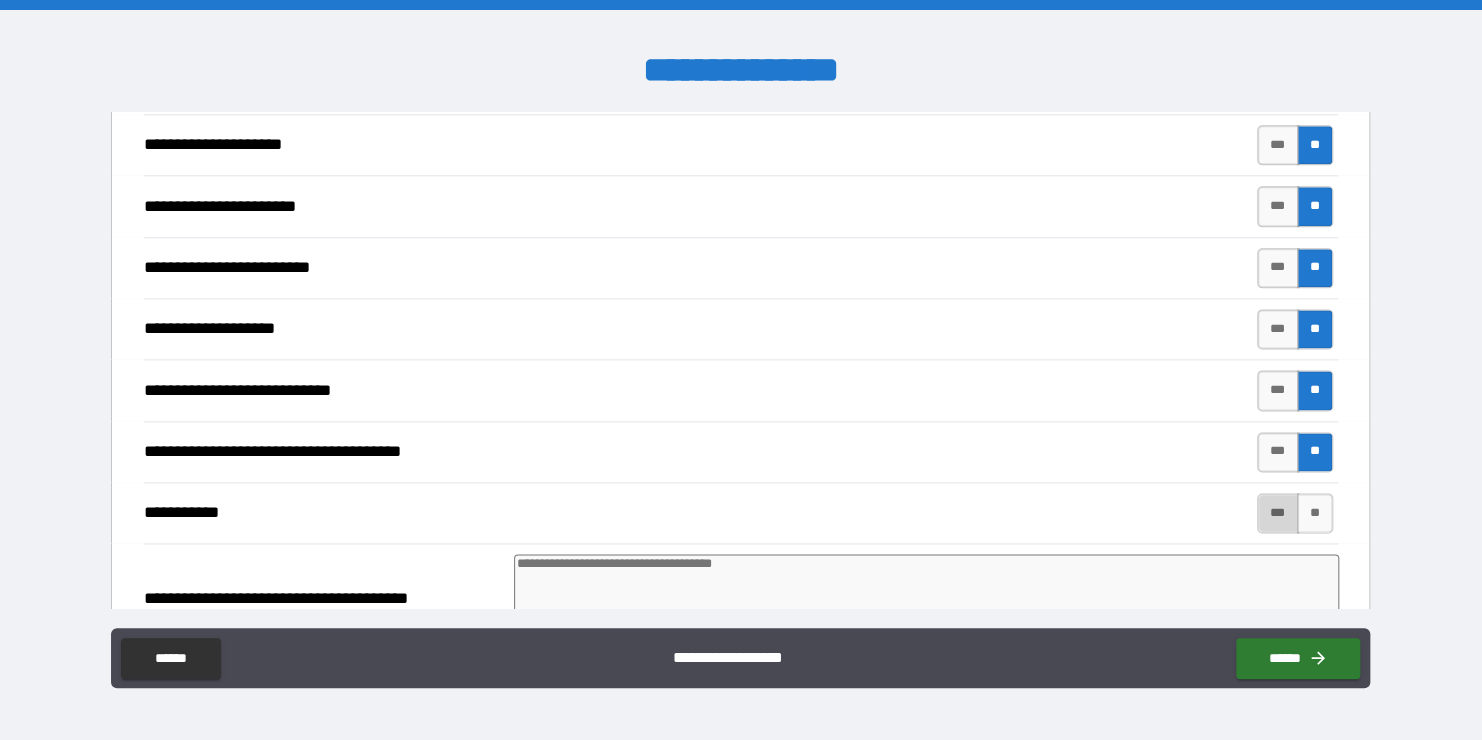 click on "***" at bounding box center [1278, 513] 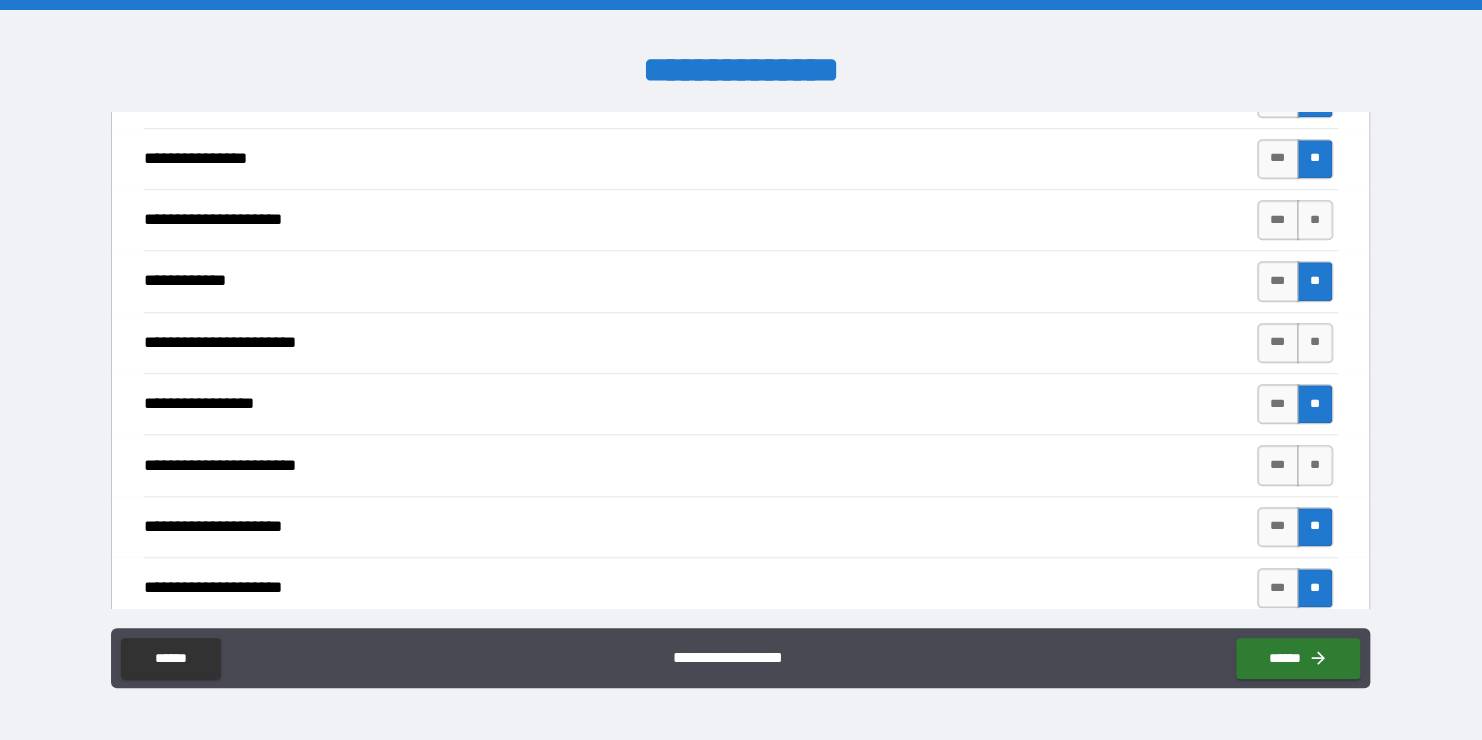 scroll, scrollTop: 770, scrollLeft: 0, axis: vertical 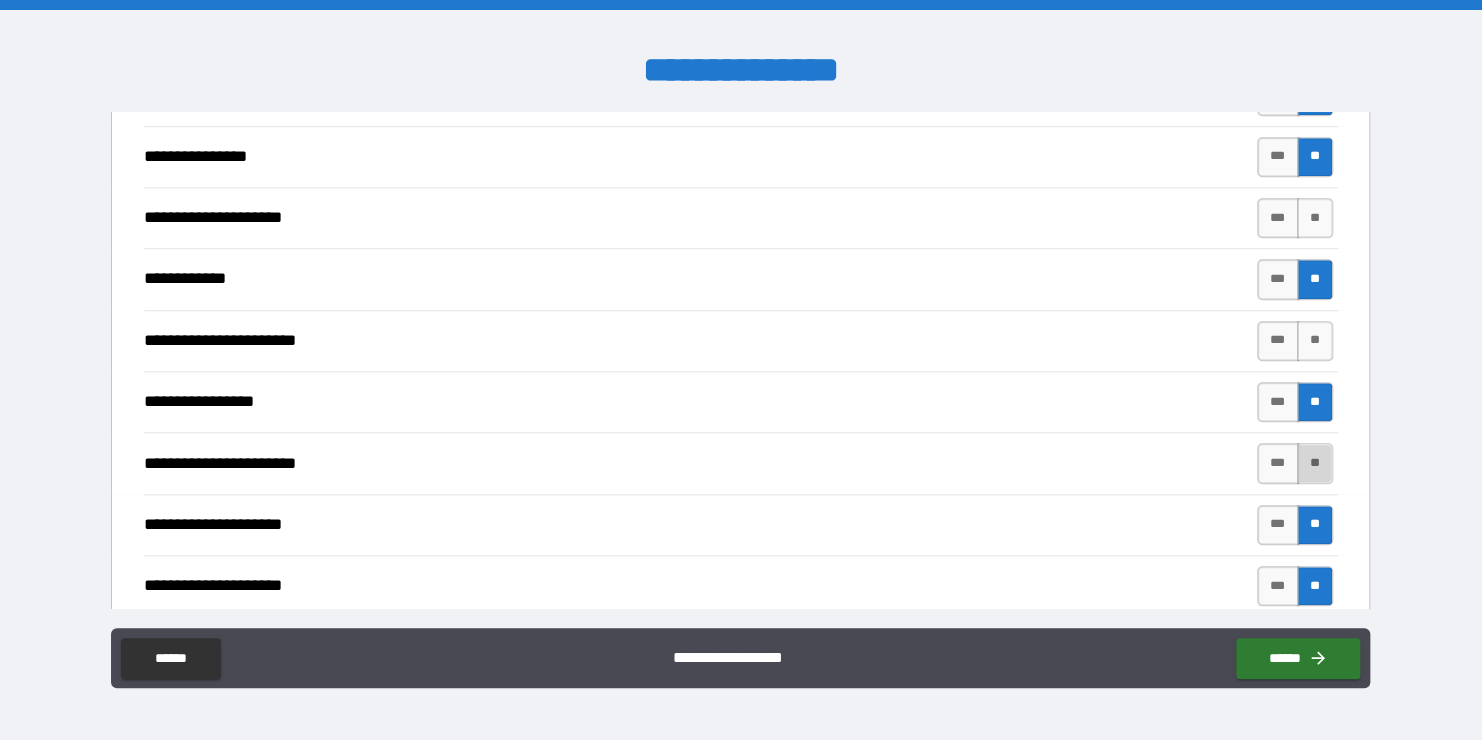 click on "**" at bounding box center (1315, 463) 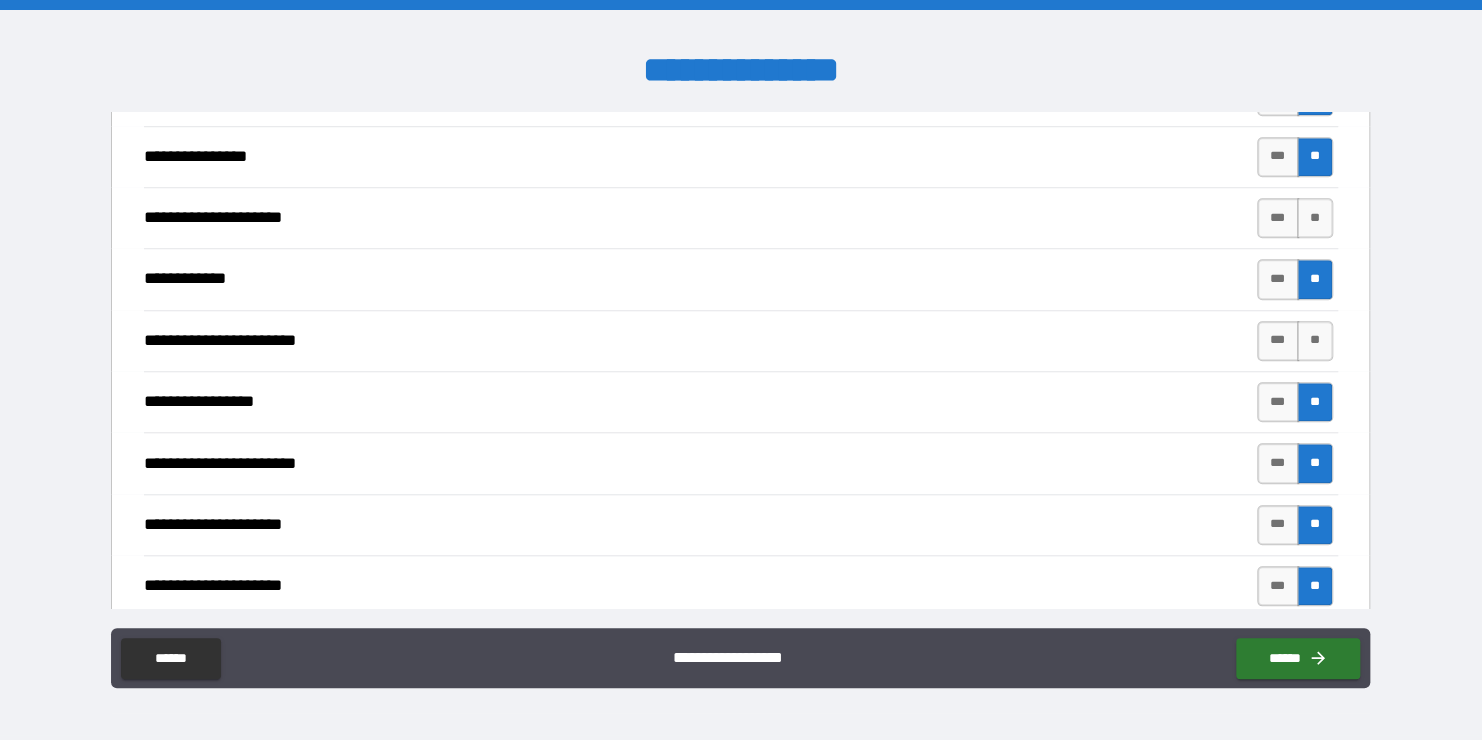 click on "*** **" at bounding box center (1297, 341) 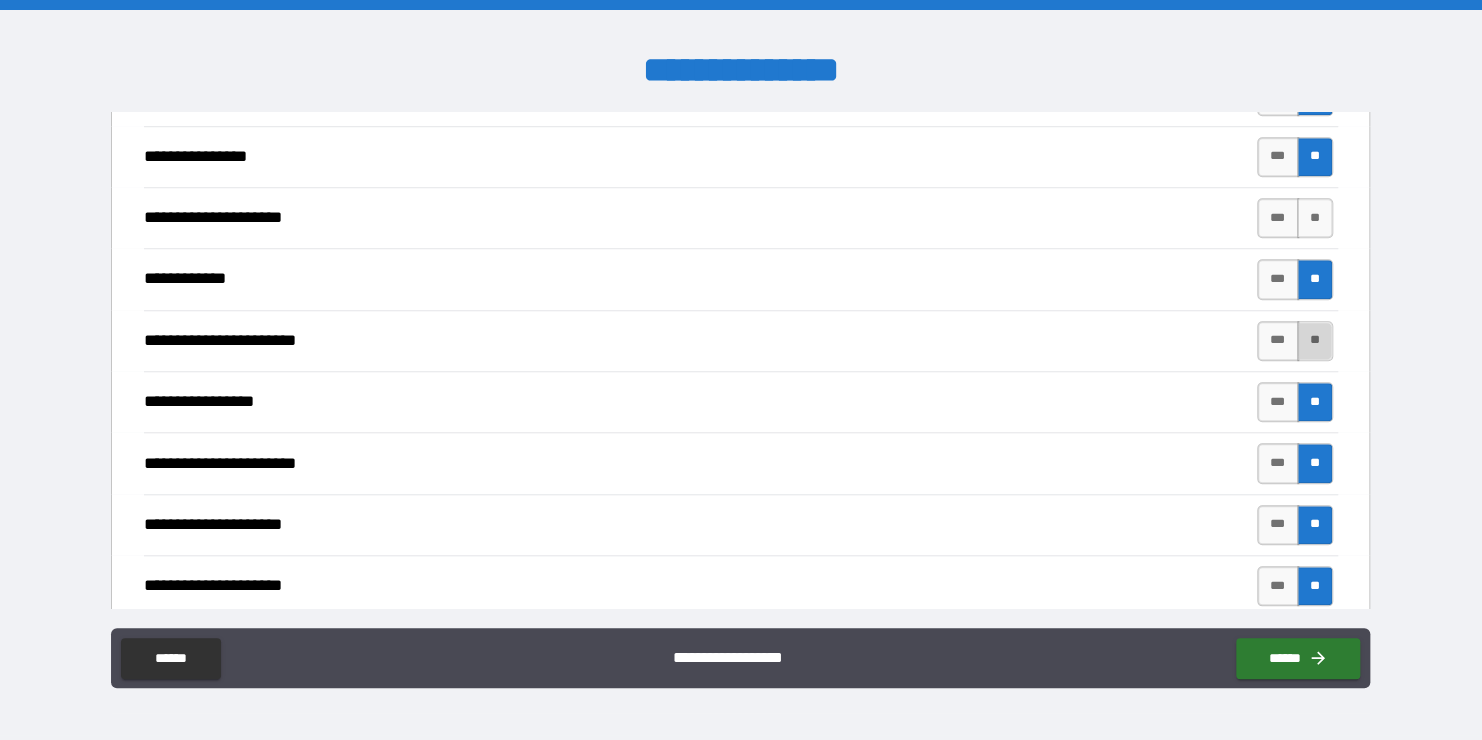 click on "**" at bounding box center [1315, 341] 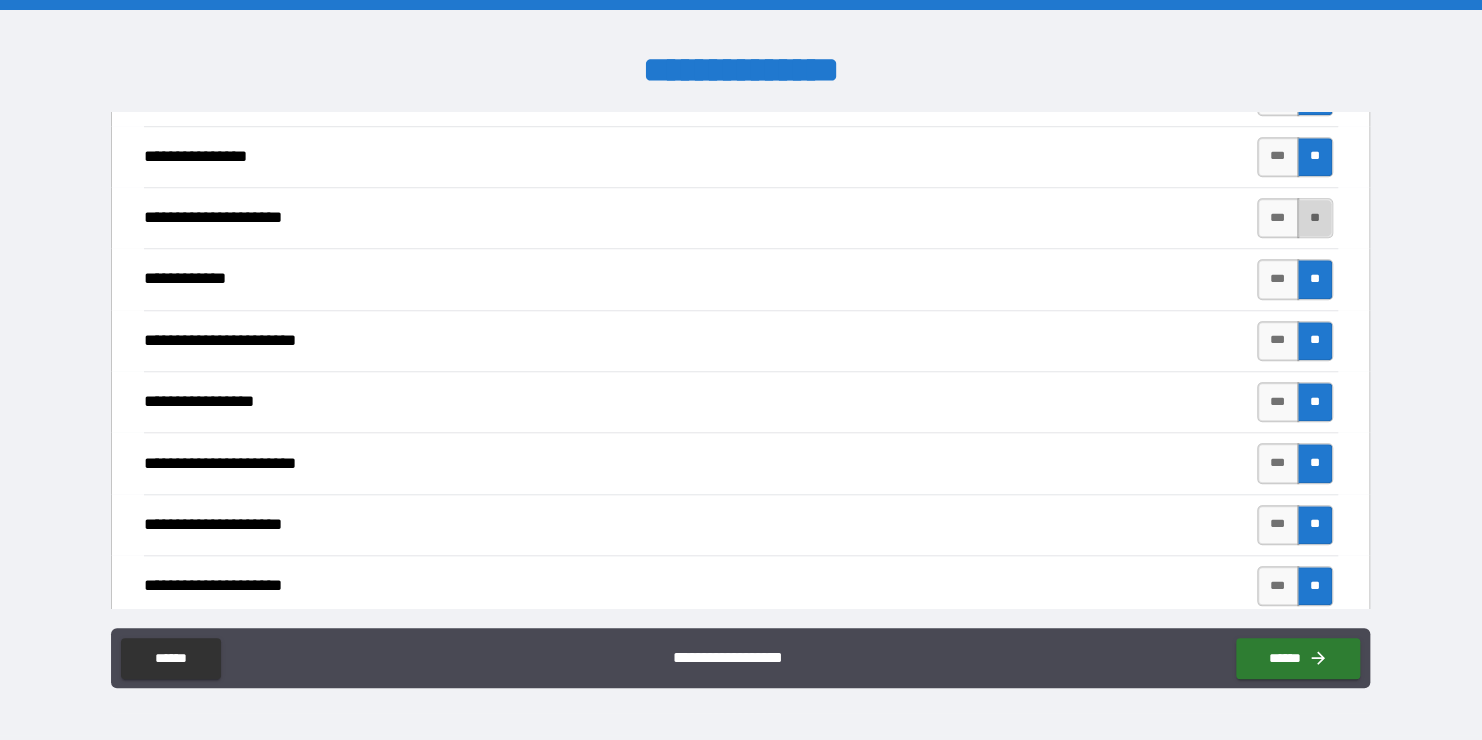 click on "**" at bounding box center [1315, 218] 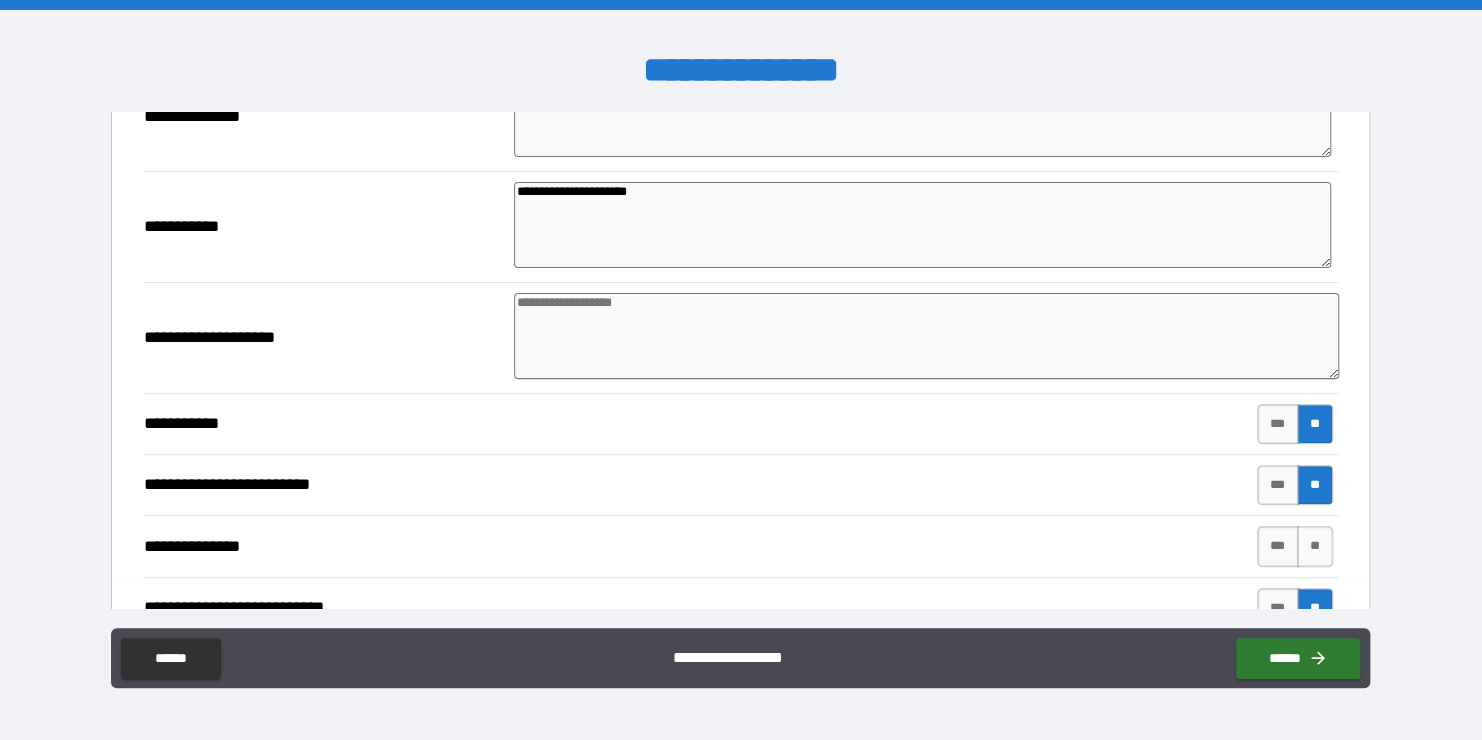 scroll, scrollTop: 267, scrollLeft: 0, axis: vertical 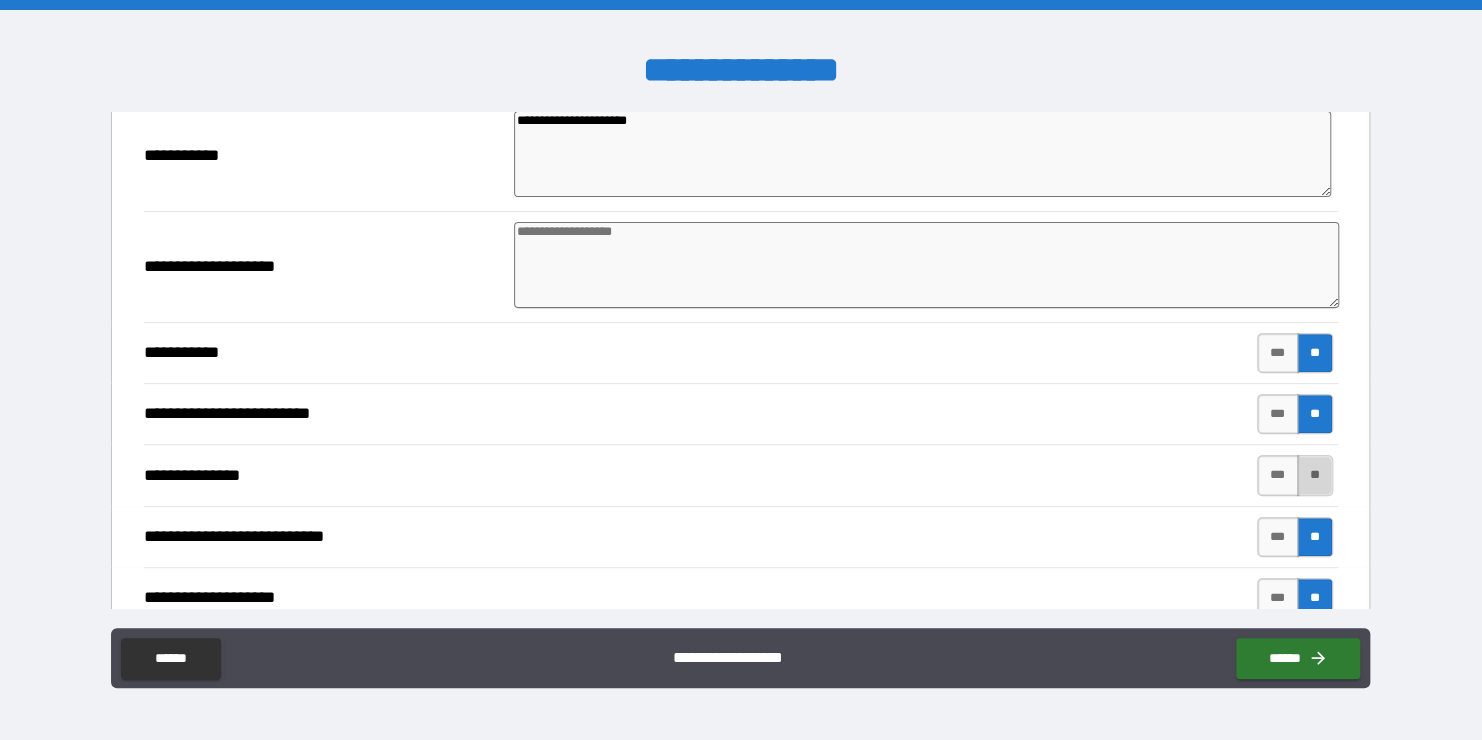 click on "**" at bounding box center [1315, 475] 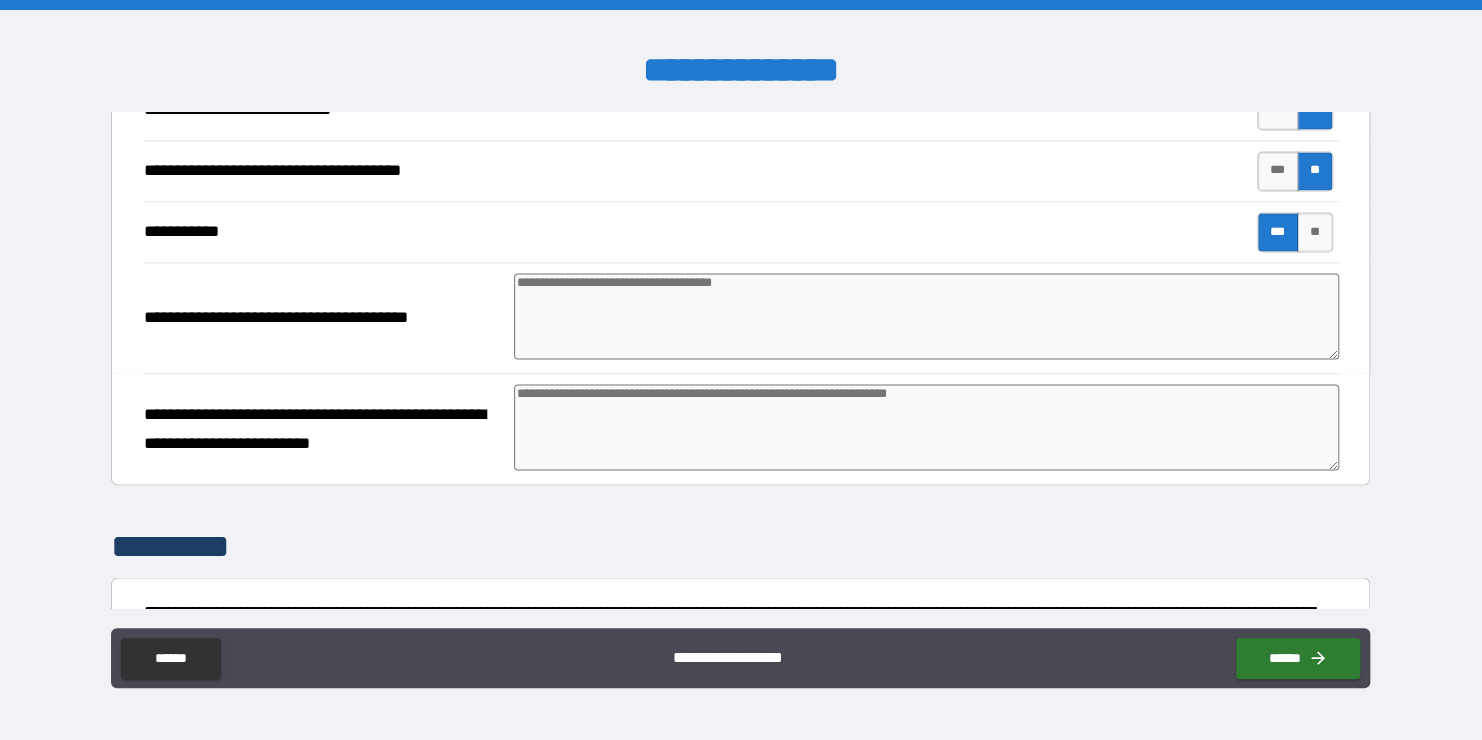 scroll, scrollTop: 1492, scrollLeft: 0, axis: vertical 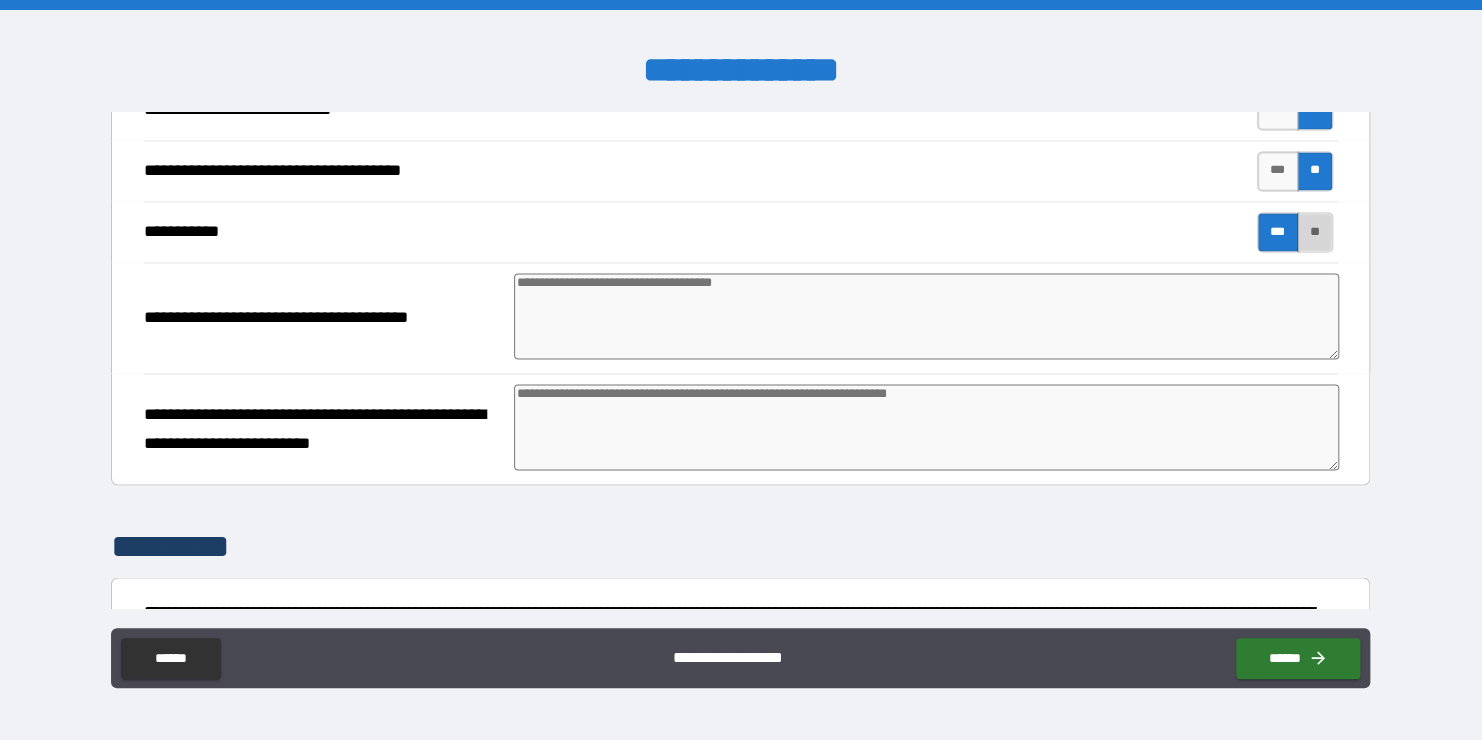 click on "**" at bounding box center [1315, 232] 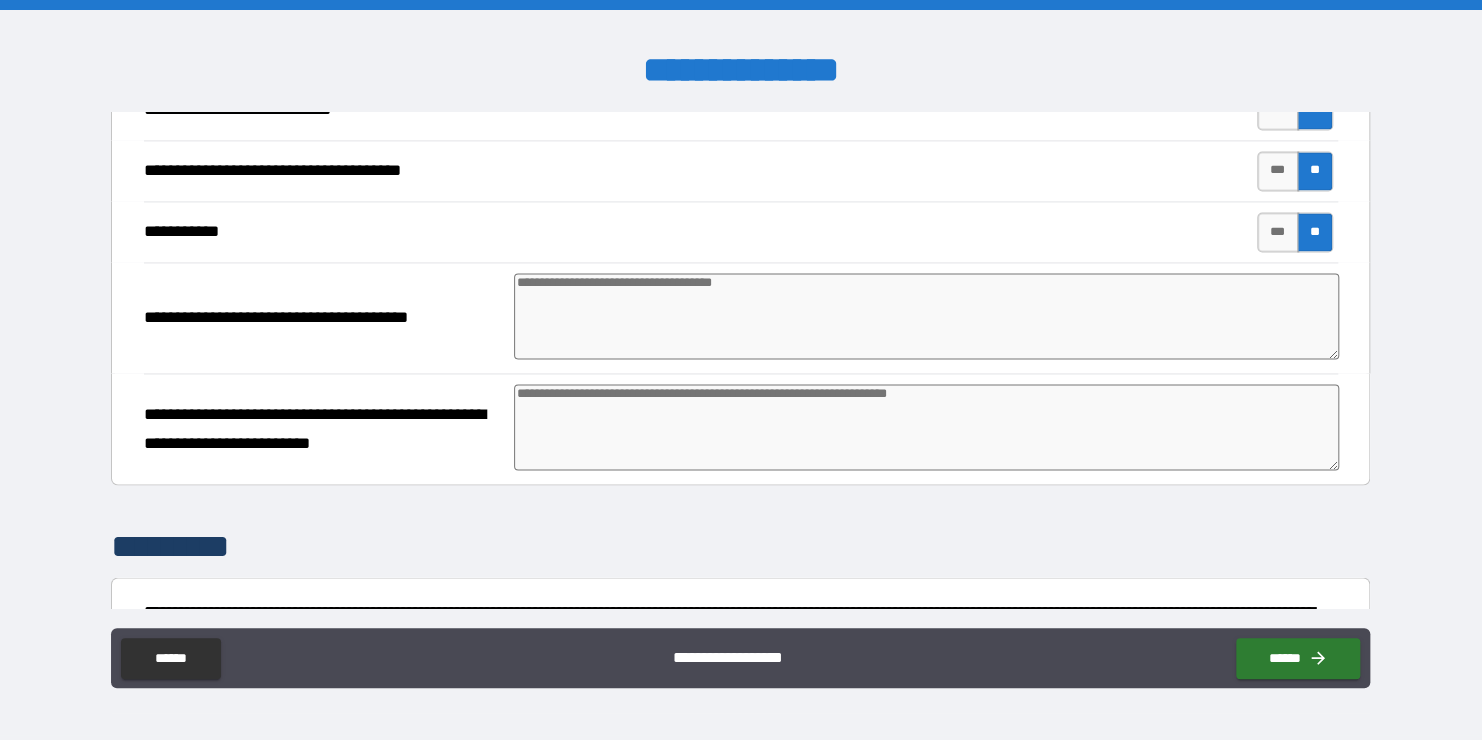 click at bounding box center [926, 316] 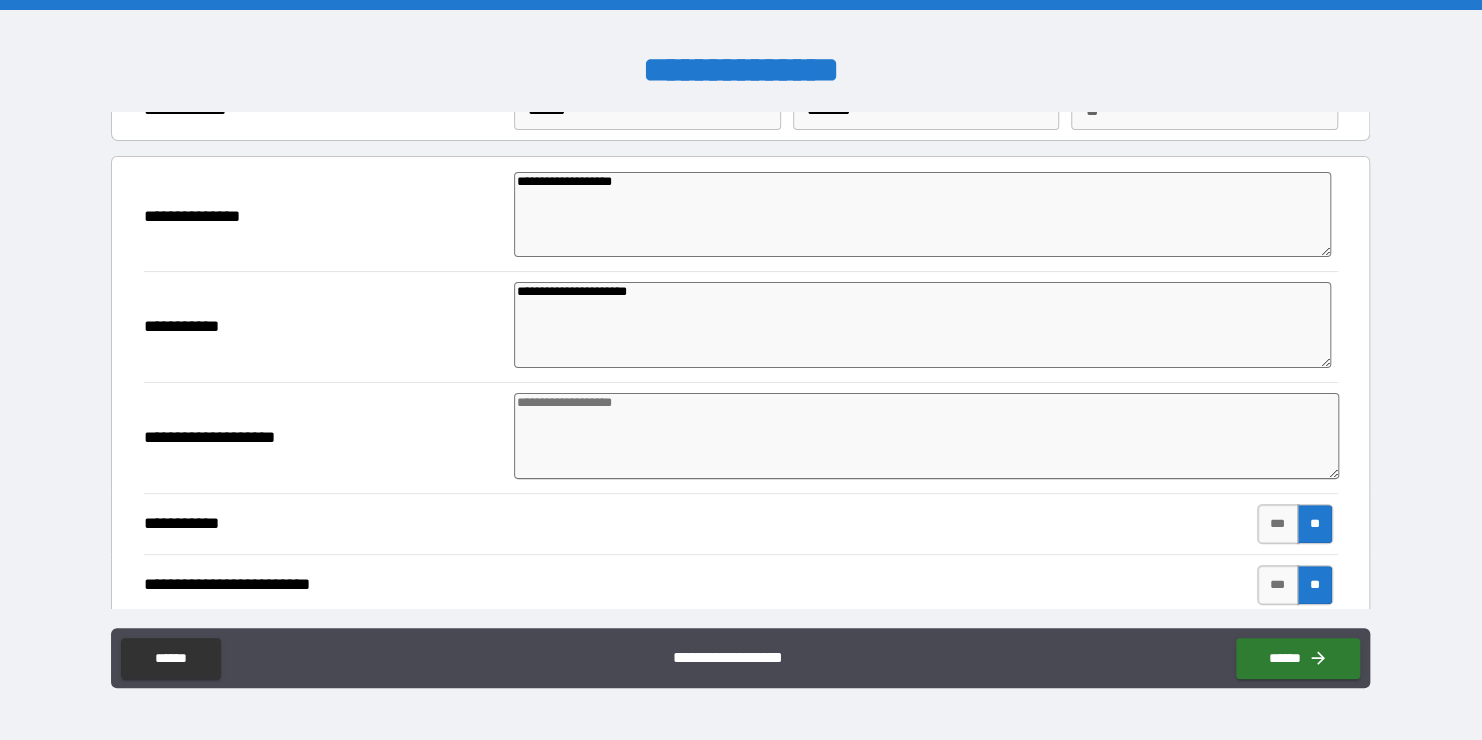scroll, scrollTop: 108, scrollLeft: 0, axis: vertical 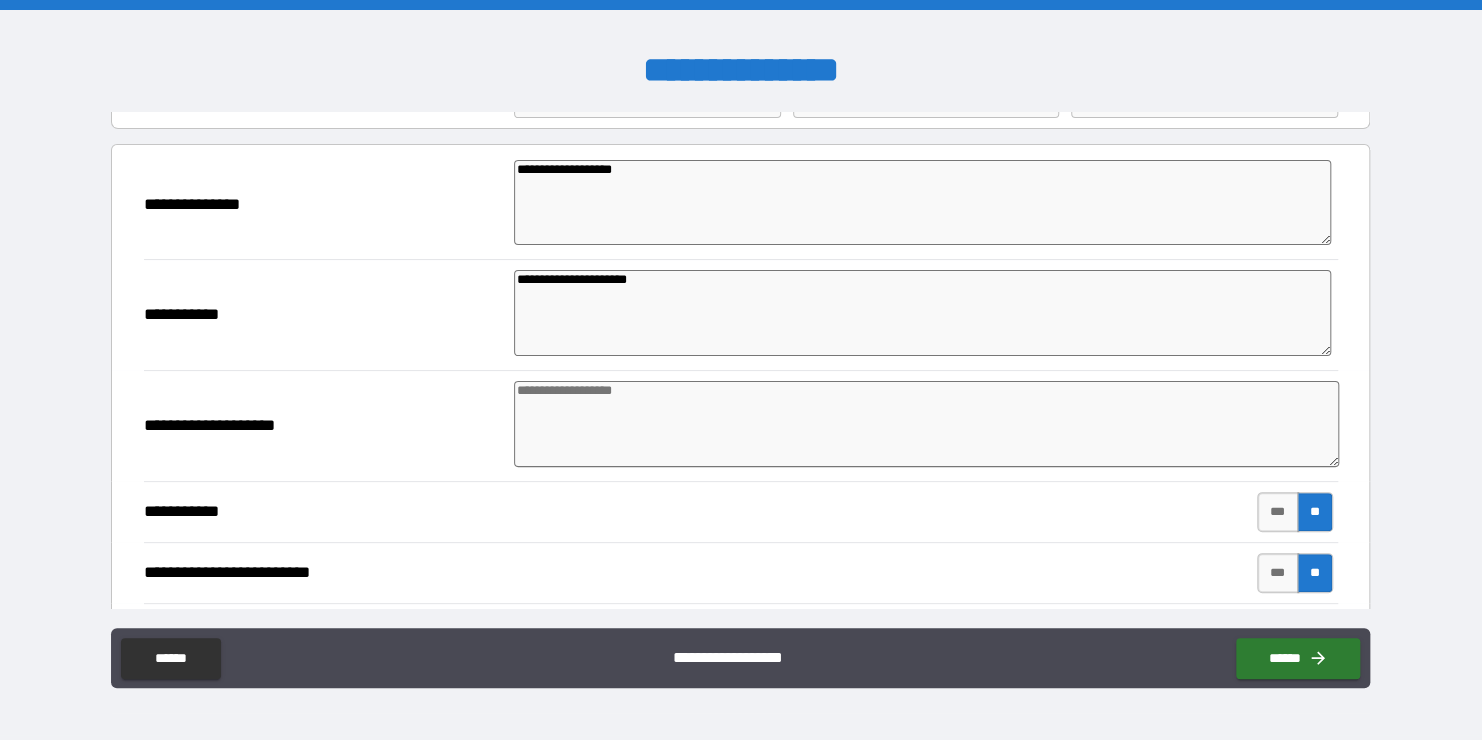 click at bounding box center [926, 424] 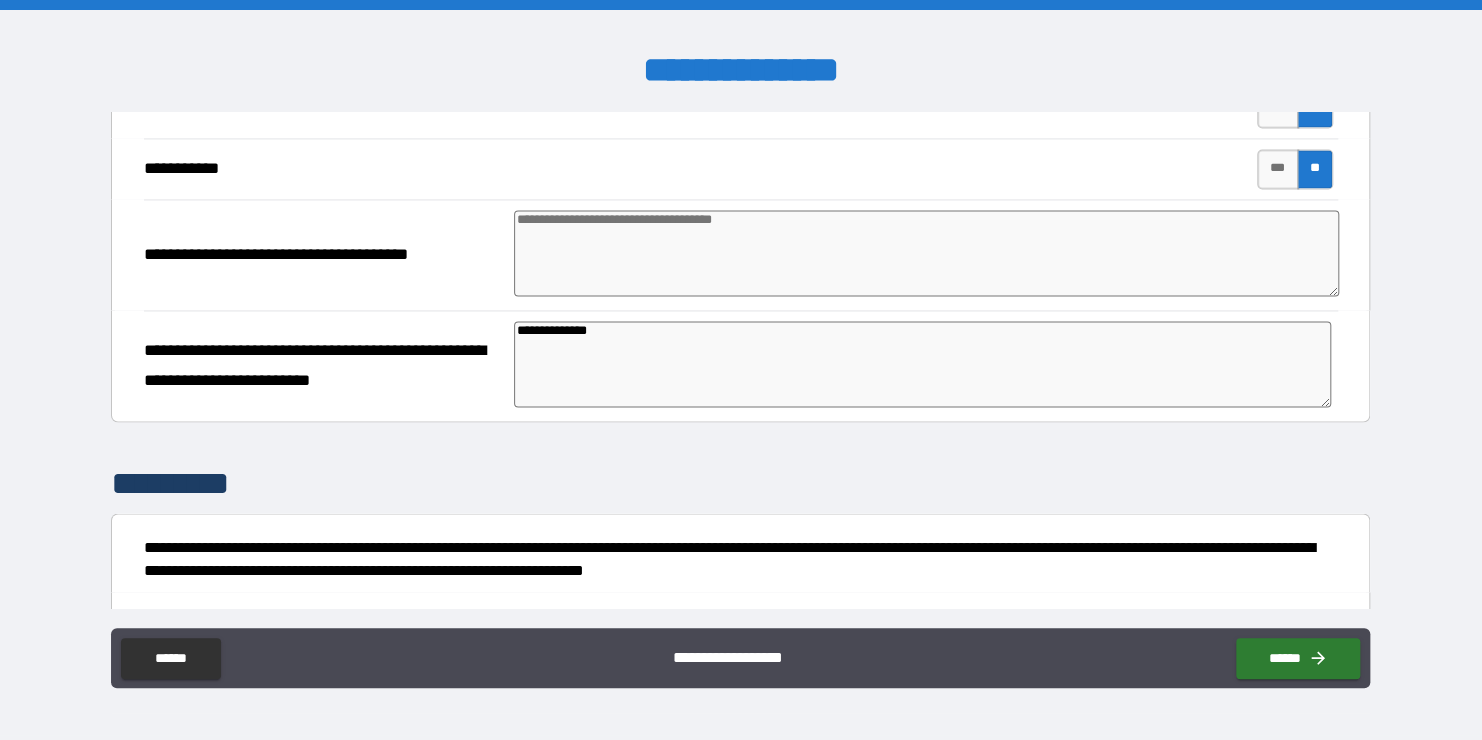 scroll, scrollTop: 1527, scrollLeft: 0, axis: vertical 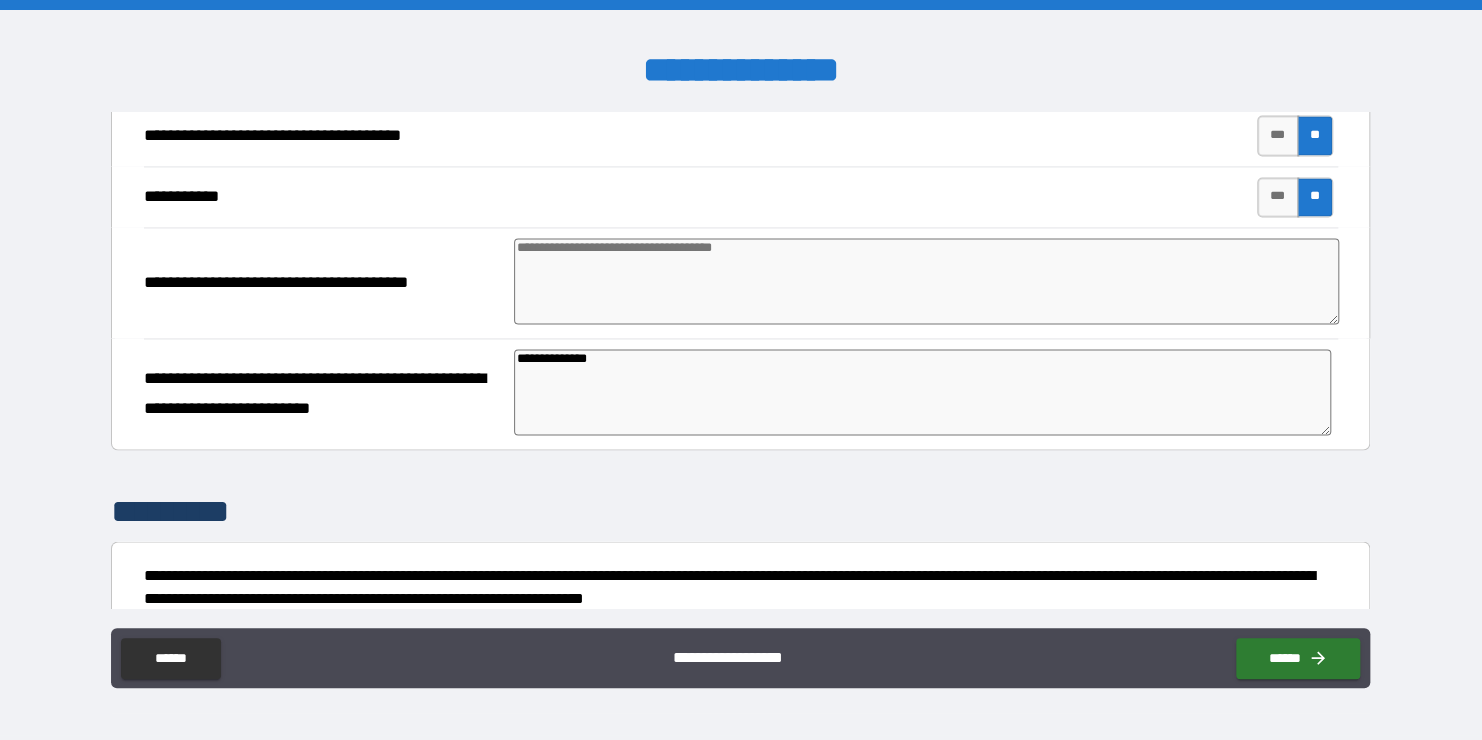 click at bounding box center (926, 281) 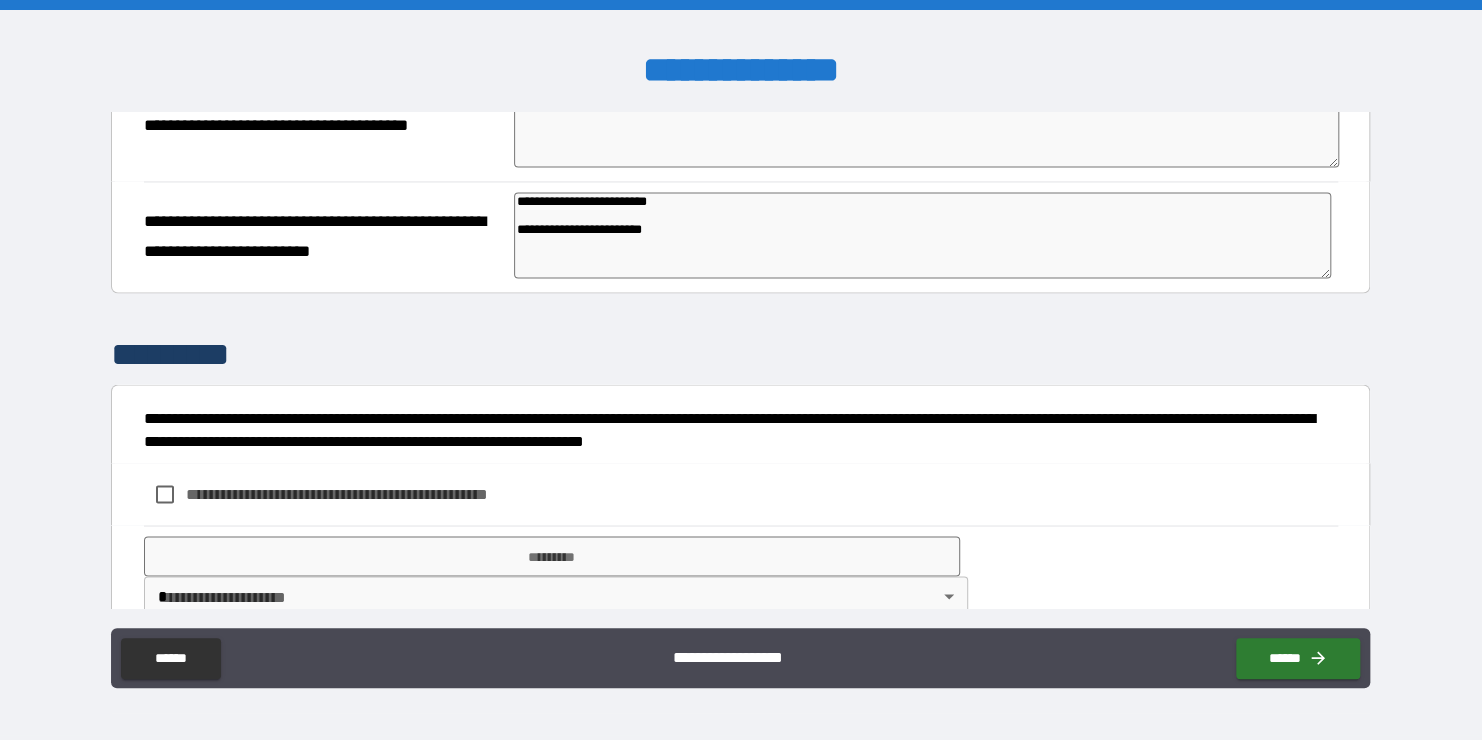scroll, scrollTop: 1716, scrollLeft: 0, axis: vertical 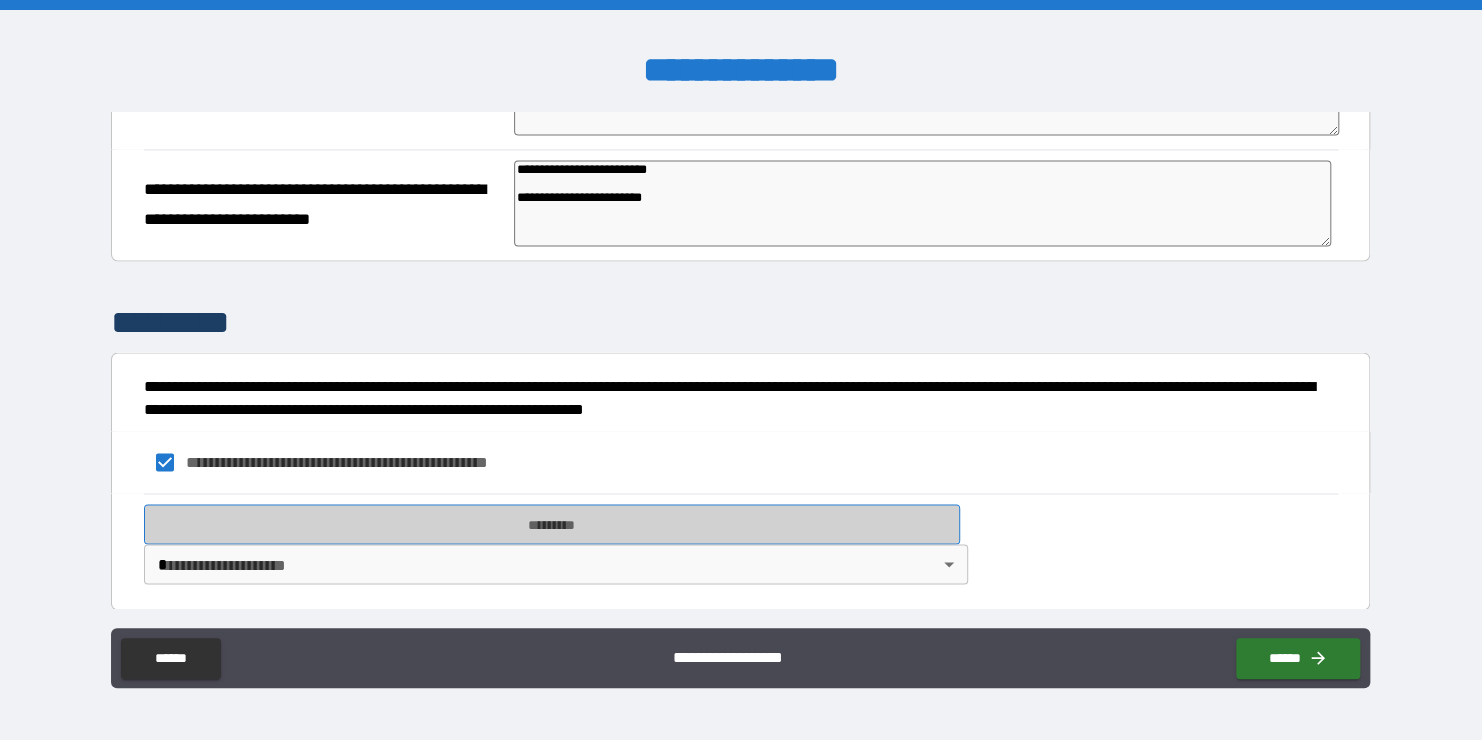 click on "*********" at bounding box center [552, 524] 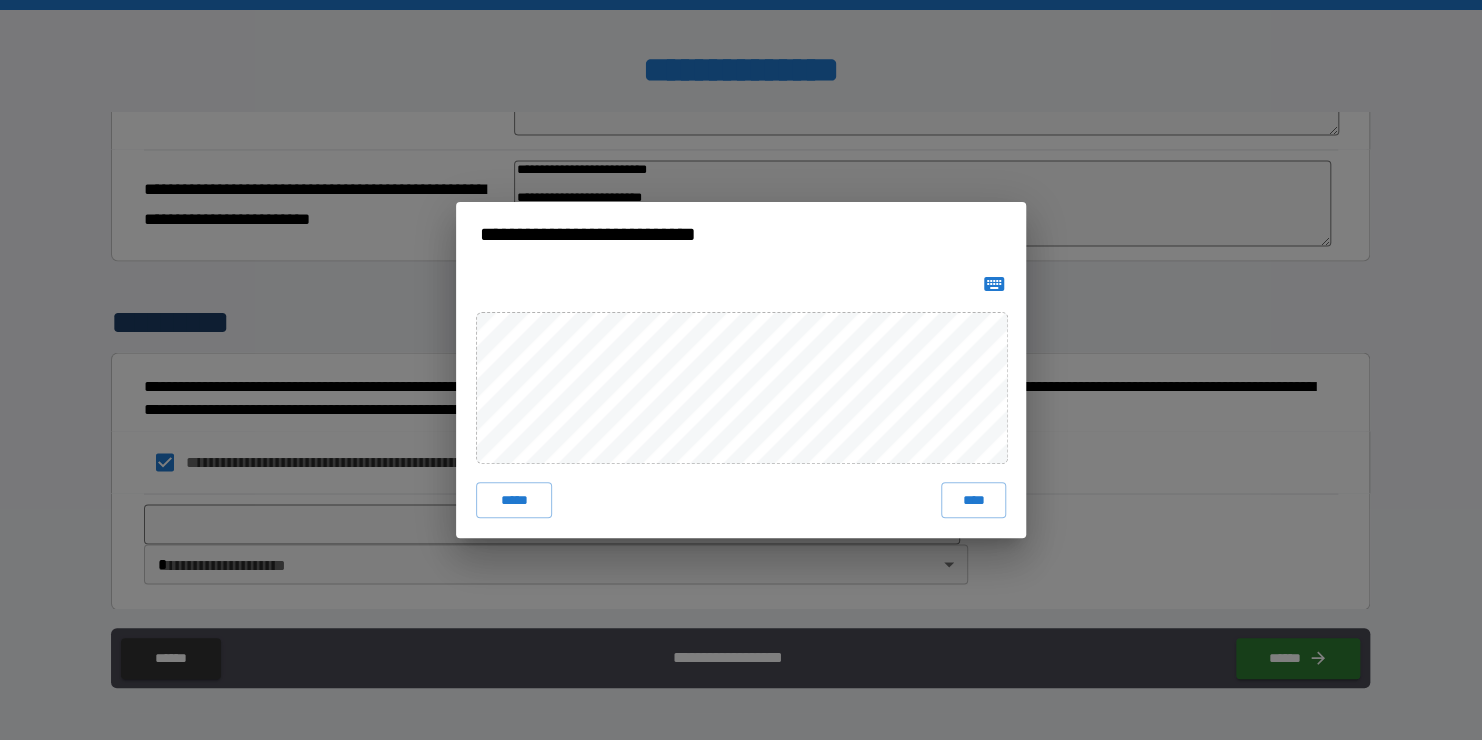 click on "**********" at bounding box center (741, 370) 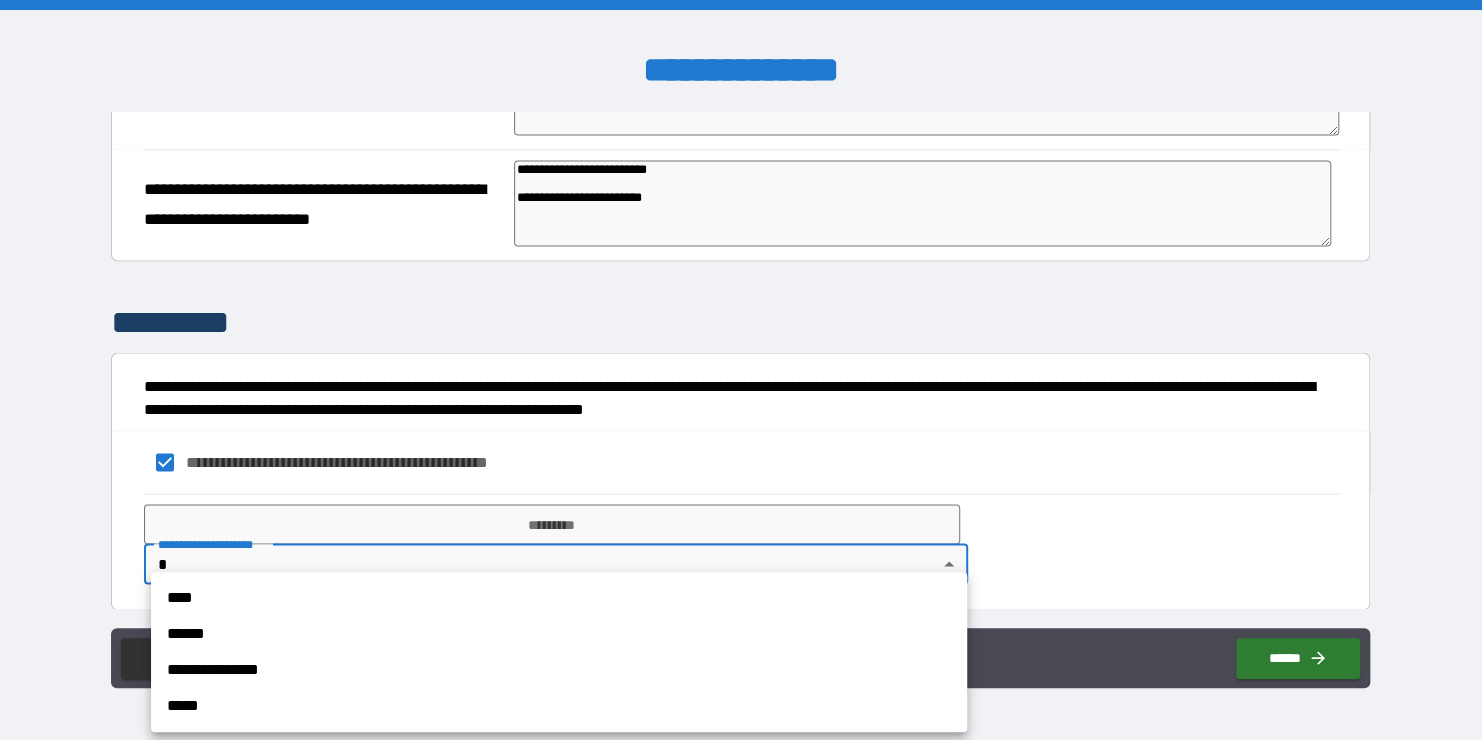 click on "**********" at bounding box center [741, 370] 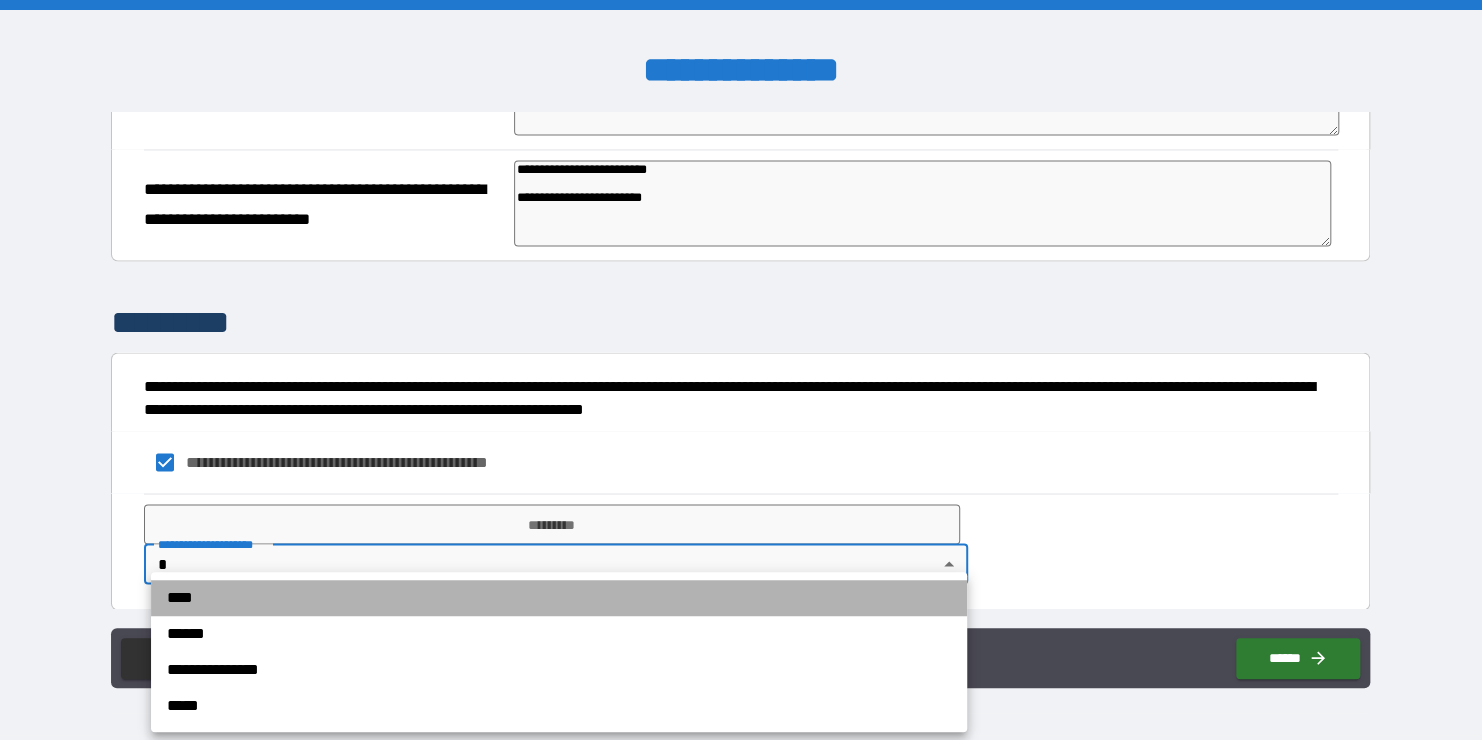 click on "****" at bounding box center (559, 598) 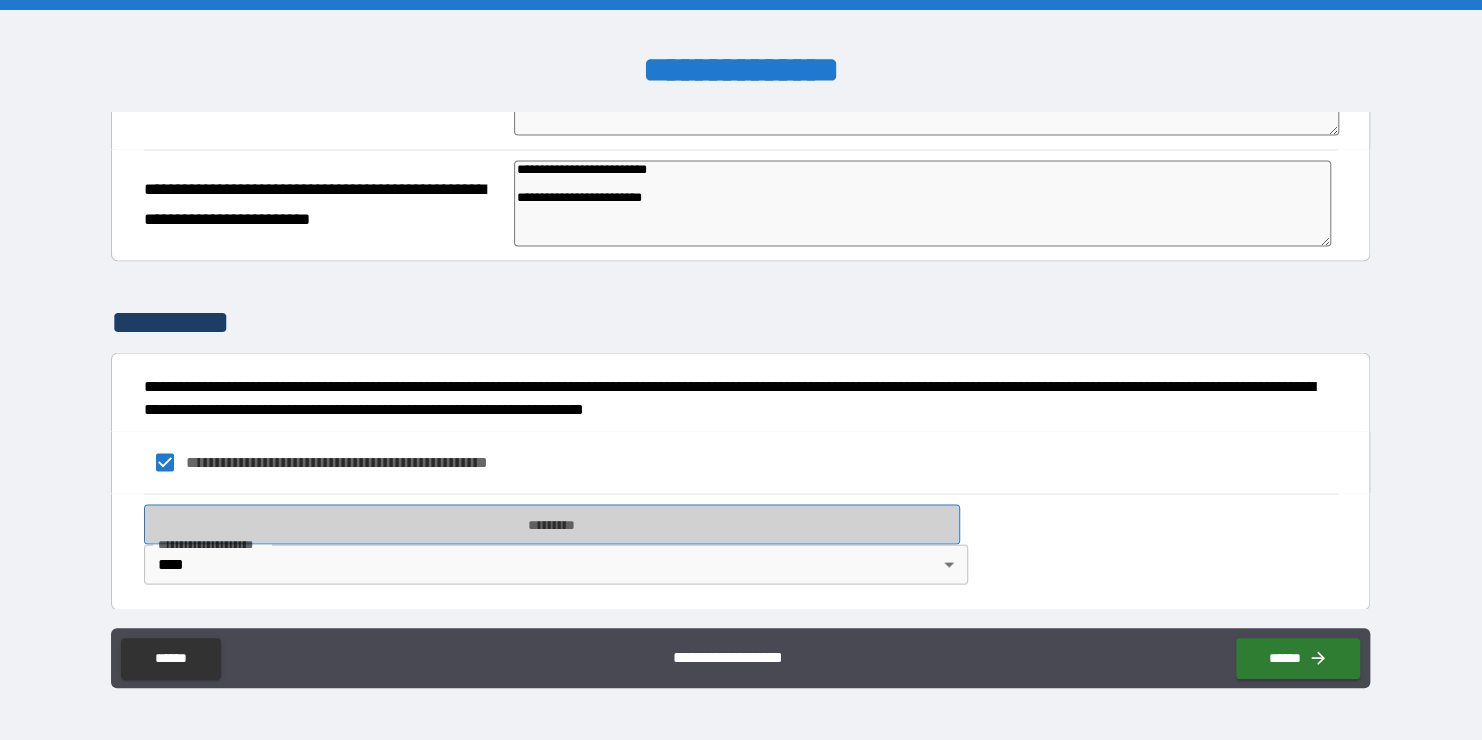 click on "*********" at bounding box center (552, 524) 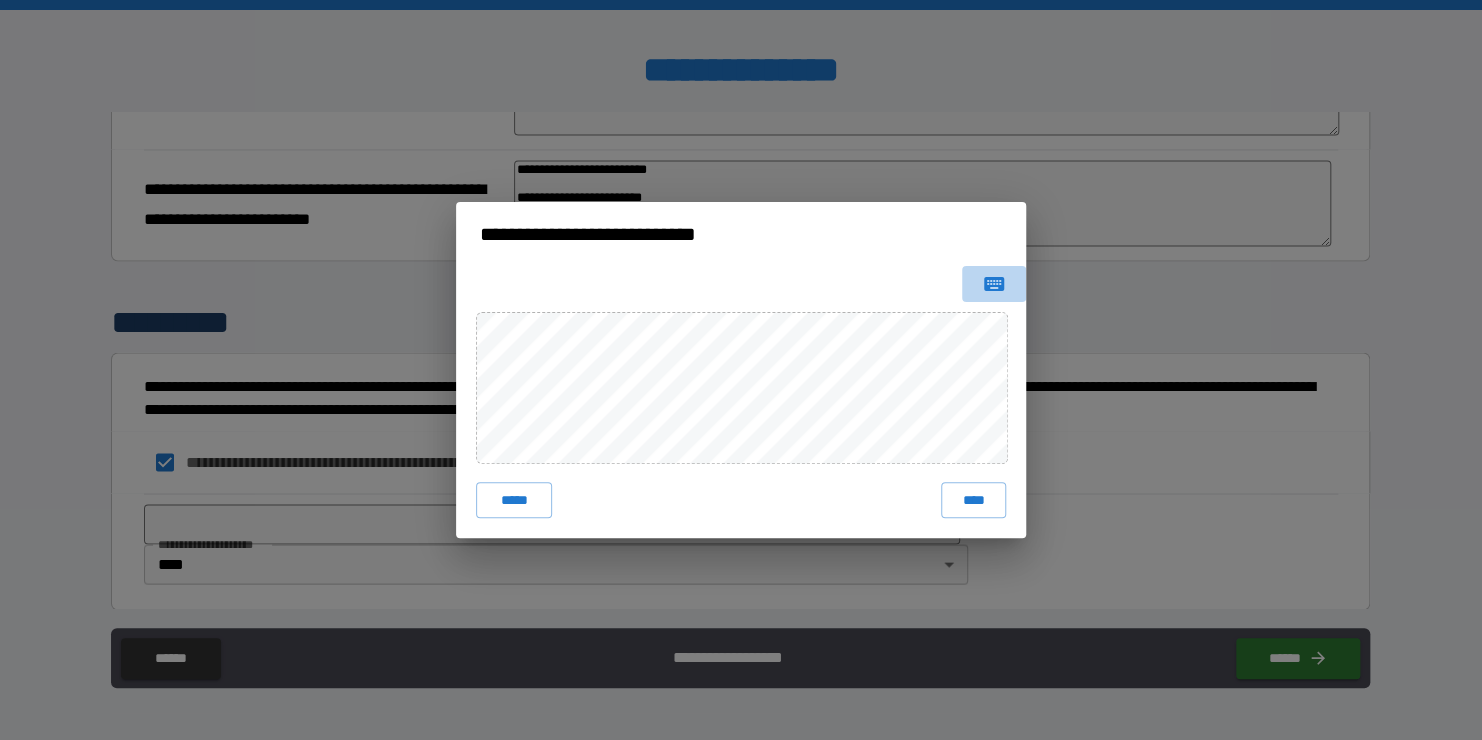 click at bounding box center (994, 284) 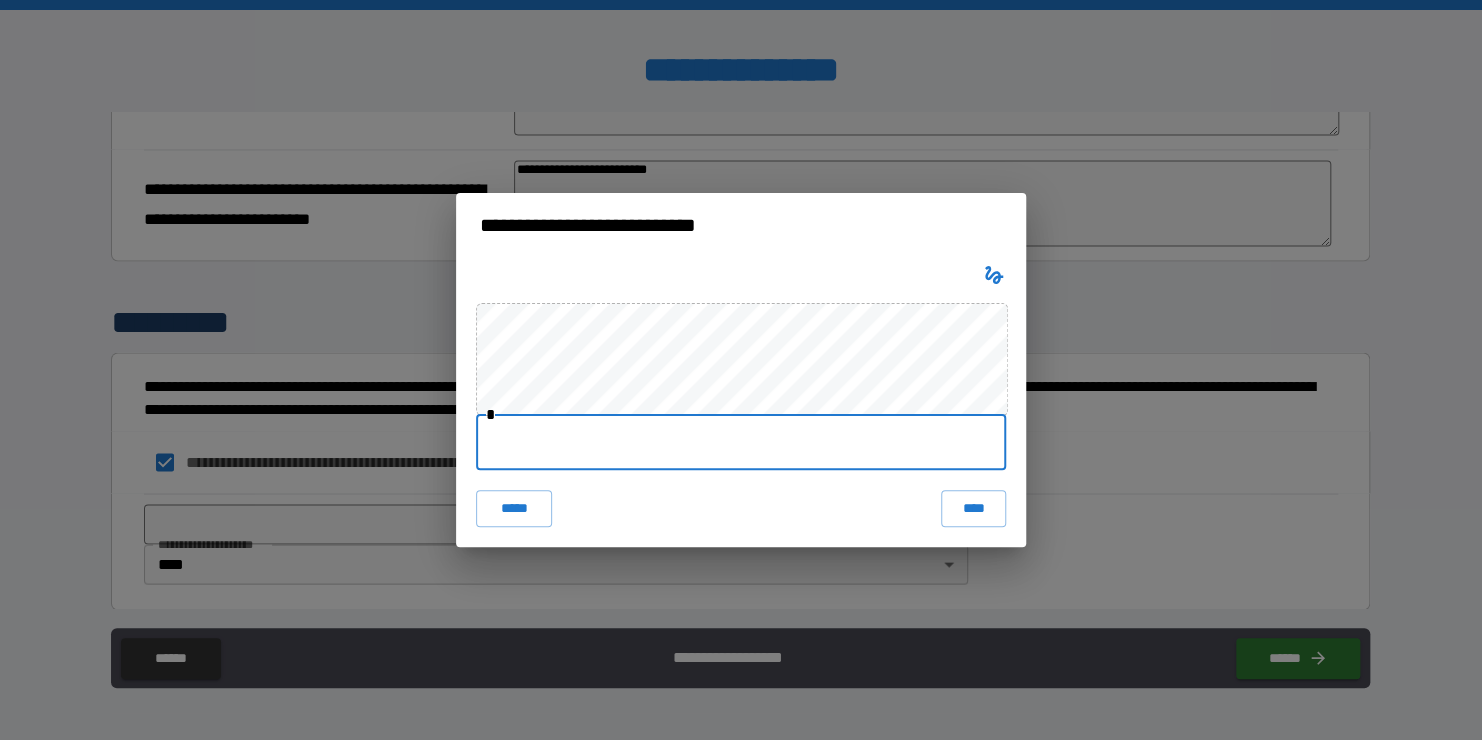 click at bounding box center (741, 442) 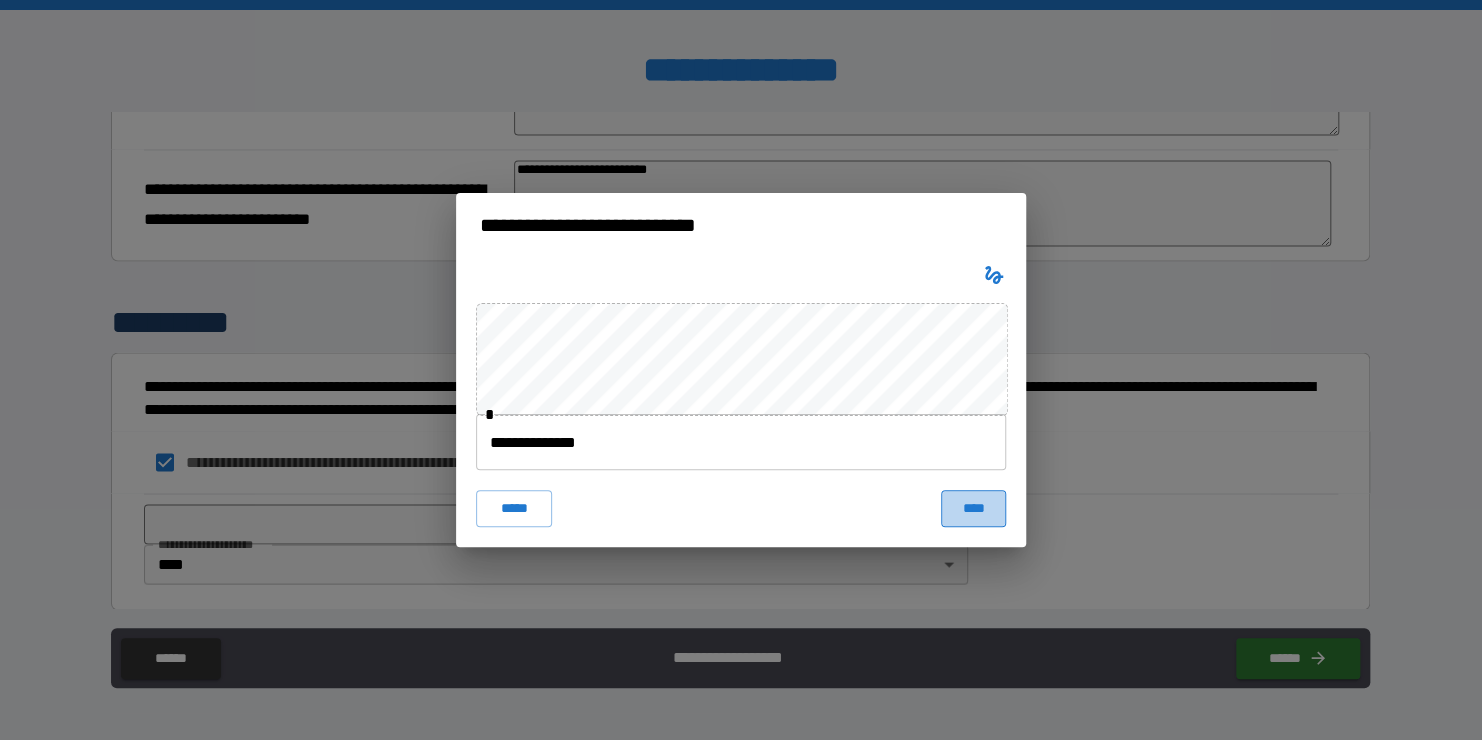 click on "****" at bounding box center (973, 508) 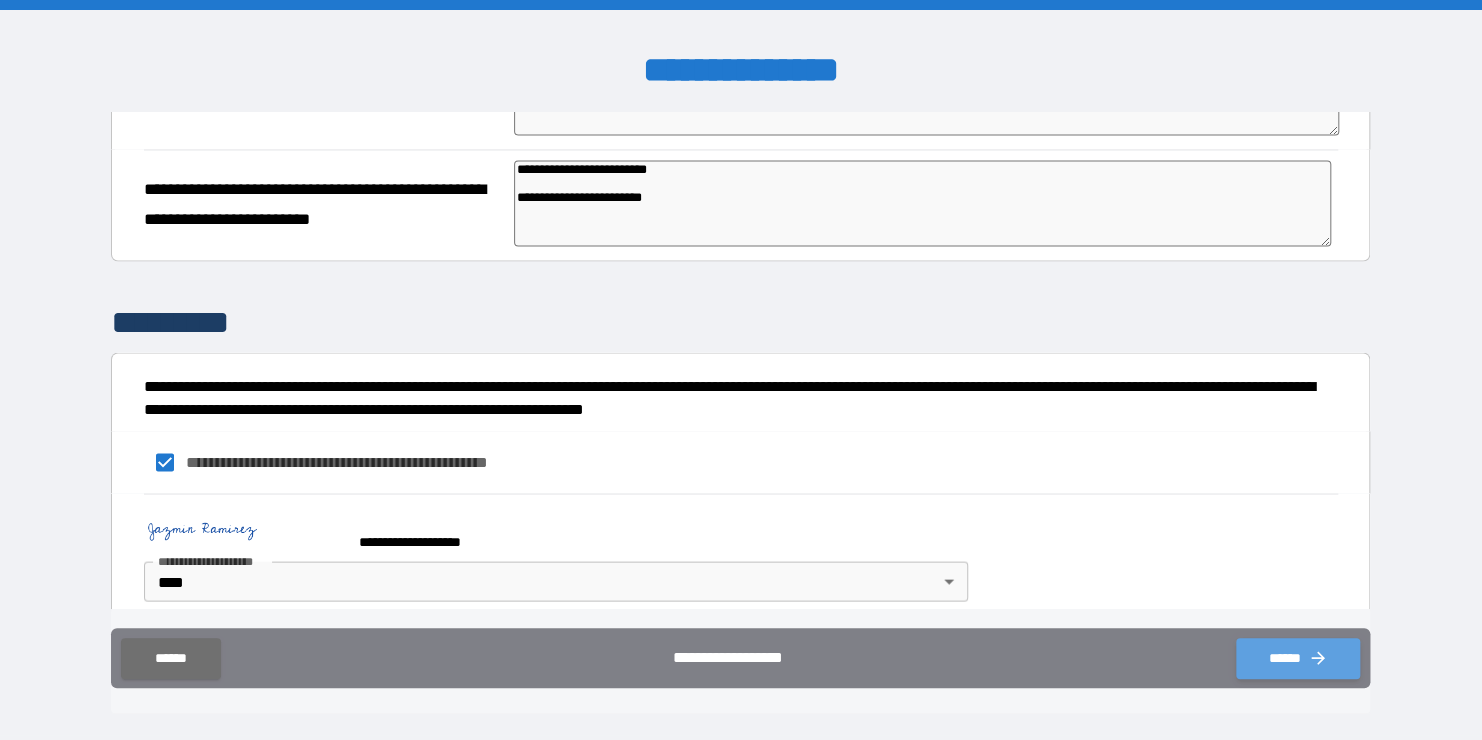 click on "******" at bounding box center [1298, 658] 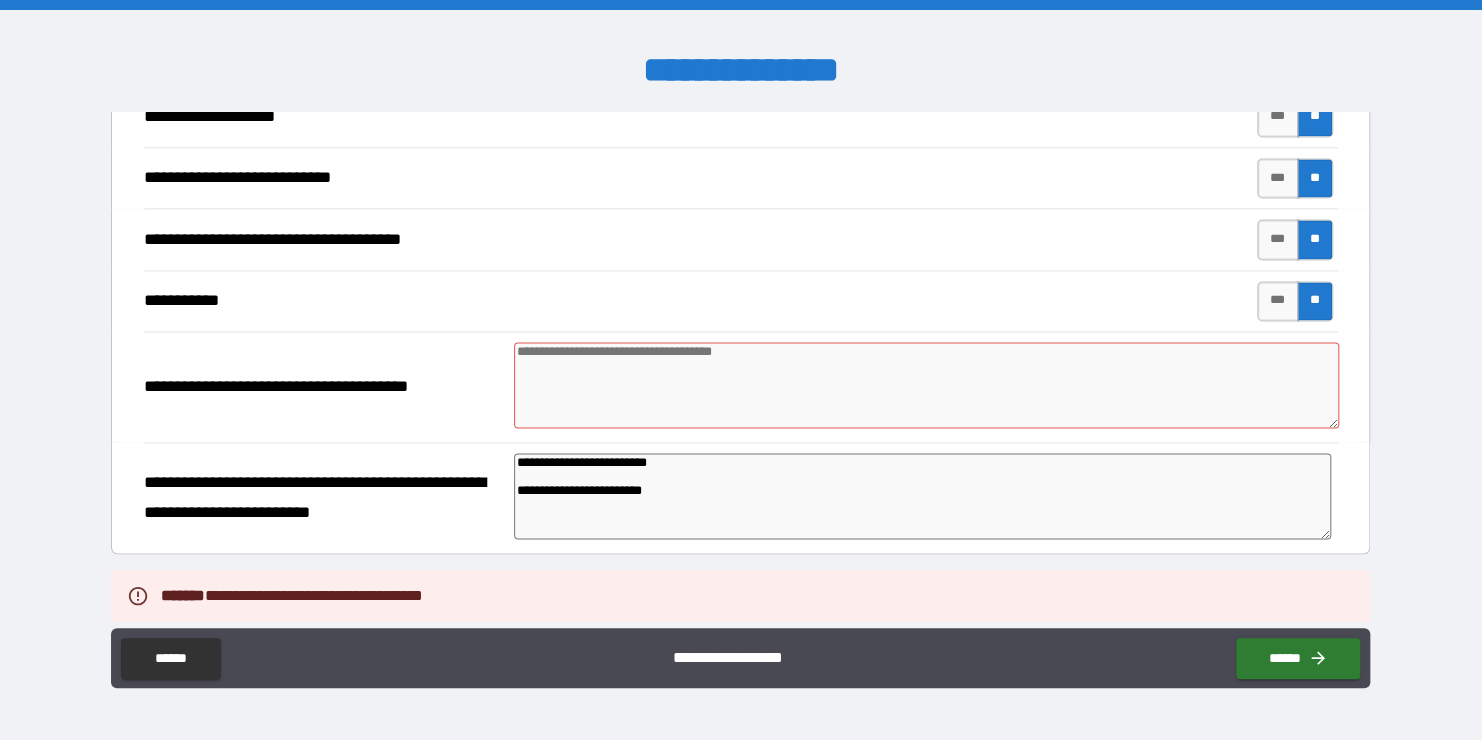 scroll, scrollTop: 1431, scrollLeft: 0, axis: vertical 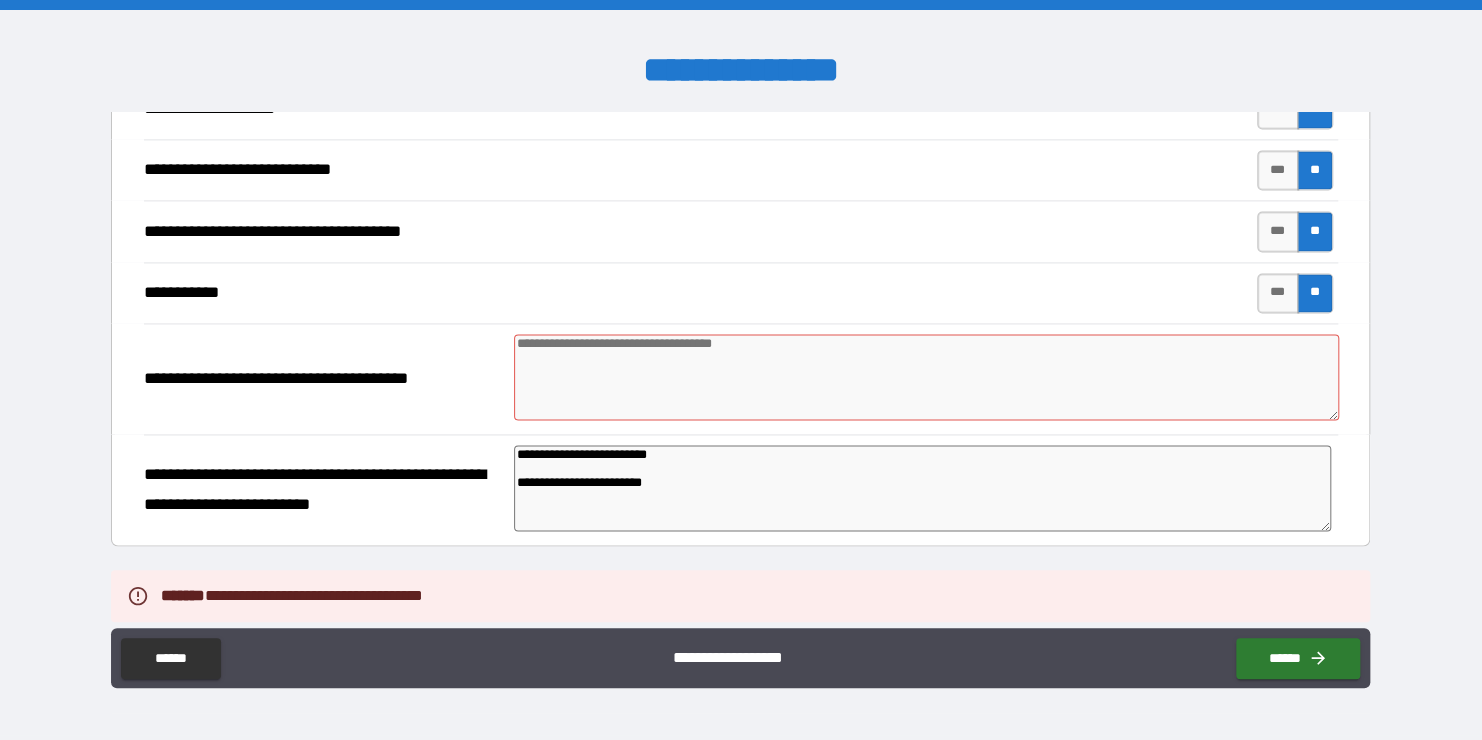 click at bounding box center [926, 377] 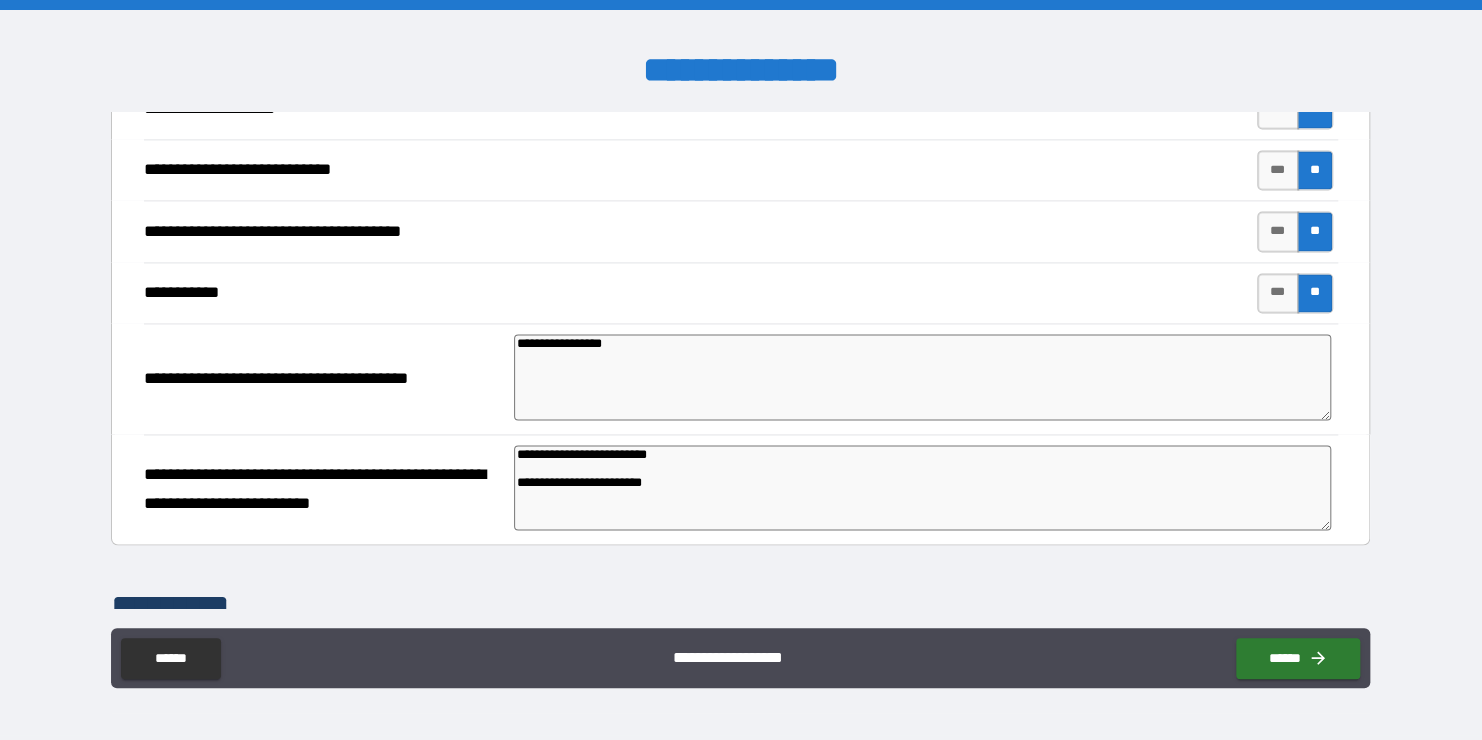 scroll, scrollTop: 1733, scrollLeft: 0, axis: vertical 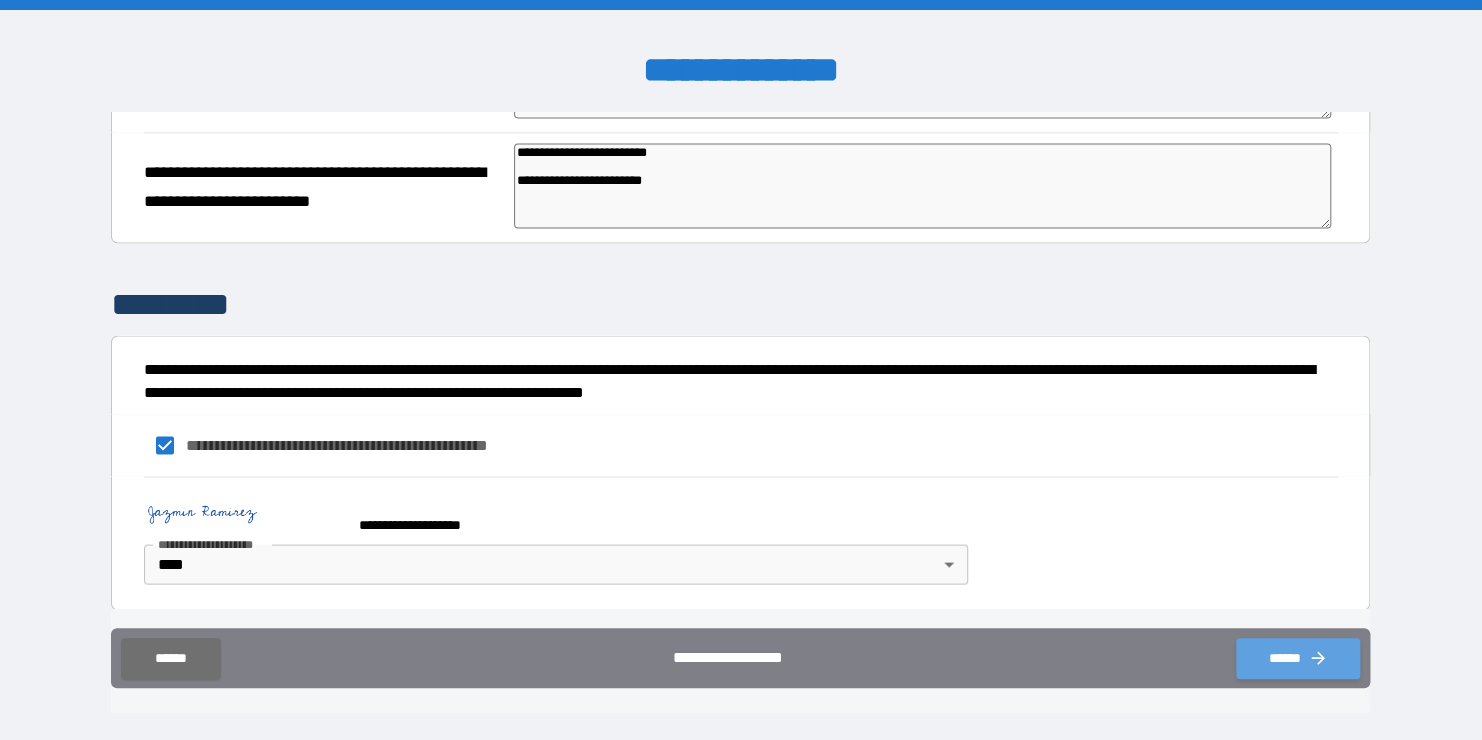 click on "******" at bounding box center (1298, 658) 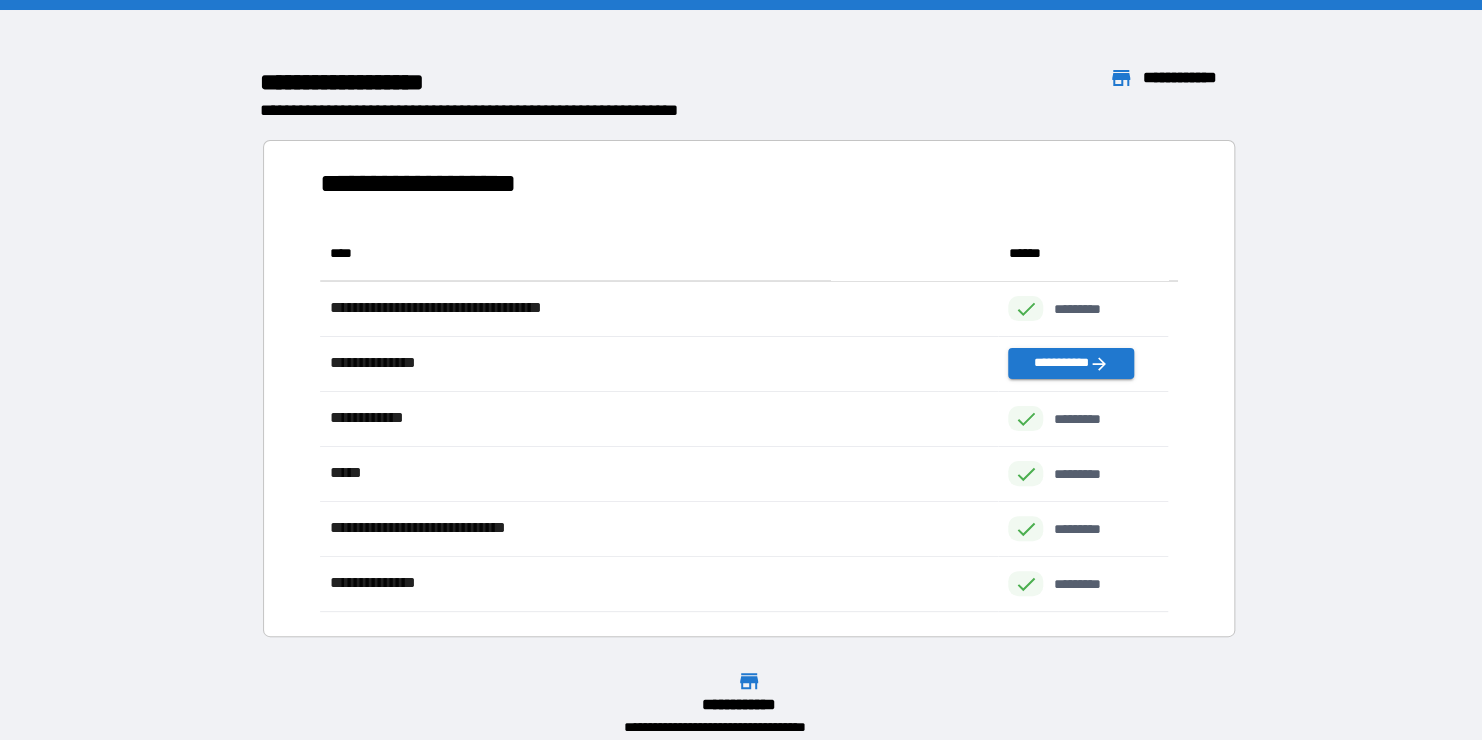 scroll, scrollTop: 16, scrollLeft: 16, axis: both 